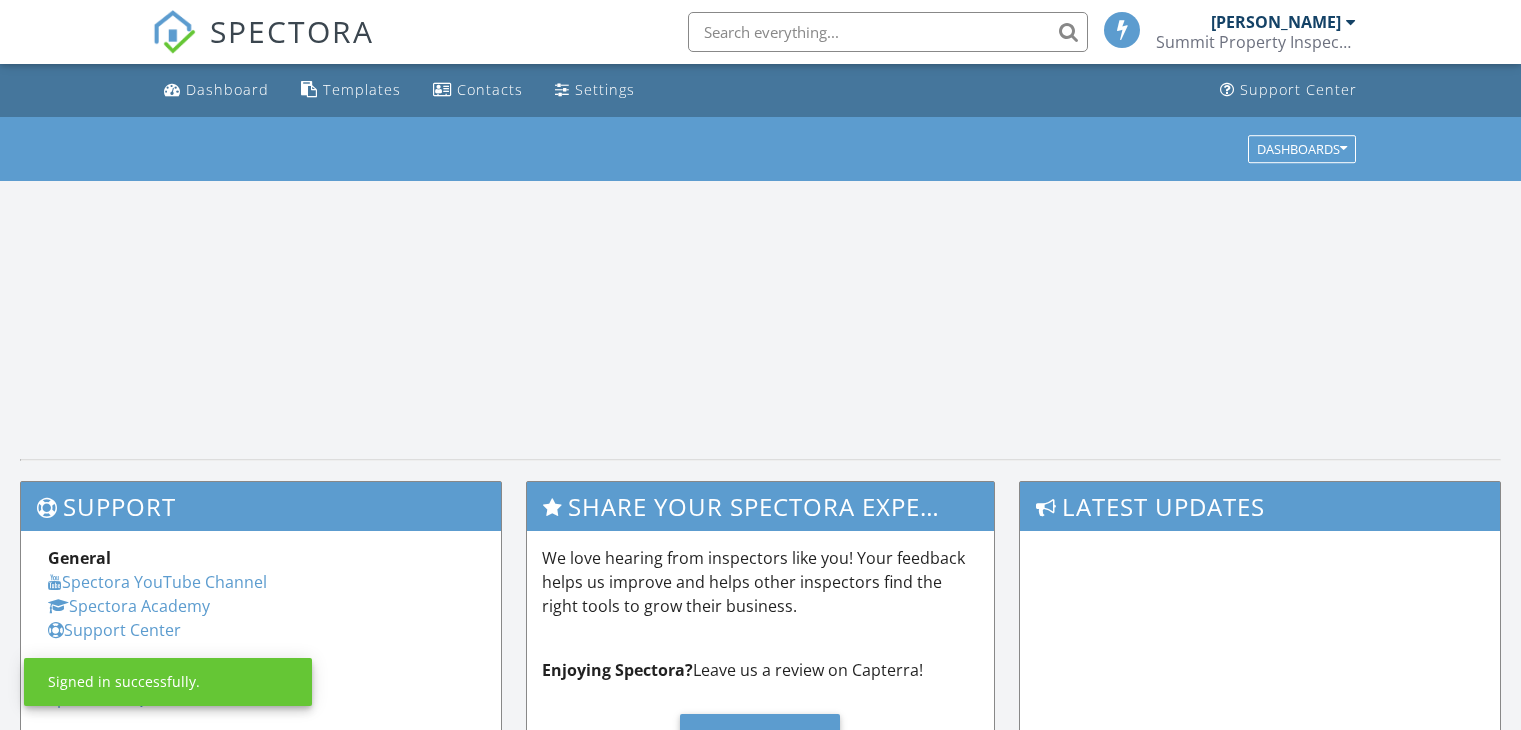 scroll, scrollTop: 0, scrollLeft: 0, axis: both 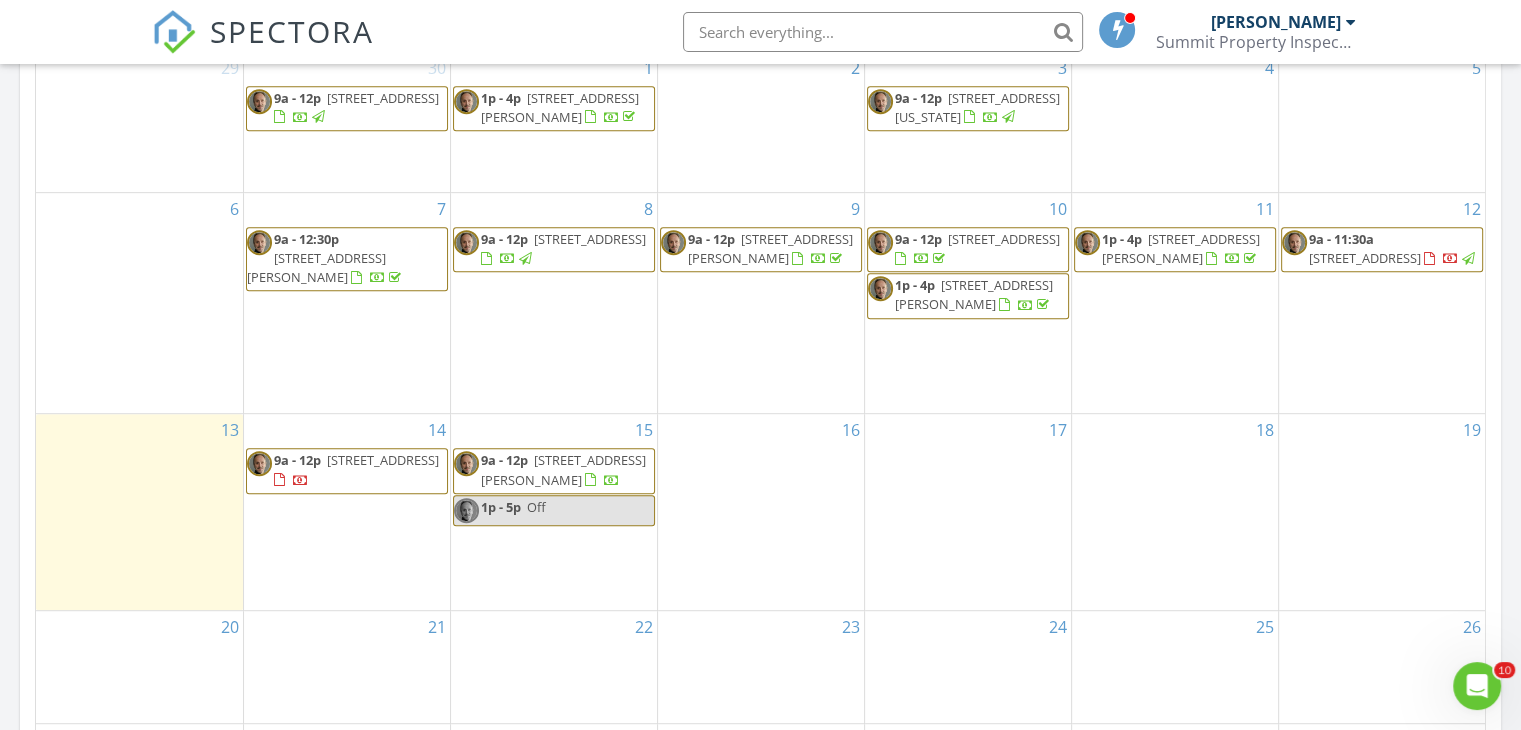 click on "1314 Jumana Loop, Apollo Beach 33572" at bounding box center [563, 469] 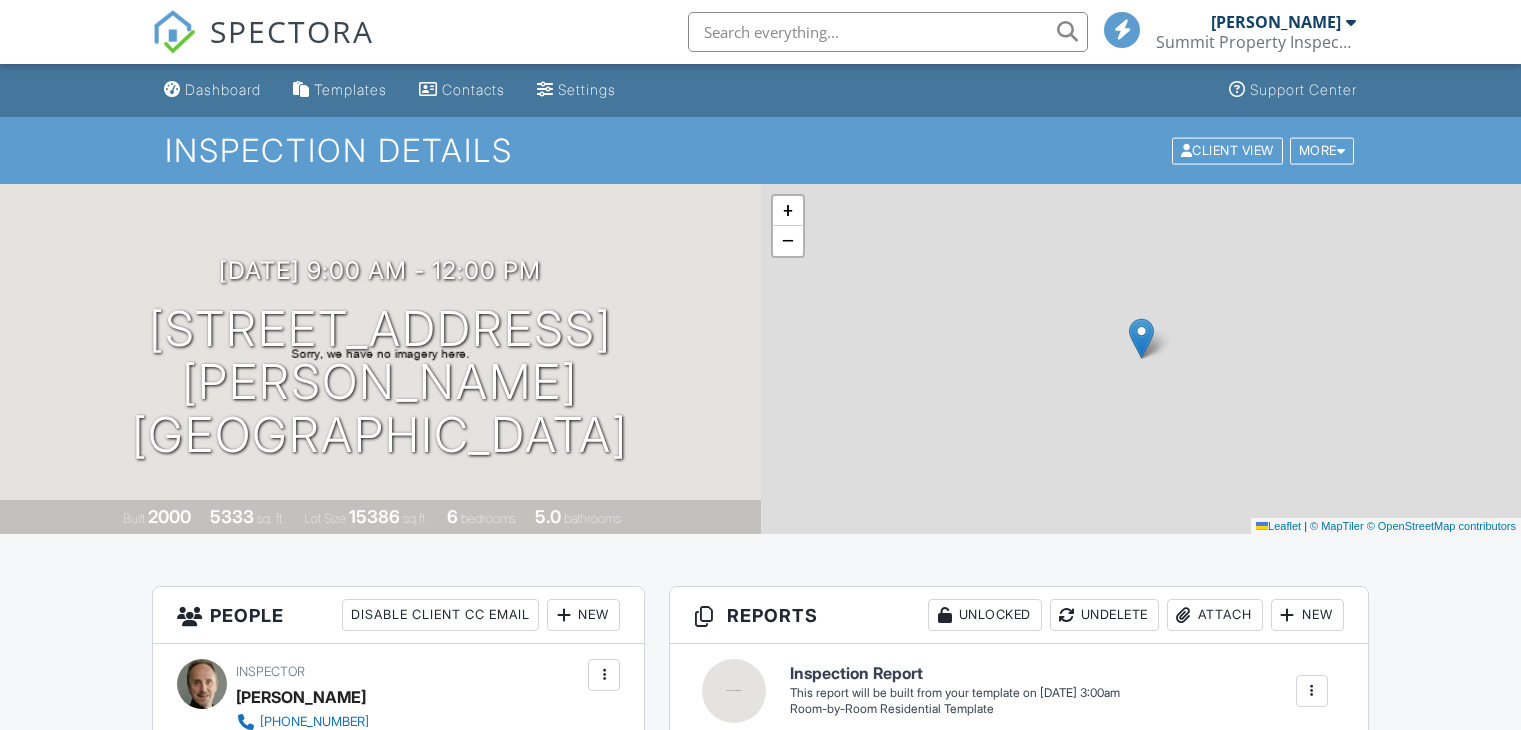 scroll, scrollTop: 0, scrollLeft: 0, axis: both 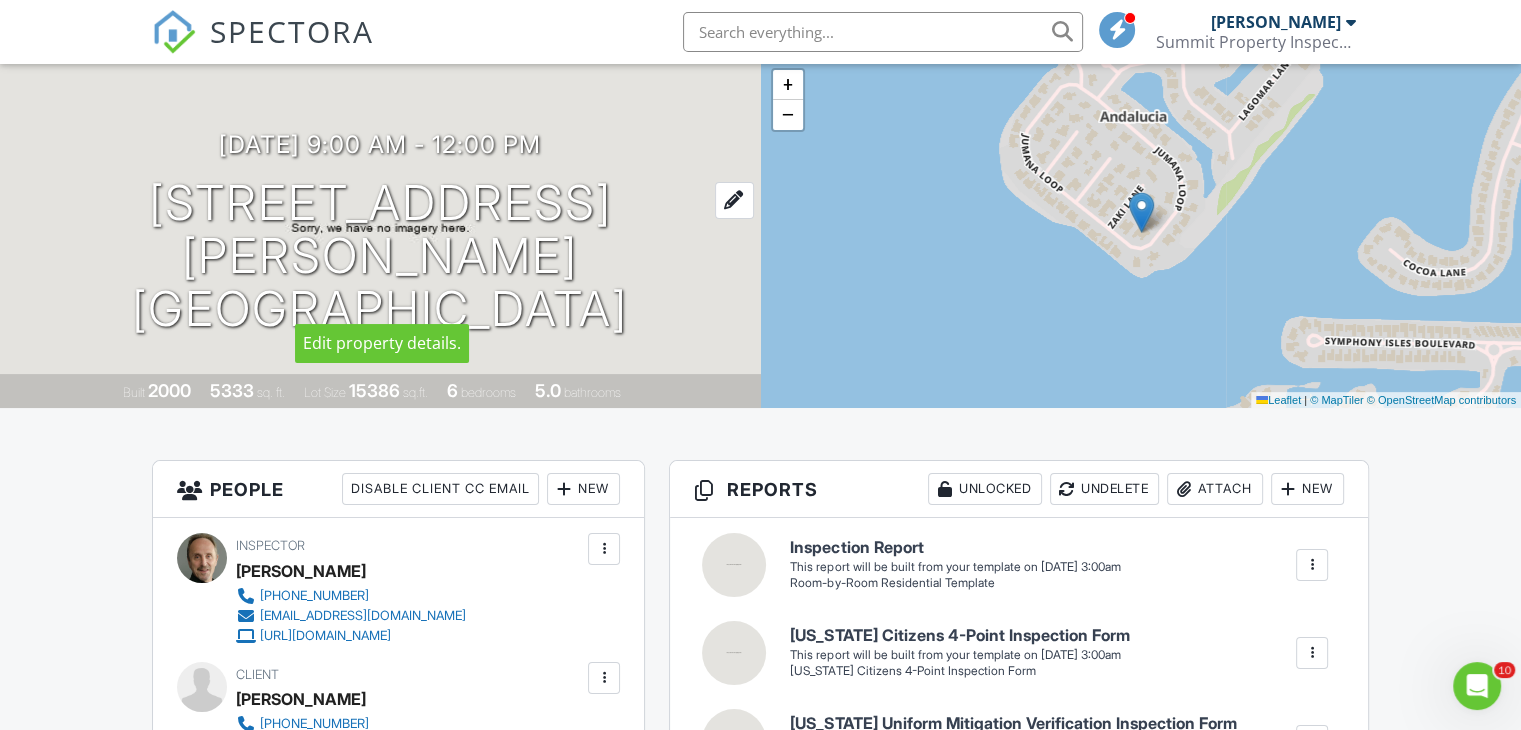 drag, startPoint x: 701, startPoint y: 300, endPoint x: 120, endPoint y: 228, distance: 585.4443 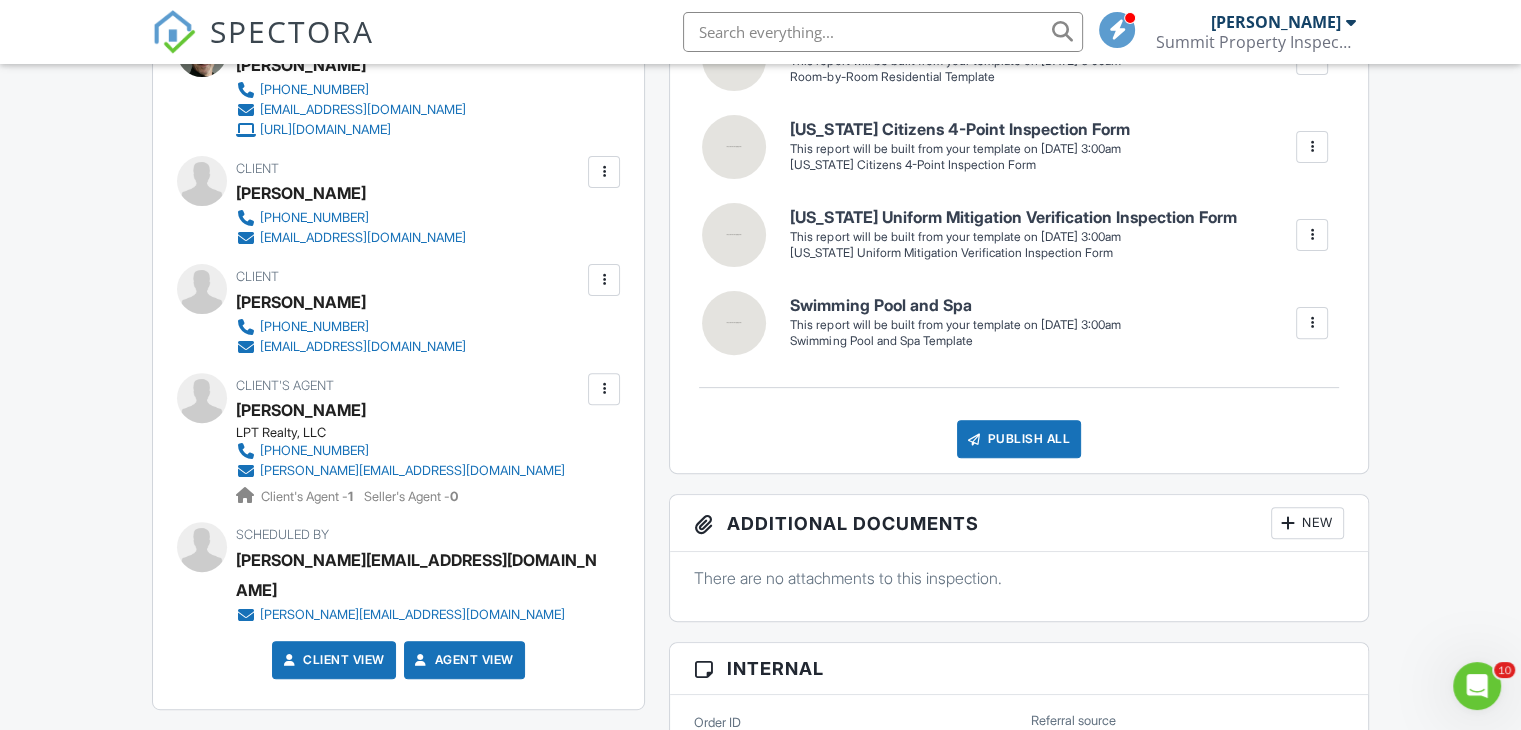 scroll, scrollTop: 644, scrollLeft: 0, axis: vertical 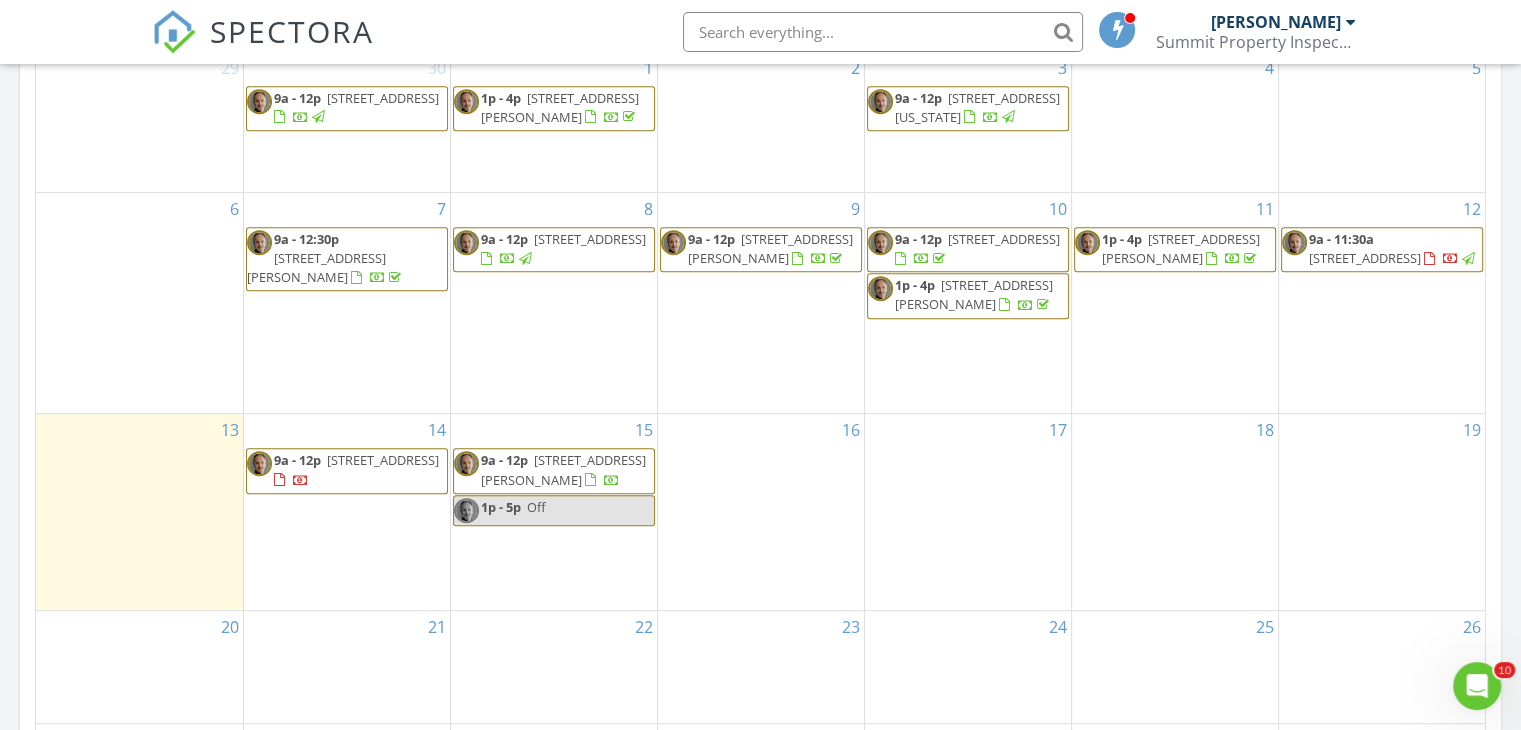 click on "1314 Jumana Loop, Apollo Beach 33572" at bounding box center [563, 469] 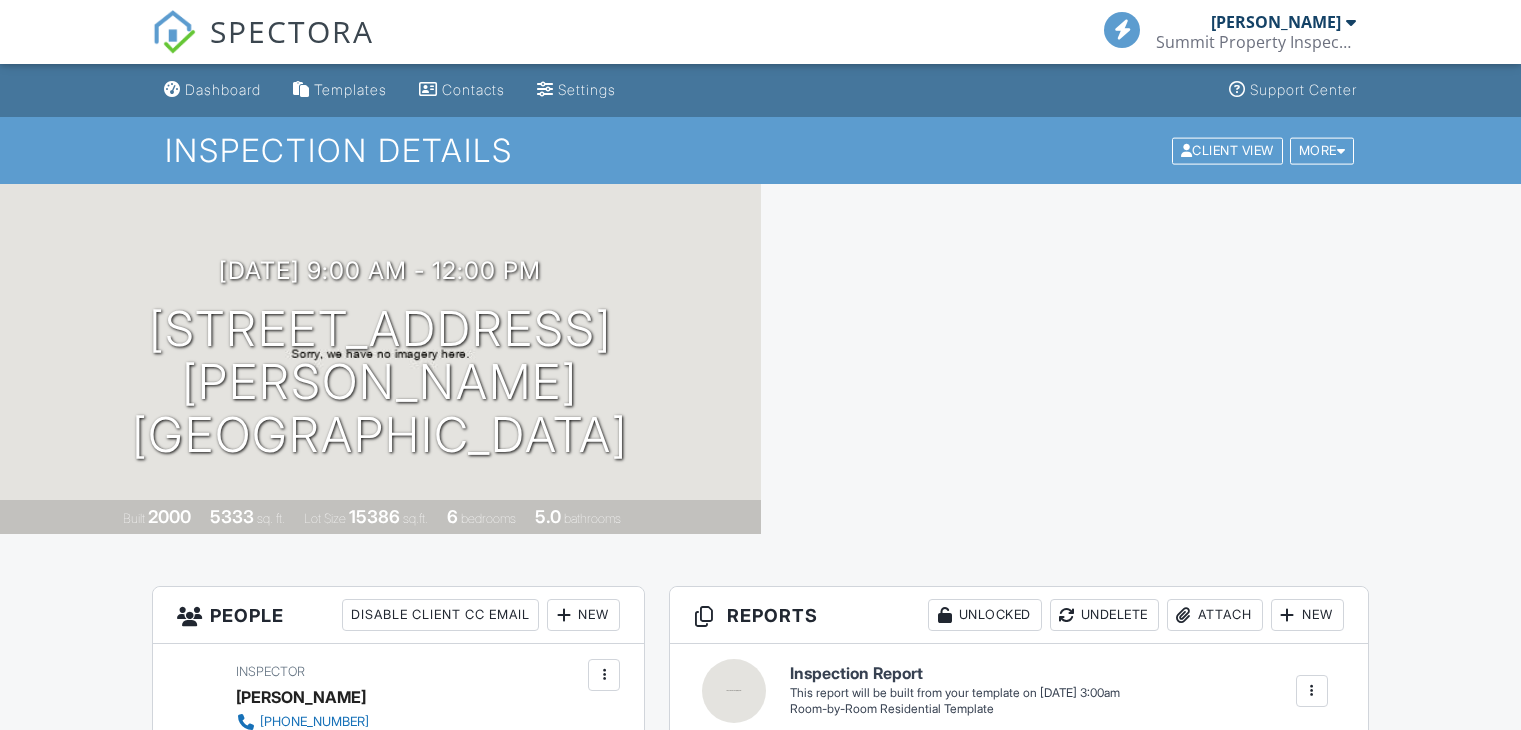 scroll, scrollTop: 0, scrollLeft: 0, axis: both 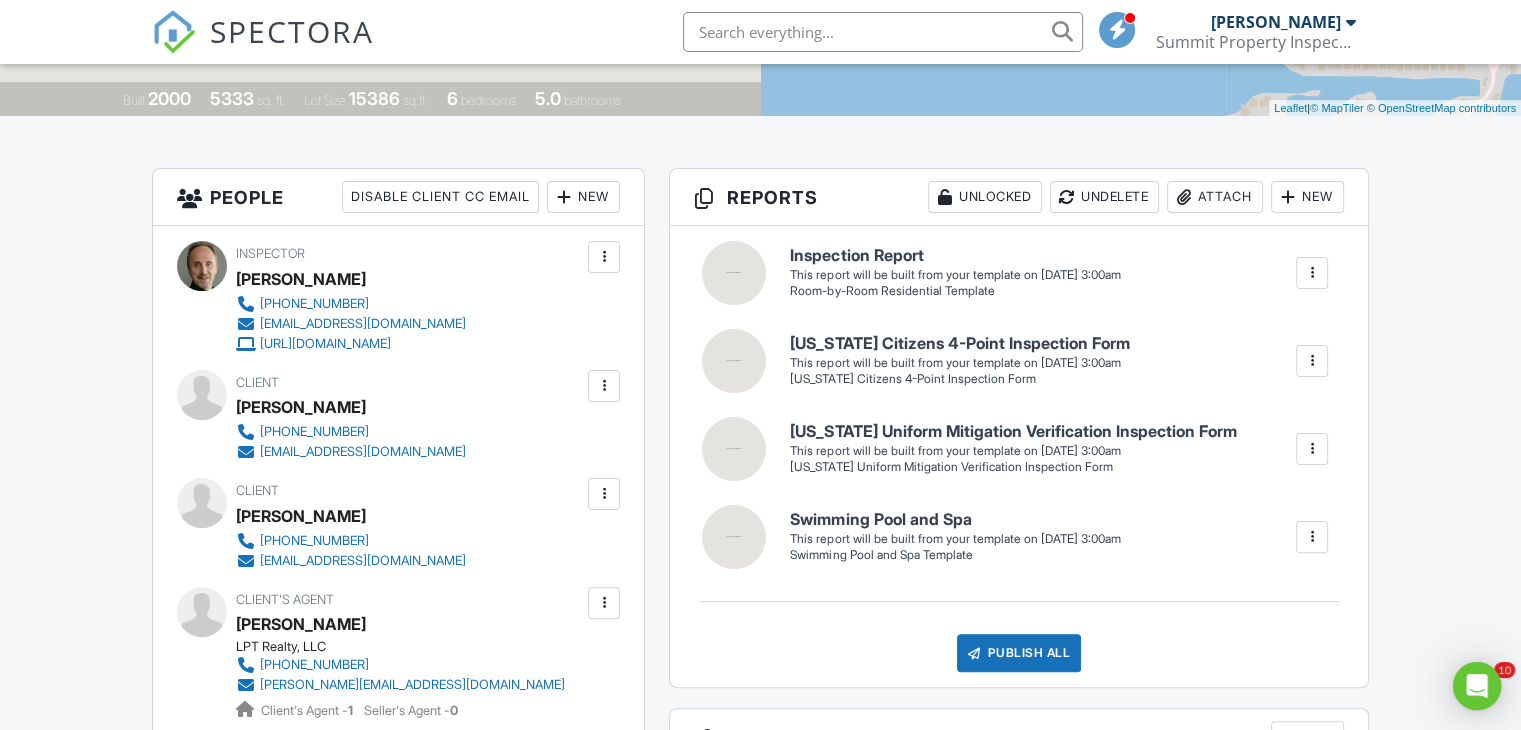 drag, startPoint x: 1530, startPoint y: 105, endPoint x: 1524, endPoint y: 187, distance: 82.219215 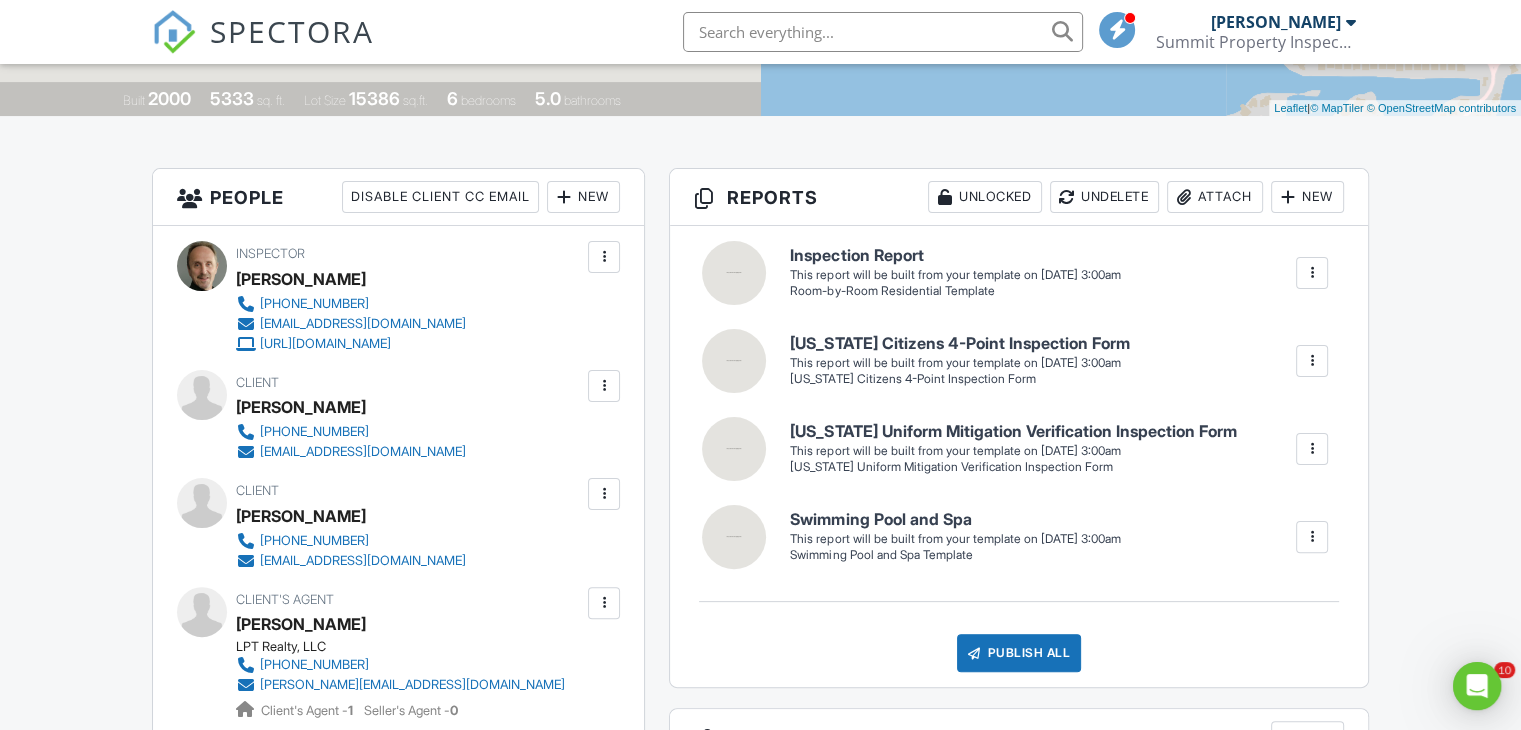 click on "SPECTORA
Gregg Forscher
Summit Property Inspections Inc
Role:
Inspector
Dashboard
Inspections
Calendar
Template Editor
Settings
What's New
Sign Out
Dashboard
Templates
Contacts
Settings
Support Center
Inspection Details
Client View
More
Property Details
Reschedule
Share
Cancel
Delete
Print Order
Convert to V10
07/15/2025  9:00 am
- 12:00 pm
1314 Jumana Loop
Apollo Beach, FL 33572
Built
2000
5333
sq. ft.
Lot Size
15386
sq.ft.
6
bedrooms
5.0
bathrooms
+ − Leaflet  |  © MapTiler   © OpenStreetMap contributors
All emails and texts are disabled for this inspection!" at bounding box center (760, 1347) 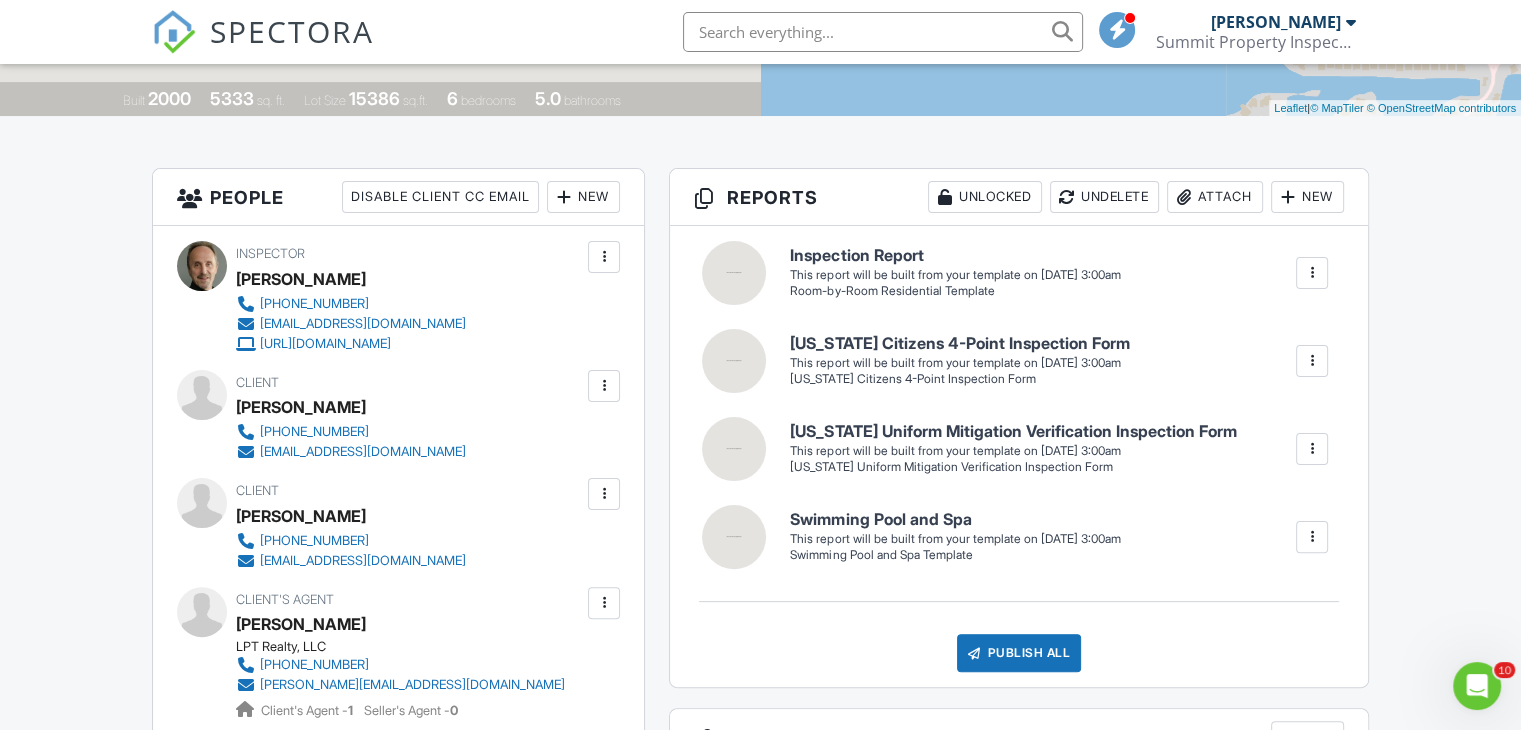 click at bounding box center [1312, 273] 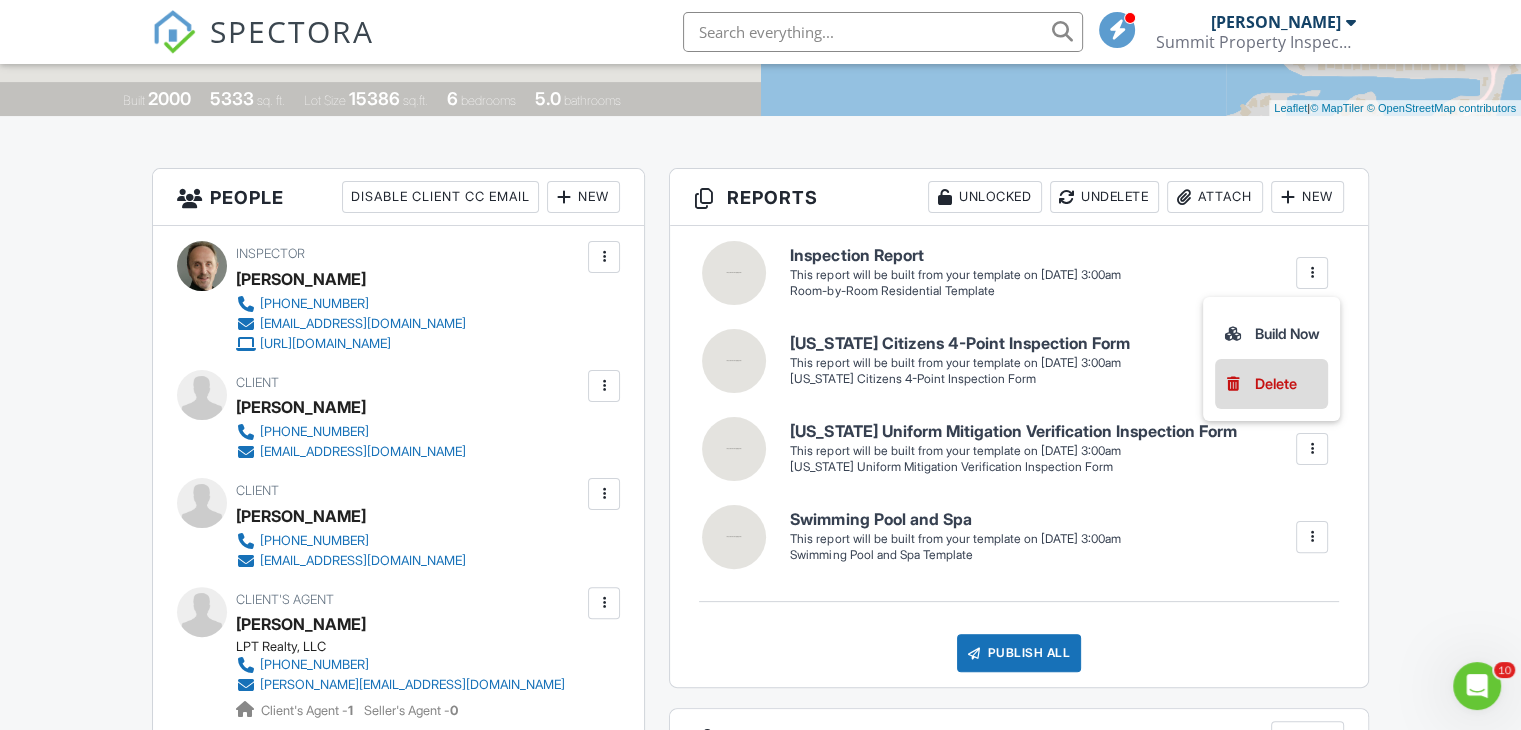 click on "Delete" at bounding box center (1276, 384) 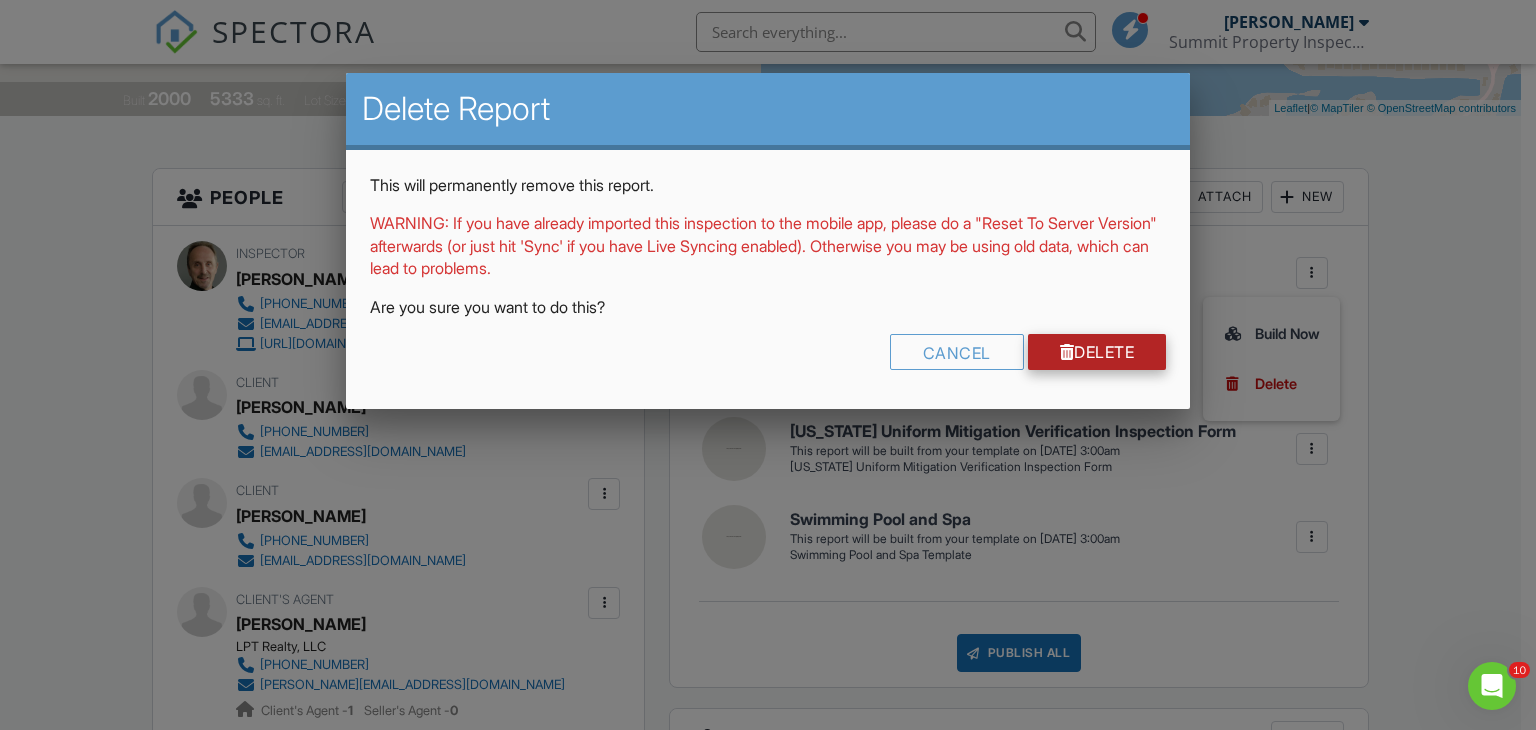 click on "Delete" at bounding box center (1097, 352) 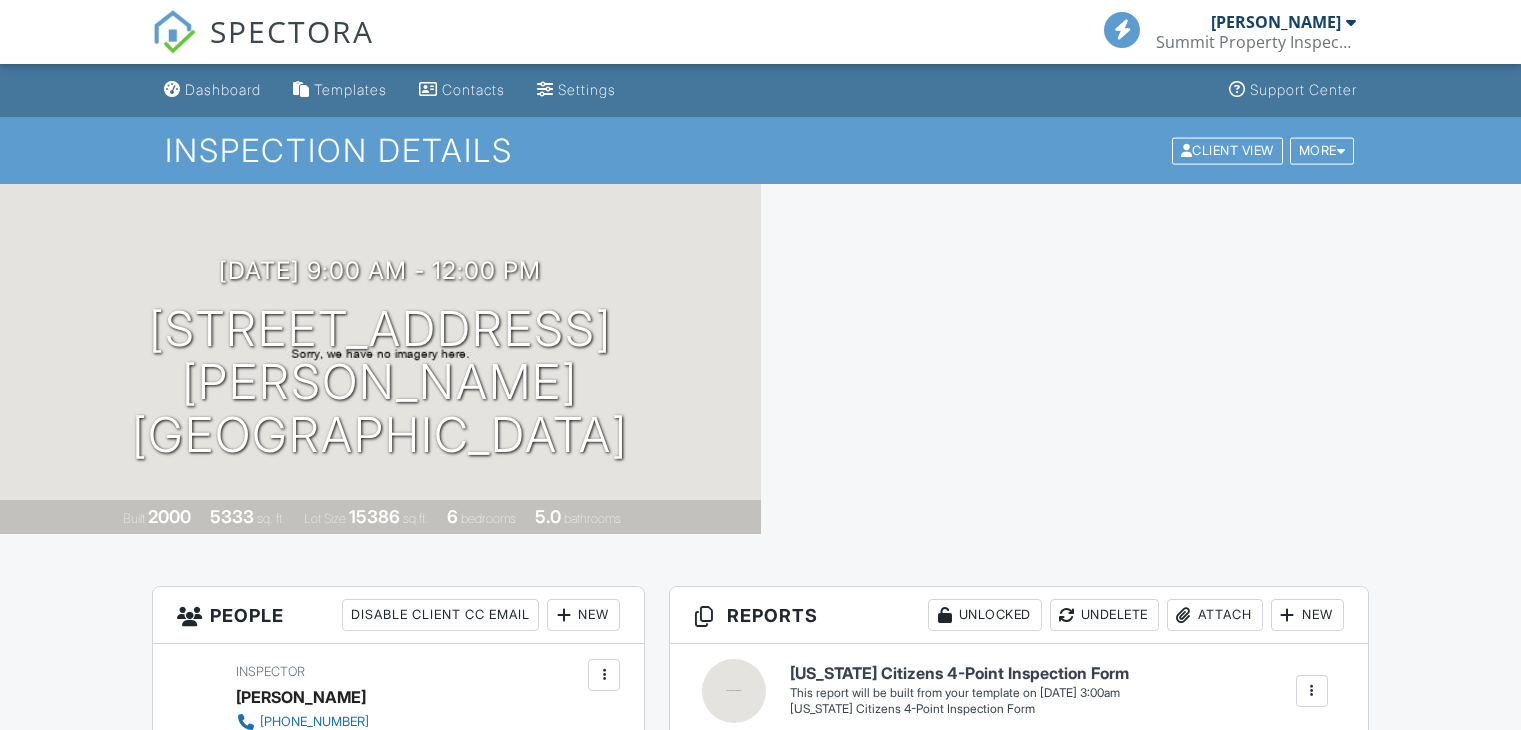 scroll, scrollTop: 0, scrollLeft: 0, axis: both 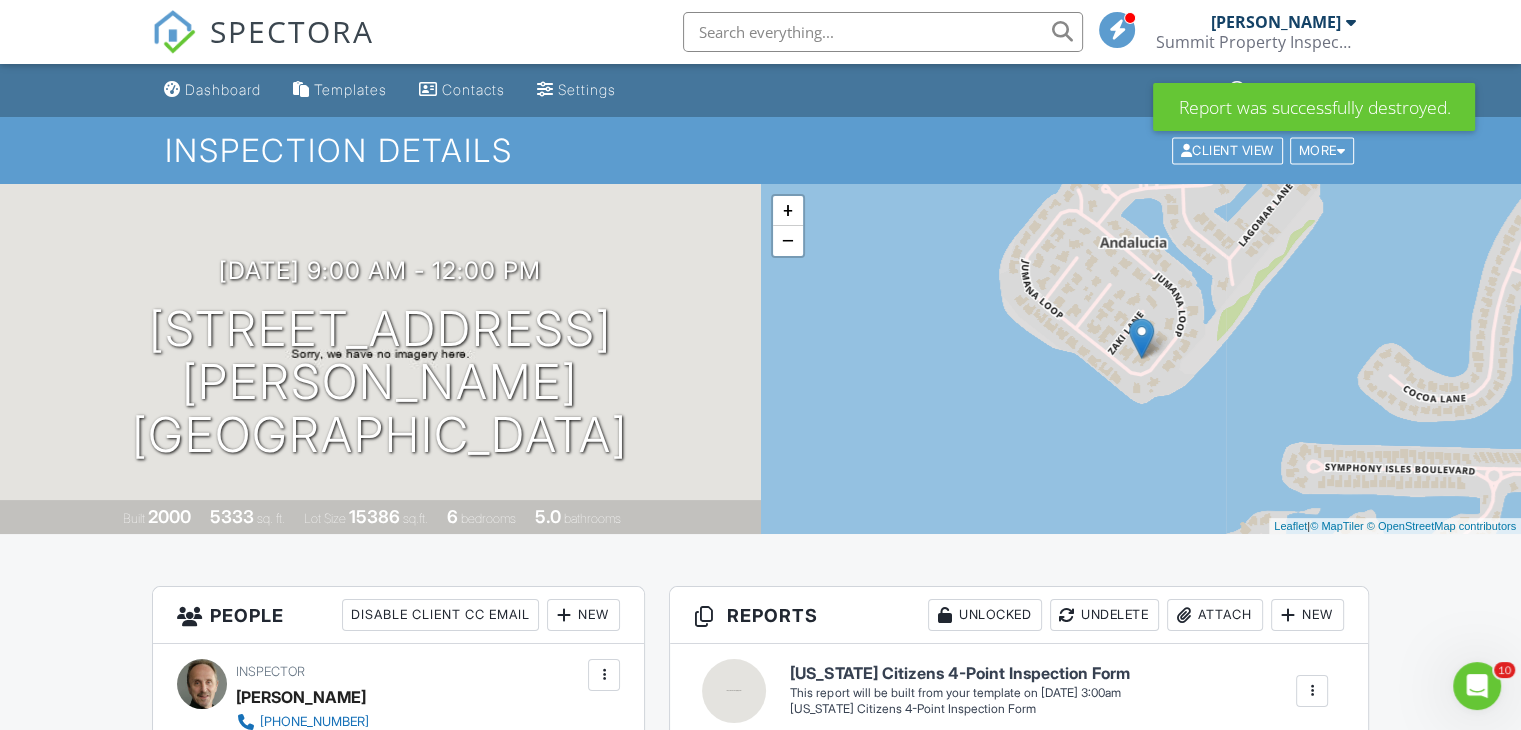 click on "New" at bounding box center [1307, 615] 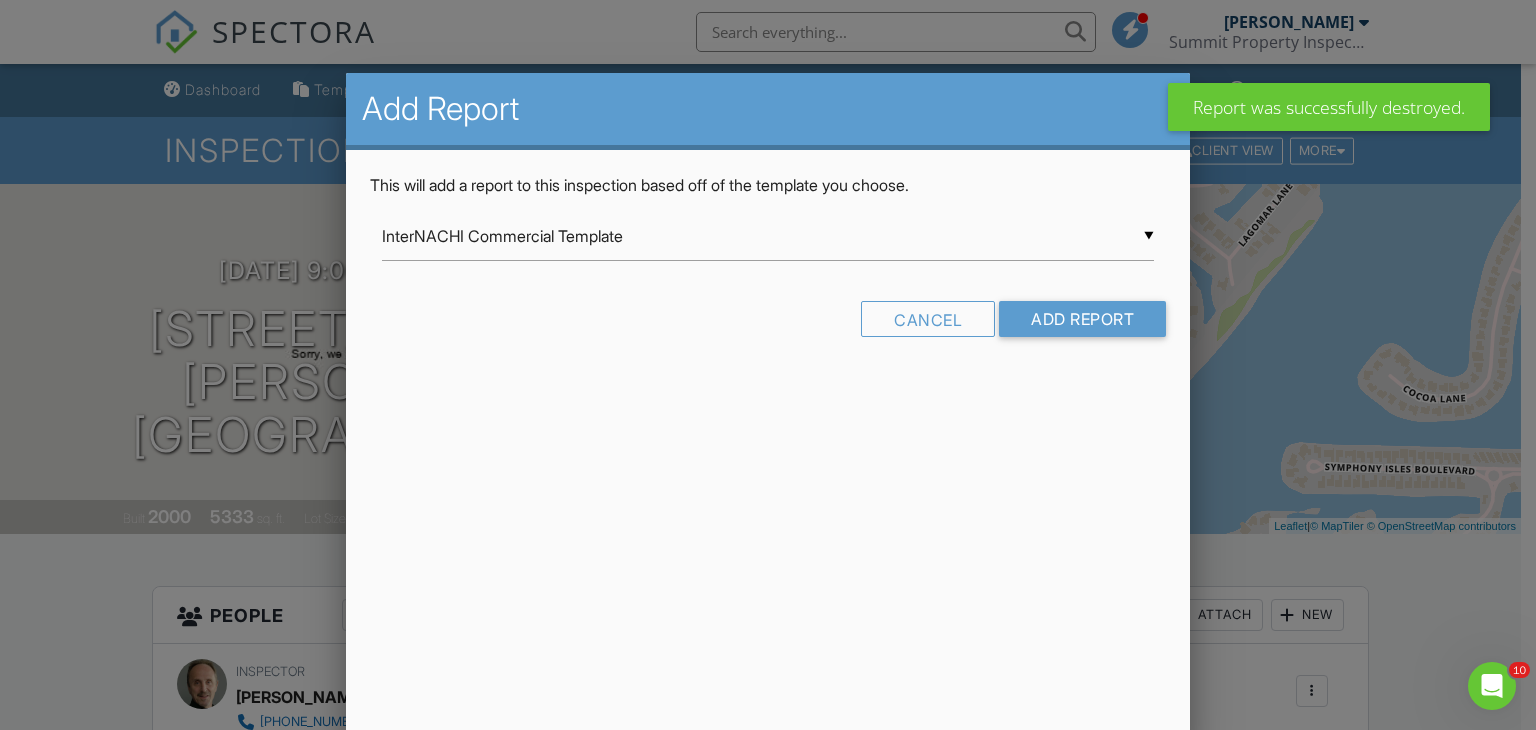 click on "▼ InterNACHI Commercial Template InterNACHI Commercial Template Residential Template Room-by-Room Residential Template  Room-by-Room Residential Template GF Sewer Scope Template Swimming Pool and Spa  Swimming Pool and Spa Template CONDO INSPECTION TEMPLATE Florida Citizens 4-Point Inspection Form Florida Uniform Mitigation Verification Inspection Form  InterNACHI Commercial Template
Residential Template
Room-by-Room Residential Template
Room-by-Room Residential Template GF
Sewer Scope Template
Swimming Pool and Spa
Swimming Pool and Spa Template
CONDO INSPECTION TEMPLATE
Florida Citizens 4-Point Inspection Form
Florida Uniform Mitigation Verification Inspection Form" at bounding box center [768, 236] 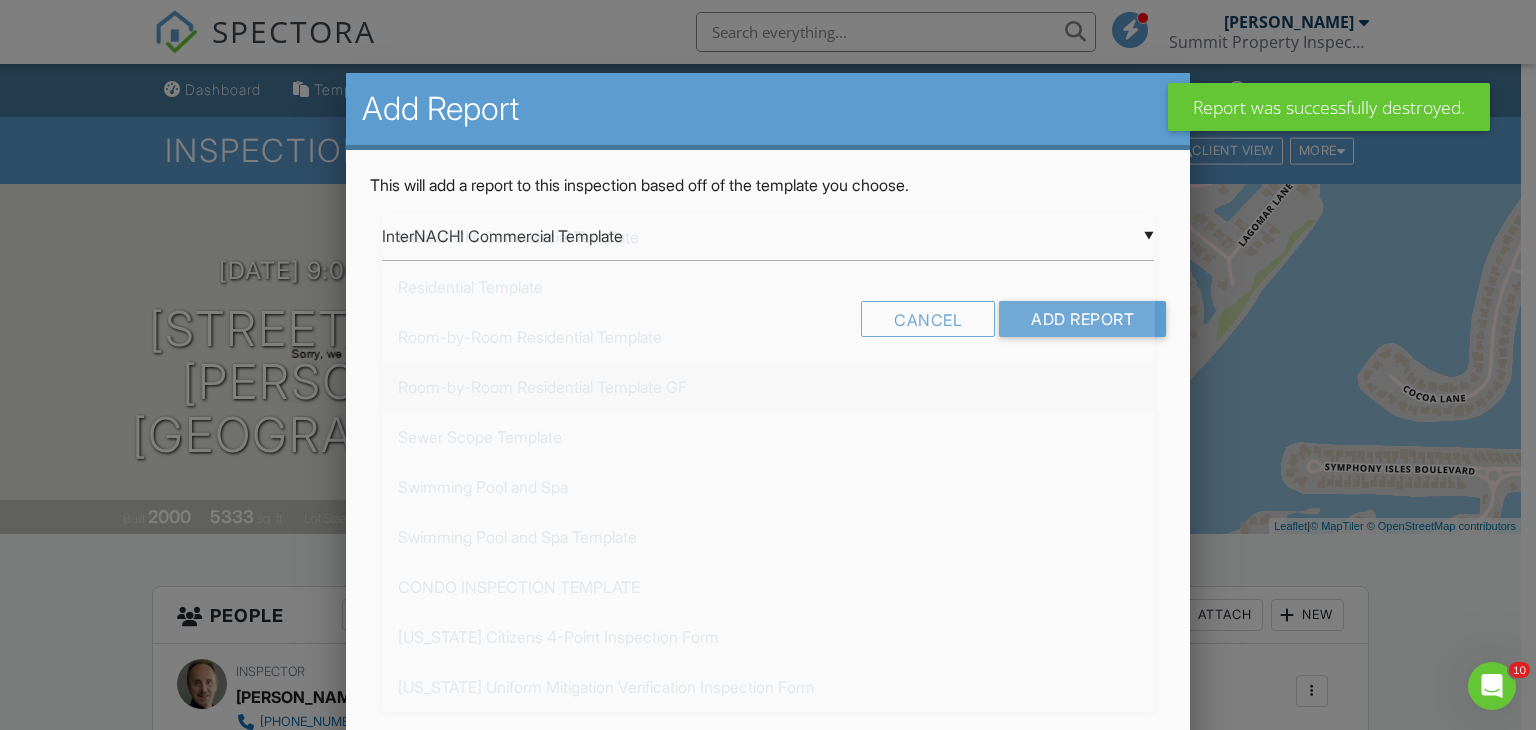 click on "Room-by-Room Residential Template GF" at bounding box center [768, 387] 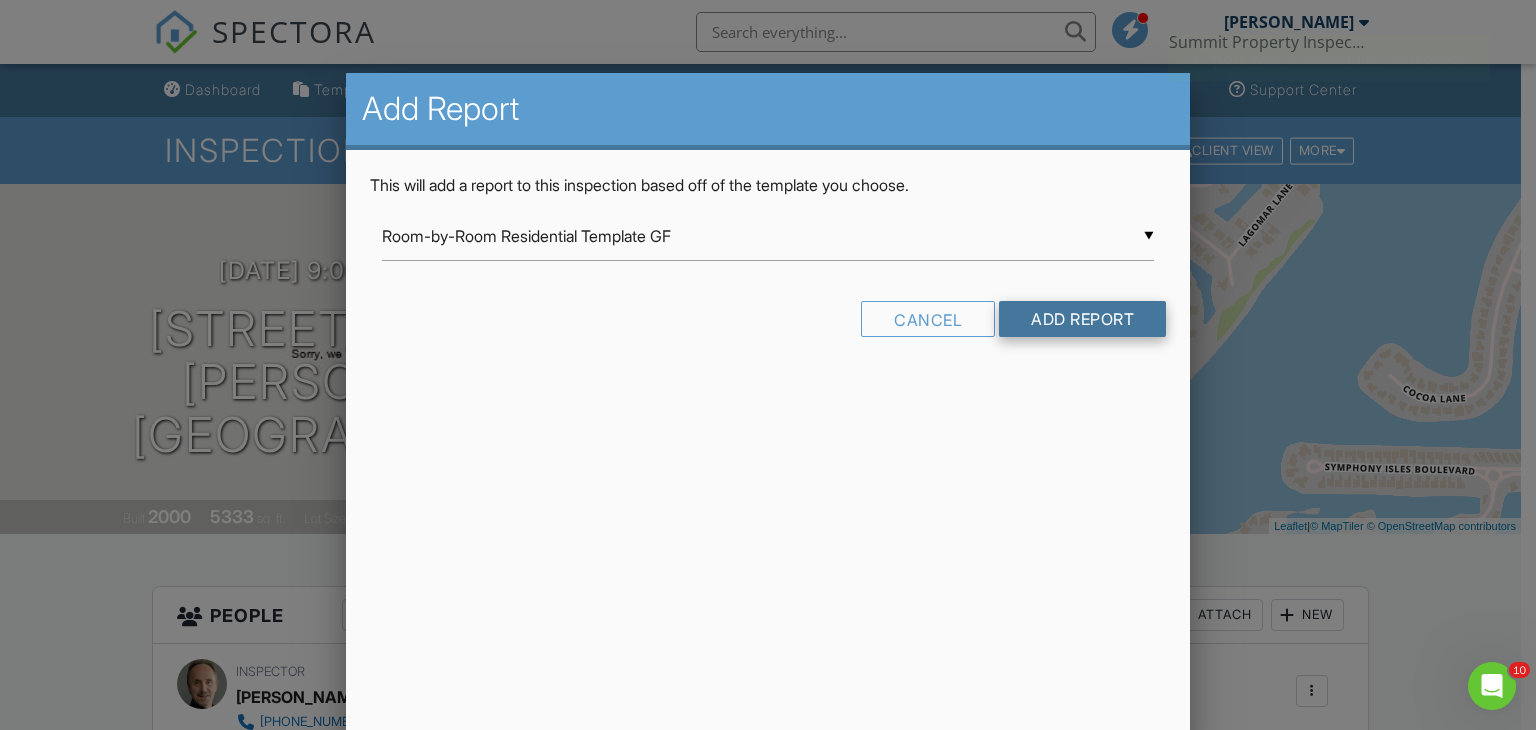 click on "Add Report" at bounding box center [1082, 319] 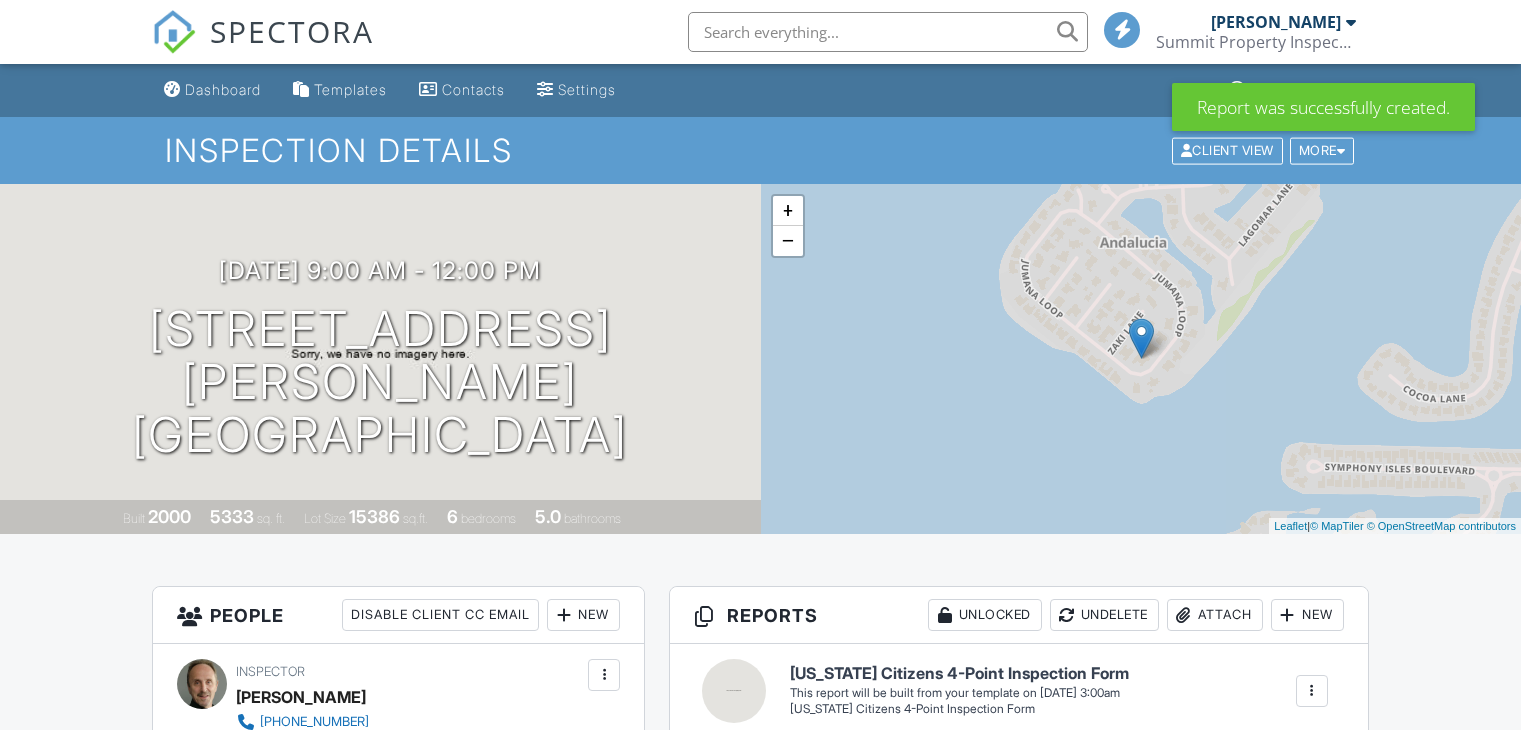 scroll, scrollTop: 0, scrollLeft: 0, axis: both 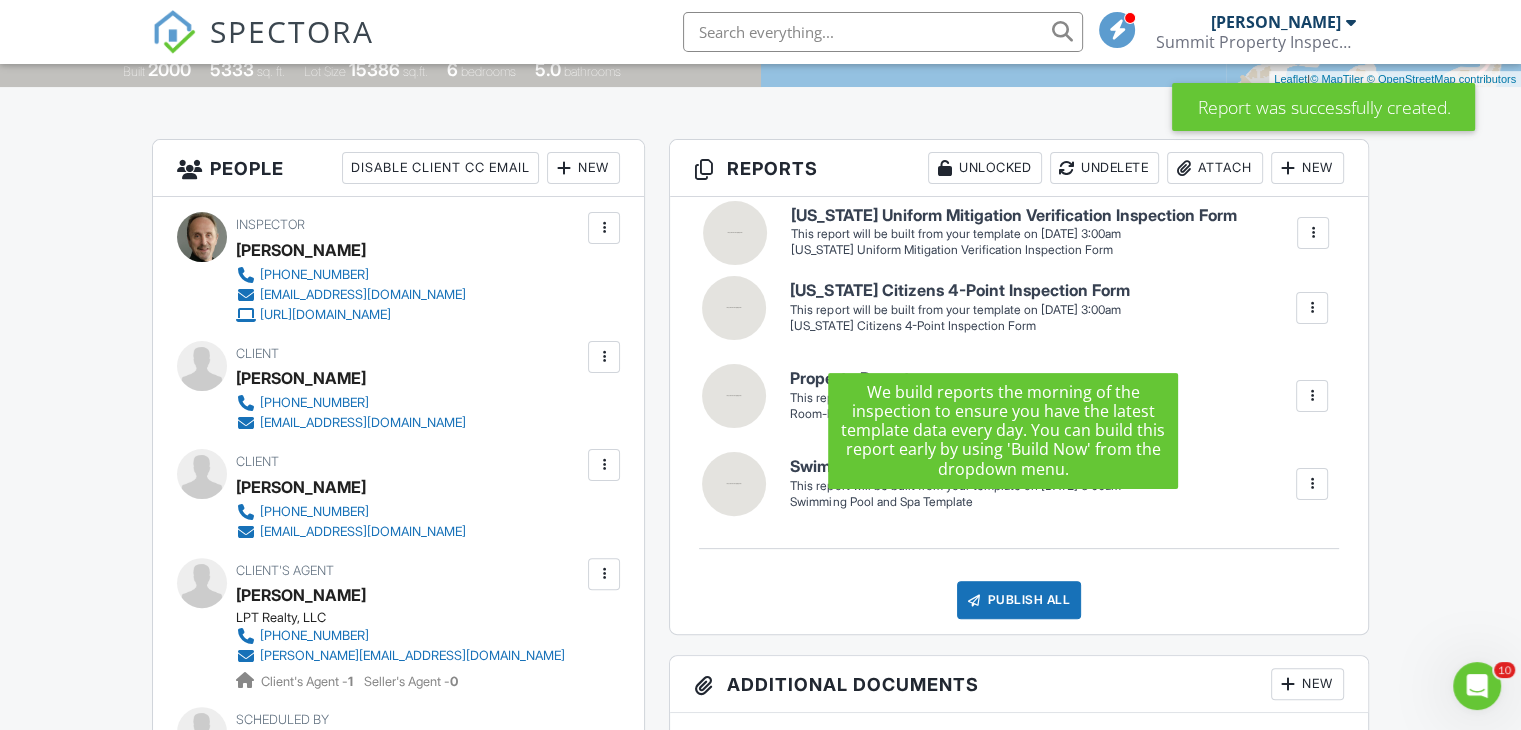 drag, startPoint x: 1020, startPoint y: 327, endPoint x: 1020, endPoint y: 225, distance: 102 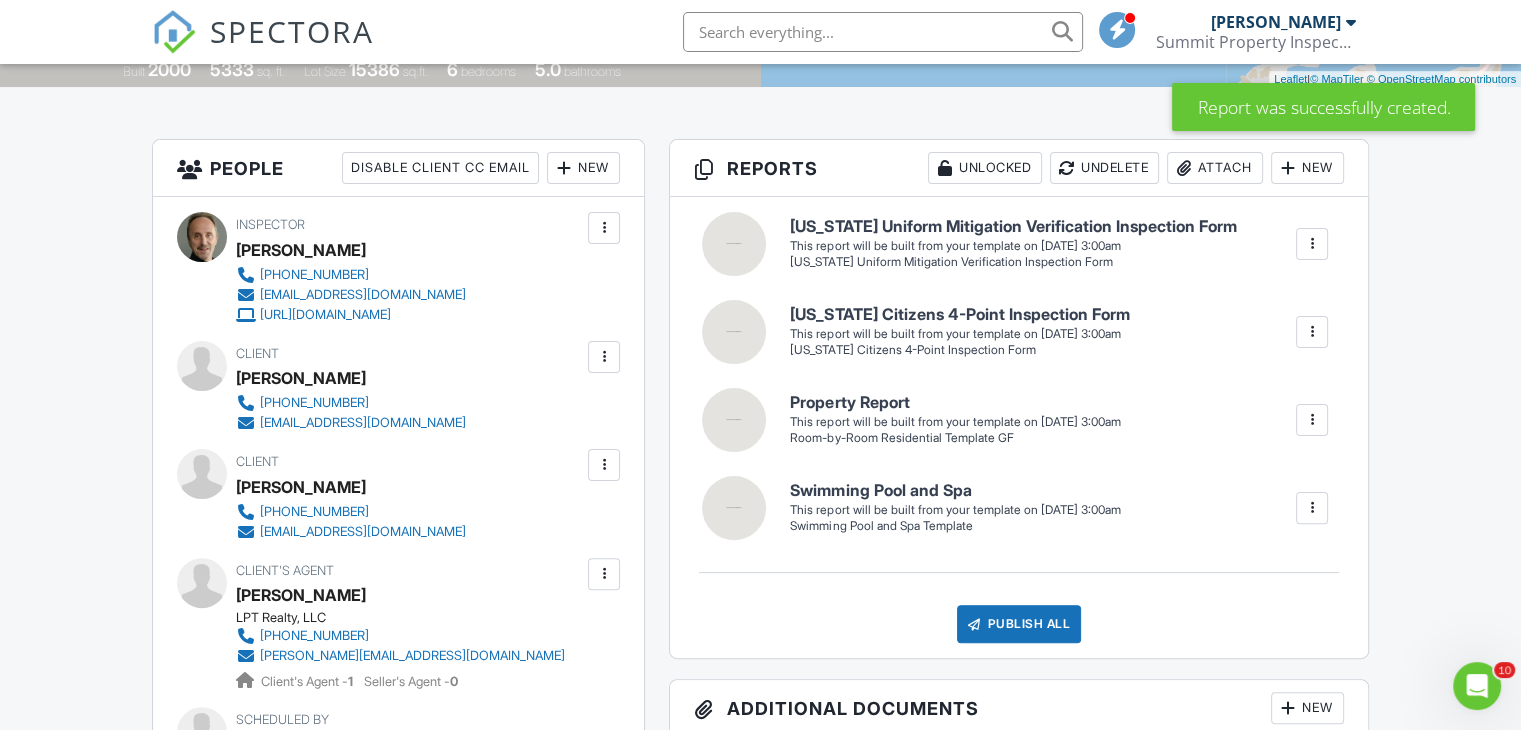 click at bounding box center [1312, 244] 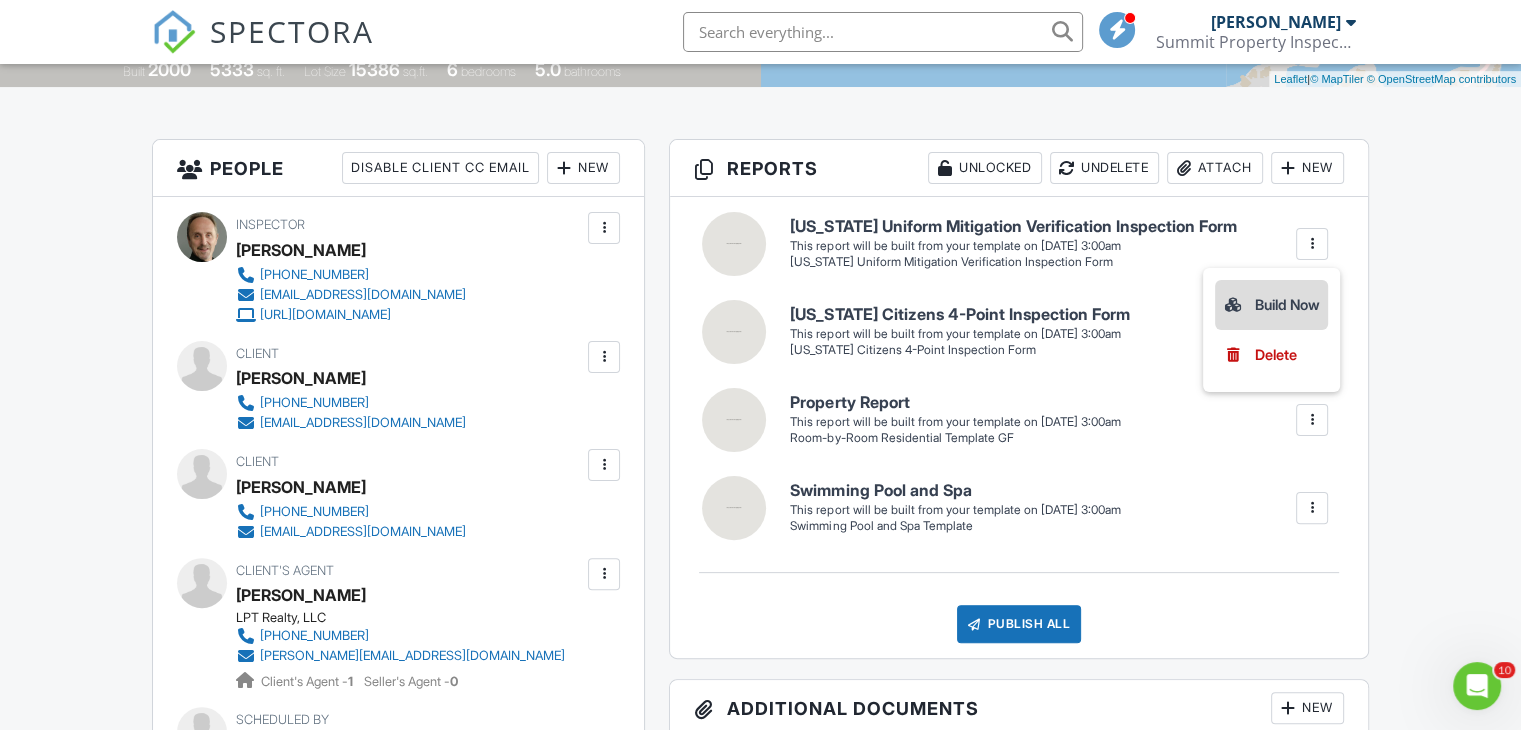 click on "Build Now" at bounding box center [1271, 305] 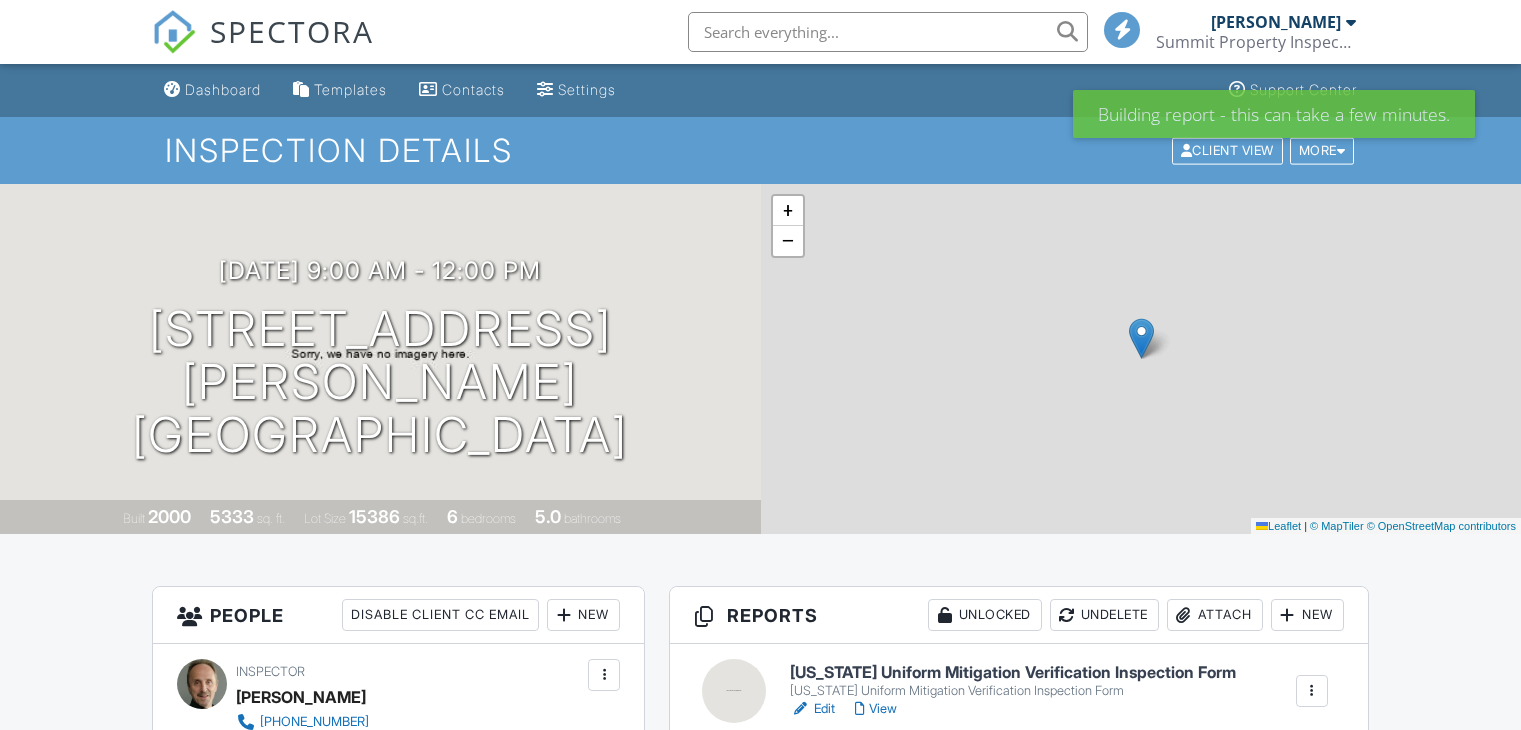 scroll, scrollTop: 0, scrollLeft: 0, axis: both 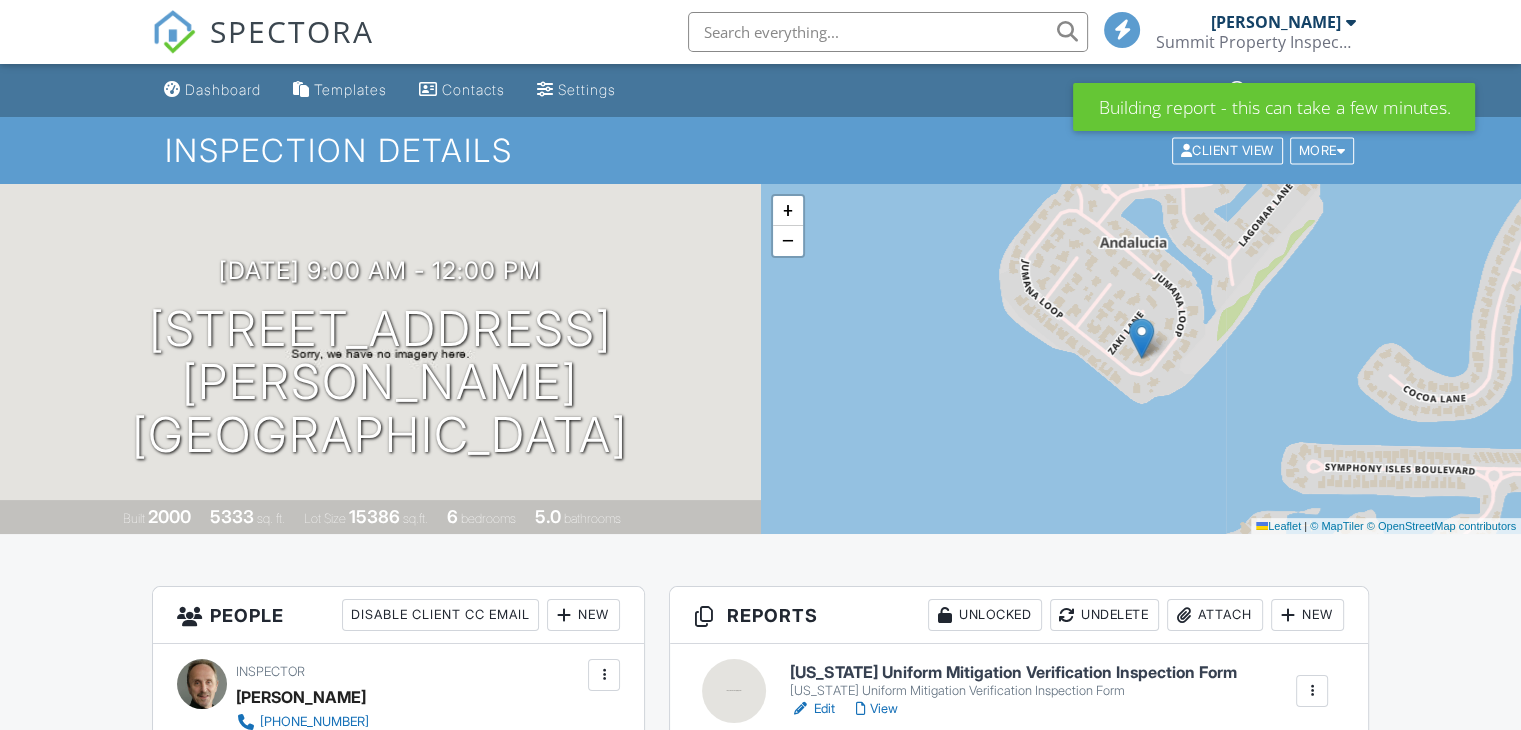 click on "Dashboard
Templates
Contacts
Settings
Support Center
Inspection Details
Client View
More
Property Details
Reschedule
Share
Cancel
[GEOGRAPHIC_DATA]
Print Order
Convert to V10
[DATE]  9:00 am
- 12:00 pm
[STREET_ADDRESS][PERSON_NAME]
[GEOGRAPHIC_DATA]
Built
2000
5333
sq. ft.
Lot Size
15386
sq.ft.
6
bedrooms
5.0
bathrooms
+ −  Leaflet   |   © MapTiler   © OpenStreetMap contributors
All emails and texts are disabled for this inspection!
All emails and texts have been disabled for this inspection. This may have happened due to someone manually disabling them or this inspection being unconfirmed when it was scheduled. To re-enable emails and texts for this inspection, click the button below.
Turn on emails and texts
Turn on and Requeue Notifications" at bounding box center [760, 1797] 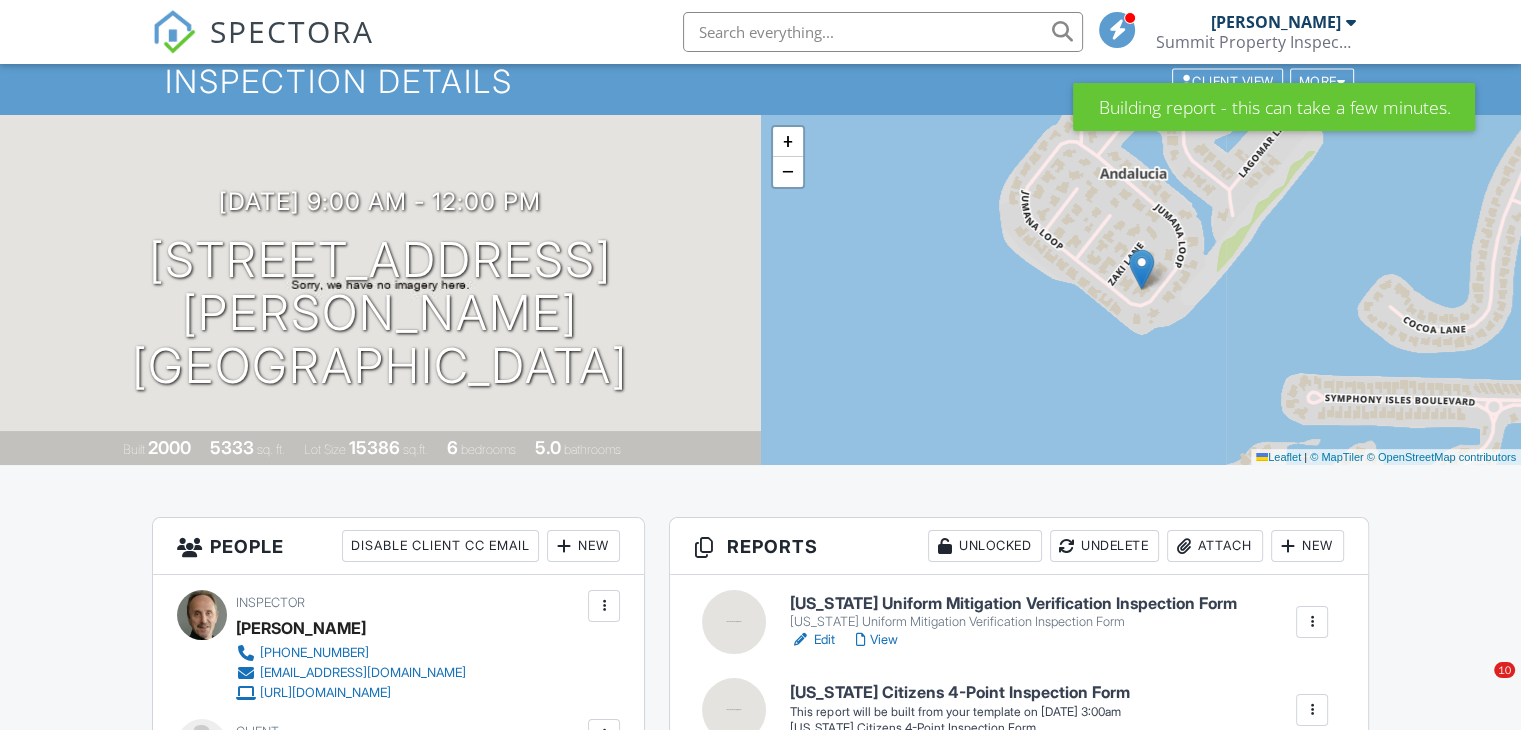 scroll, scrollTop: 84, scrollLeft: 0, axis: vertical 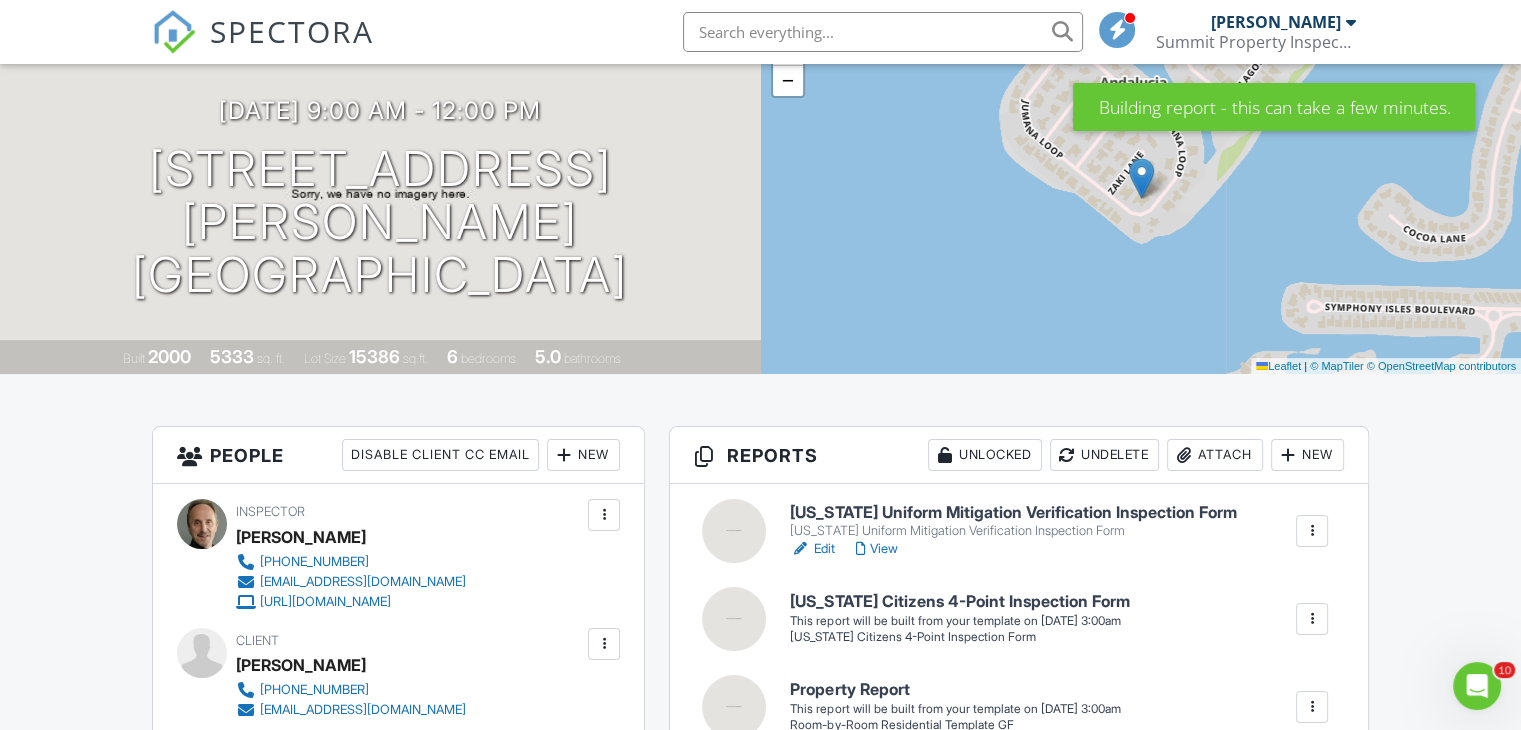 drag, startPoint x: 1316, startPoint y: 626, endPoint x: 1401, endPoint y: 576, distance: 98.61542 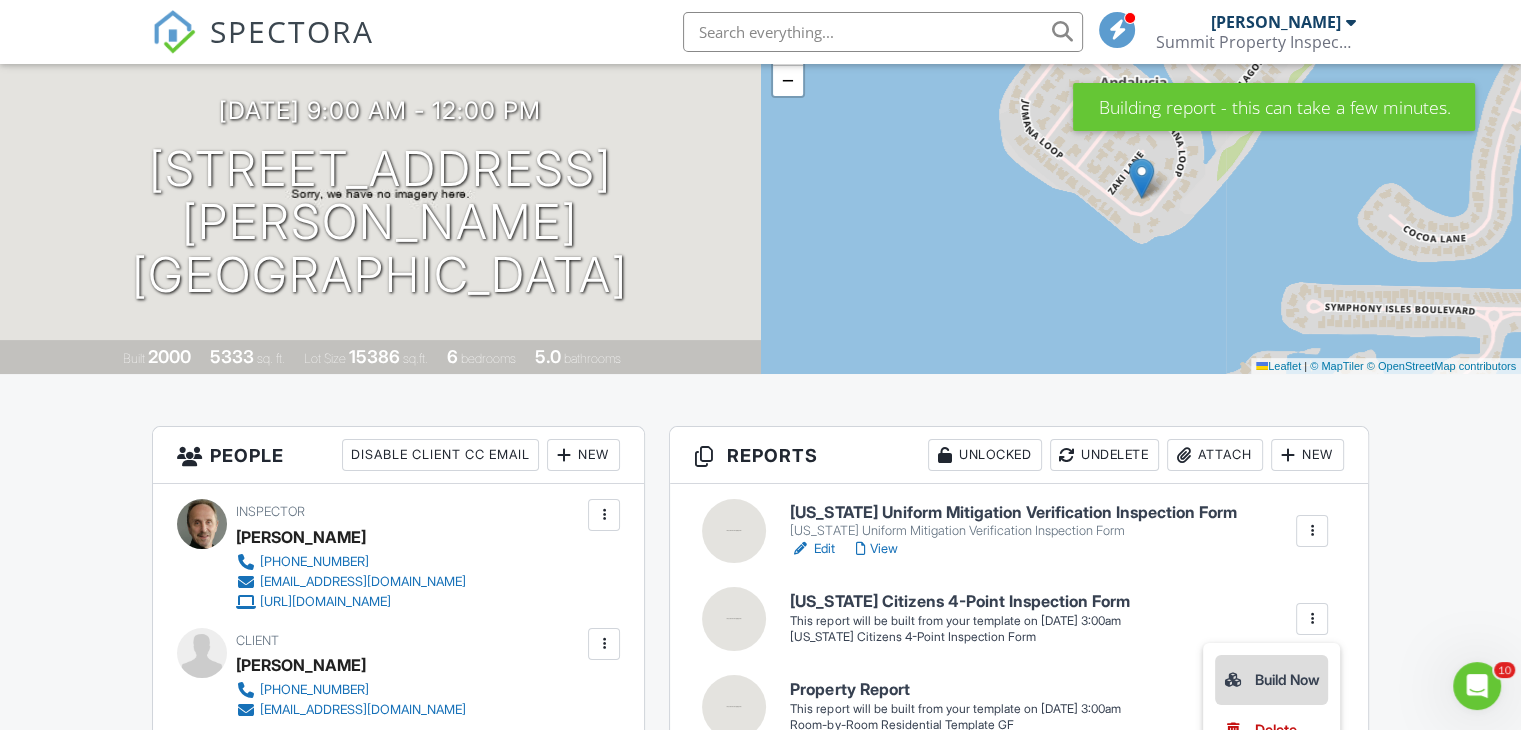 click on "Build Now" at bounding box center (1271, 680) 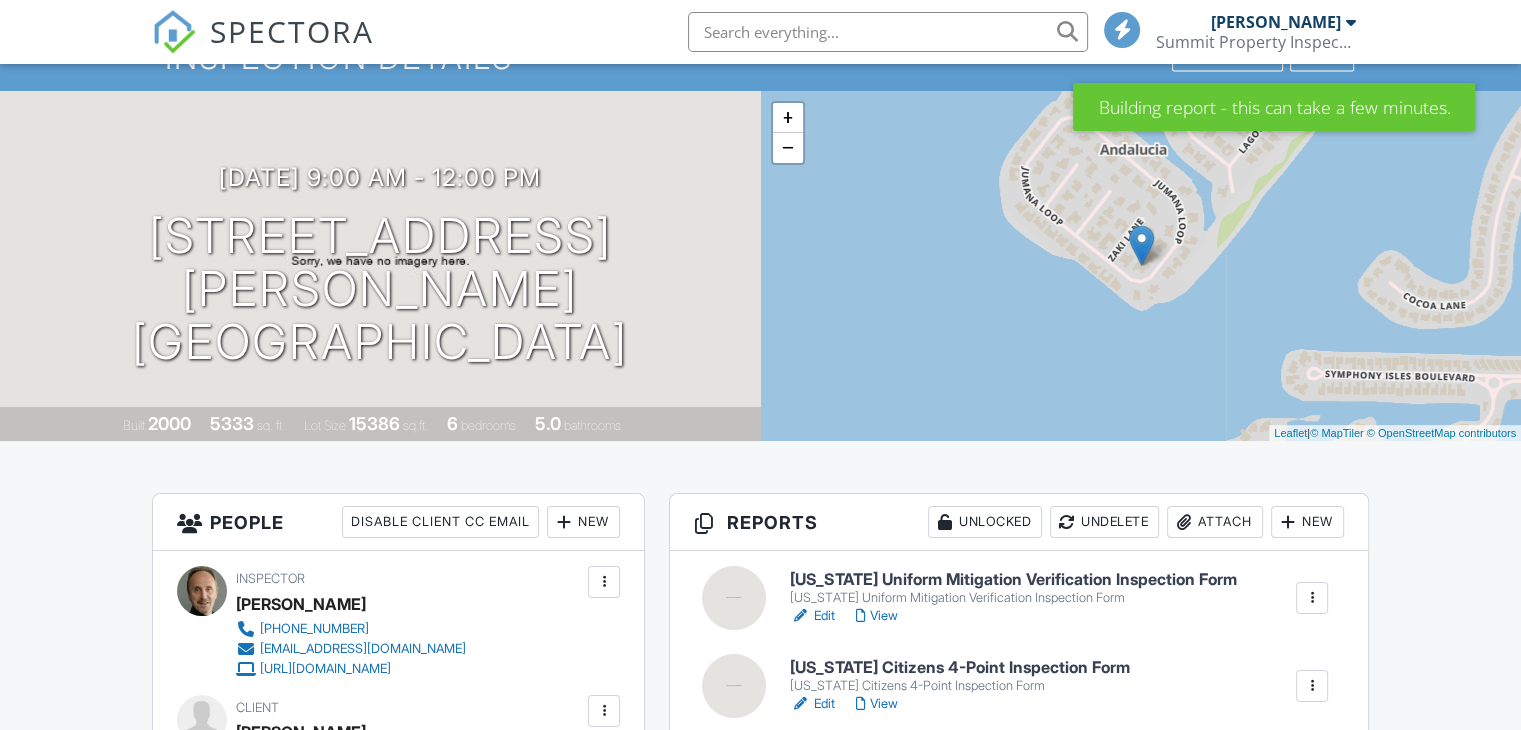 scroll, scrollTop: 160, scrollLeft: 0, axis: vertical 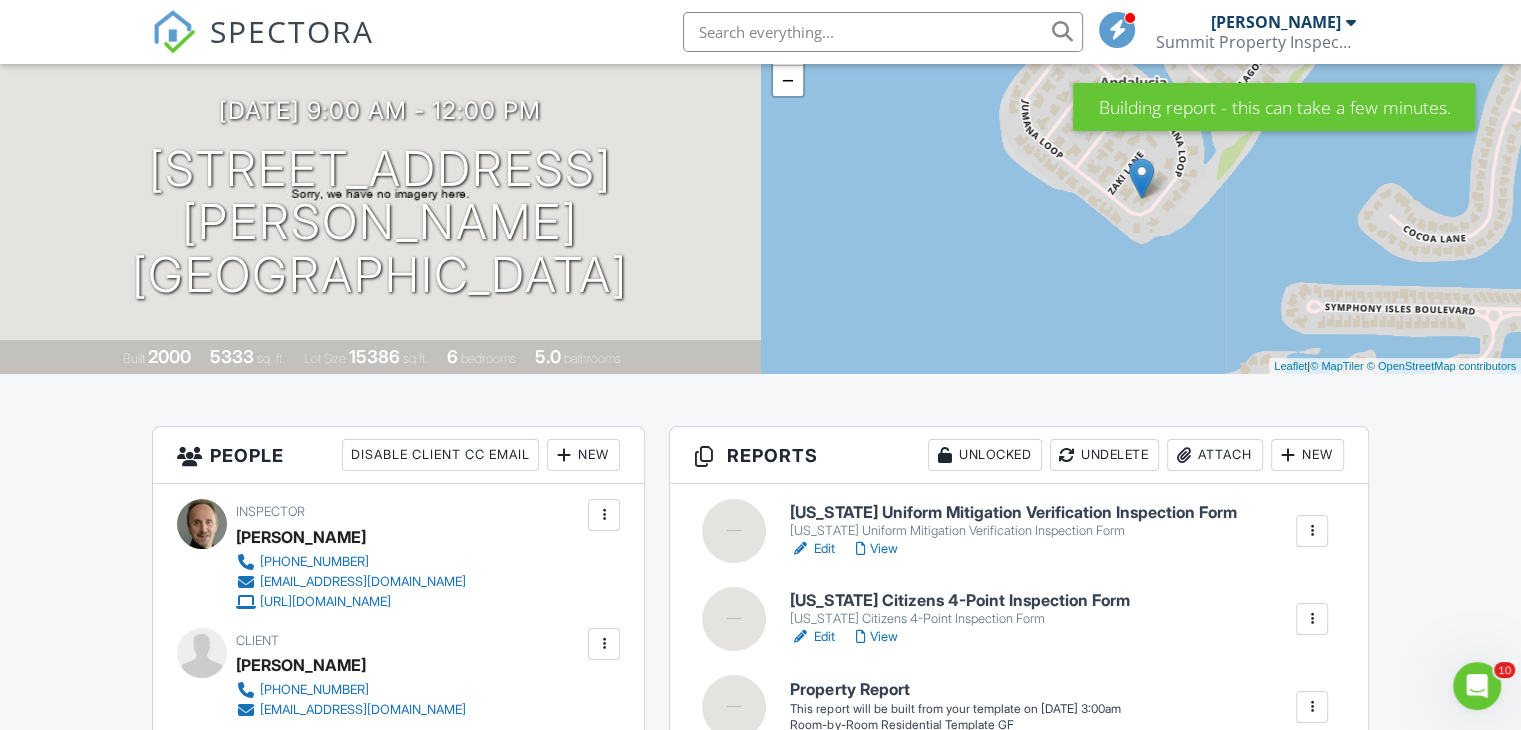 click at bounding box center [1312, 707] 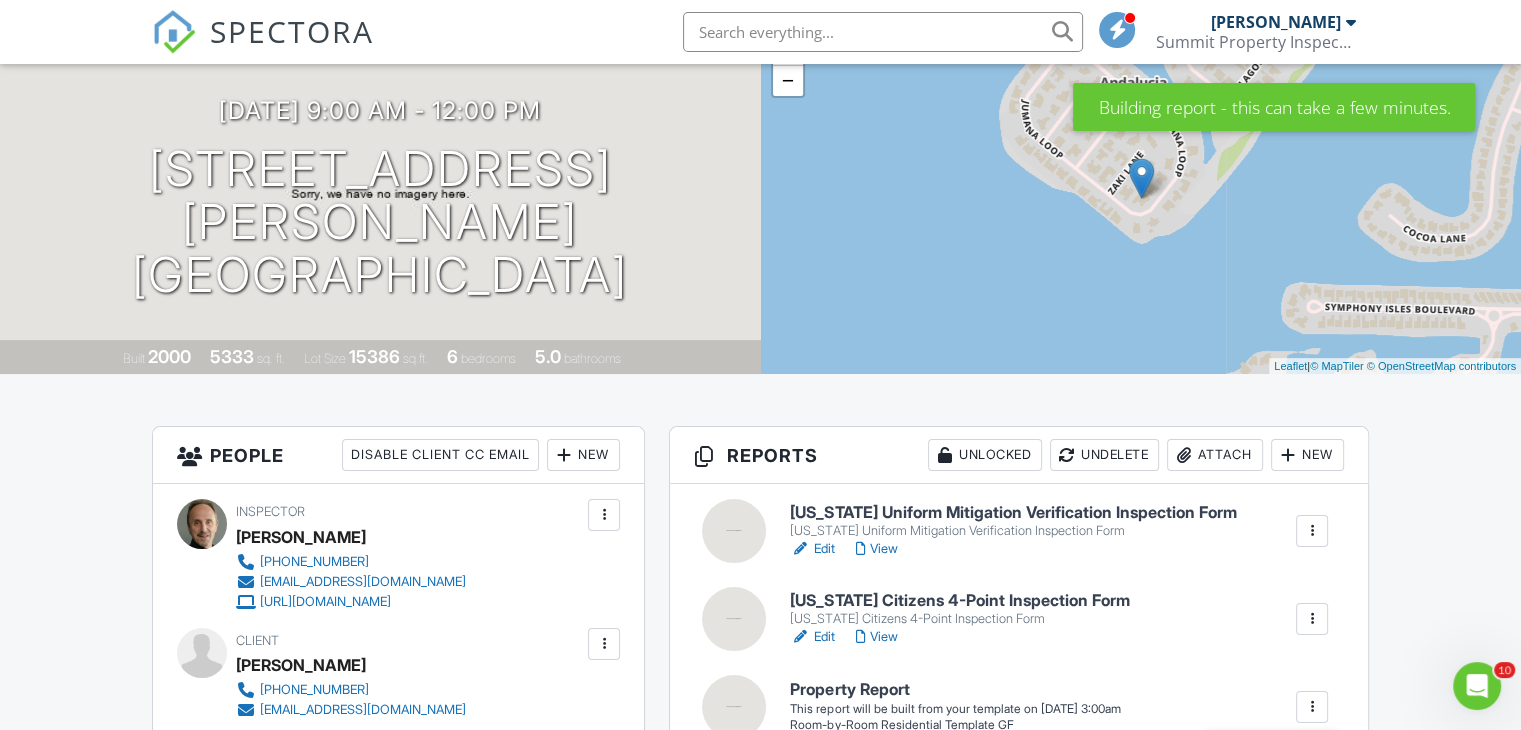 click at bounding box center [1312, 707] 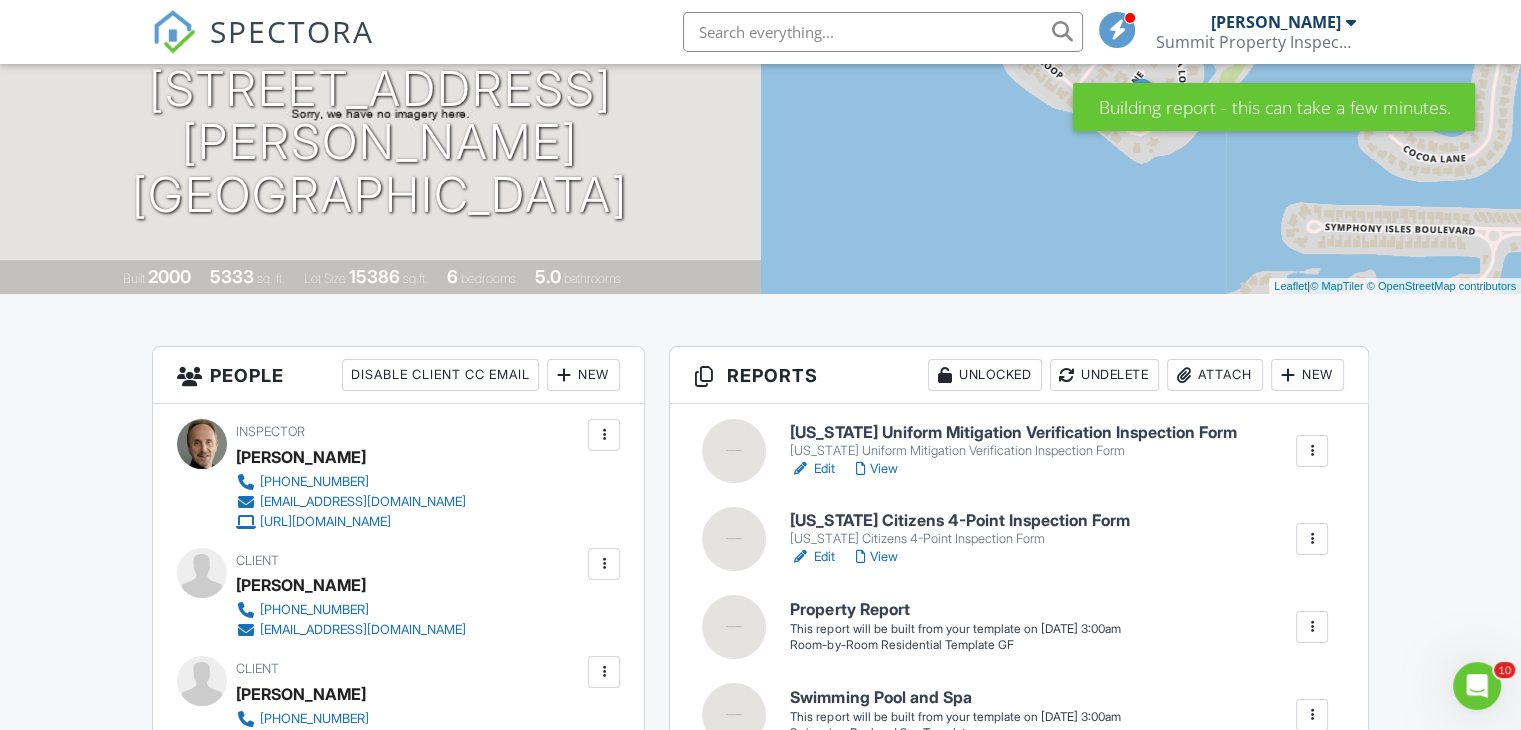 scroll, scrollTop: 280, scrollLeft: 0, axis: vertical 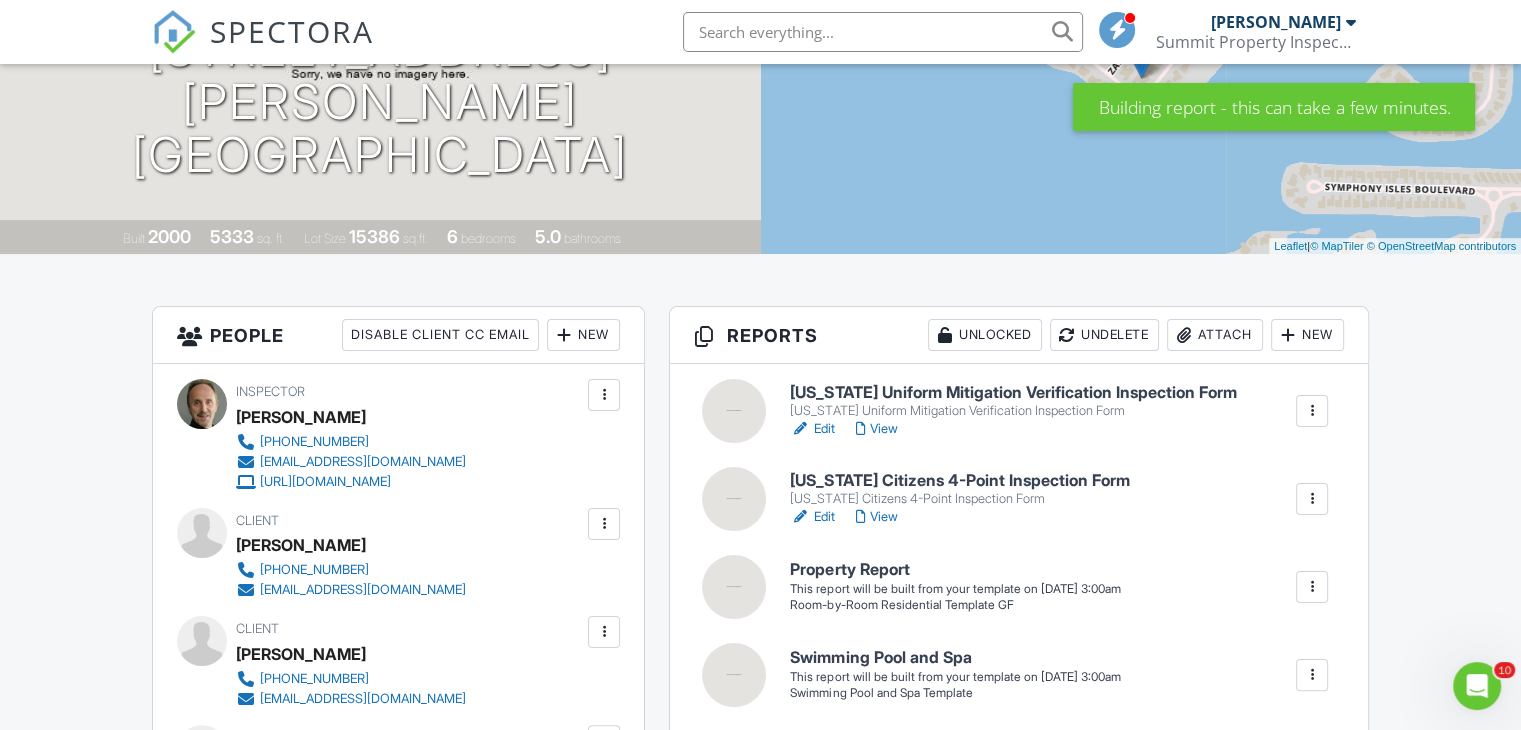 click at bounding box center [1312, 587] 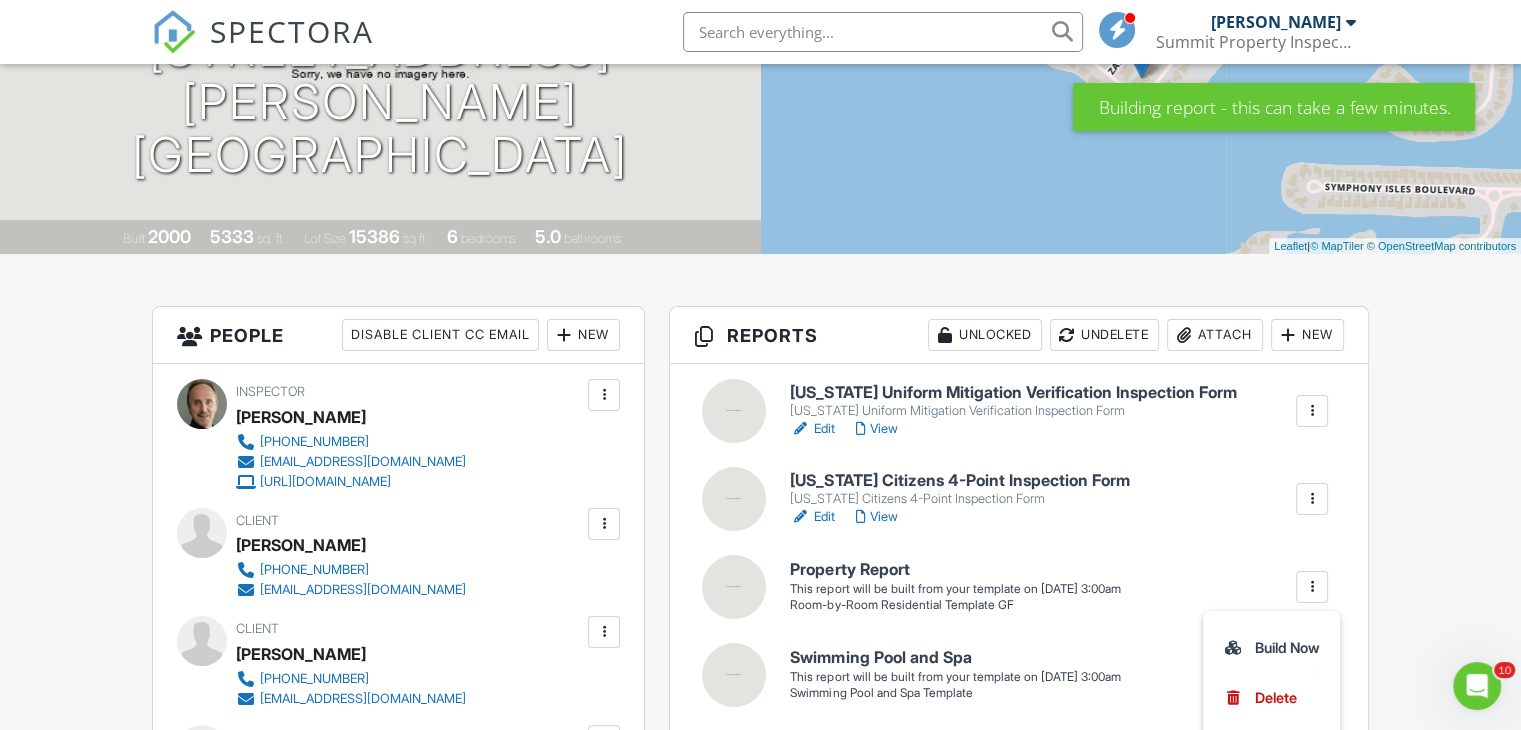 click on "Property Report
Room-by-Room Residential Template GF
Edit
View
Property Report
Room-by-Room Residential Template GF
This report will be built from your template on 07/15/25  3:00am
Quick Publish
Copy
Build Now
Delete" at bounding box center (1058, 587) 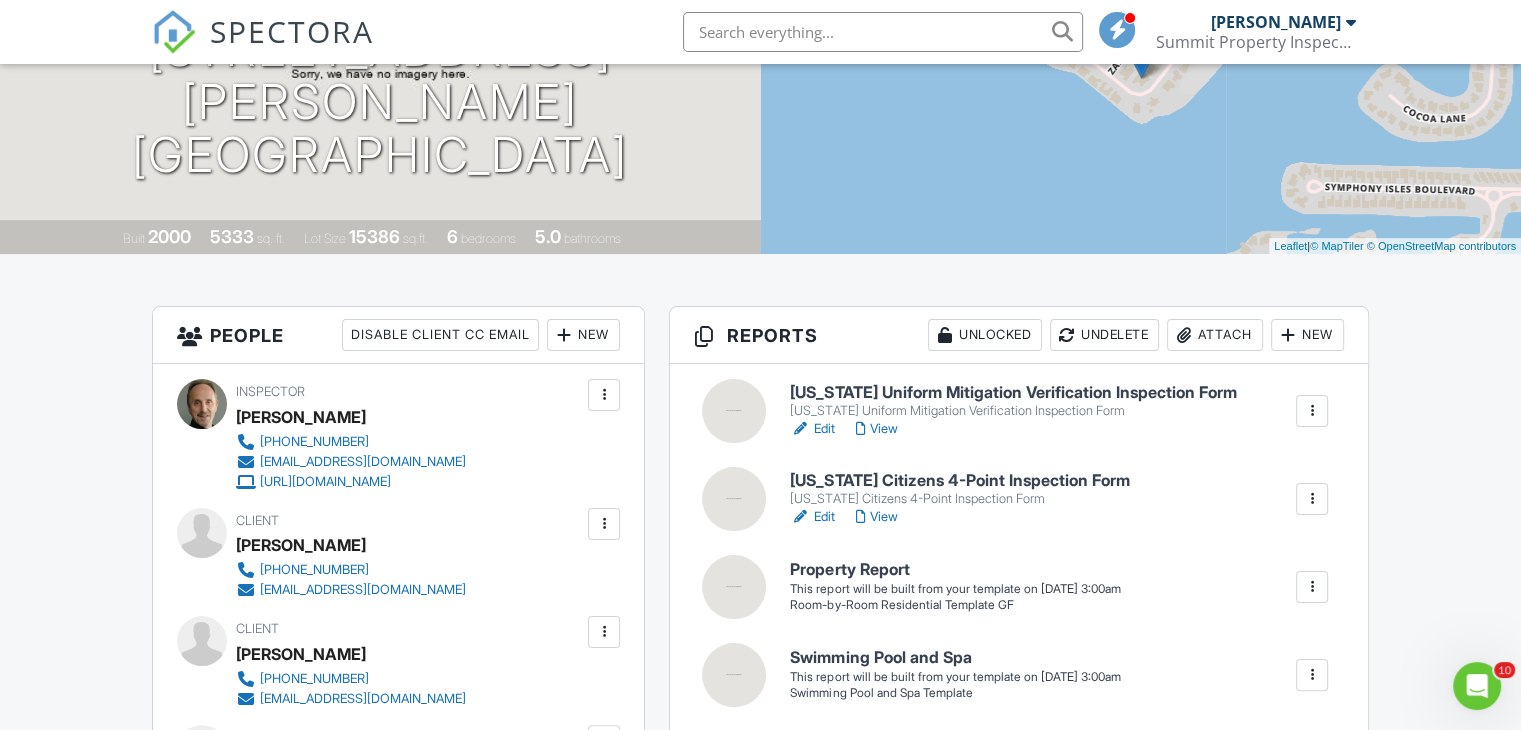 click at bounding box center [1312, 587] 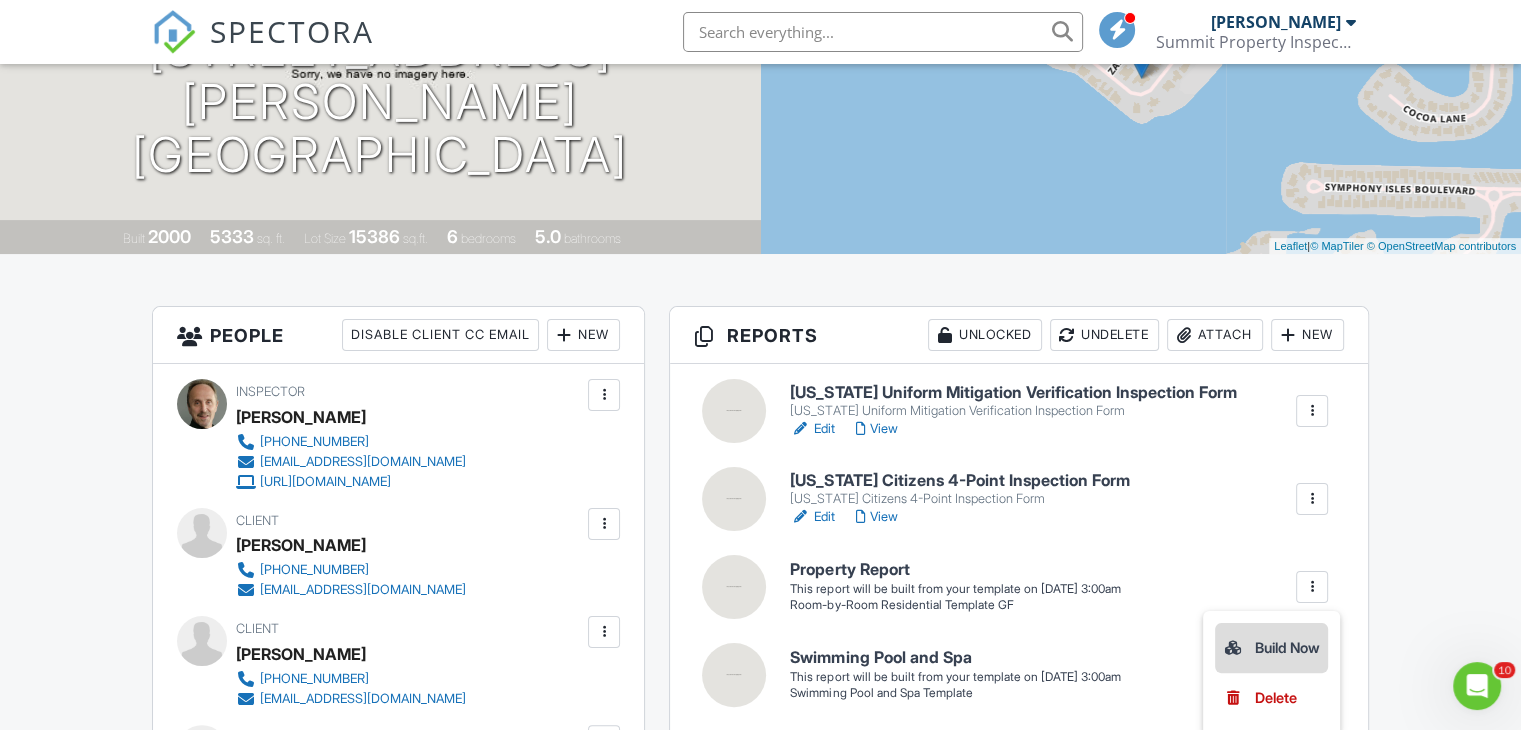 click on "Build Now" at bounding box center [1271, 648] 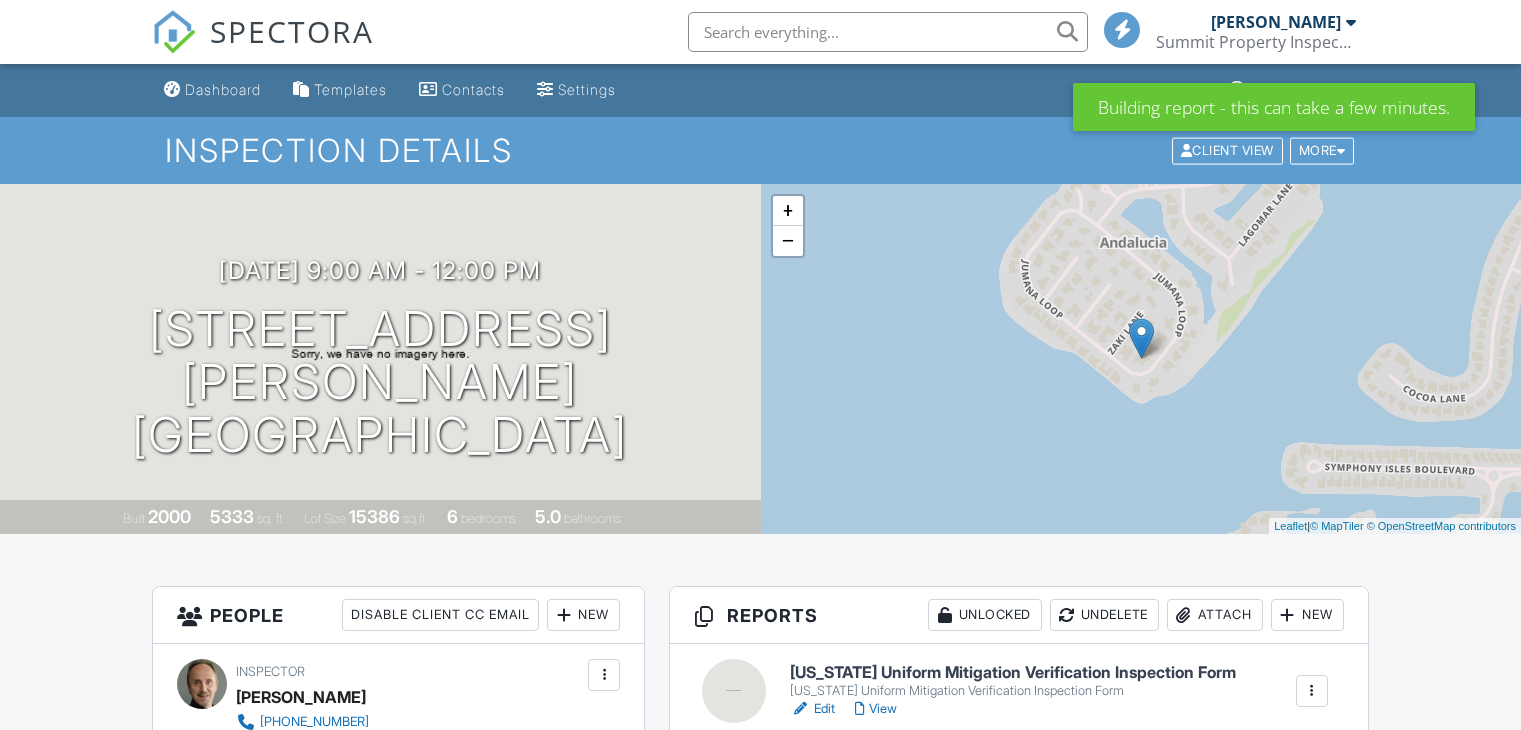 scroll, scrollTop: 0, scrollLeft: 0, axis: both 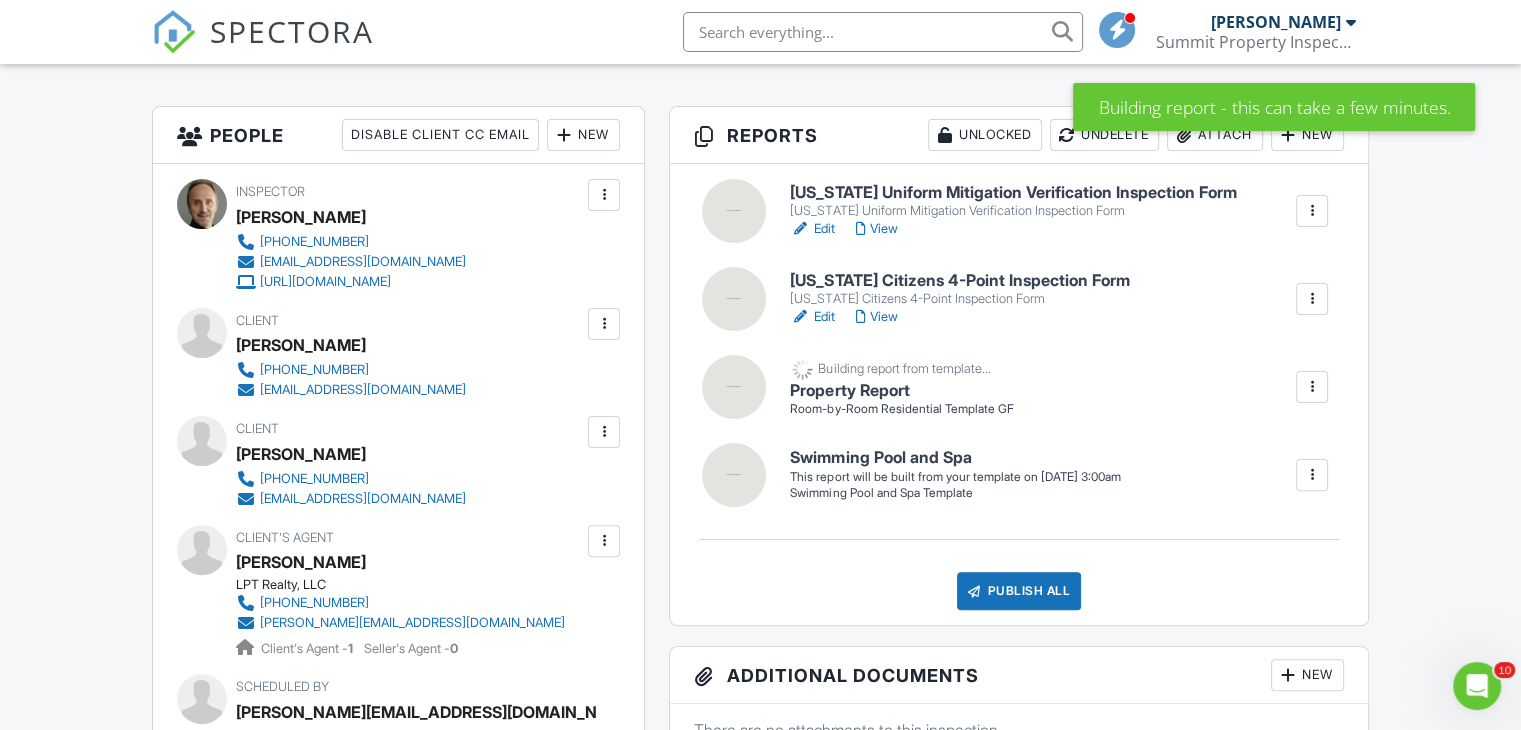 click at bounding box center [1312, 475] 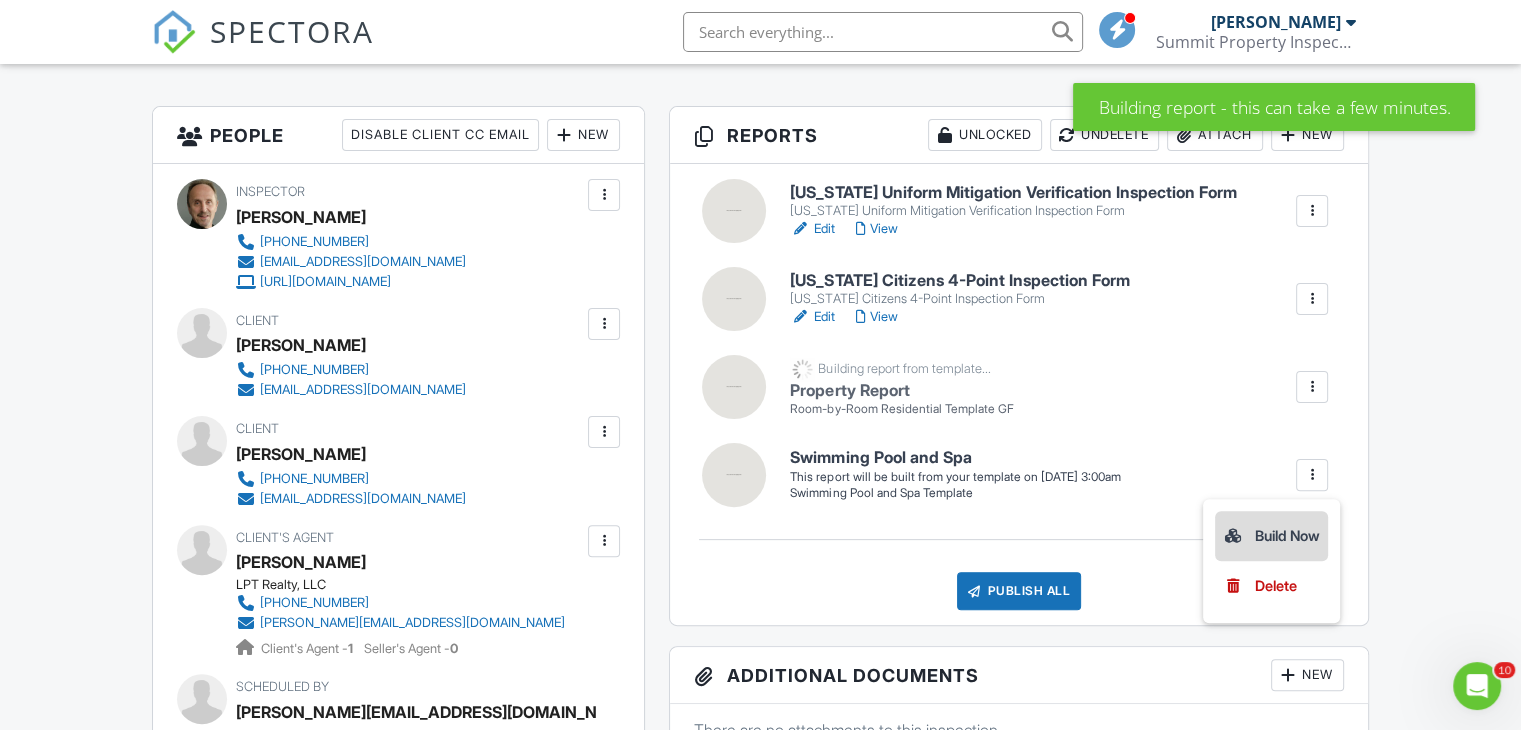 click on "Build Now" at bounding box center (1271, 536) 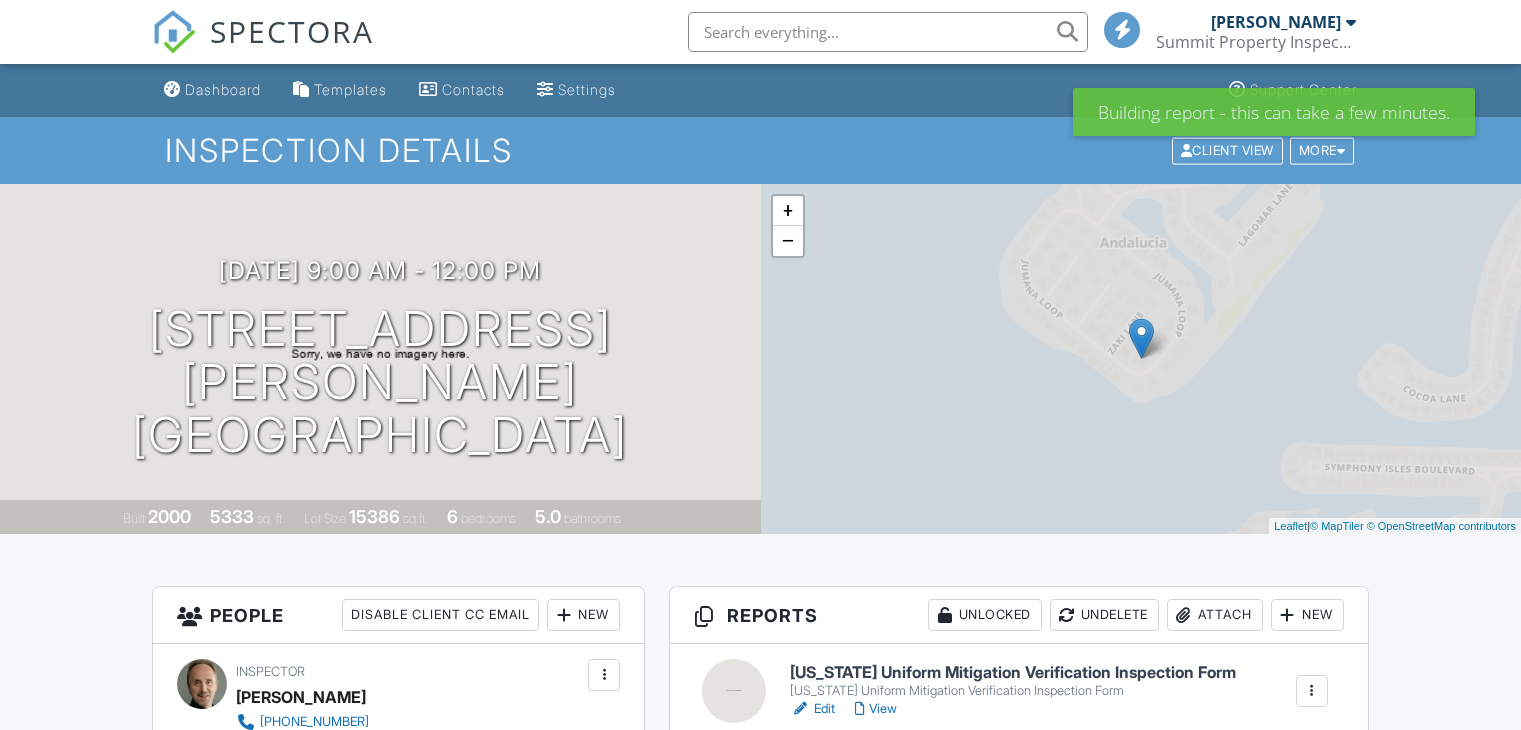 scroll, scrollTop: 0, scrollLeft: 0, axis: both 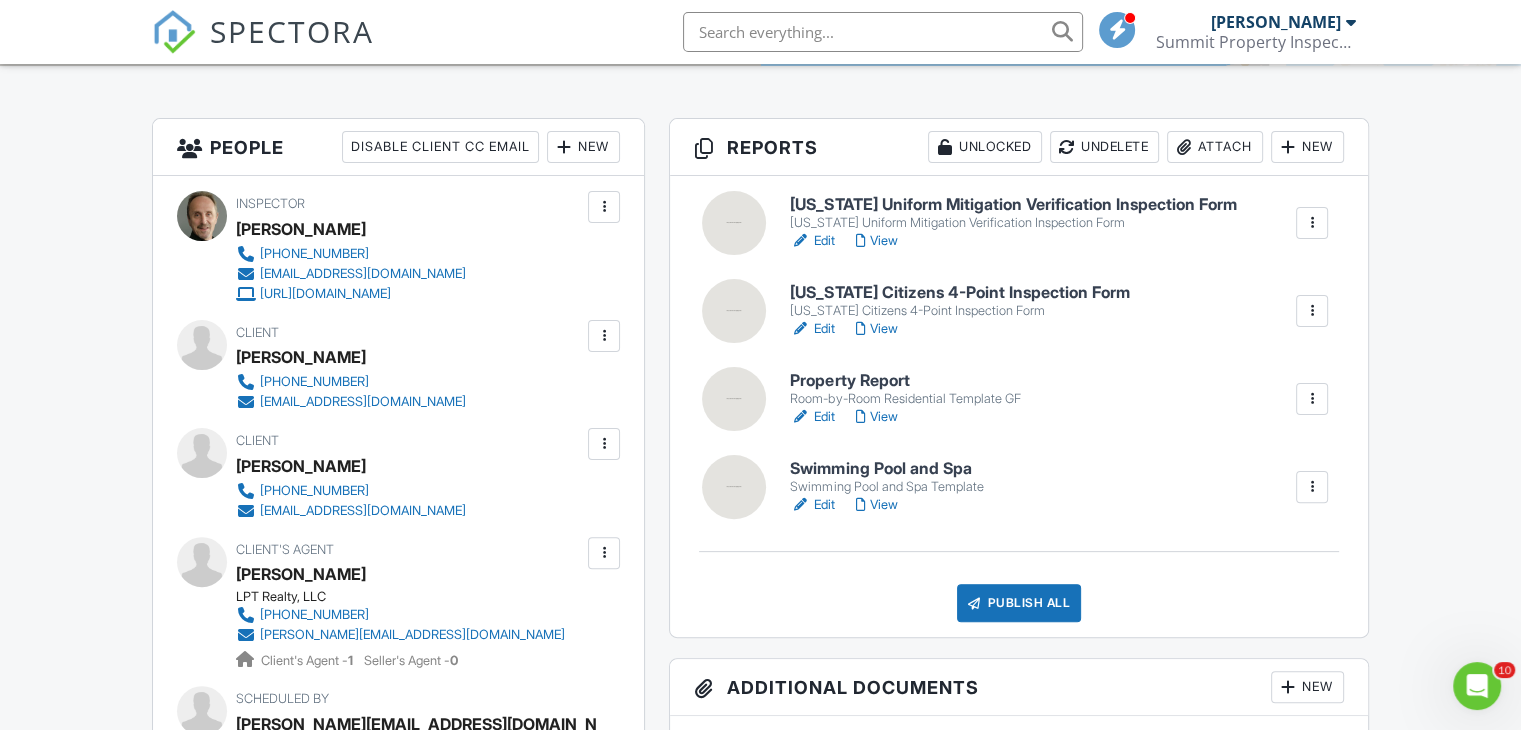 click on "Property Report" at bounding box center [905, 381] 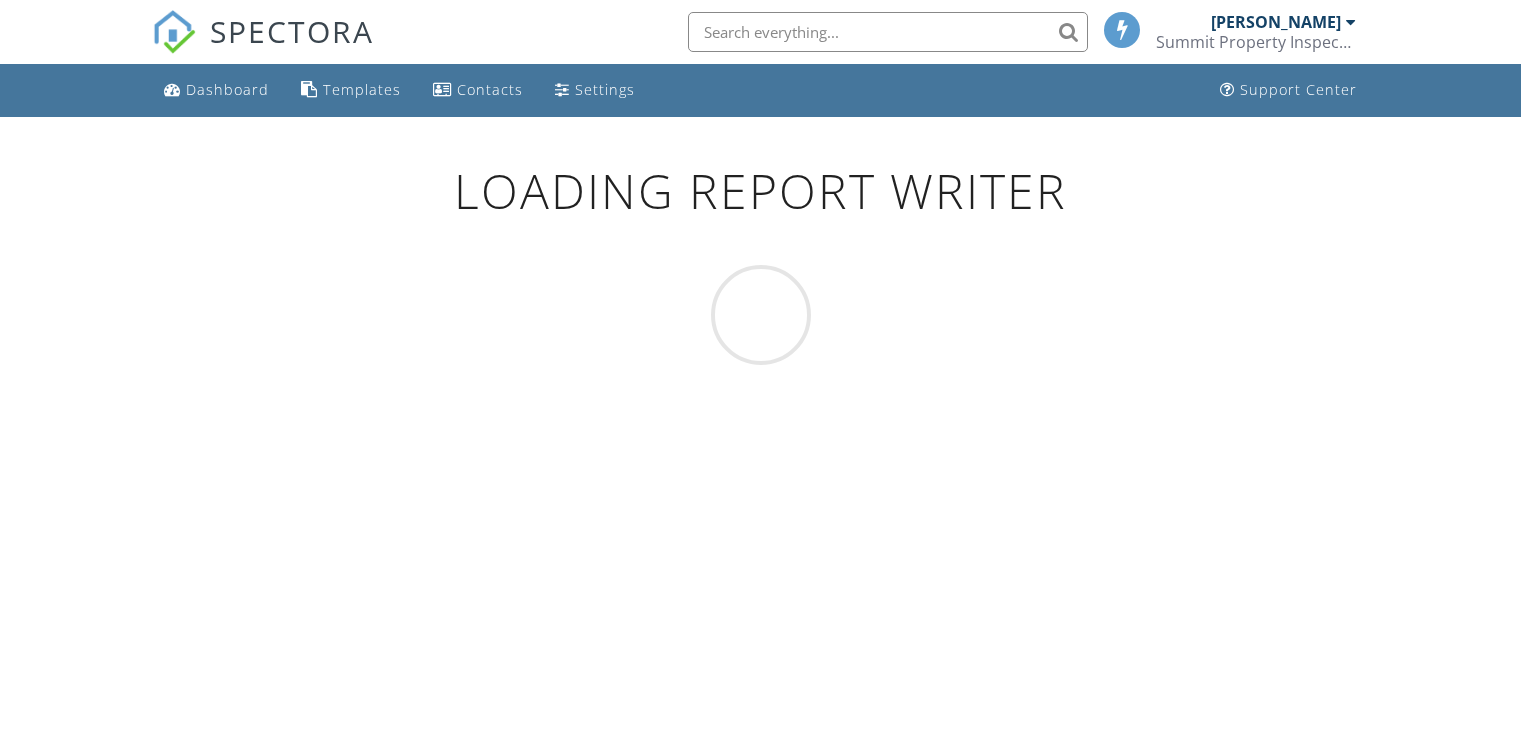 scroll, scrollTop: 0, scrollLeft: 0, axis: both 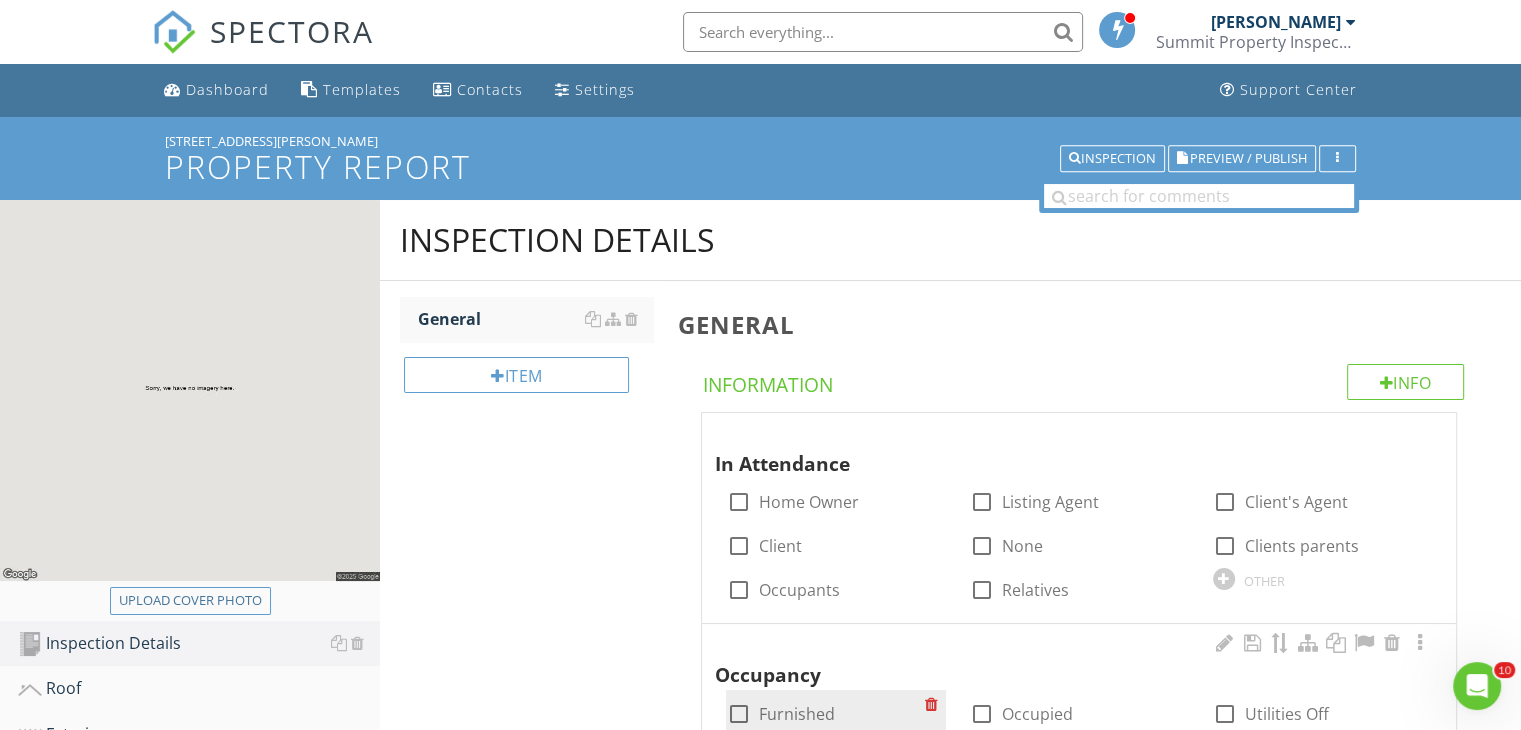 click at bounding box center [738, 714] 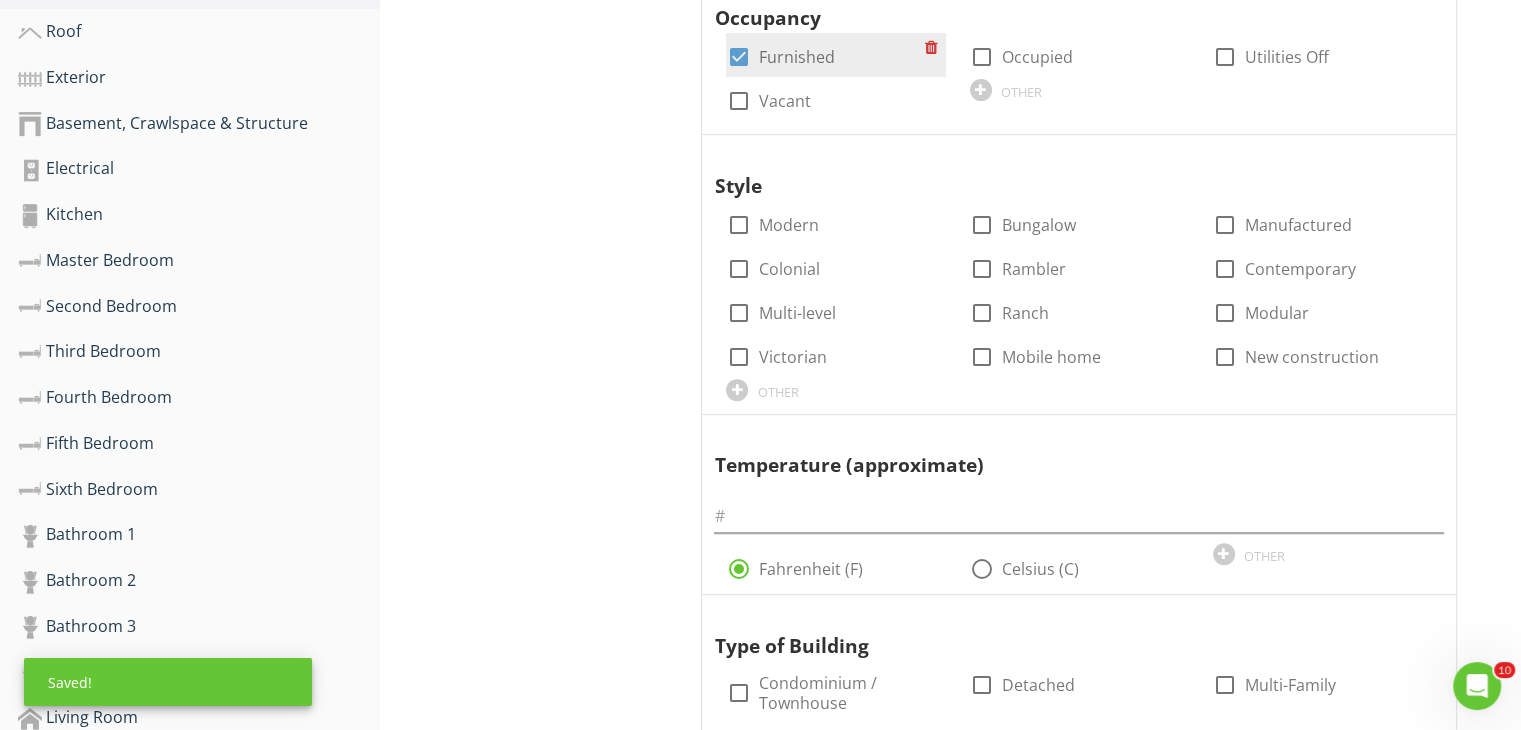 scroll, scrollTop: 680, scrollLeft: 0, axis: vertical 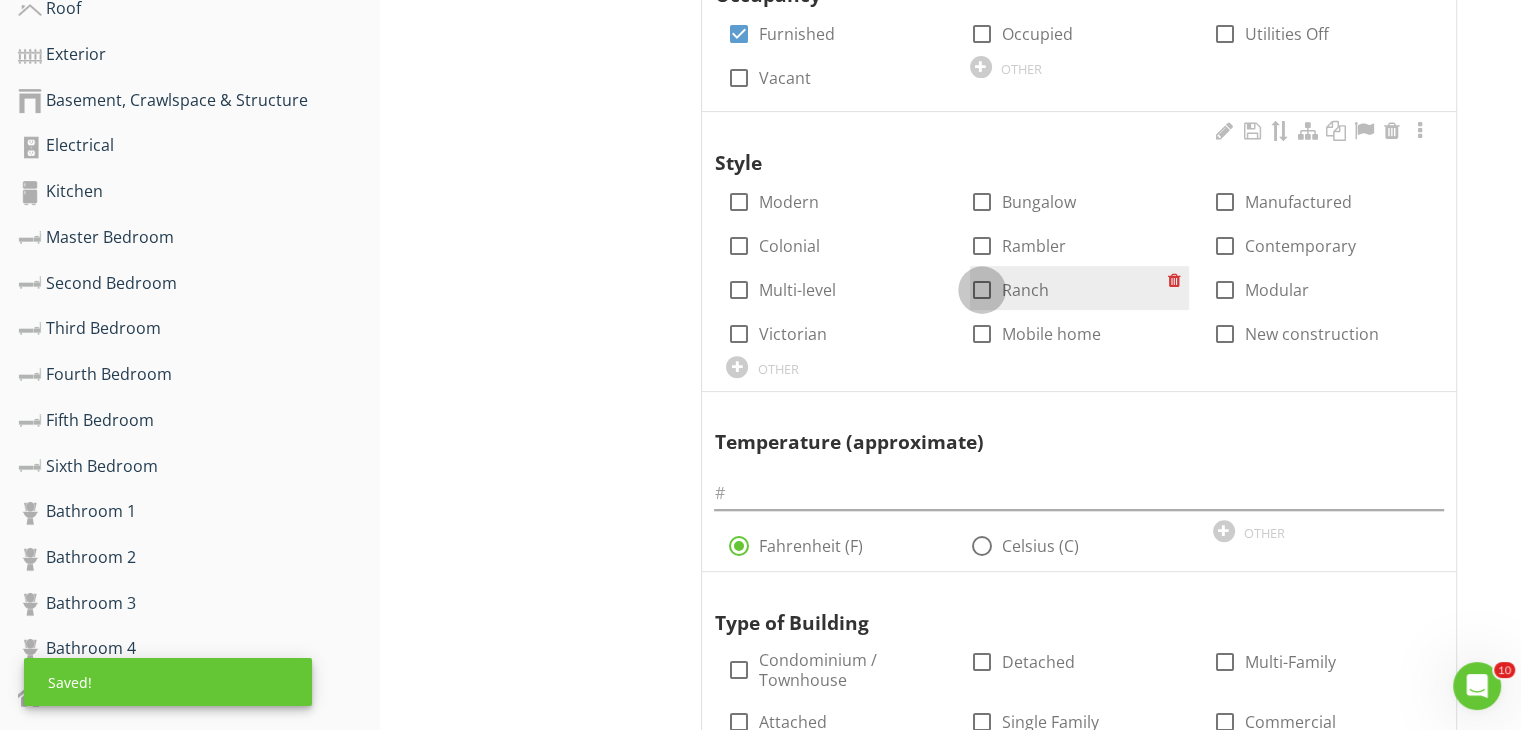 click at bounding box center (982, 290) 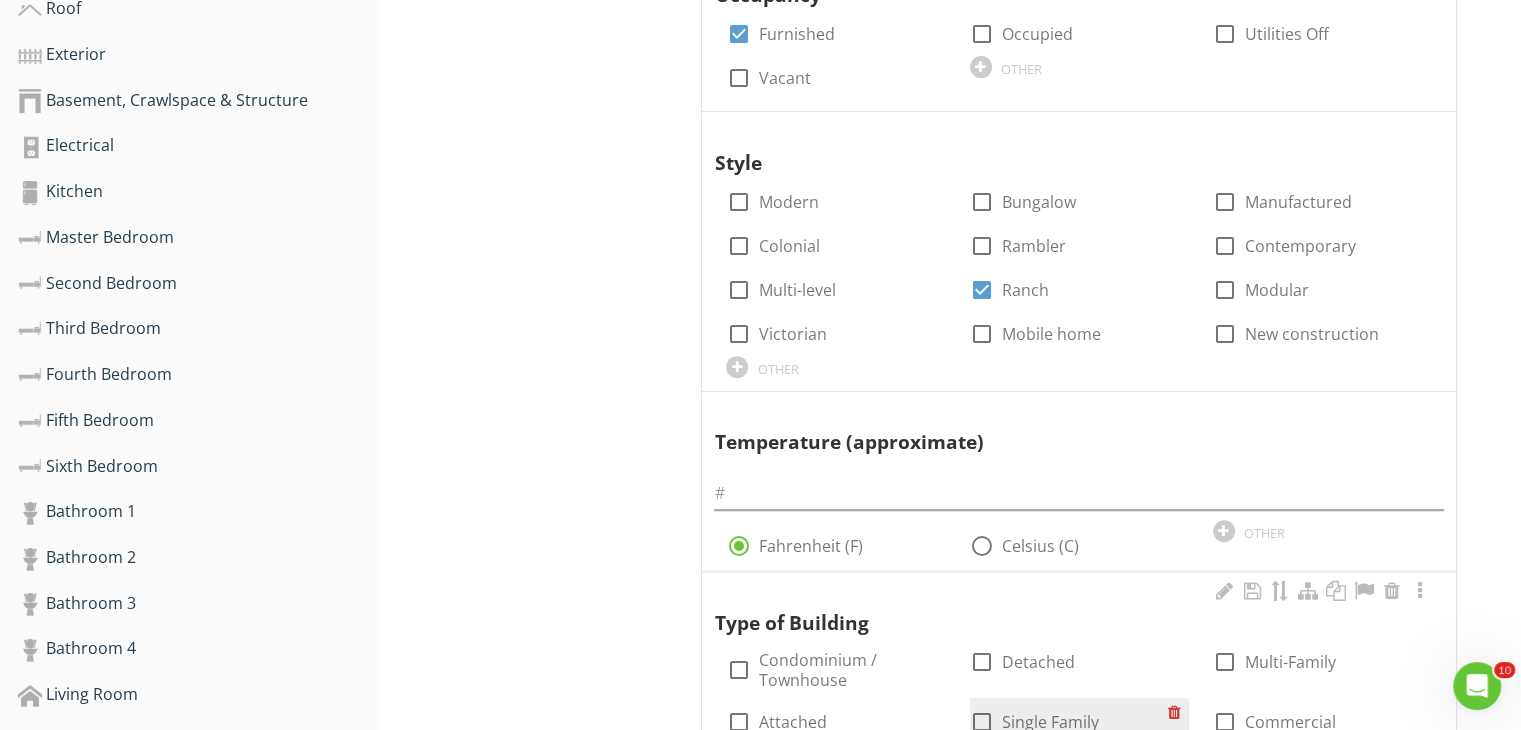 click at bounding box center (982, 722) 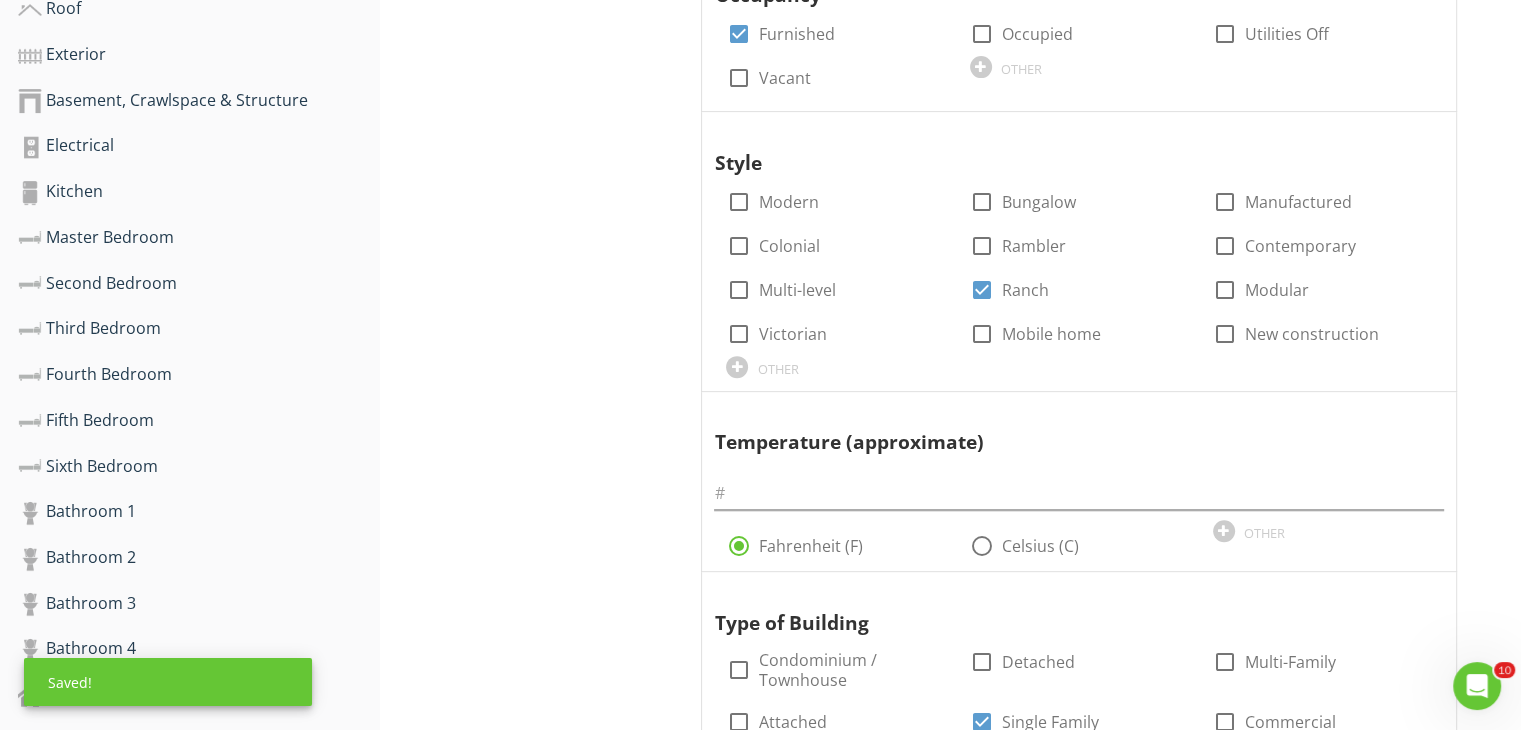 click on "General
Info
Information
In Attendance
check_box_outline_blank Home Owner   check_box_outline_blank Listing Agent   check_box_outline_blank Client's Agent   check_box_outline_blank Client   check_box_outline_blank None   check_box_outline_blank Clients parents   check_box_outline_blank Occupants   check_box_outline_blank Relatives         OTHER
Occupancy
check_box Furnished   check_box_outline_blank Occupied   check_box_outline_blank Utilities Off   check_box_outline_blank Vacant         OTHER
Style
check_box_outline_blank Modern   check_box_outline_blank Bungalow   check_box_outline_blank Manufactured   check_box_outline_blank Colonial   check_box_outline_blank Rambler   check_box_outline_blank Contemporary   check_box_outline_blank   Ranch" at bounding box center [1093, 1086] 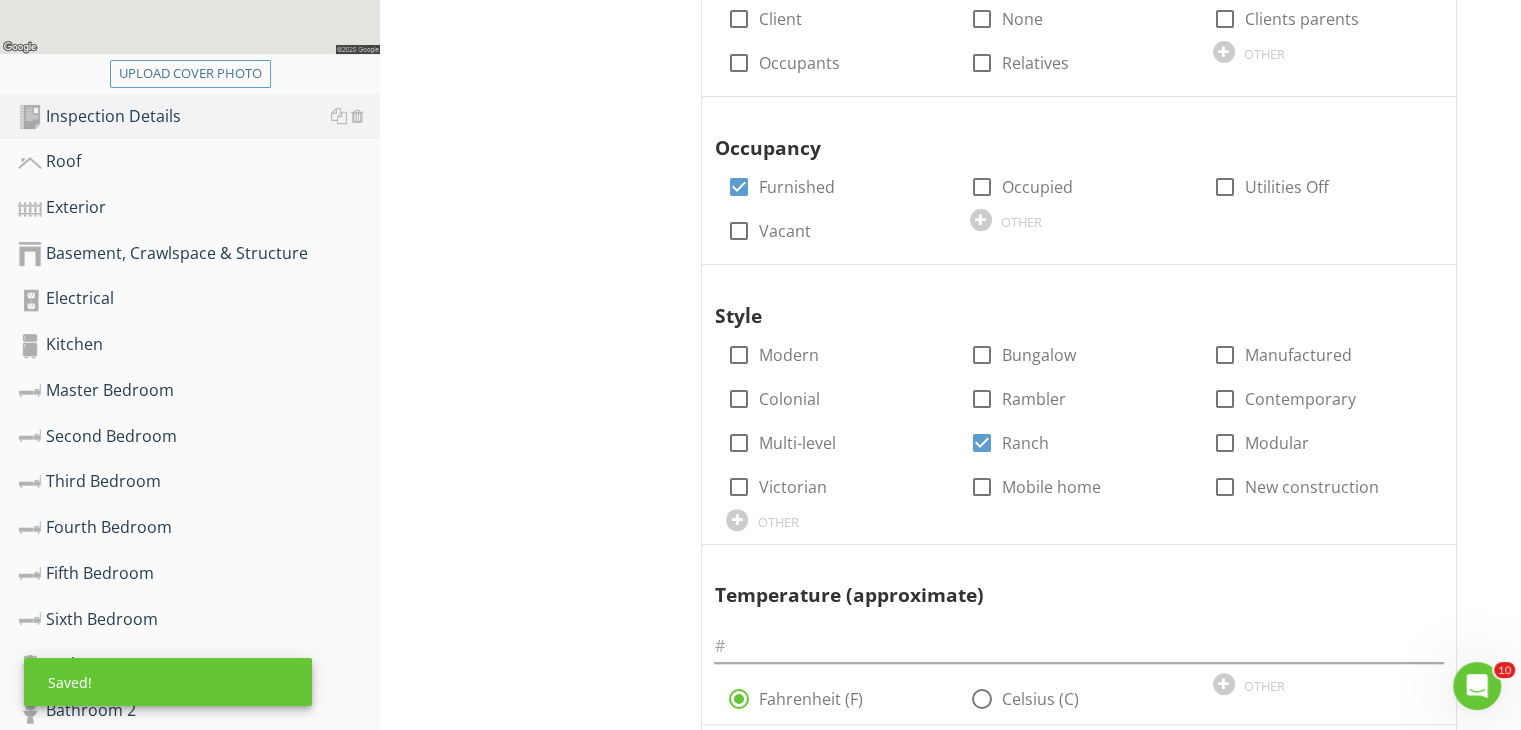 scroll, scrollTop: 520, scrollLeft: 0, axis: vertical 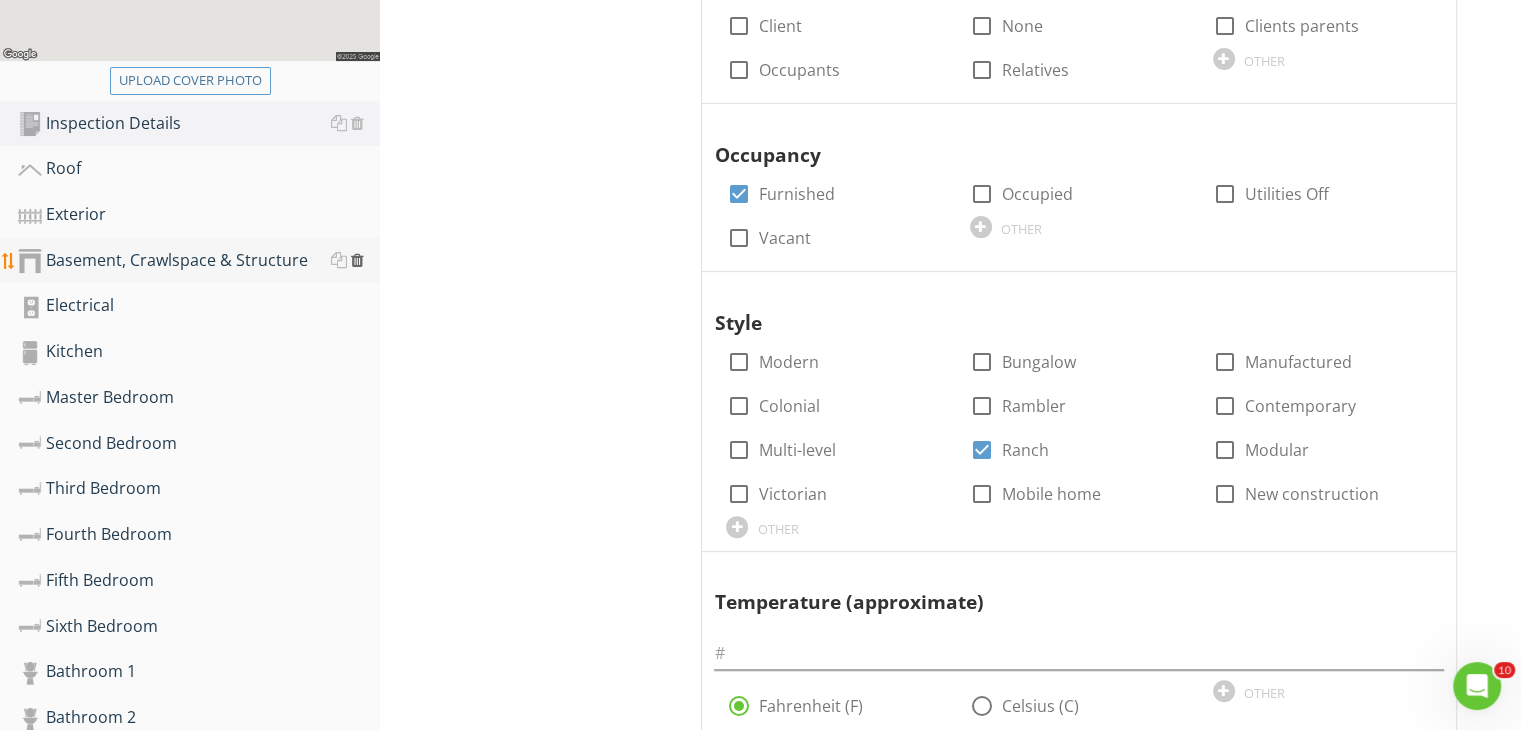 click at bounding box center [357, 260] 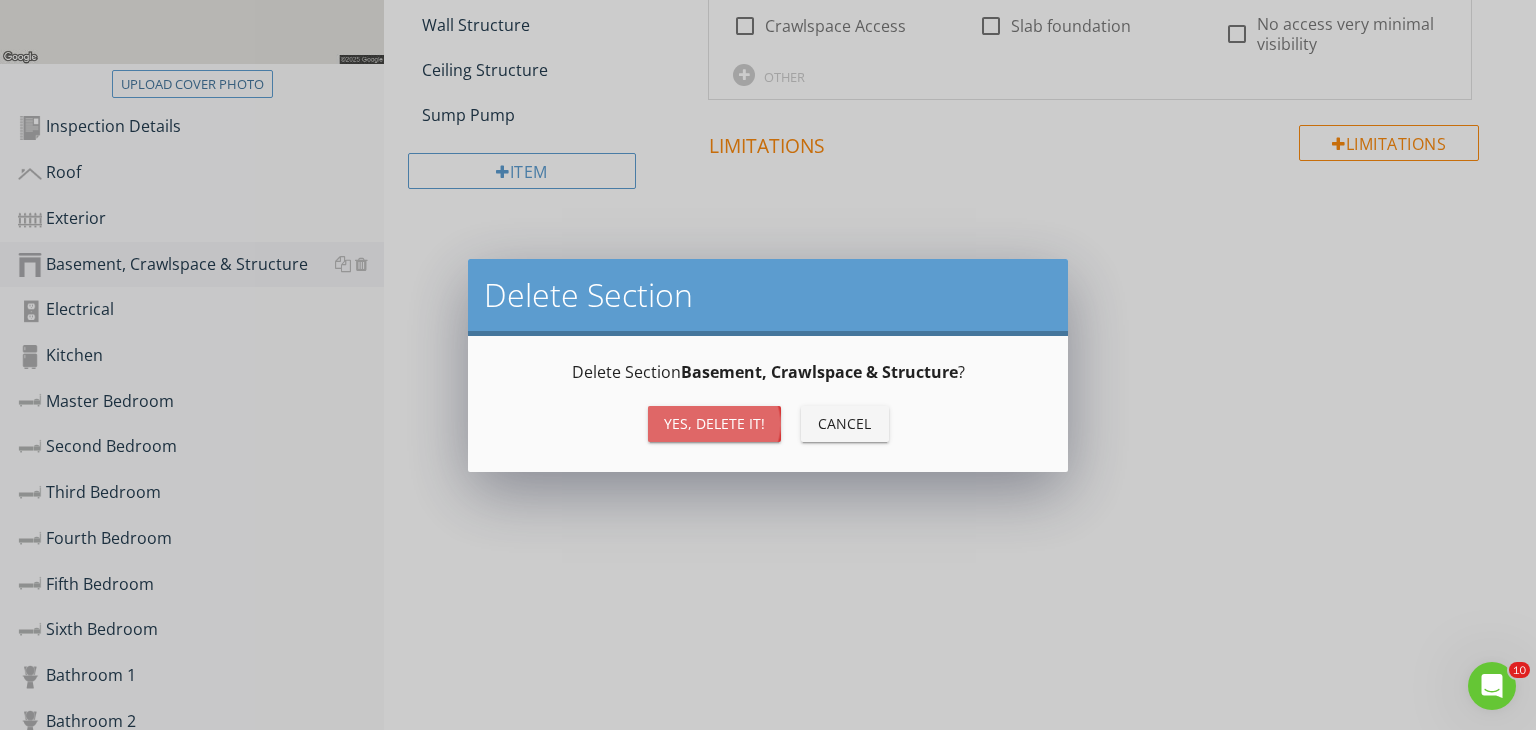 click on "Yes, Delete it!" at bounding box center (714, 423) 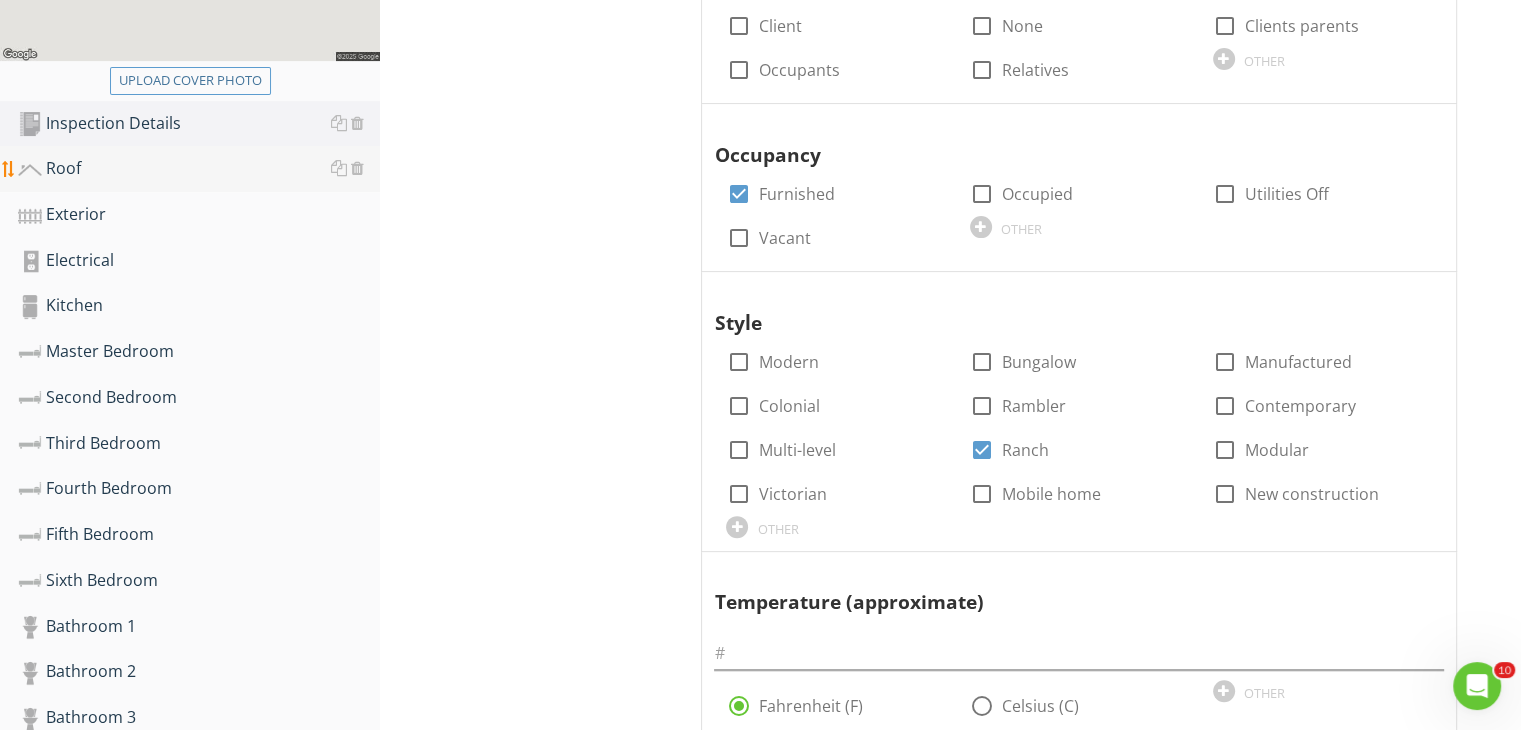 click on "Roof" at bounding box center (199, 169) 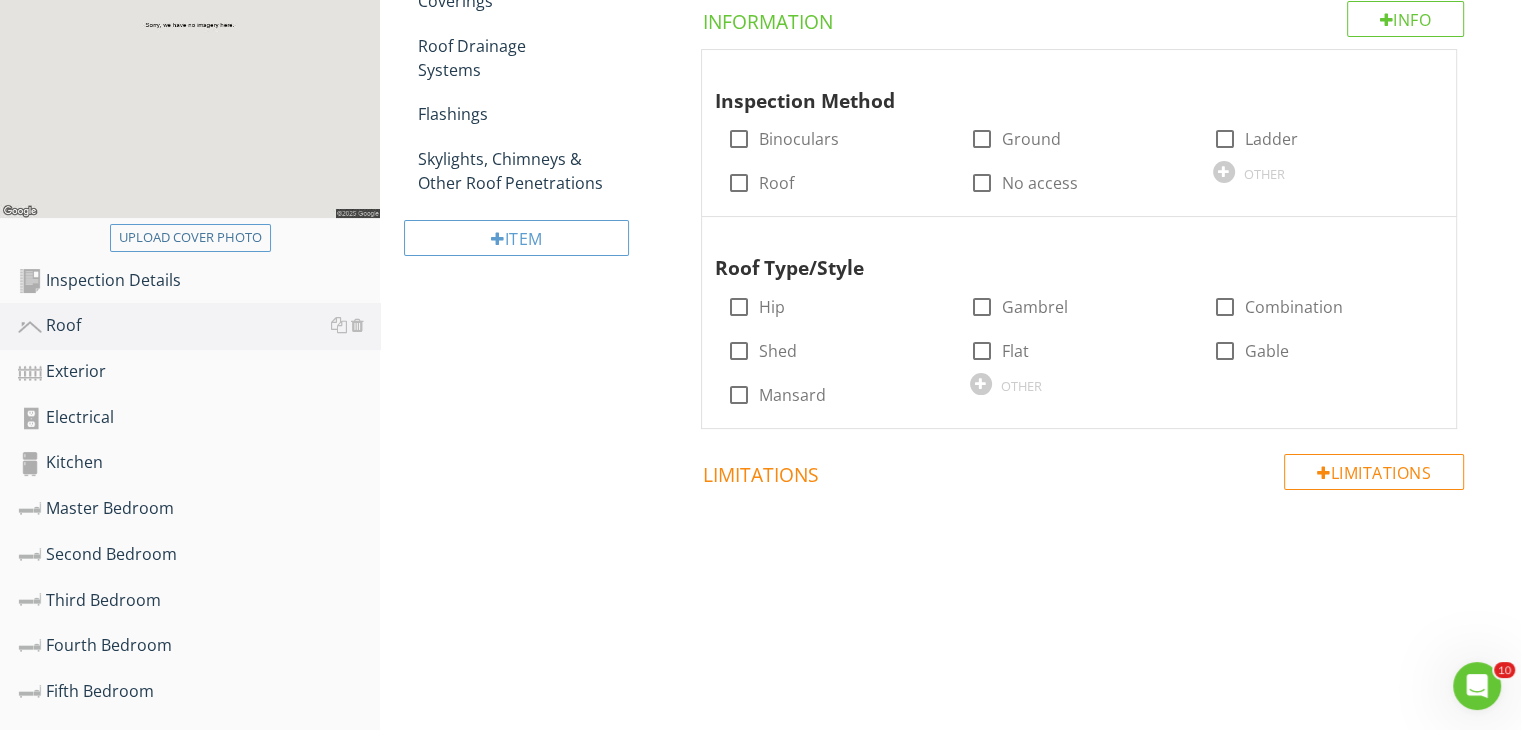 scroll, scrollTop: 352, scrollLeft: 0, axis: vertical 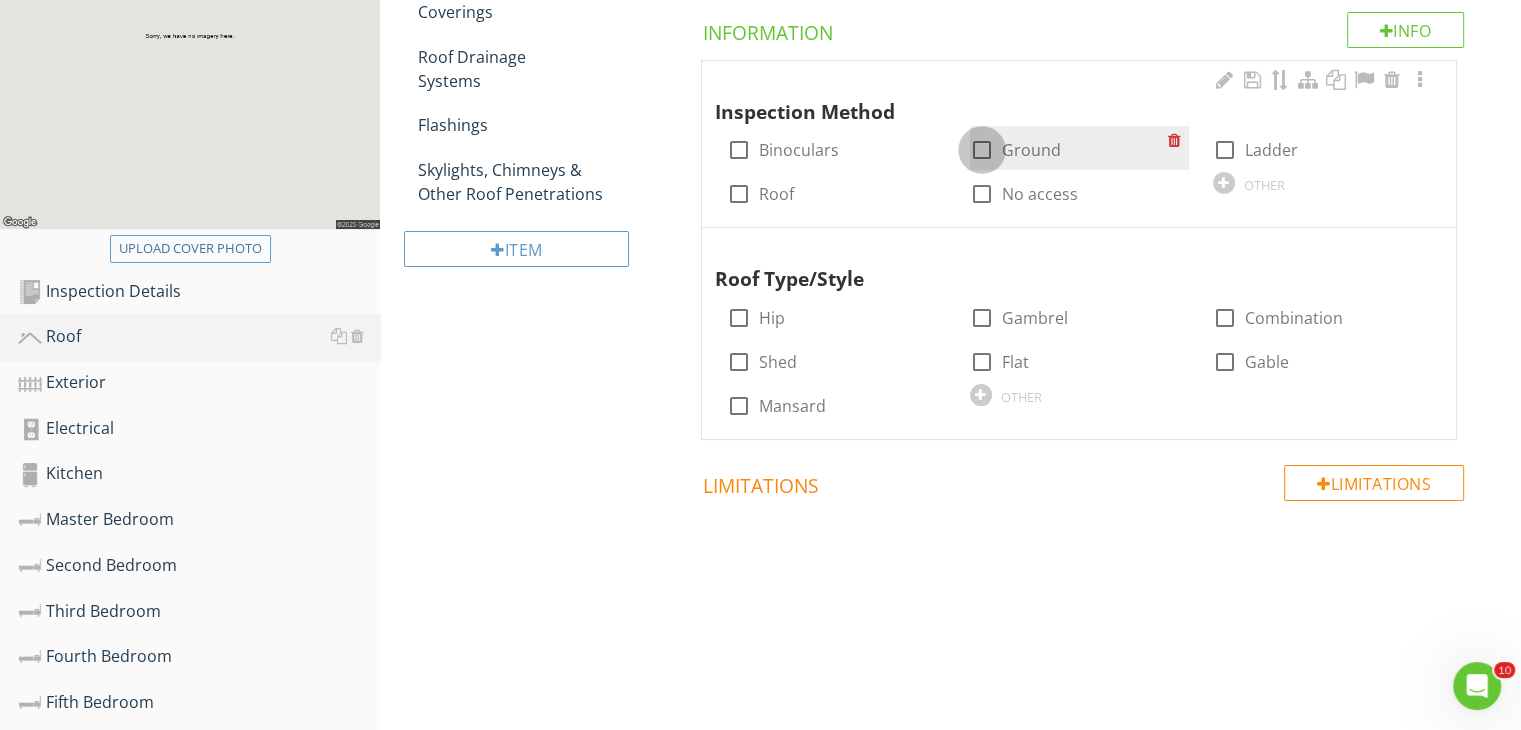 click at bounding box center (982, 150) 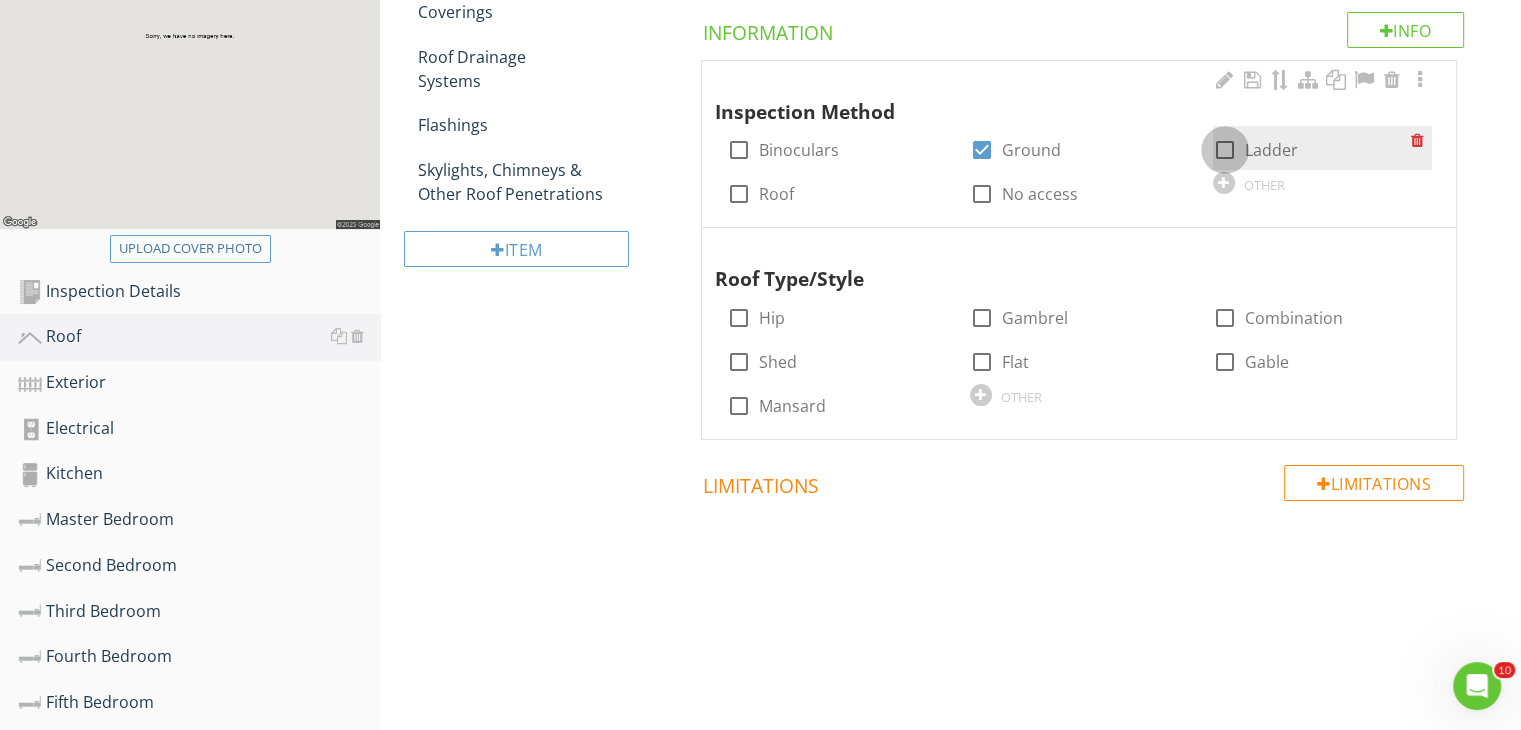 click at bounding box center (1225, 150) 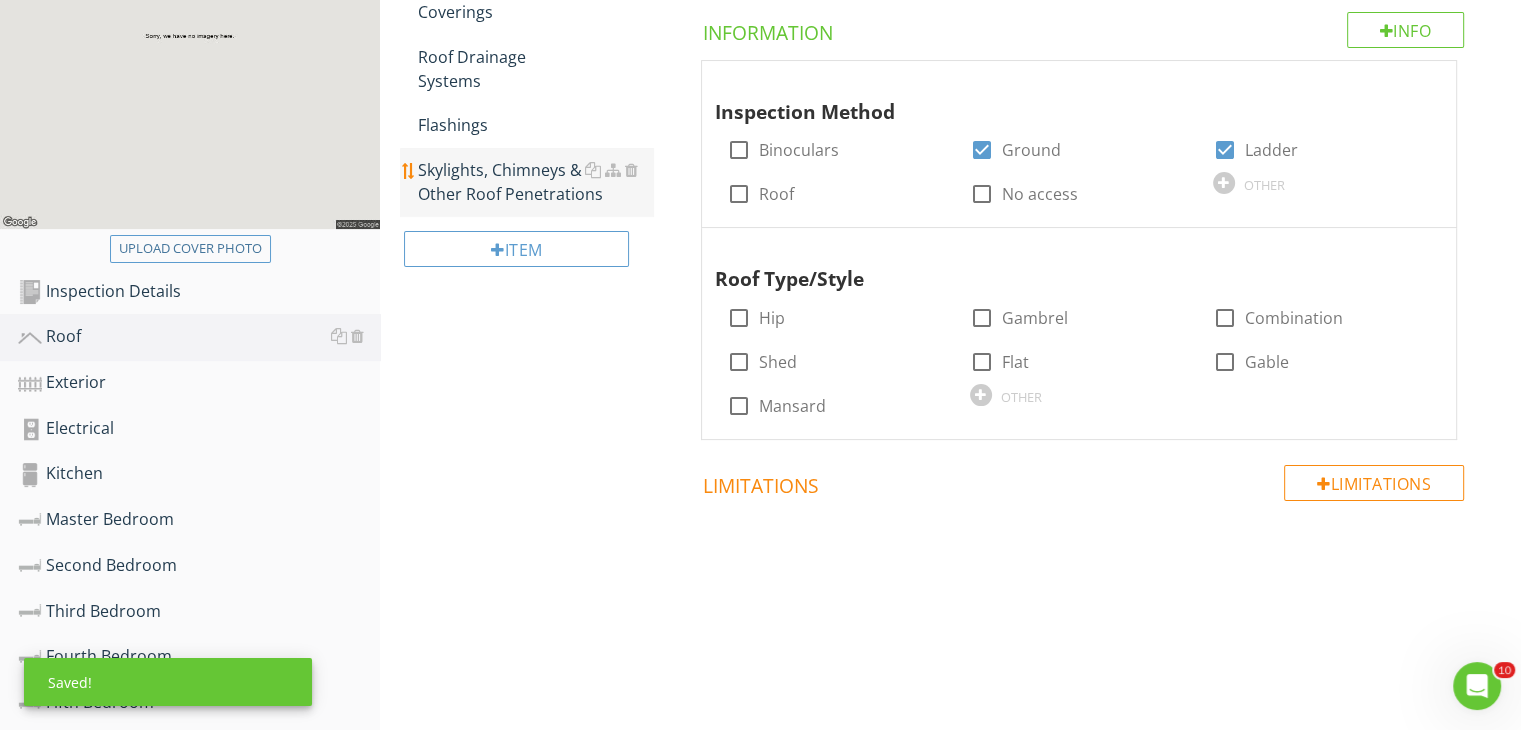 click on "Skylights, Chimneys & Other Roof Penetrations" at bounding box center (535, 182) 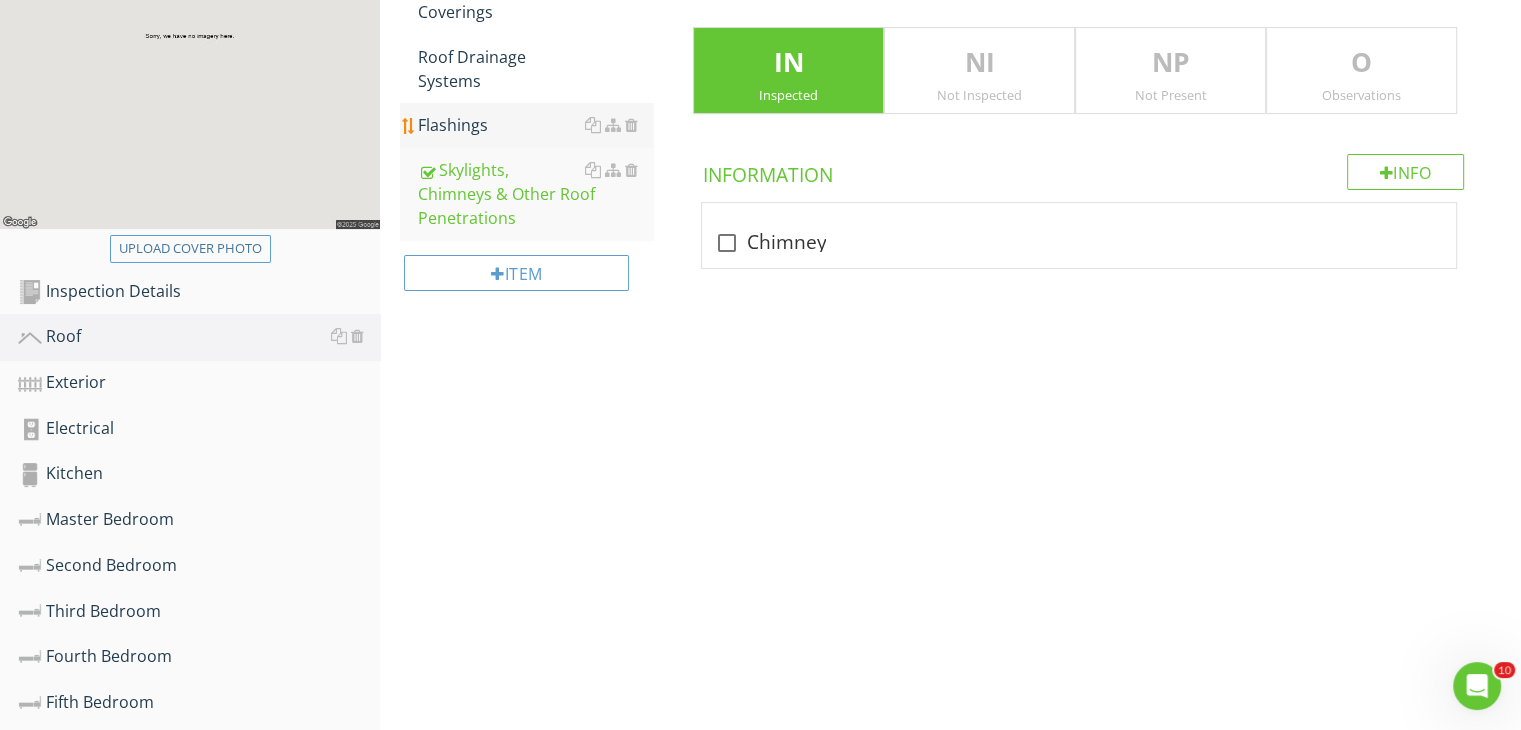 click on "Flashings" at bounding box center (535, 125) 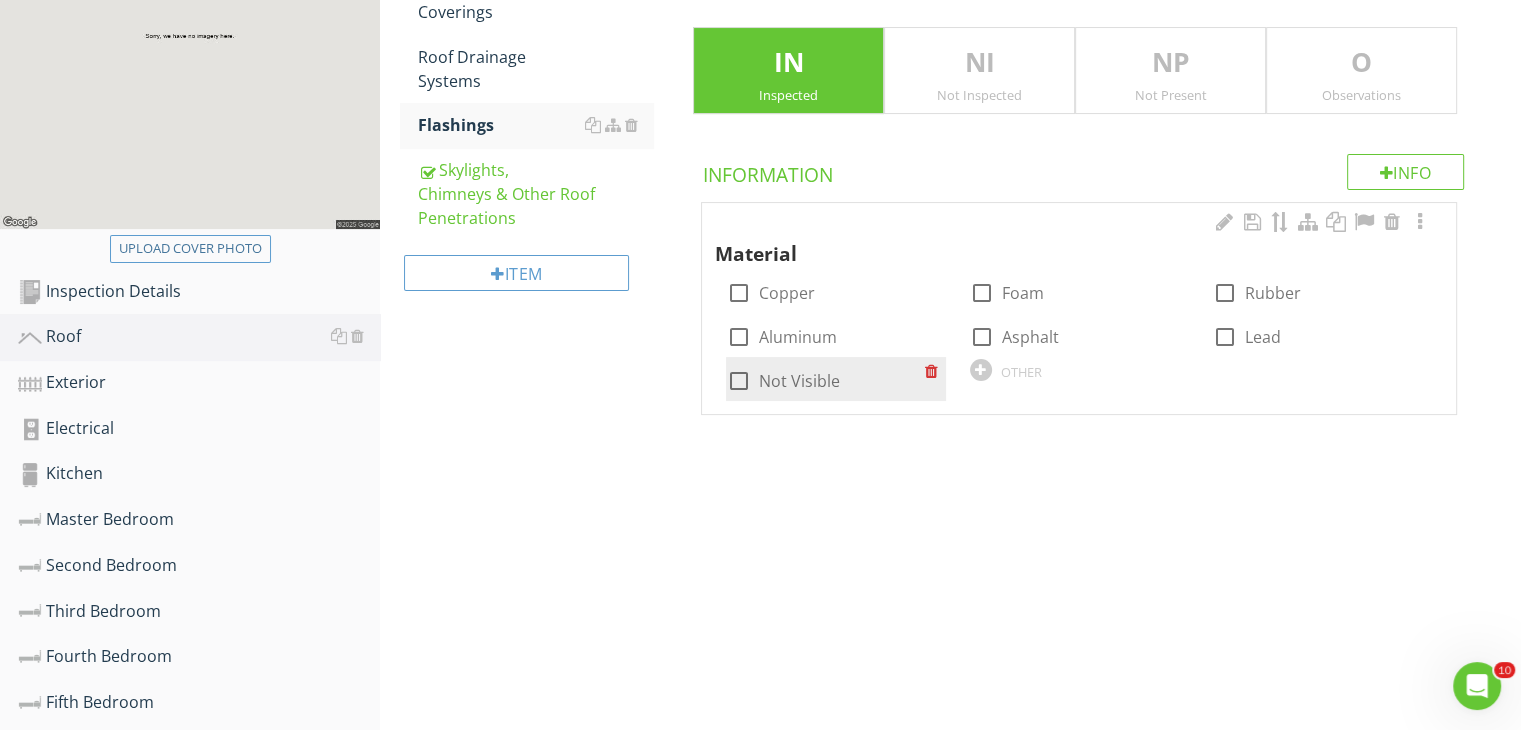click on "Not Visible" at bounding box center (798, 381) 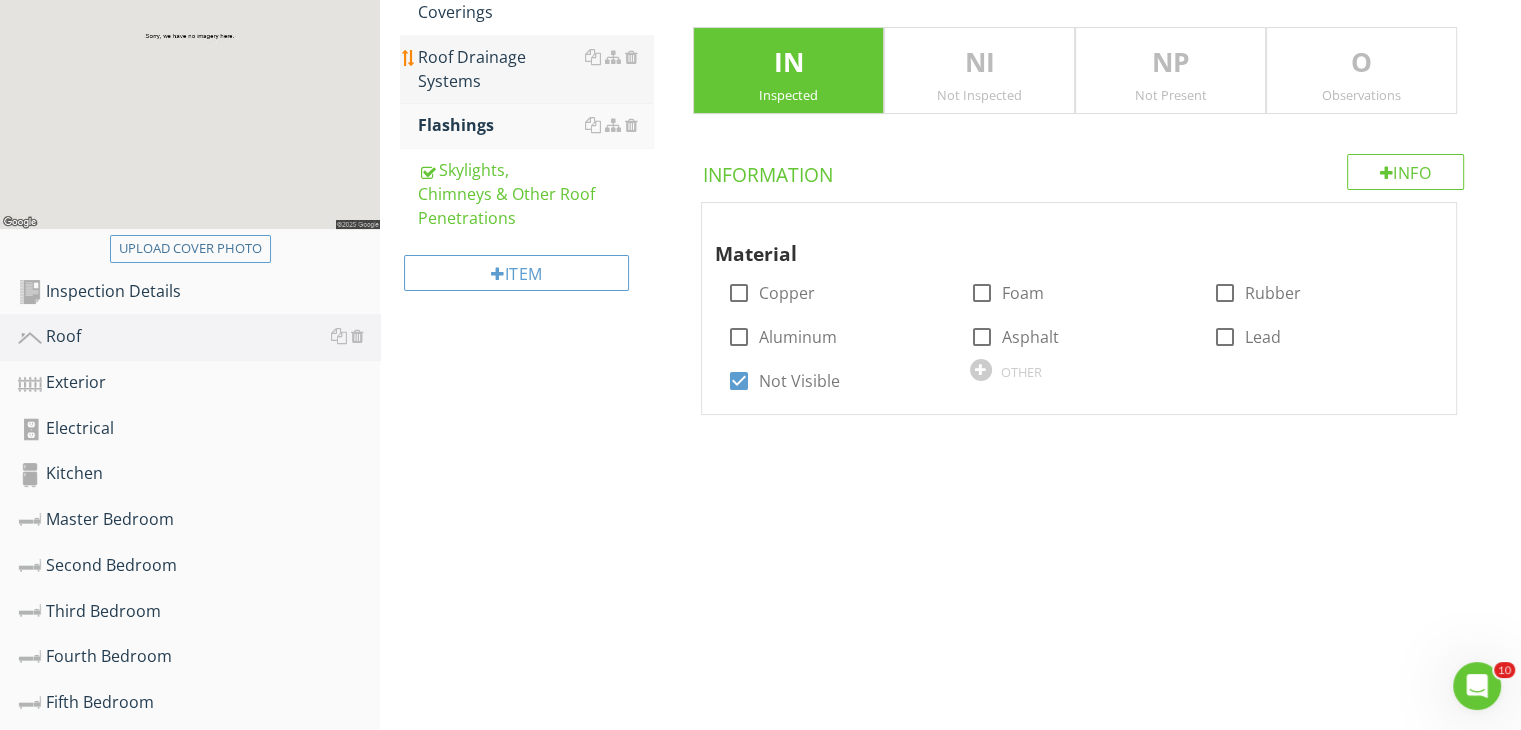click on "Roof Drainage Systems" at bounding box center (535, 69) 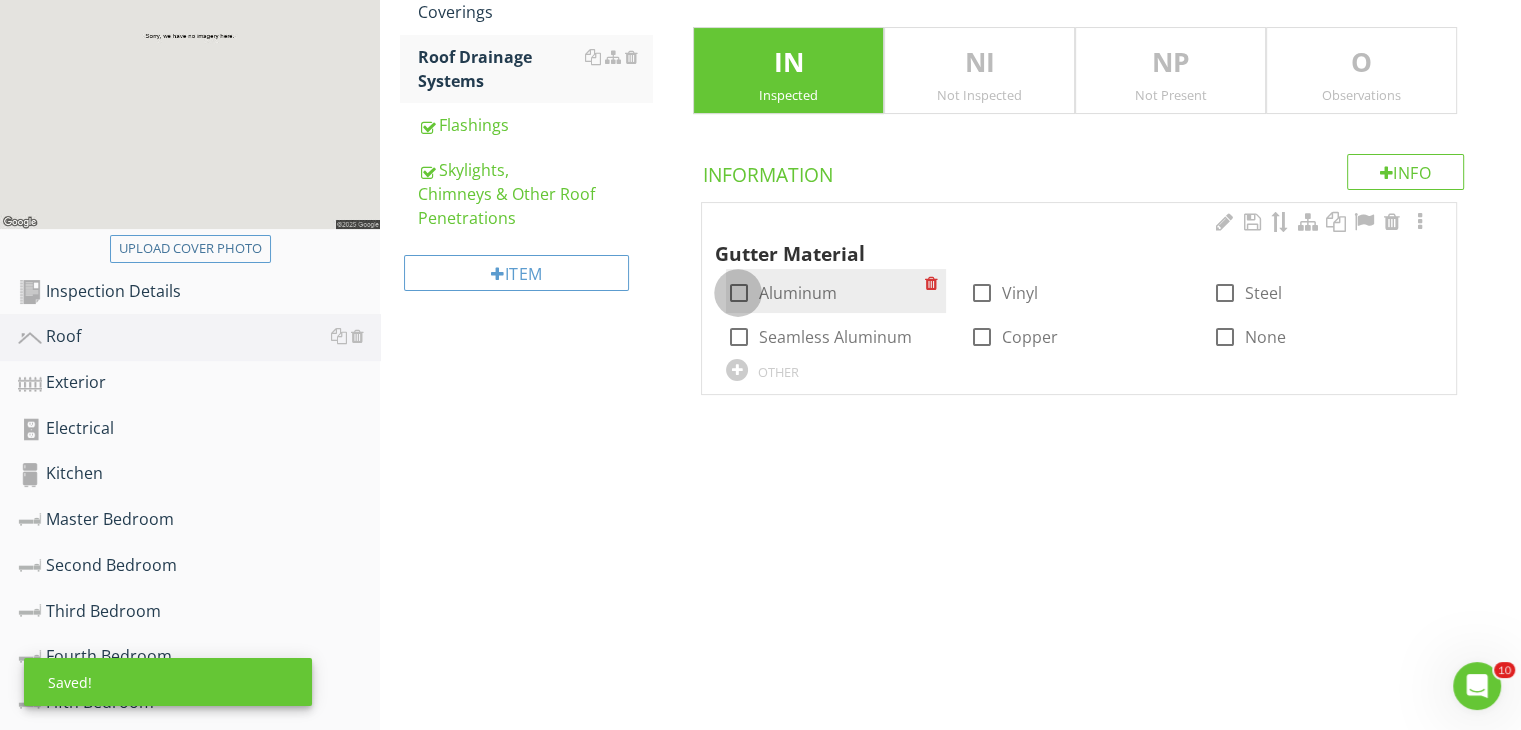 click at bounding box center [738, 293] 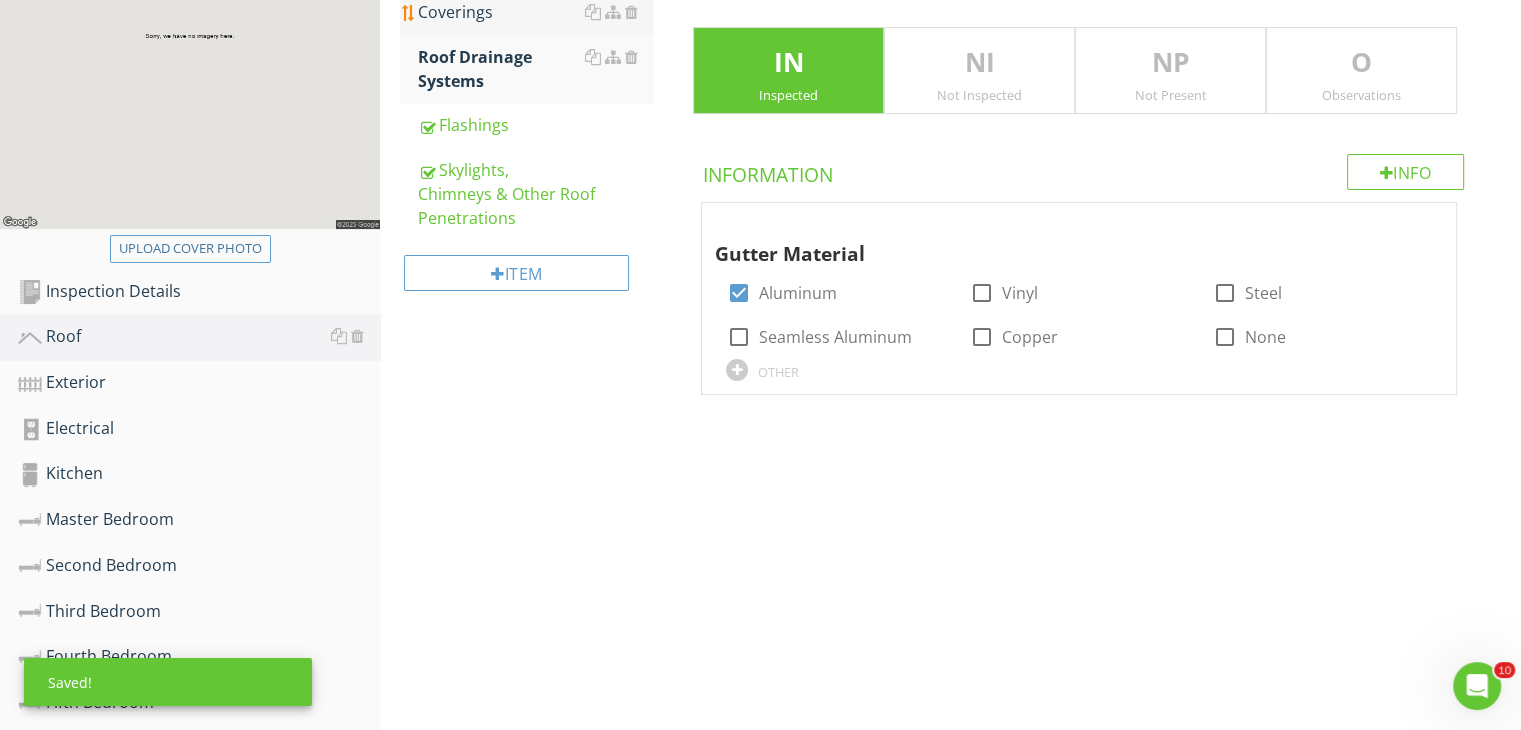 click on "Coverings" at bounding box center [535, 12] 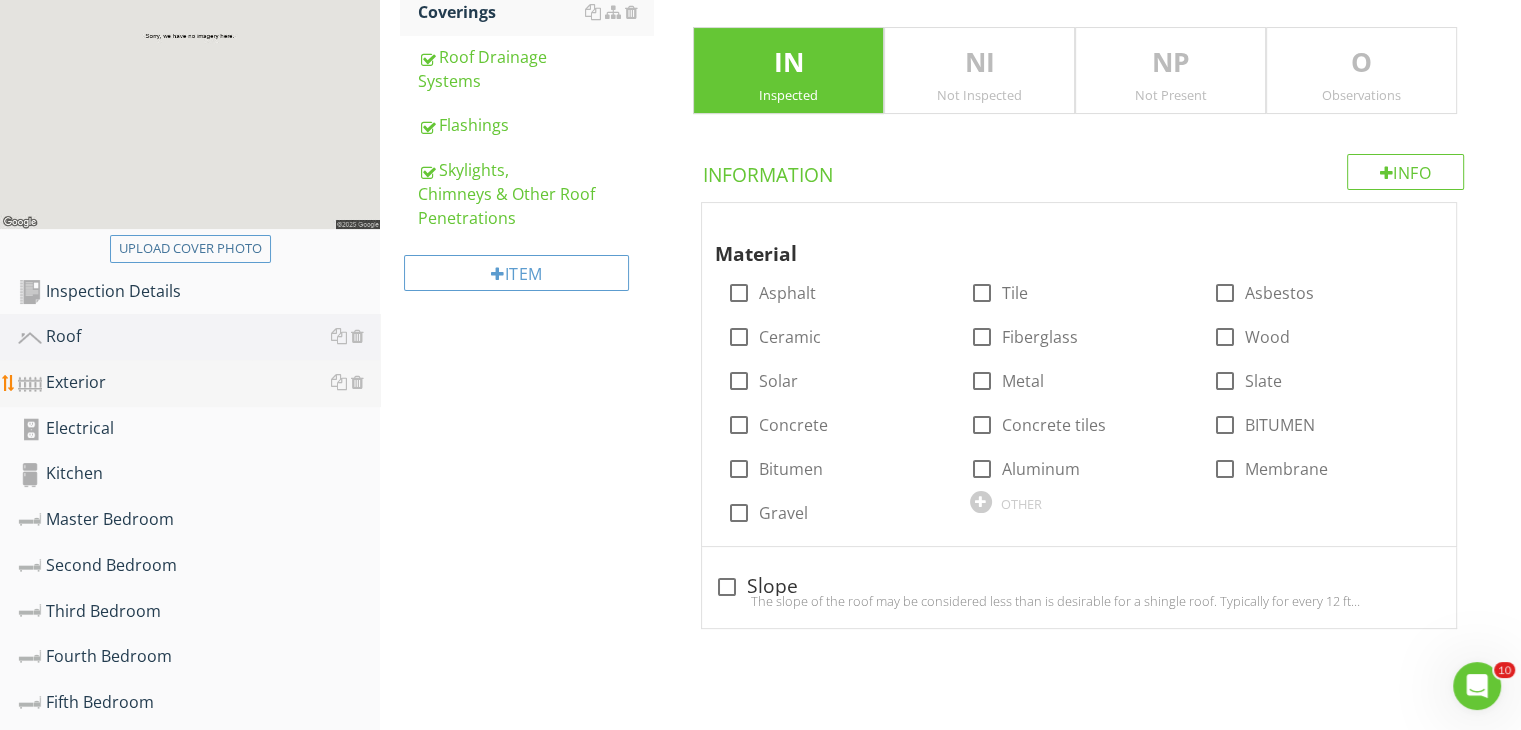 click on "Exterior" at bounding box center [199, 383] 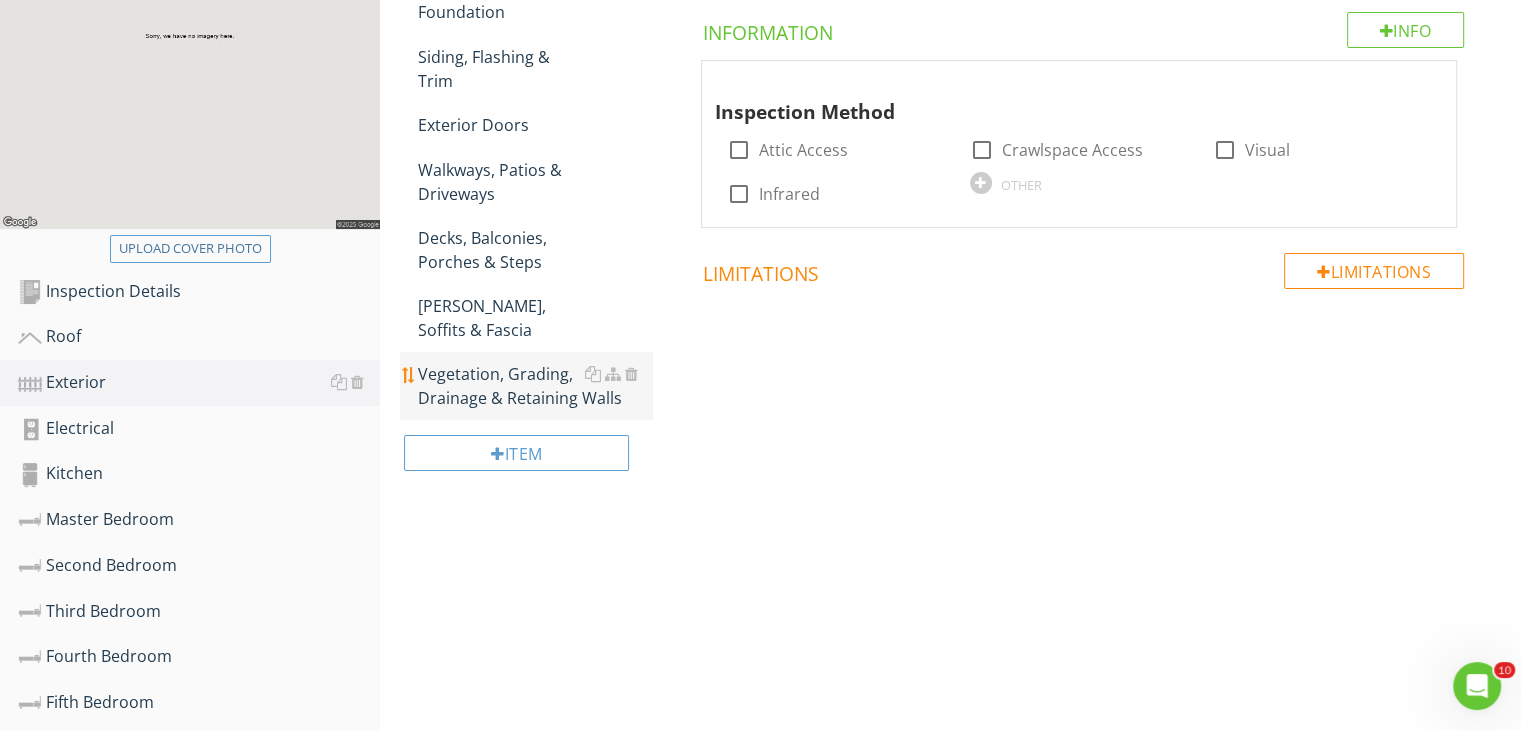 click on "Vegetation, Grading, Drainage & Retaining Walls" at bounding box center (535, 386) 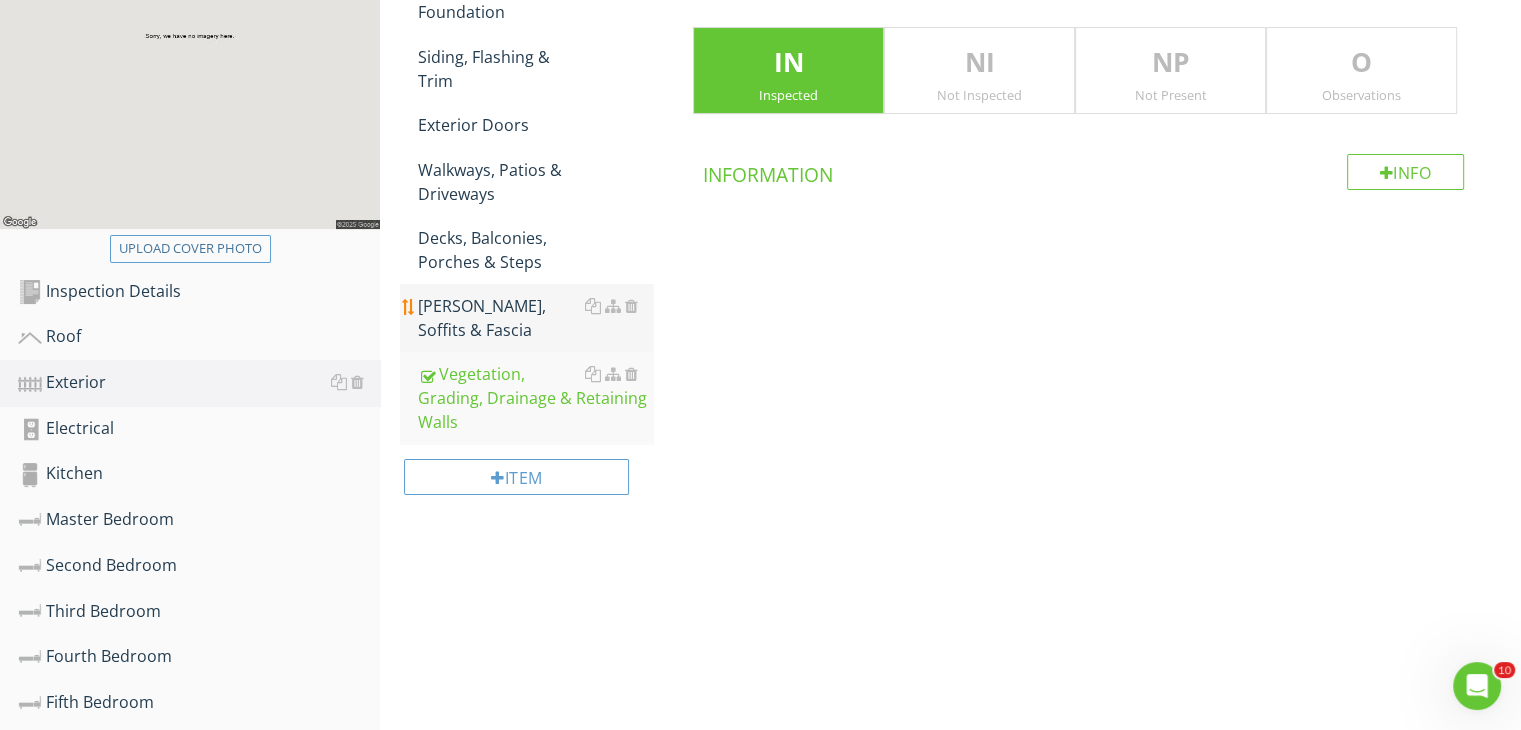 click on "Eaves, Soffits & Fascia" at bounding box center (535, 318) 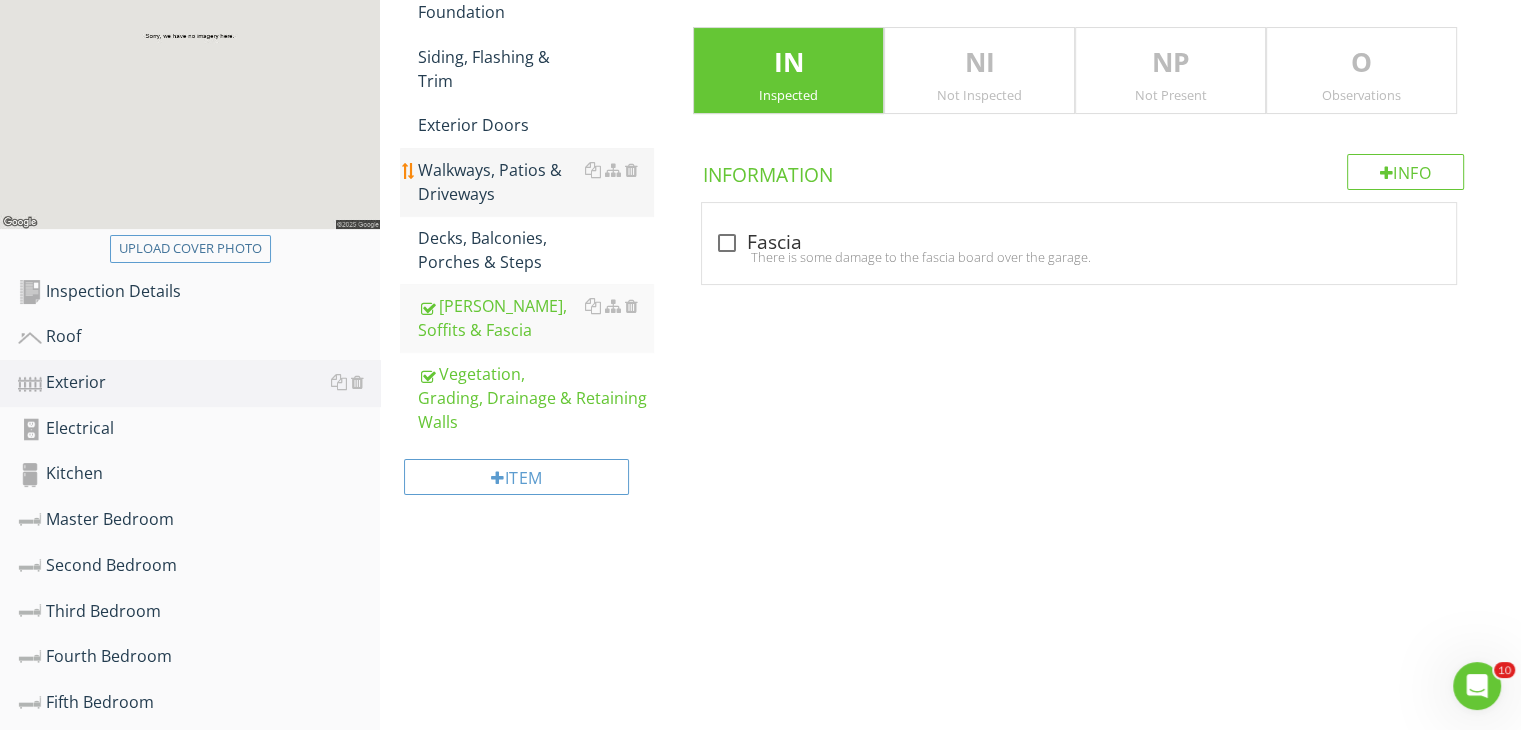 click on "Walkways, Patios & Driveways" at bounding box center (535, 182) 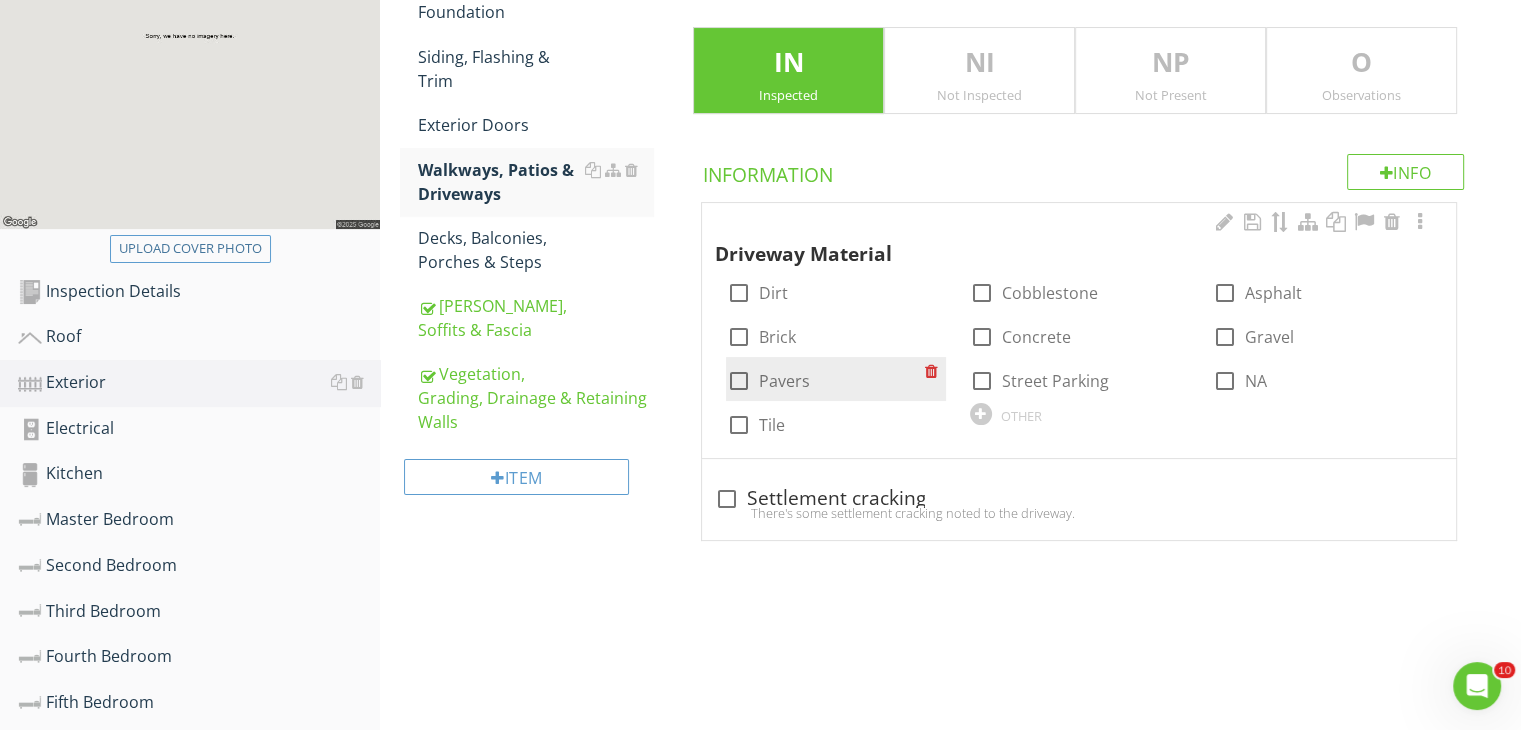 click on "Pavers" at bounding box center [783, 381] 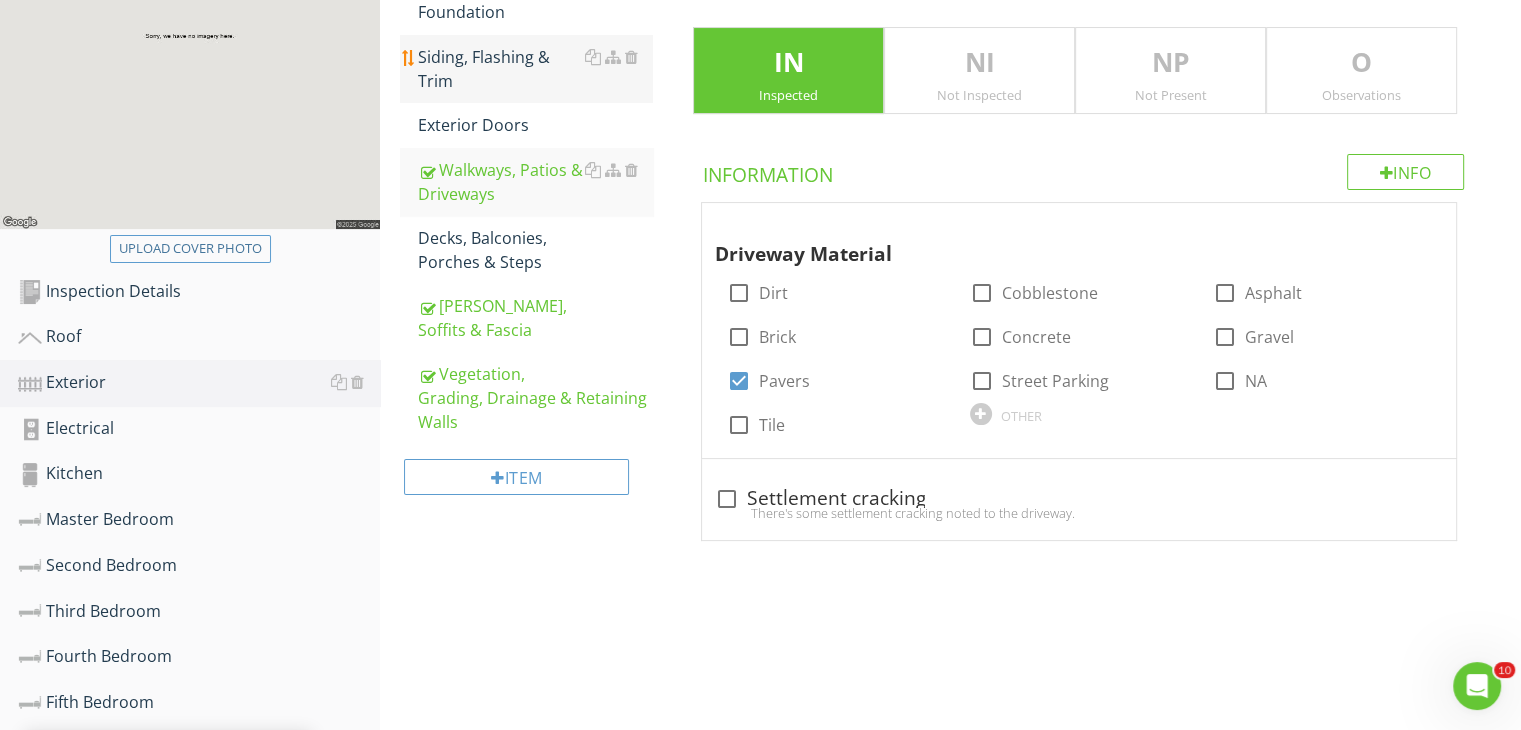 click on "Siding, Flashing & Trim" at bounding box center (535, 69) 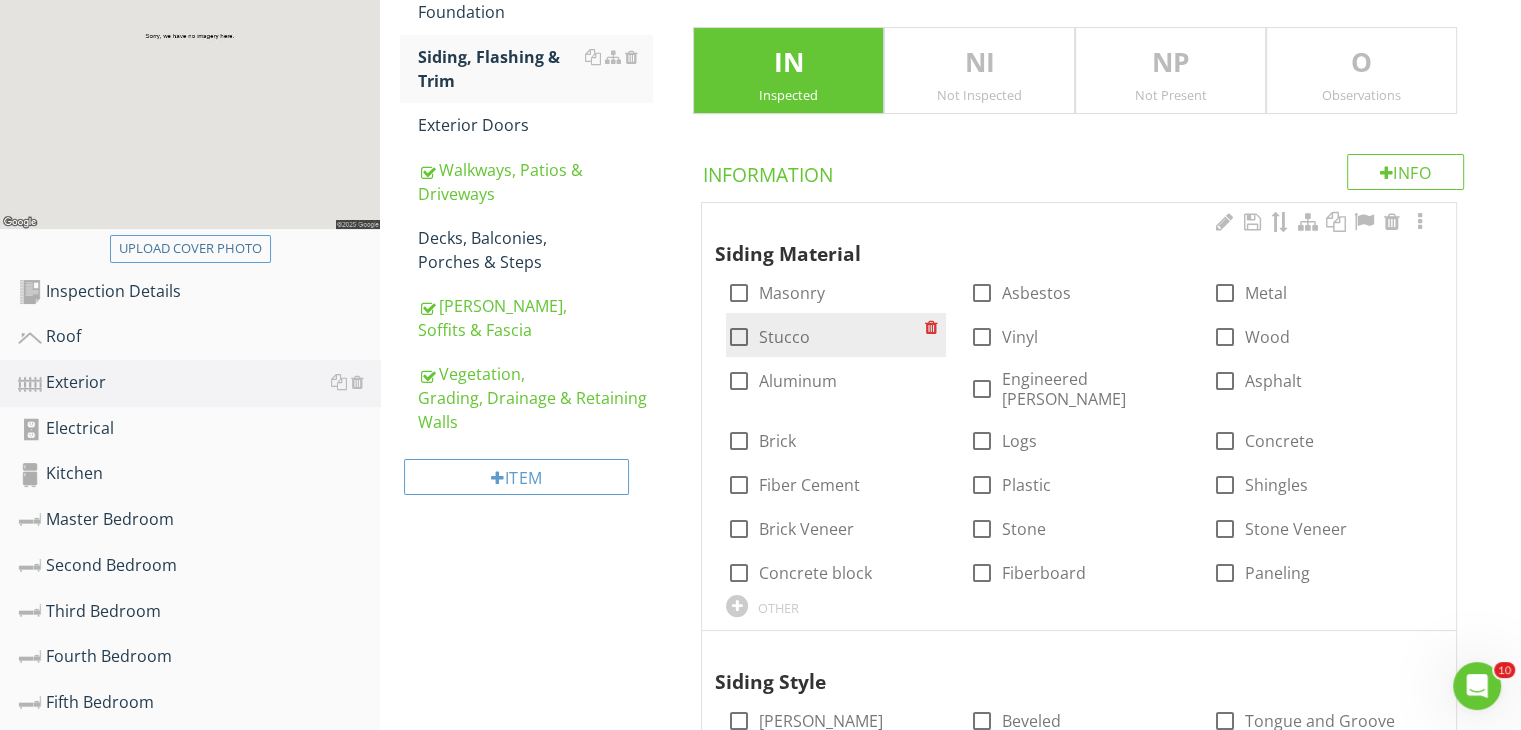 click at bounding box center [738, 337] 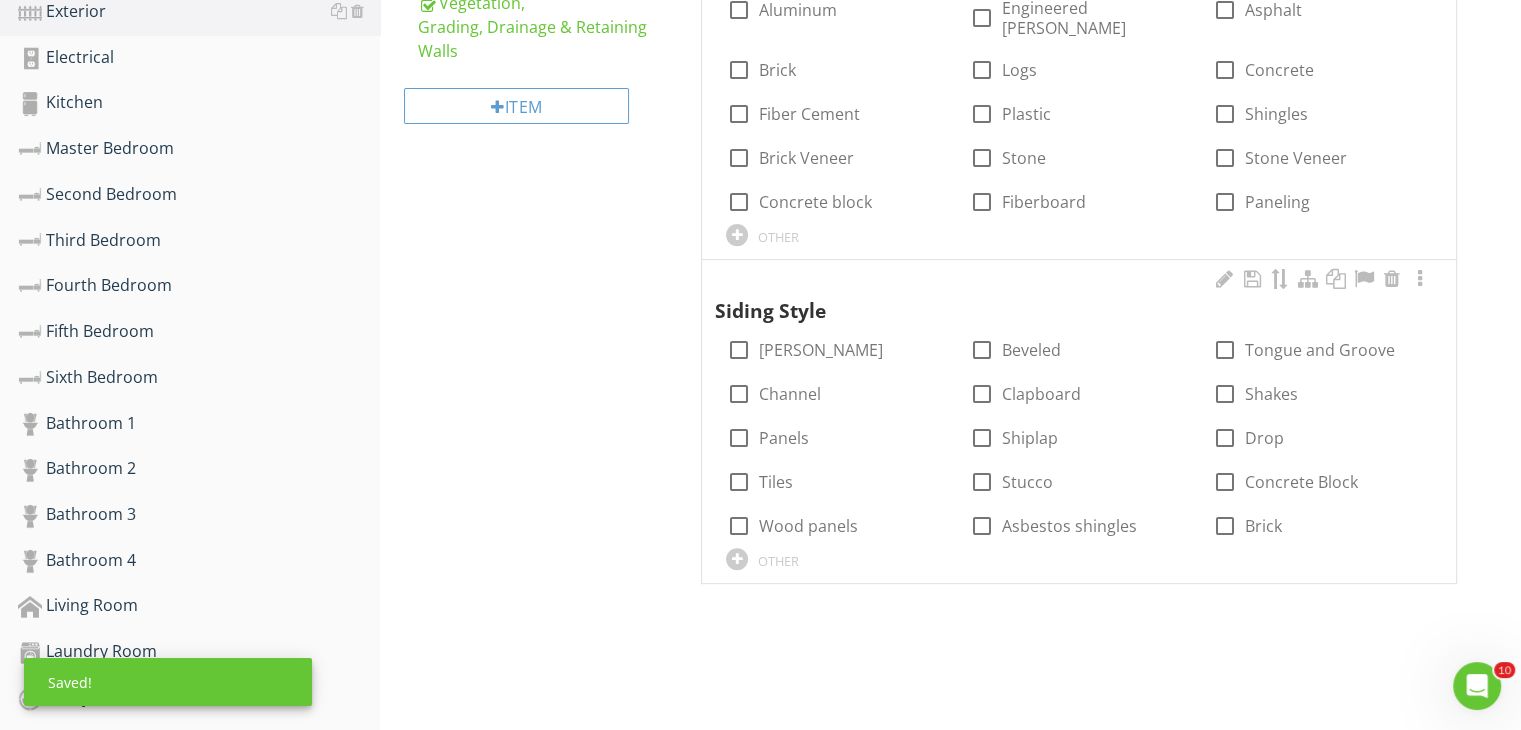 scroll, scrollTop: 832, scrollLeft: 0, axis: vertical 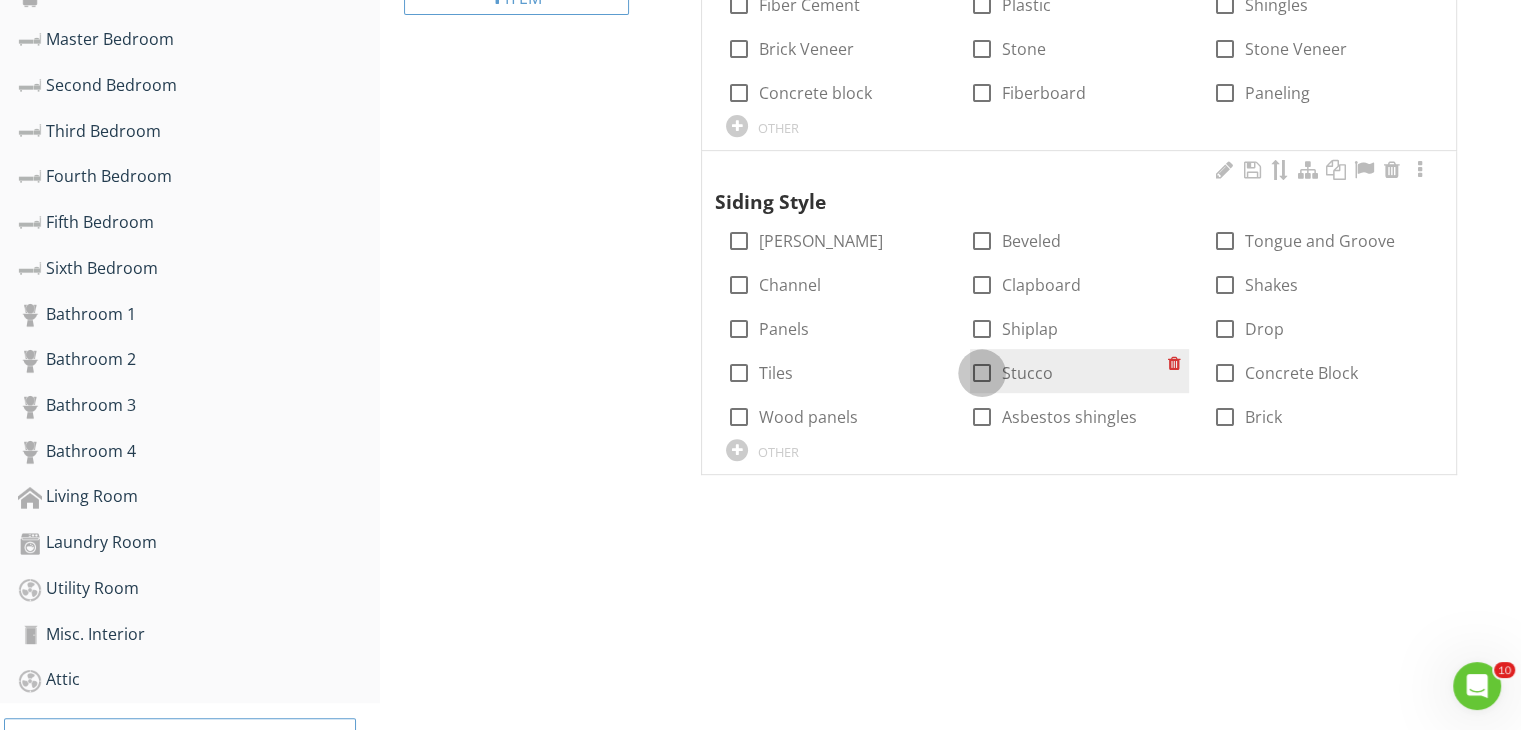click at bounding box center (982, 373) 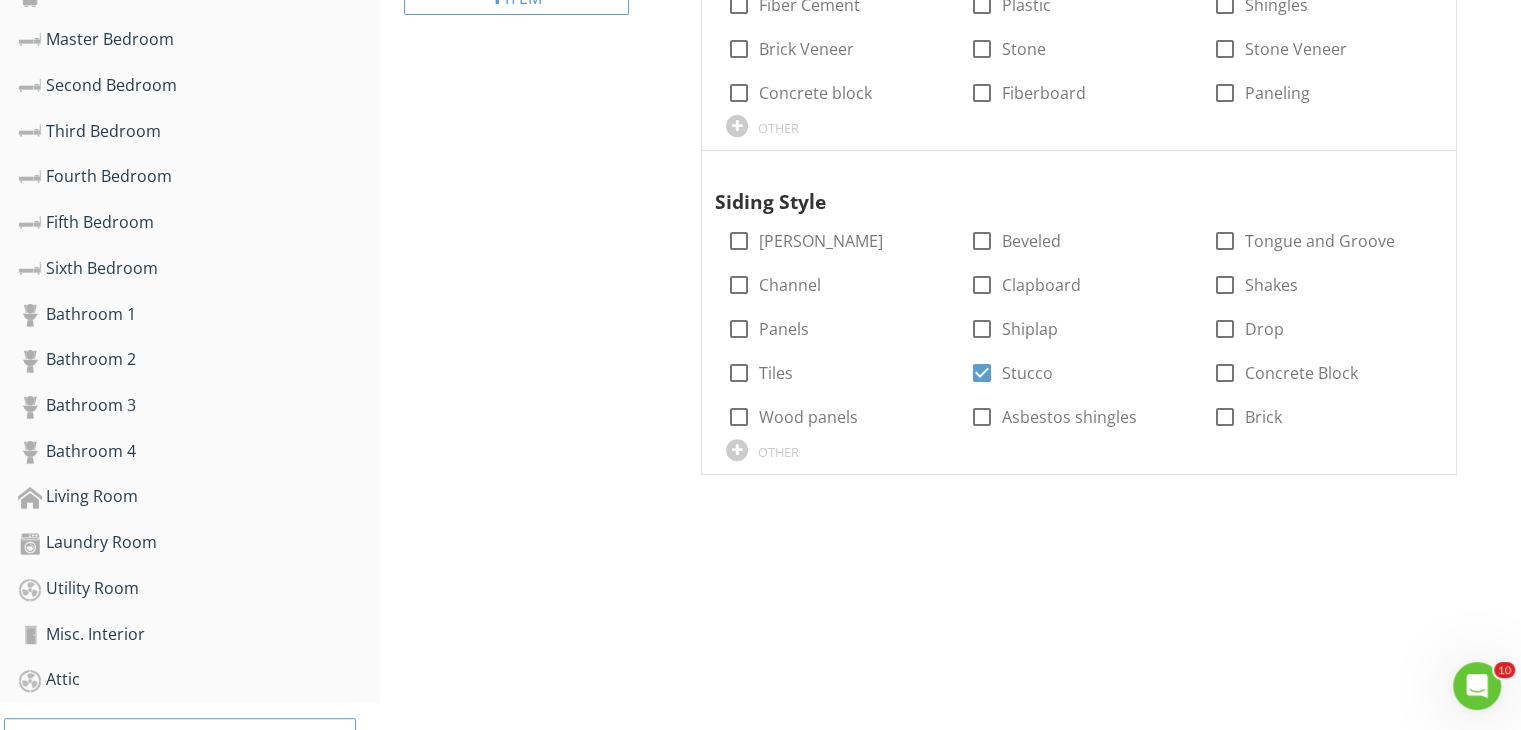 click on "Exterior
General
Foundation
Siding, Flashing & Trim
Exterior Doors
Walkways, Patios & Driveways
Decks, Balconies, Porches & Steps
Eaves, Soffits & Fascia
Vegetation, Grading, Drainage & Retaining Walls
Item
Siding, Flashing & Trim
IN   Inspected NI   Not Inspected NP   Not Present O   Observations
Info
Information
Siding Material
check_box_outline_blank Masonry   check_box_outline_blank Asbestos   check_box_outline_blank Metal   check_box Stucco   check_box_outline_blank Vinyl   check_box_outline_blank Wood   check_box_outline_blank Aluminum   check_box_outline_blank Engineered Wood   Asphalt" at bounding box center [950, -54] 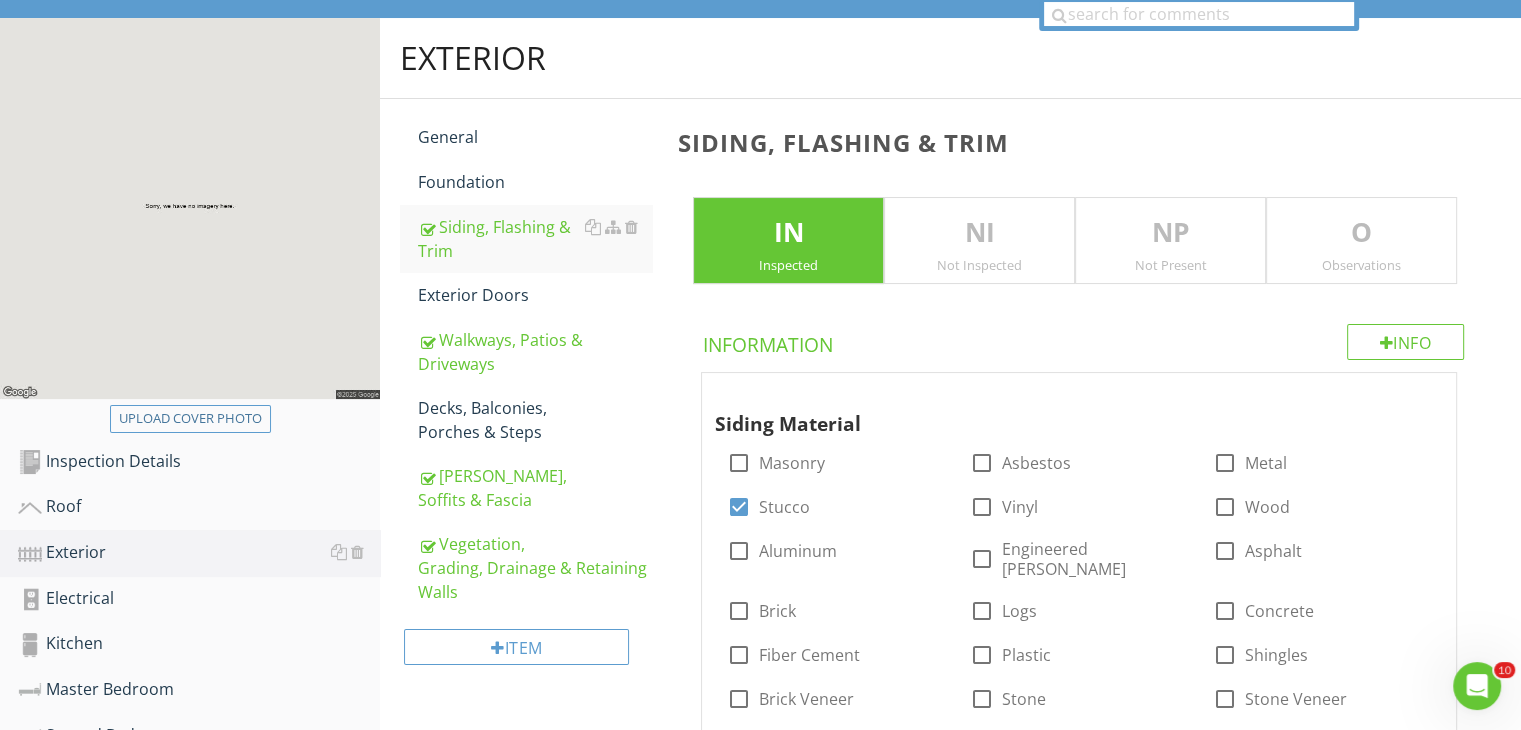 scroll, scrollTop: 179, scrollLeft: 0, axis: vertical 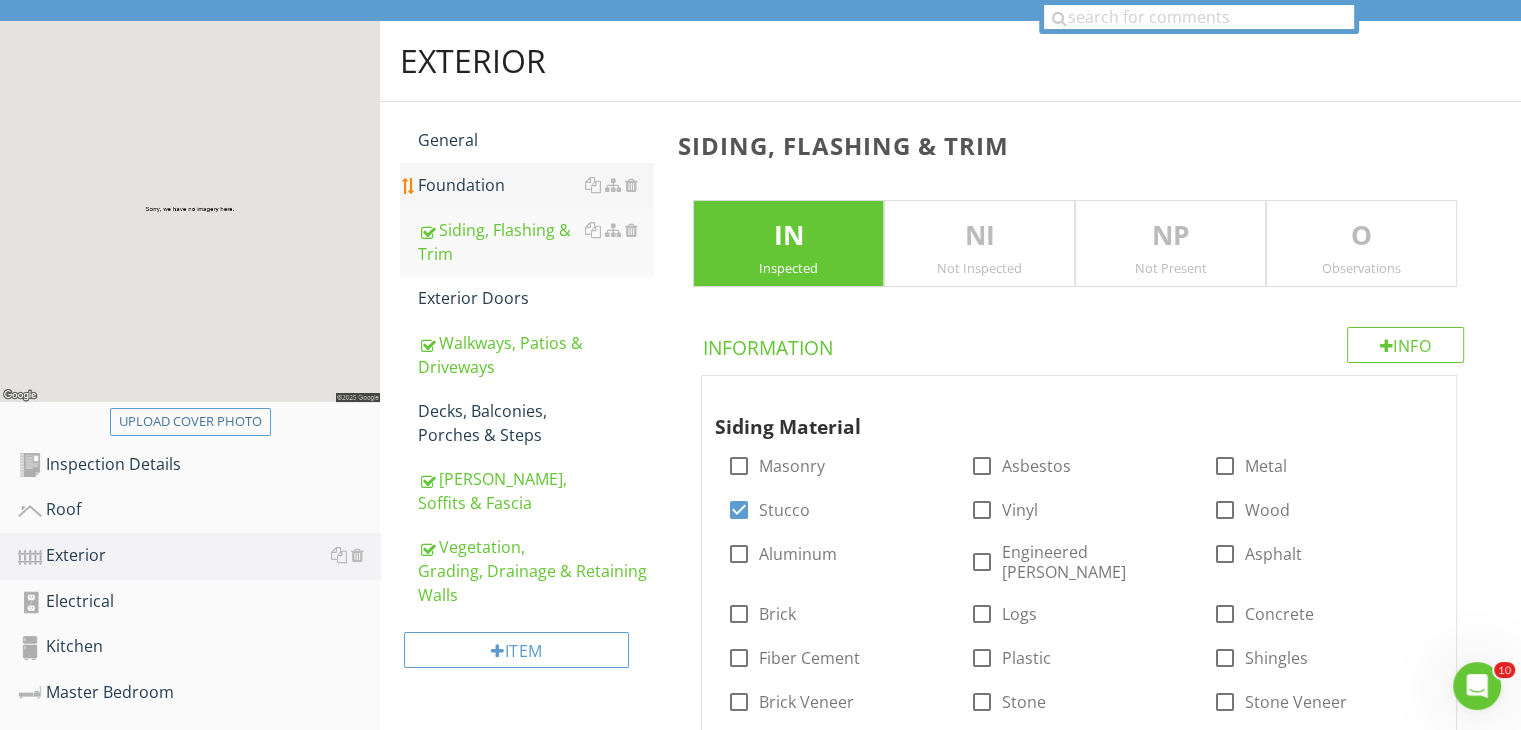 click on "Foundation" at bounding box center [535, 185] 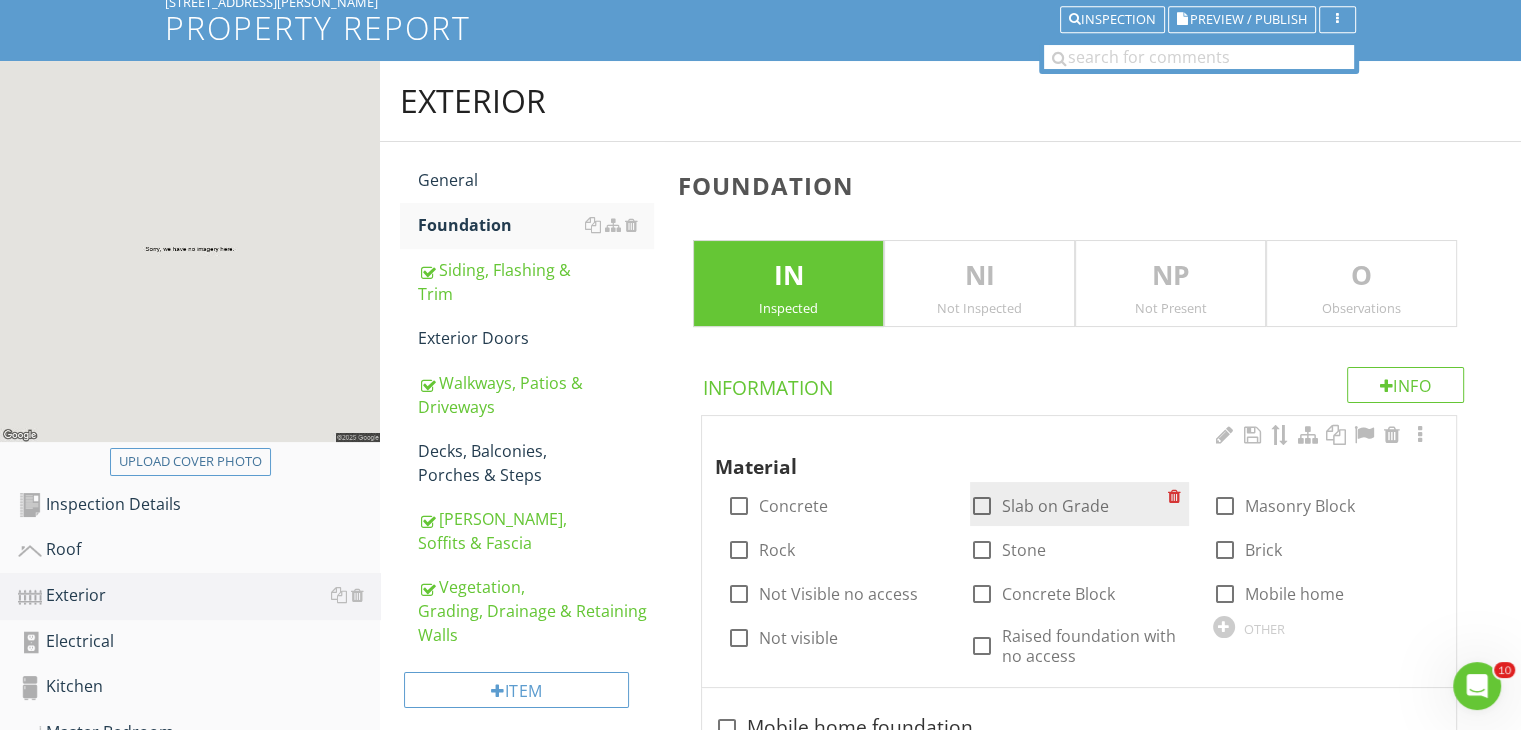 scroll, scrollTop: 137, scrollLeft: 0, axis: vertical 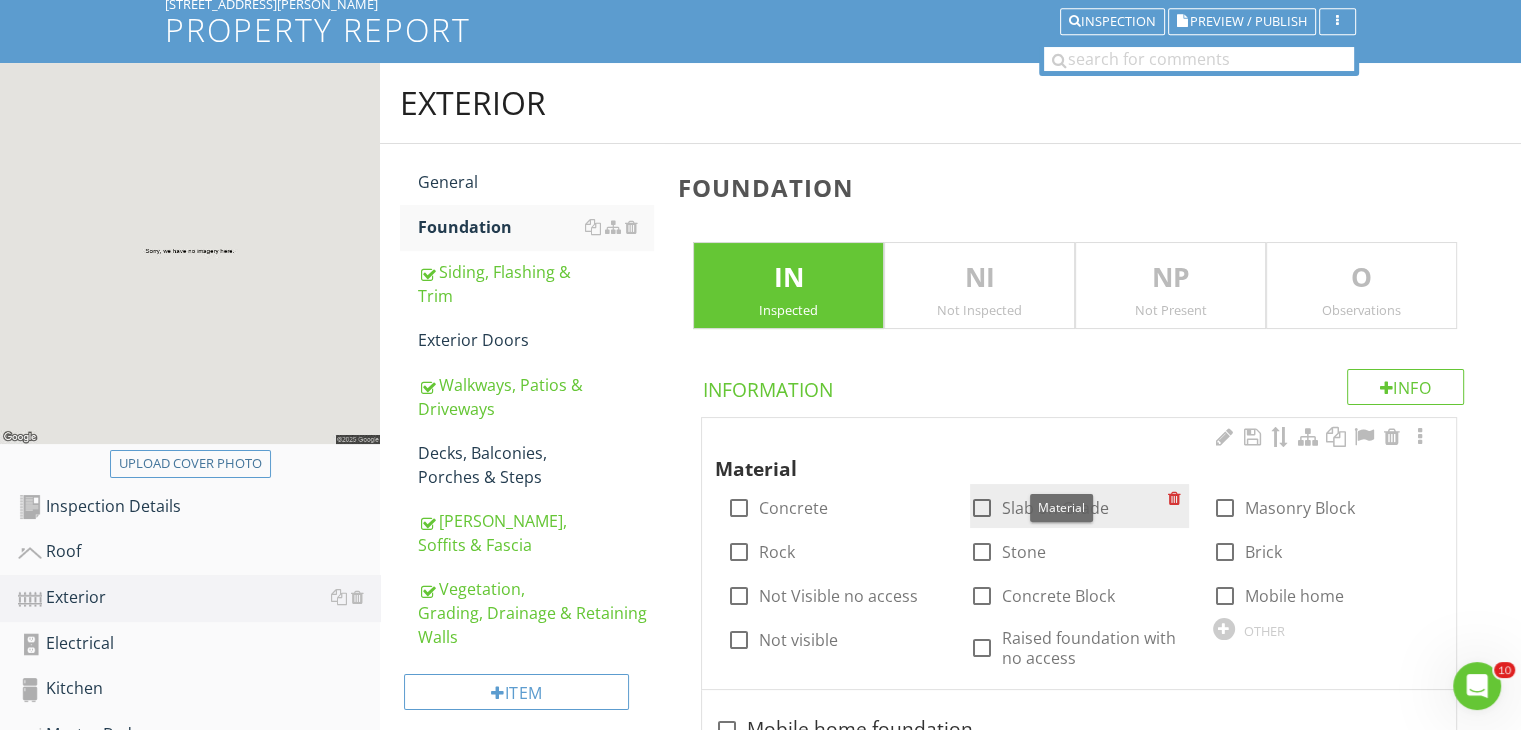 click at bounding box center (982, 508) 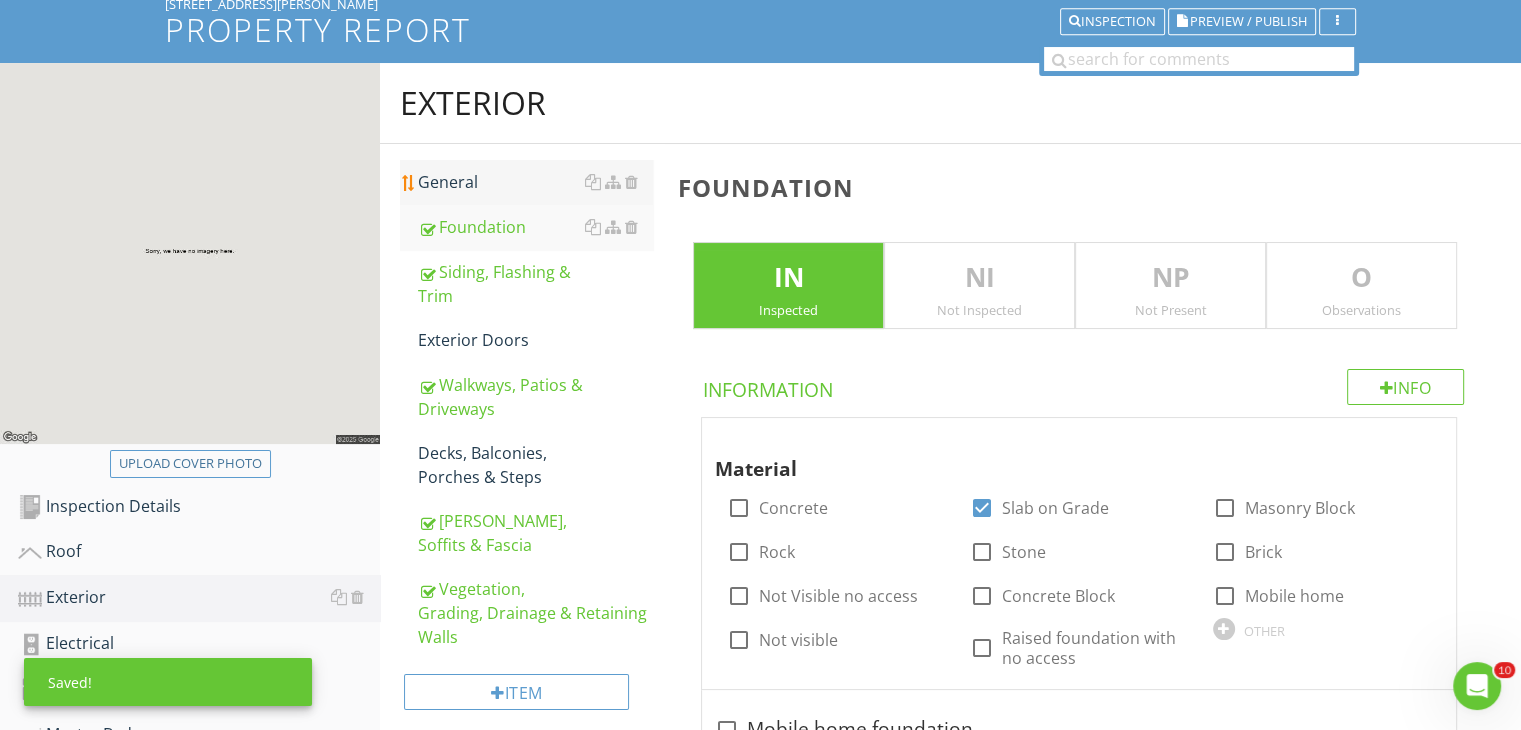 click on "General" at bounding box center (535, 182) 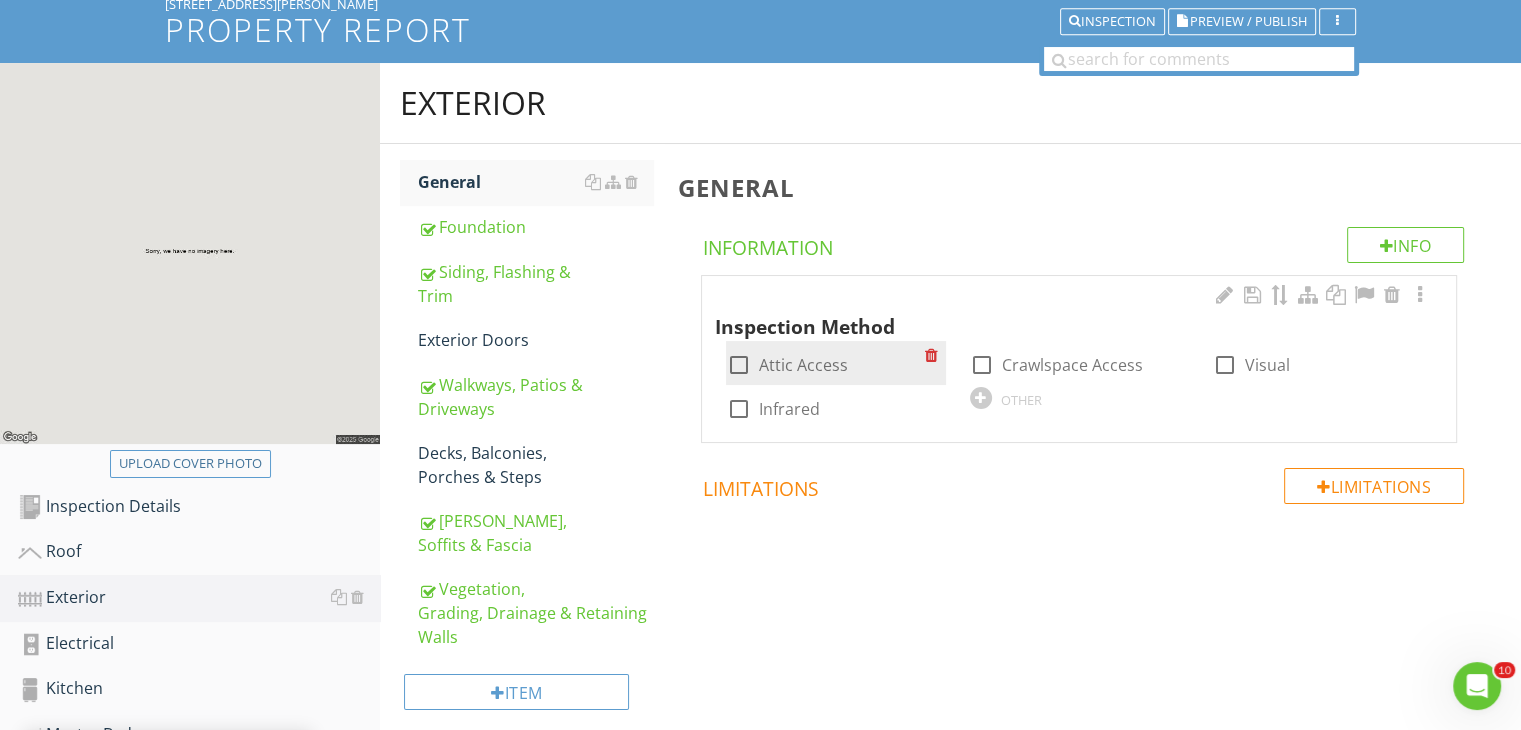 click at bounding box center (738, 365) 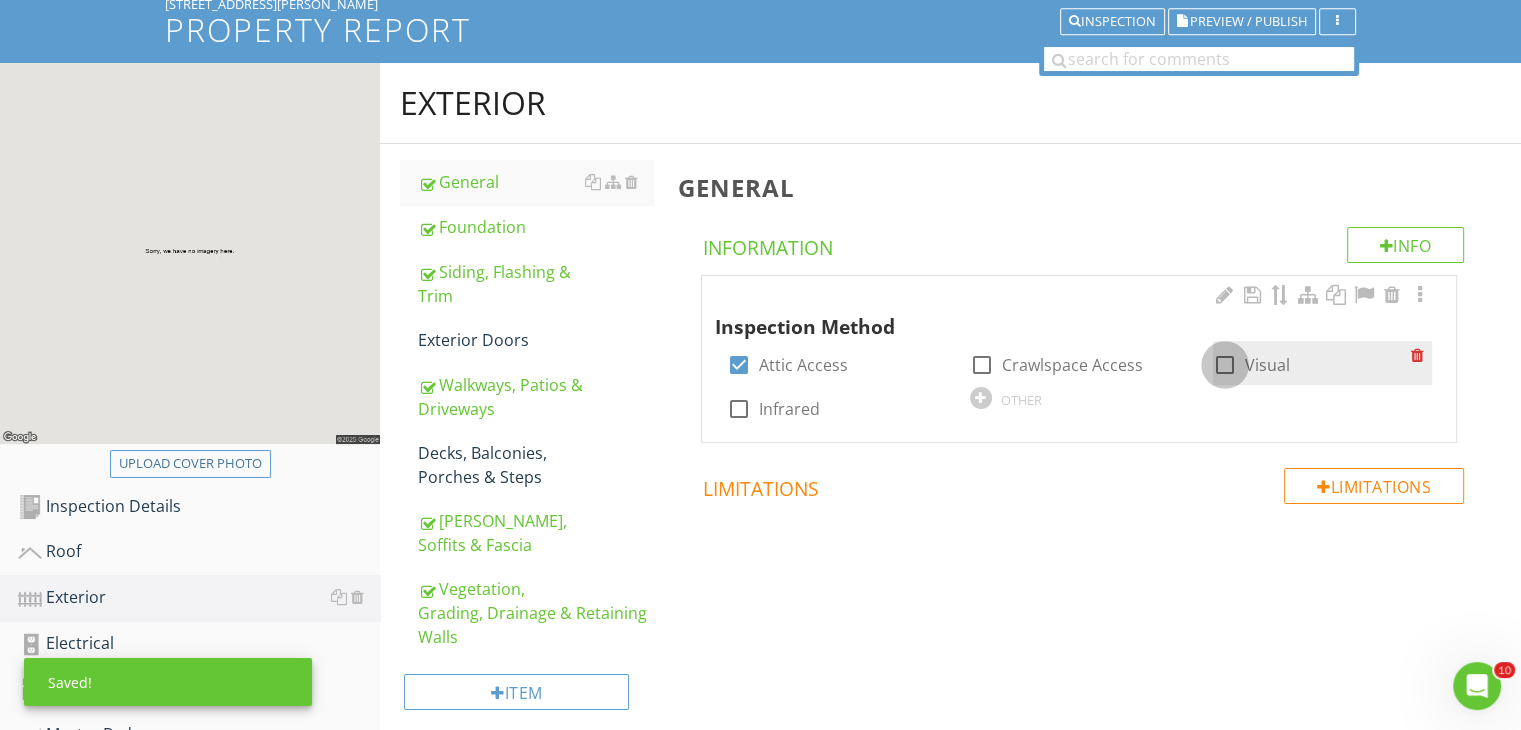 click at bounding box center [1225, 365] 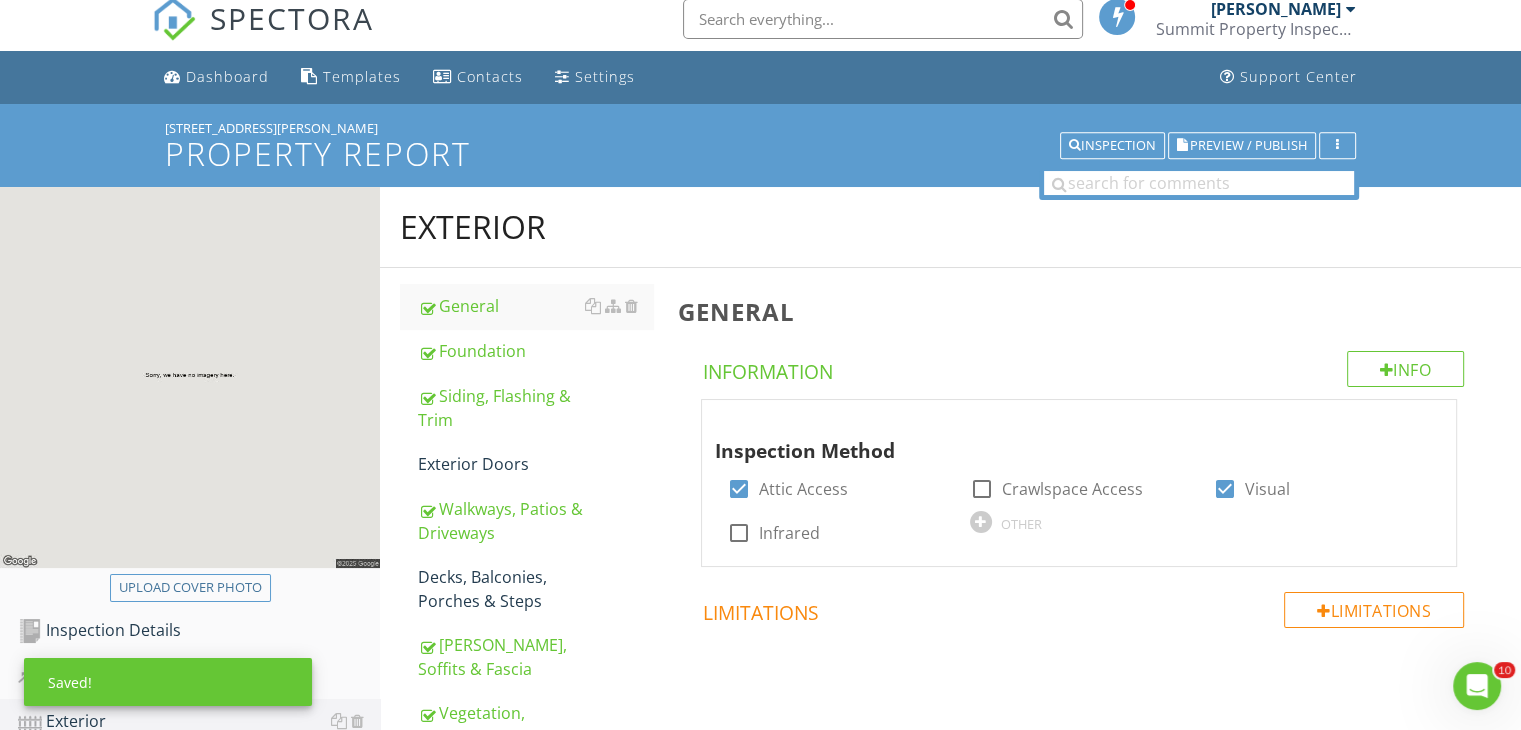 scroll, scrollTop: 0, scrollLeft: 0, axis: both 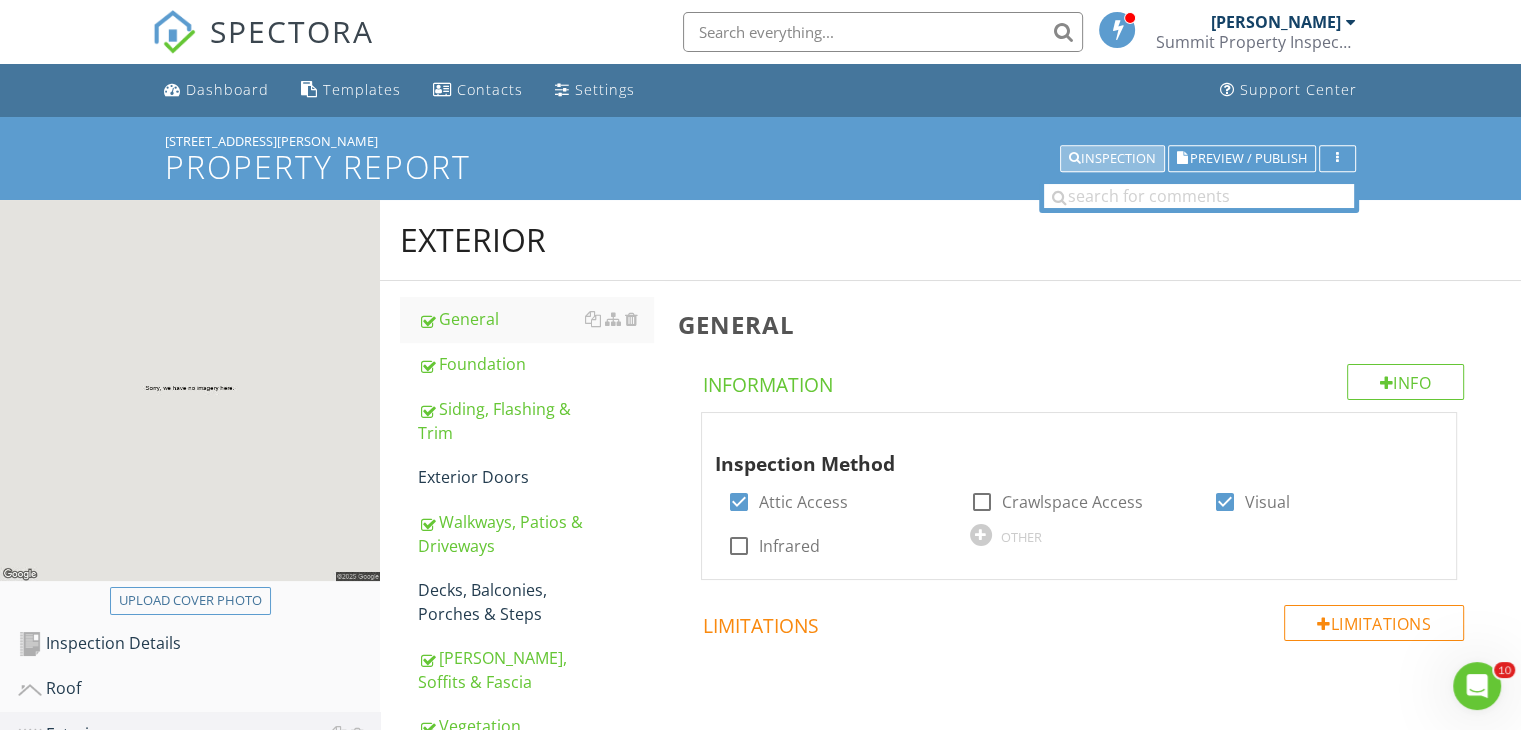 click on "Inspection" at bounding box center [1112, 159] 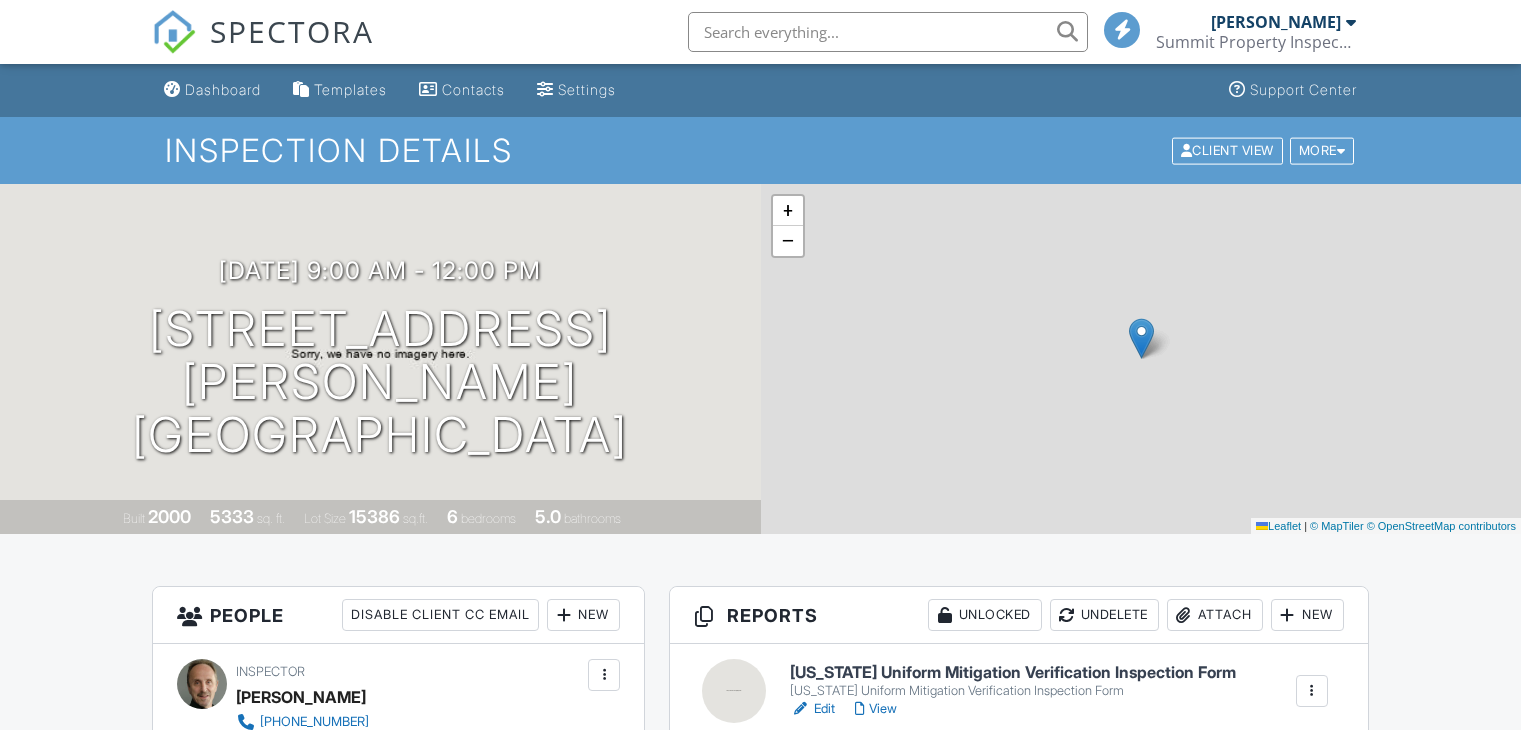 scroll, scrollTop: 0, scrollLeft: 0, axis: both 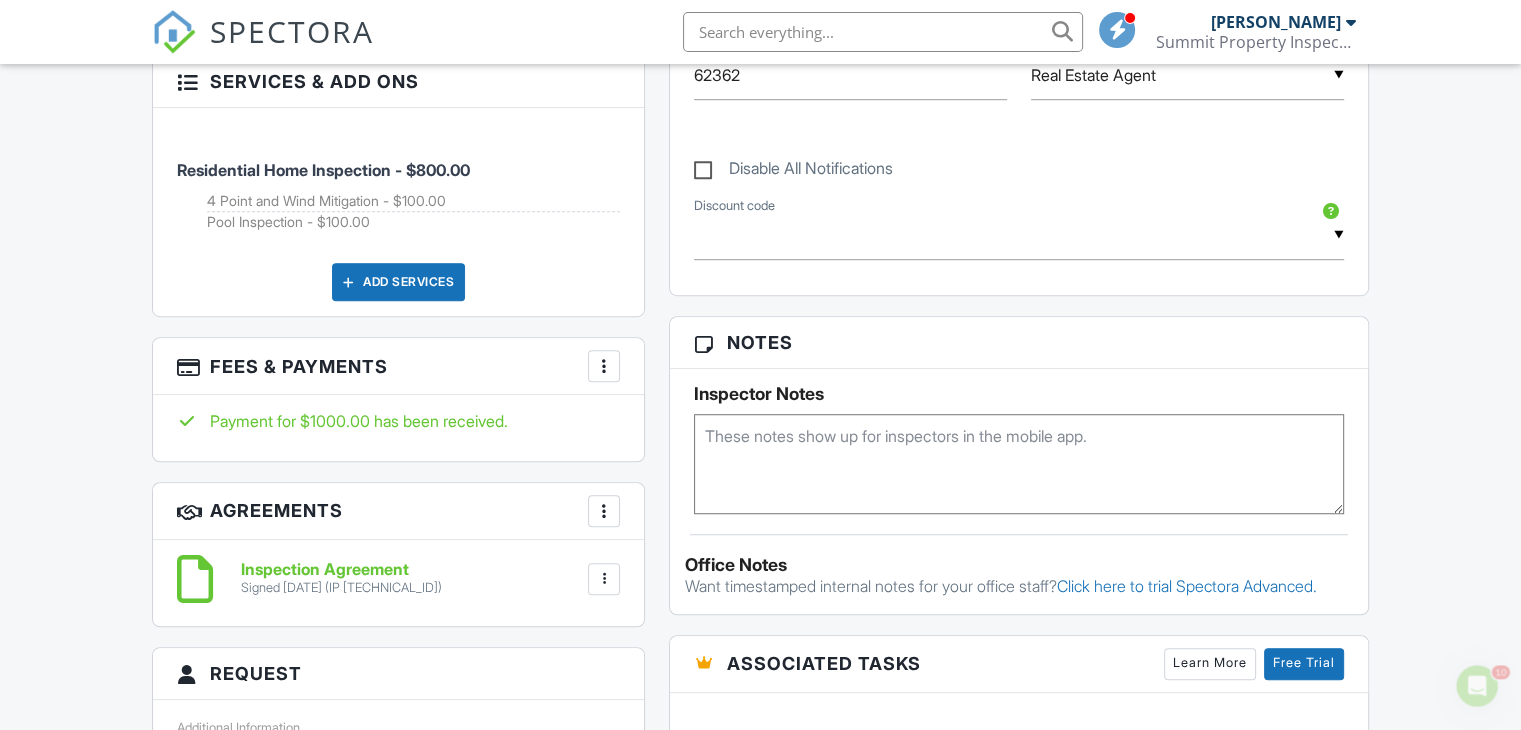 drag, startPoint x: 1520, startPoint y: 120, endPoint x: 1516, endPoint y: 374, distance: 254.0315 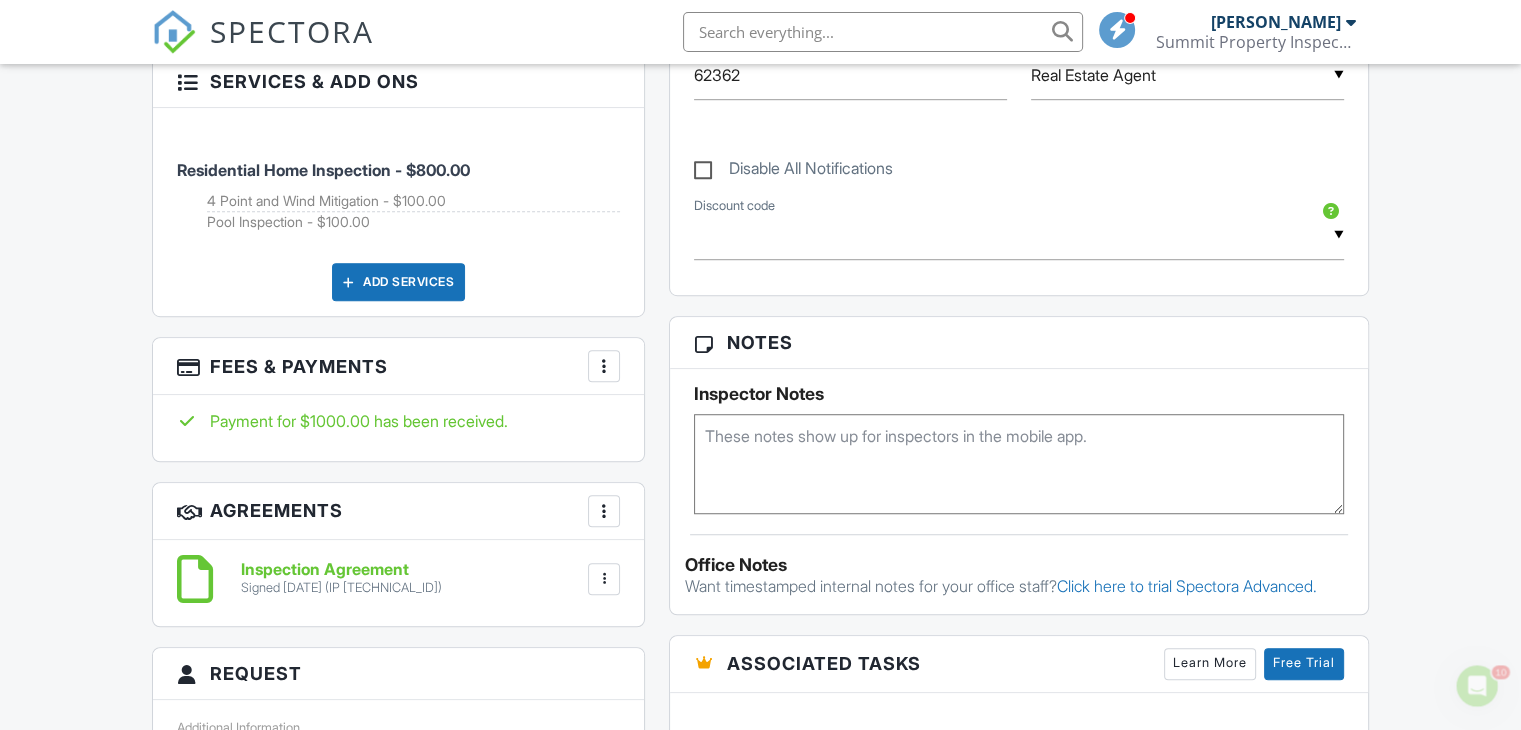 click on "SPECTORA
[PERSON_NAME]
Summit Property Inspections Inc
Role:
Inspector
Dashboard
Inspections
Calendar
Template Editor
Settings
What's New
Sign Out
Dashboard
Templates
Contacts
Settings
Support Center
Inspection Details
Client View
More
Property Details
Reschedule
Share
Cancel
[GEOGRAPHIC_DATA]
Print Order
Convert to V10
[DATE]  9:00 am
- 12:00 pm
[STREET_ADDRESS][PERSON_NAME]
[GEOGRAPHIC_DATA]
Built
2000
5333
sq. ft.
Lot Size
15386
sq.ft.
6
bedrooms
5.0
bathrooms
+ −  Leaflet   |   © MapTiler   © OpenStreetMap contributors
All emails and texts are disabled for this inspection!" at bounding box center (760, 458) 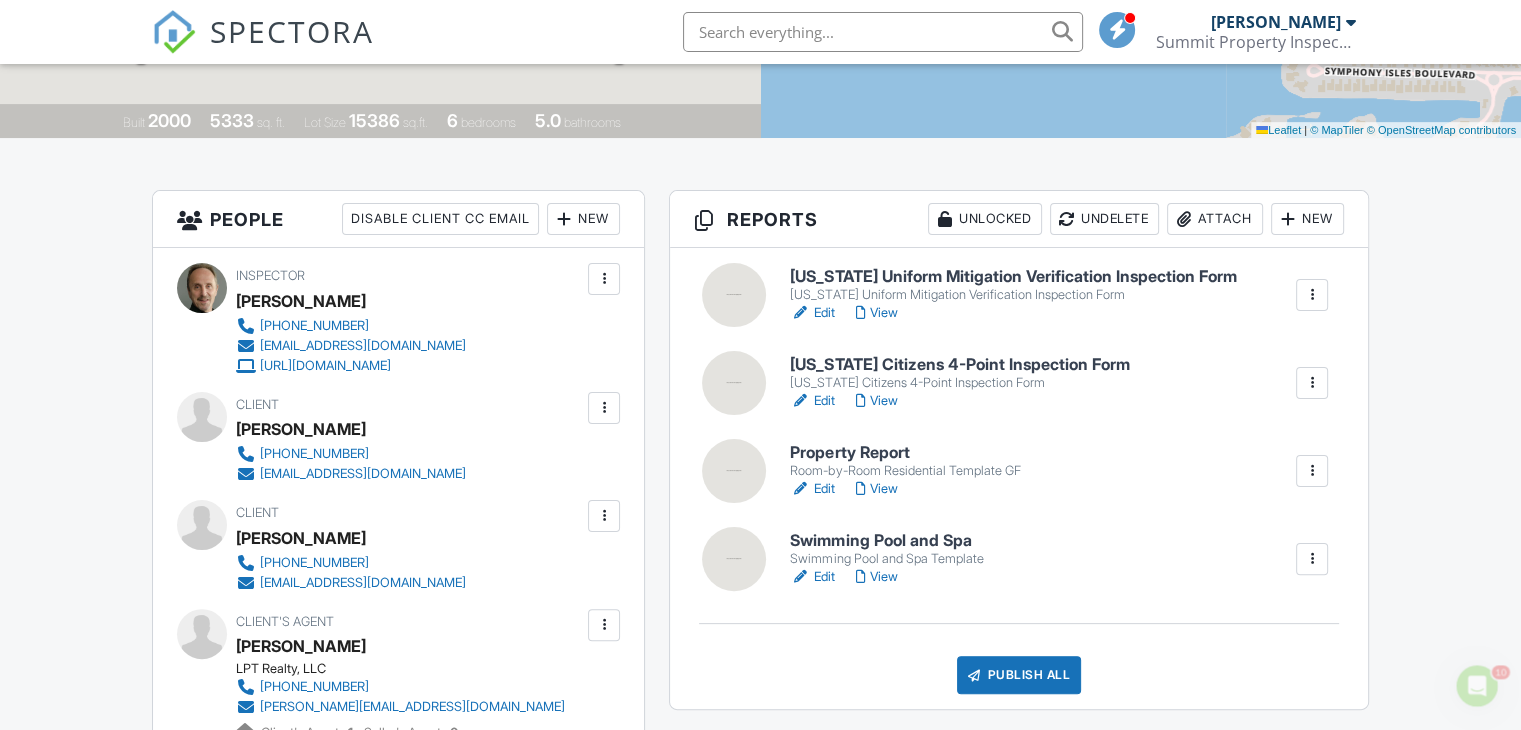 scroll, scrollTop: 392, scrollLeft: 0, axis: vertical 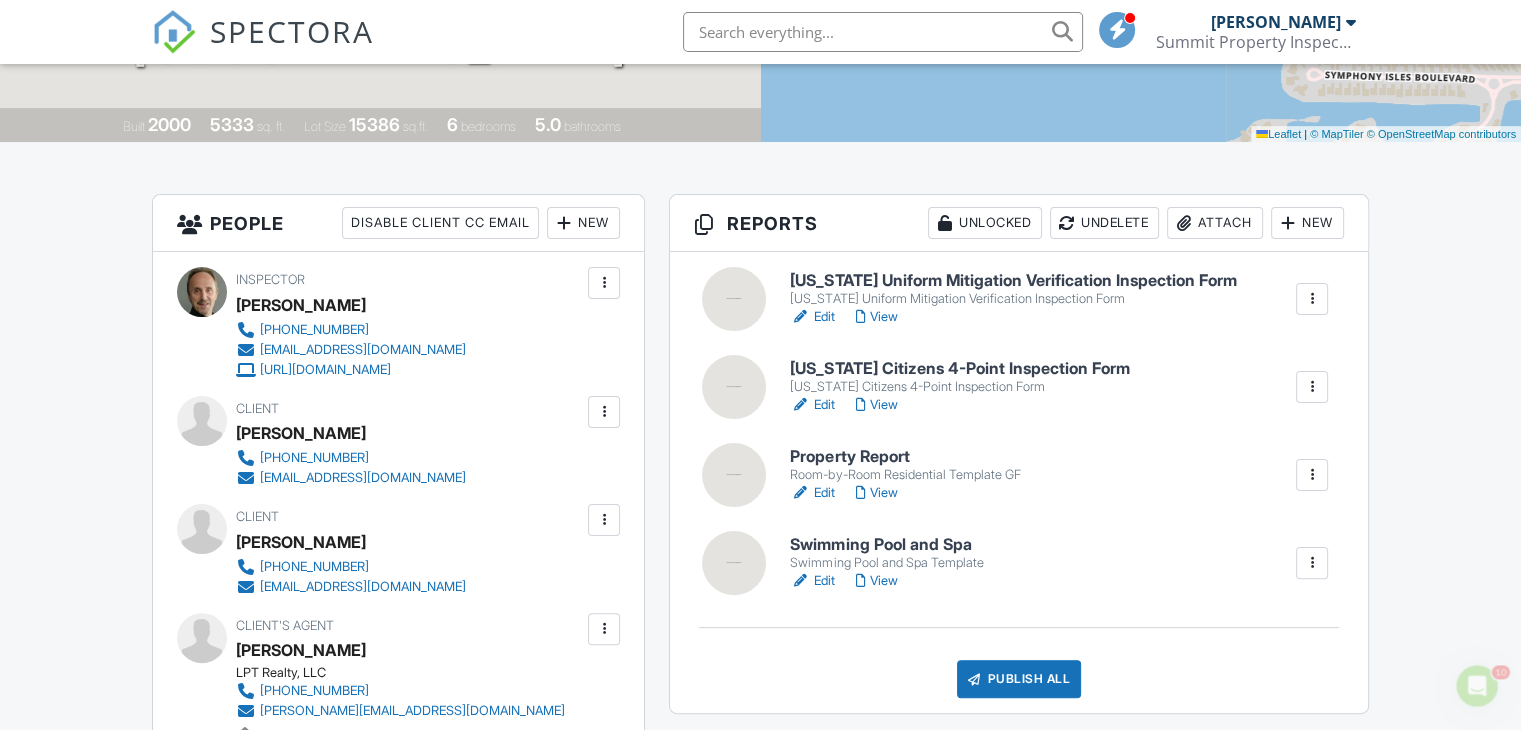 click on "Property Report" at bounding box center [905, 457] 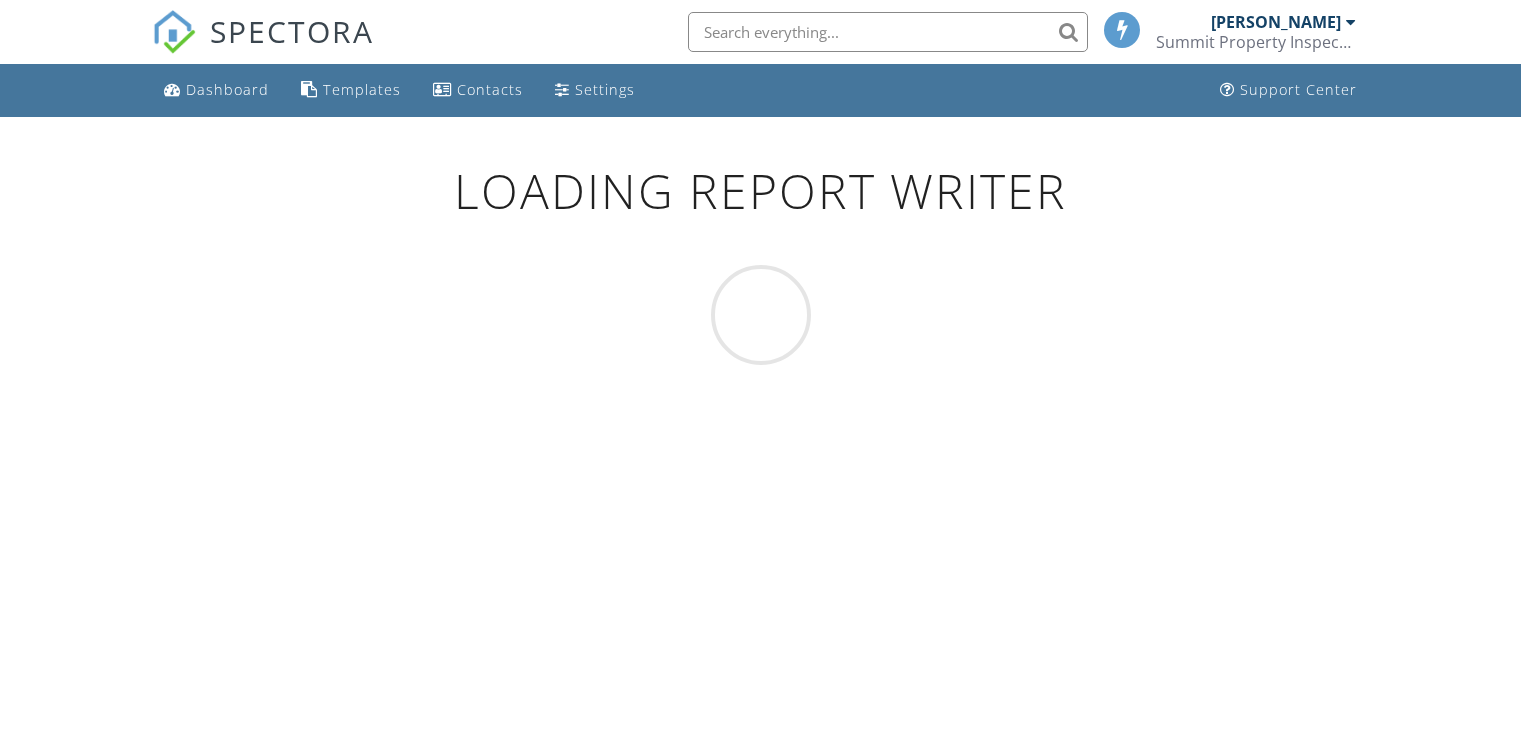 scroll, scrollTop: 0, scrollLeft: 0, axis: both 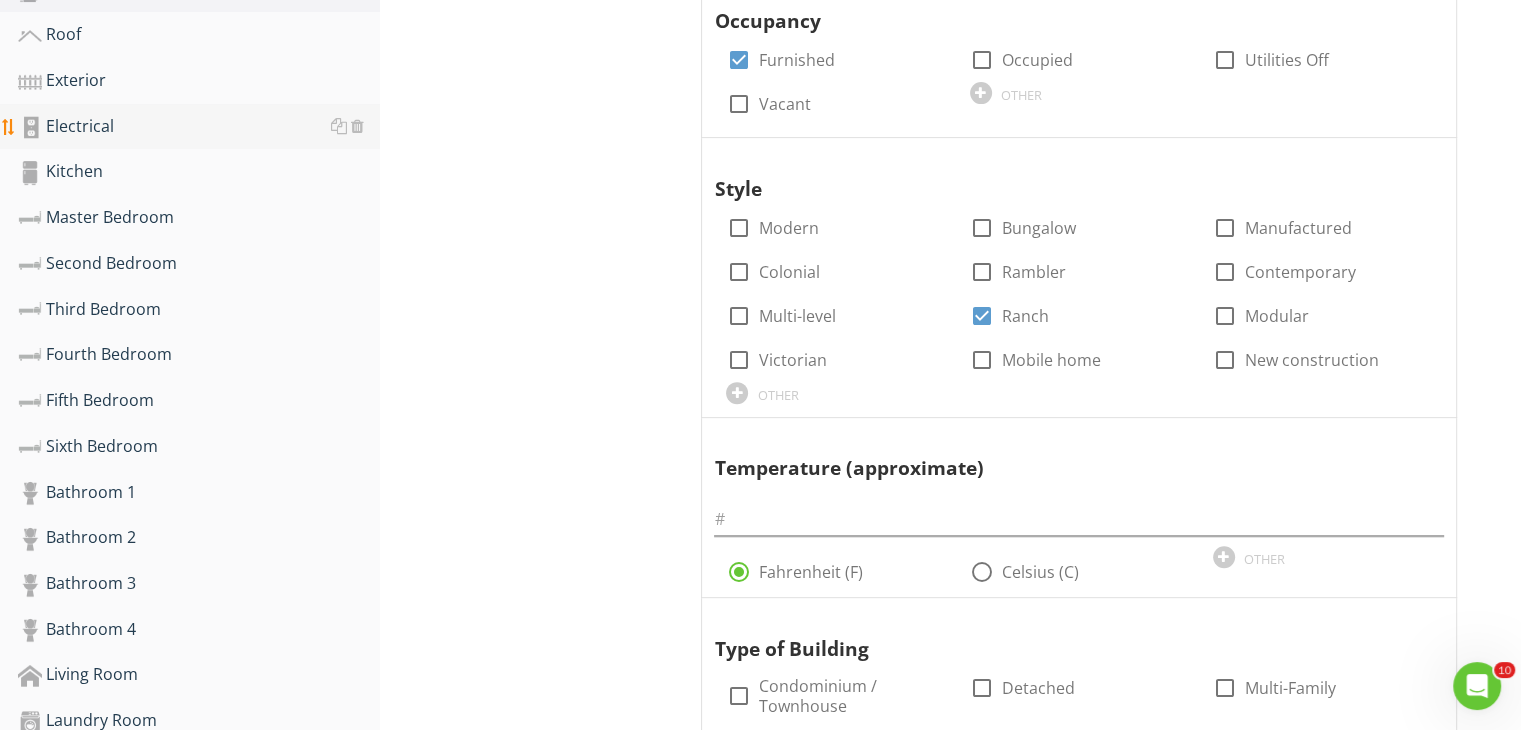 click on "Electrical" at bounding box center [199, 127] 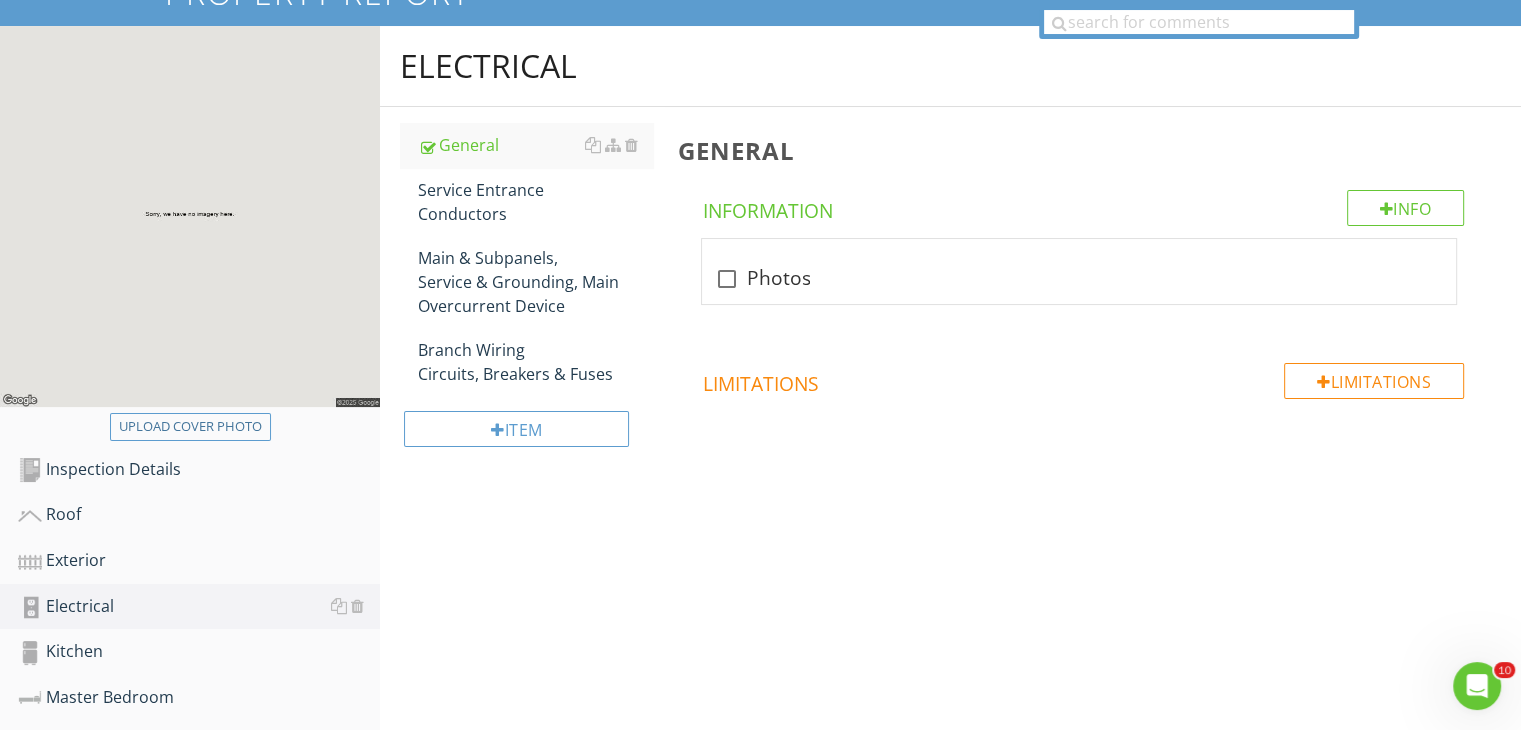 scroll, scrollTop: 164, scrollLeft: 0, axis: vertical 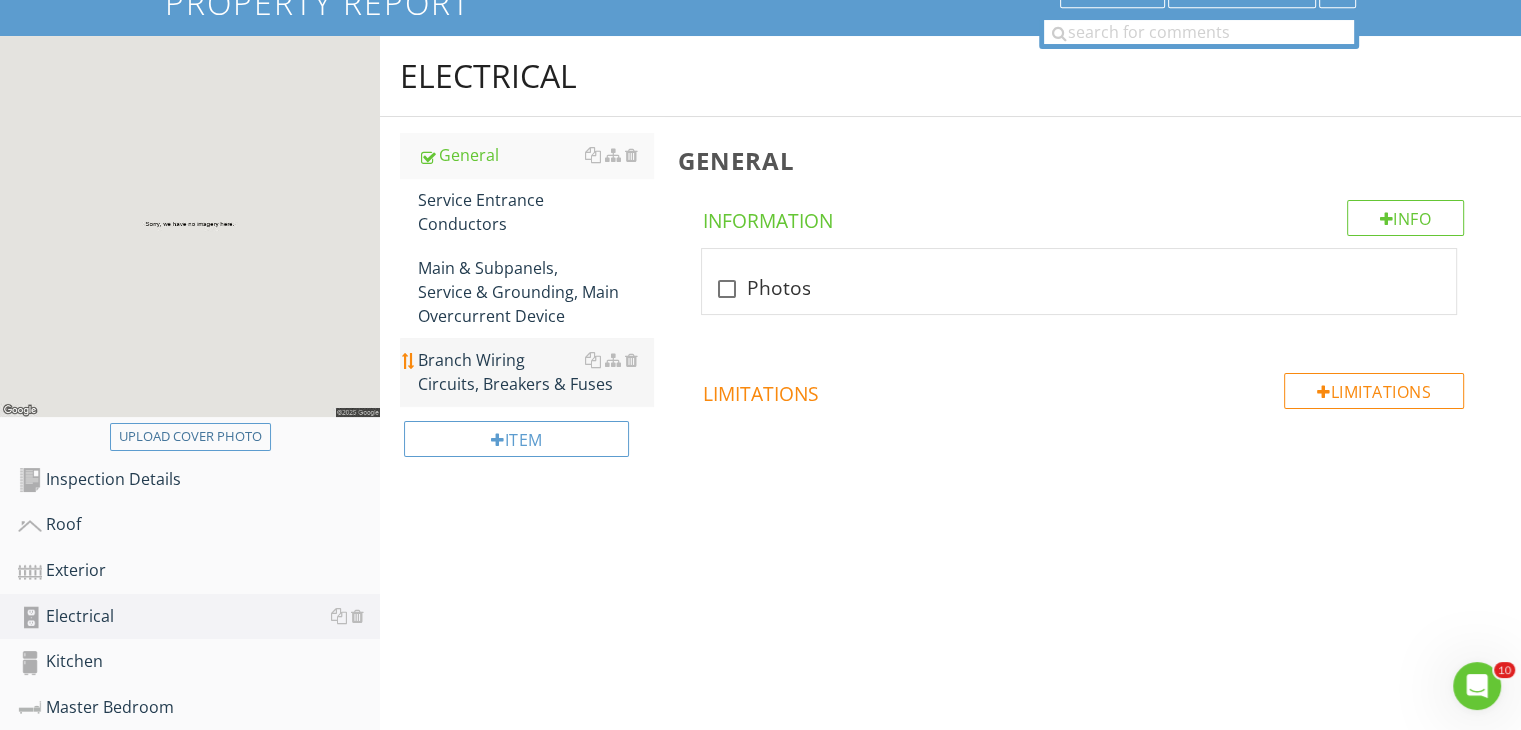click on "Branch Wiring Circuits, Breakers & Fuses" at bounding box center (535, 372) 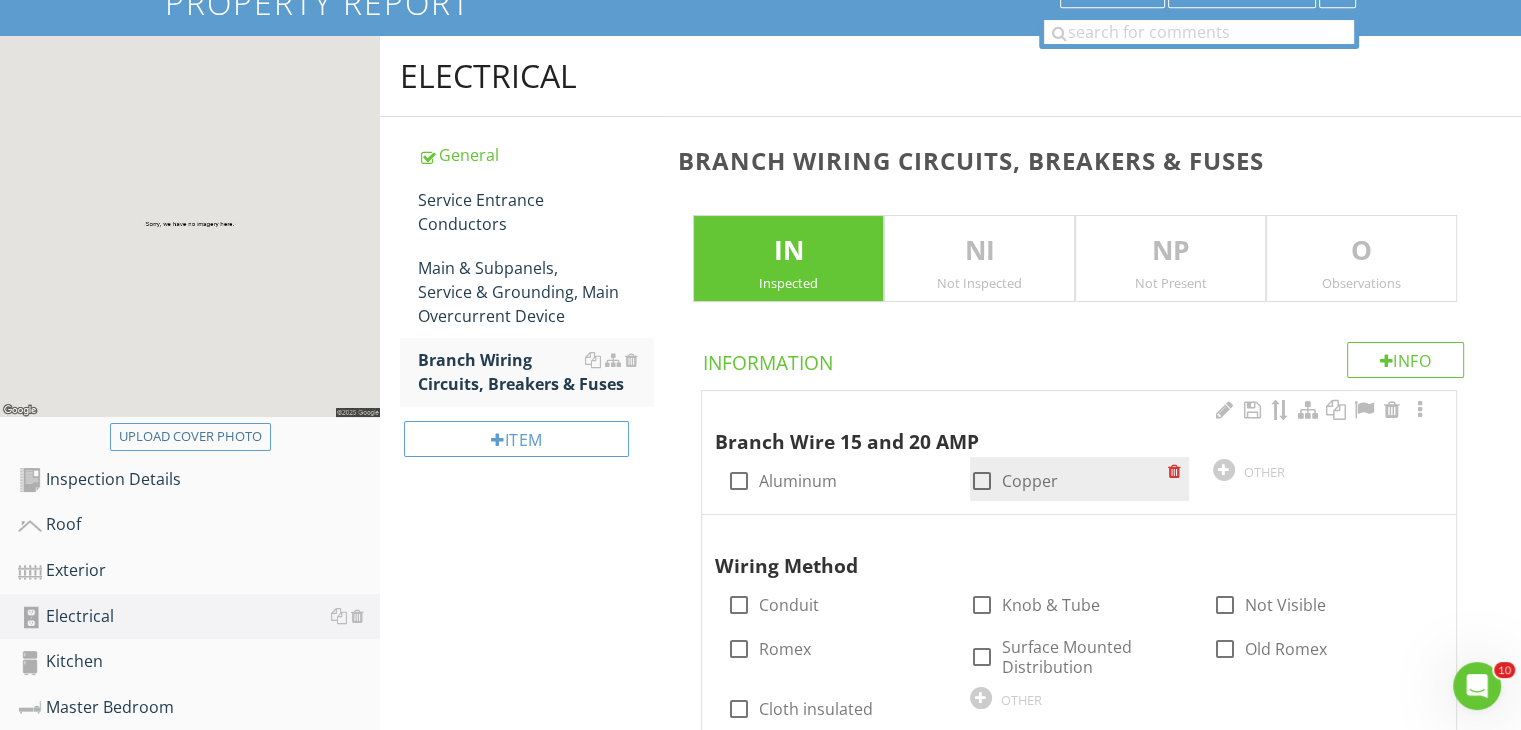 click at bounding box center (982, 481) 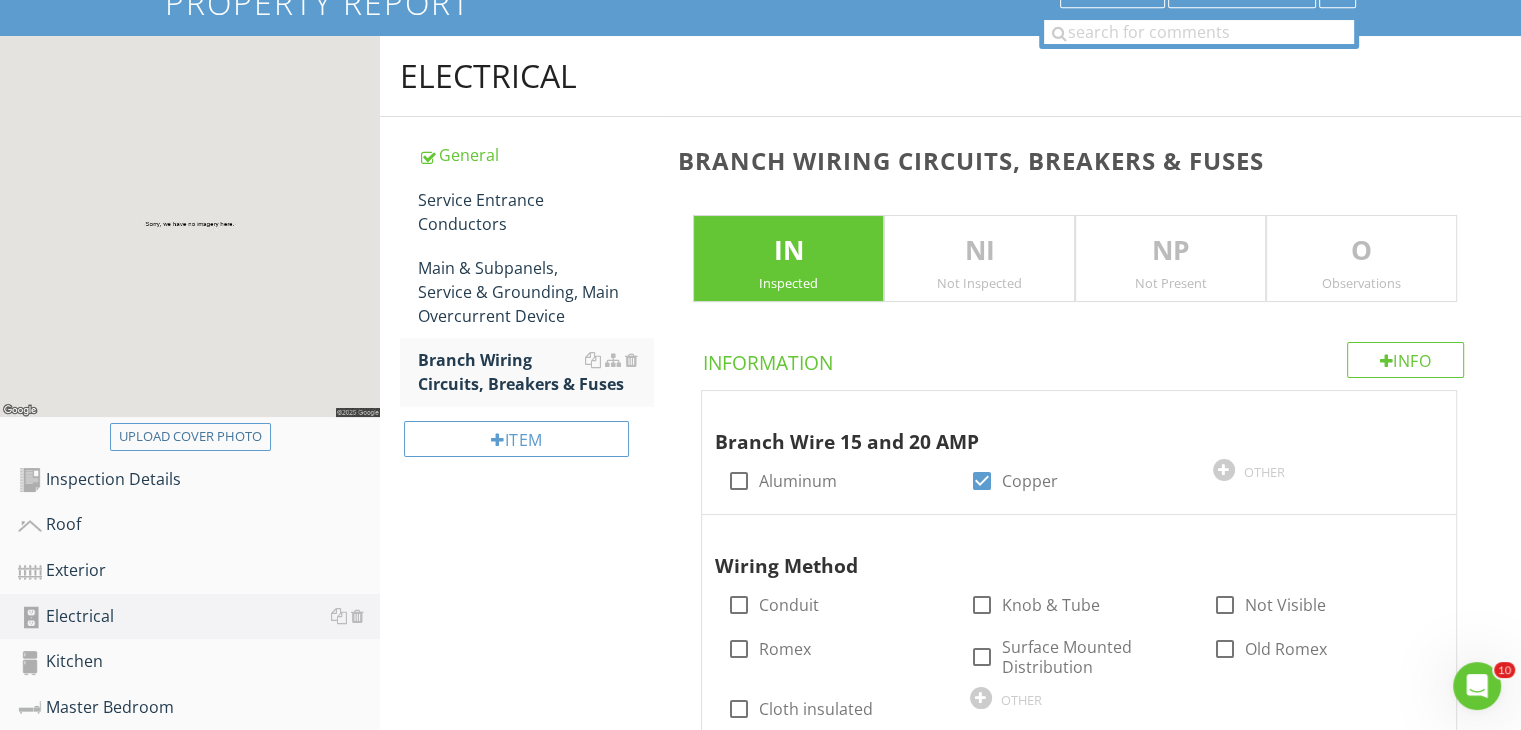 click on "Electrical
General
Service Entrance Conductors
Main & Subpanels, Service & Grounding, Main Overcurrent Device
Branch Wiring Circuits, Breakers & Fuses
Item
Branch Wiring Circuits, Breakers & Fuses
IN   Inspected NI   Not Inspected NP   Not Present O   Observations
Info
Information
Branch Wire 15 and 20 AMP
check_box_outline_blank Aluminum   check_box Copper         OTHER
Wiring Method
check_box_outline_blank Conduit   check_box_outline_blank Knob & Tube   check_box_outline_blank Not Visible   check_box_outline_blank Romex   check_box_outline_blank Surface Mounted Distribution   check_box_outline_blank Old Romex" at bounding box center (950, 414) 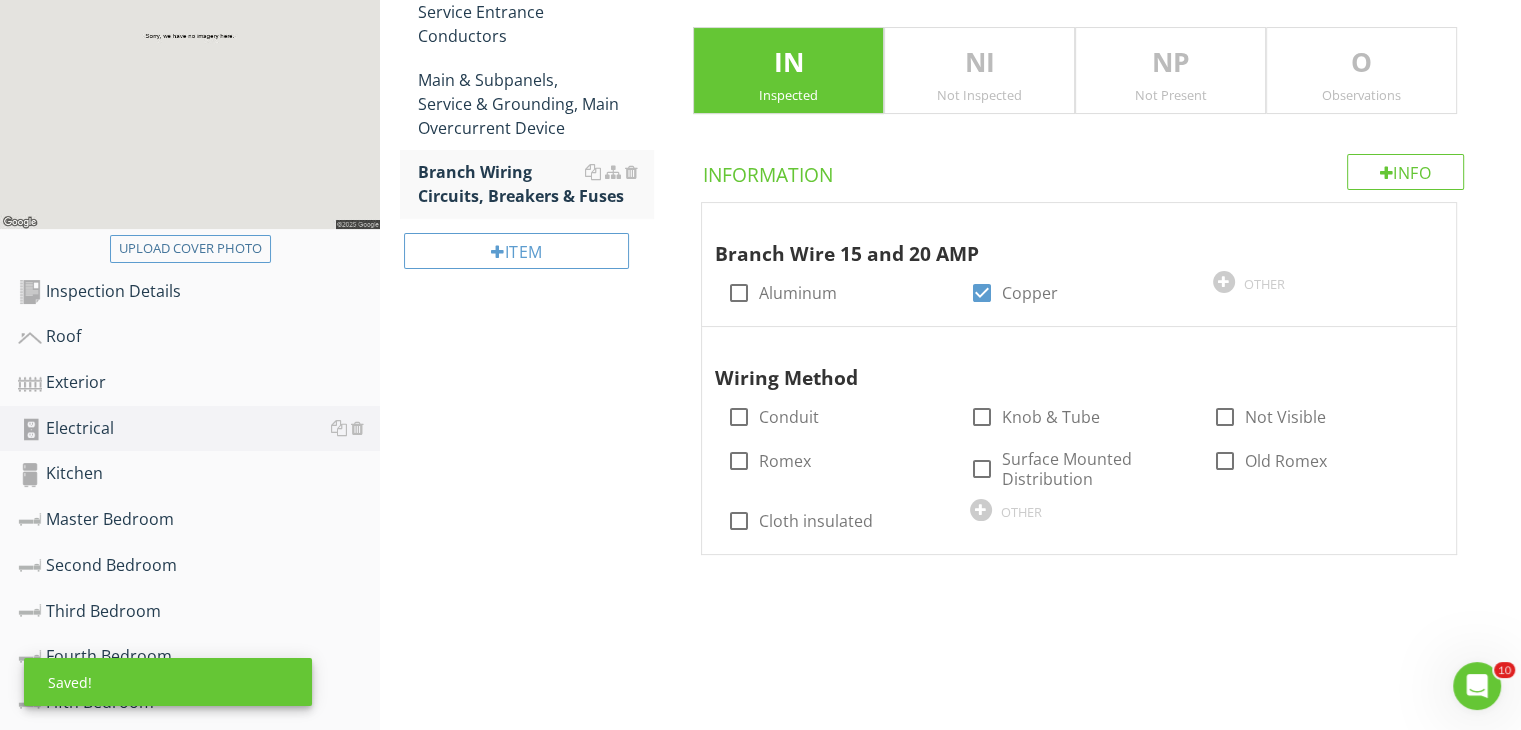 scroll, scrollTop: 364, scrollLeft: 0, axis: vertical 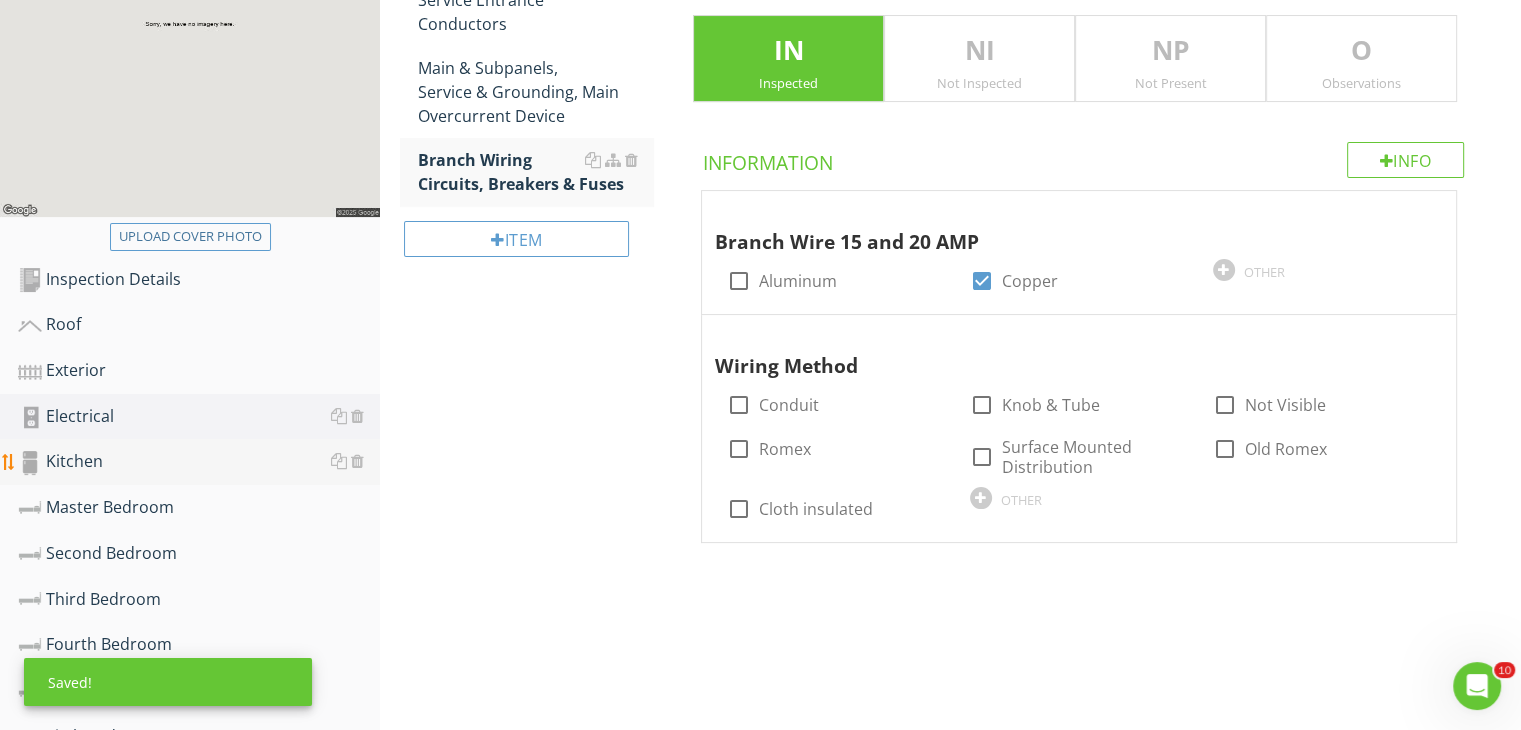 click on "Kitchen" at bounding box center [199, 462] 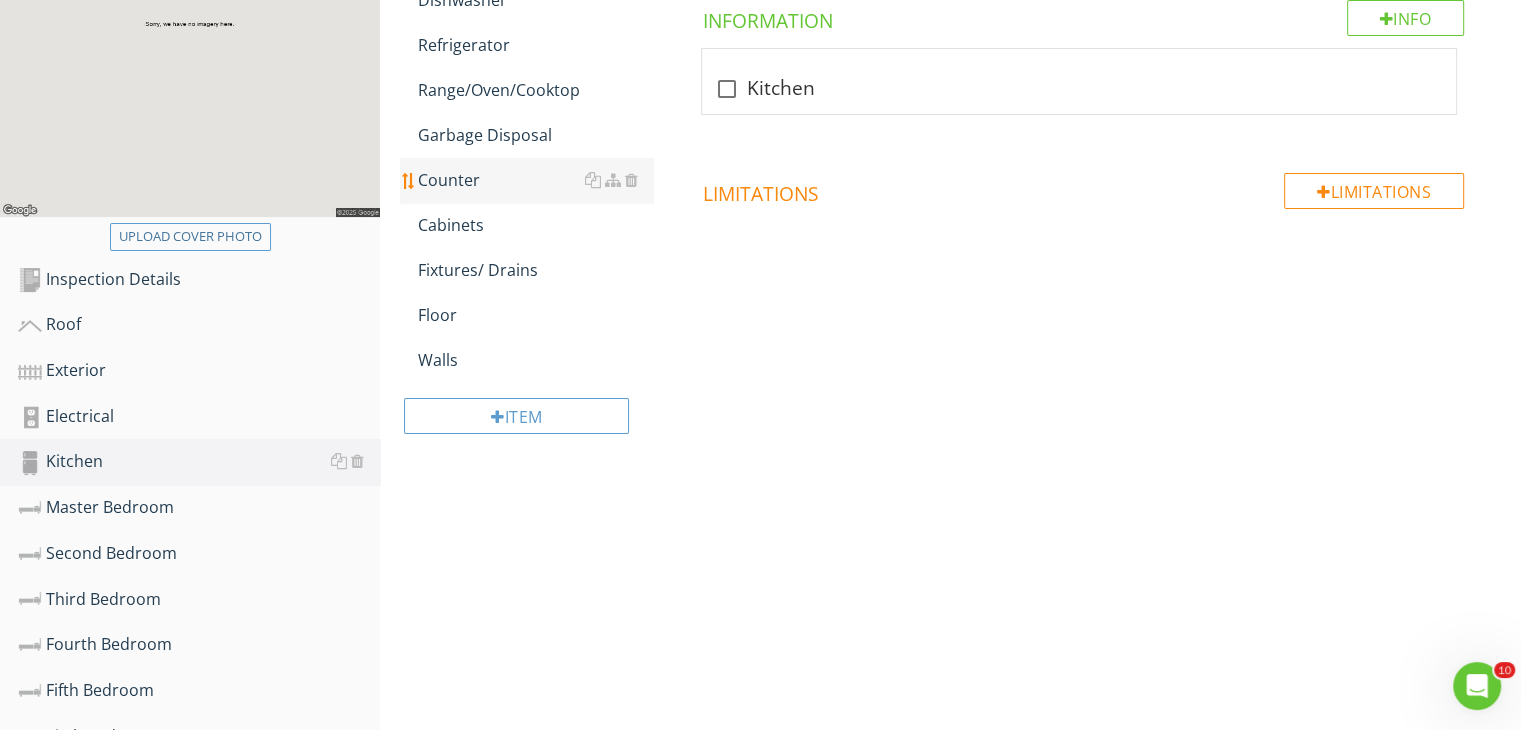 click on "Counter" at bounding box center (535, 180) 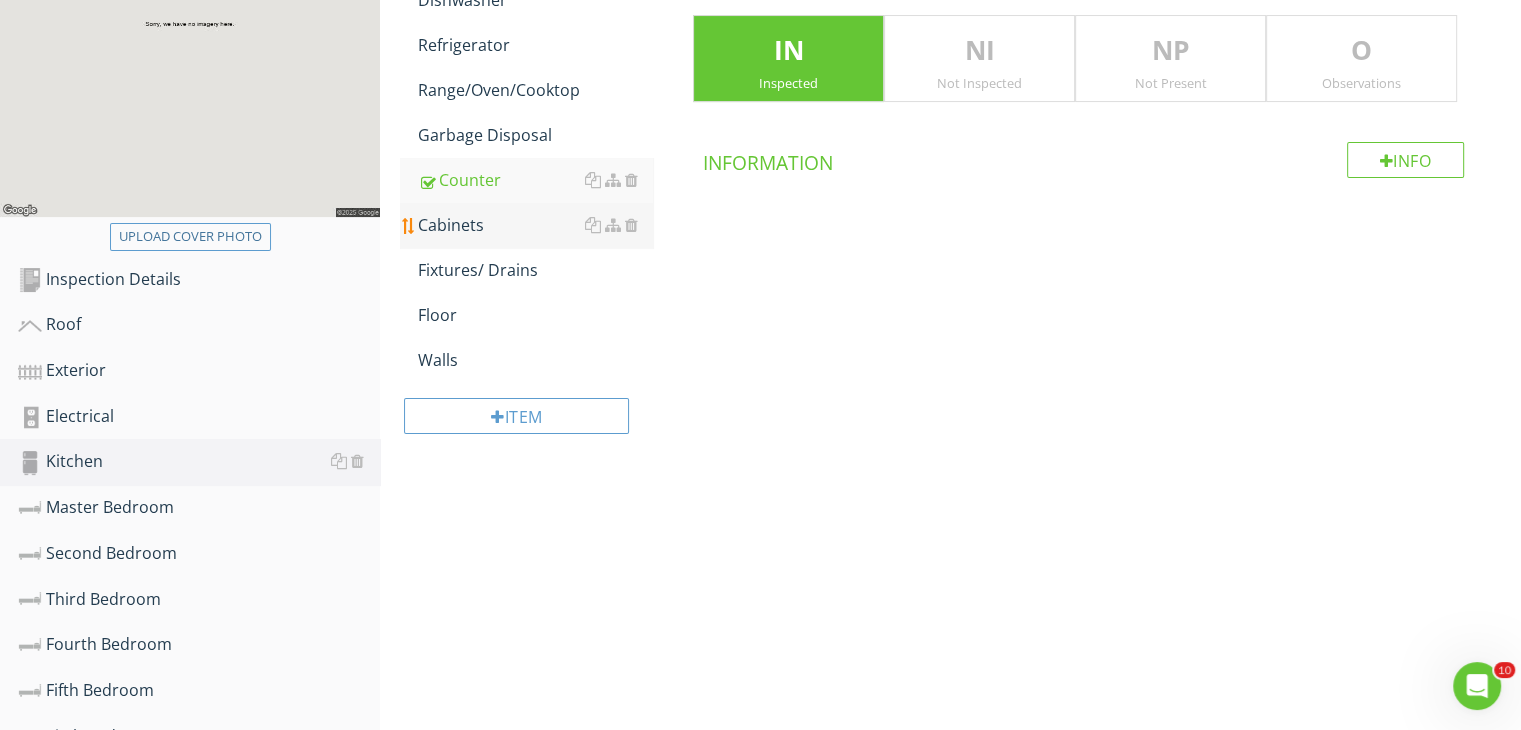 click on "Cabinets" at bounding box center [535, 225] 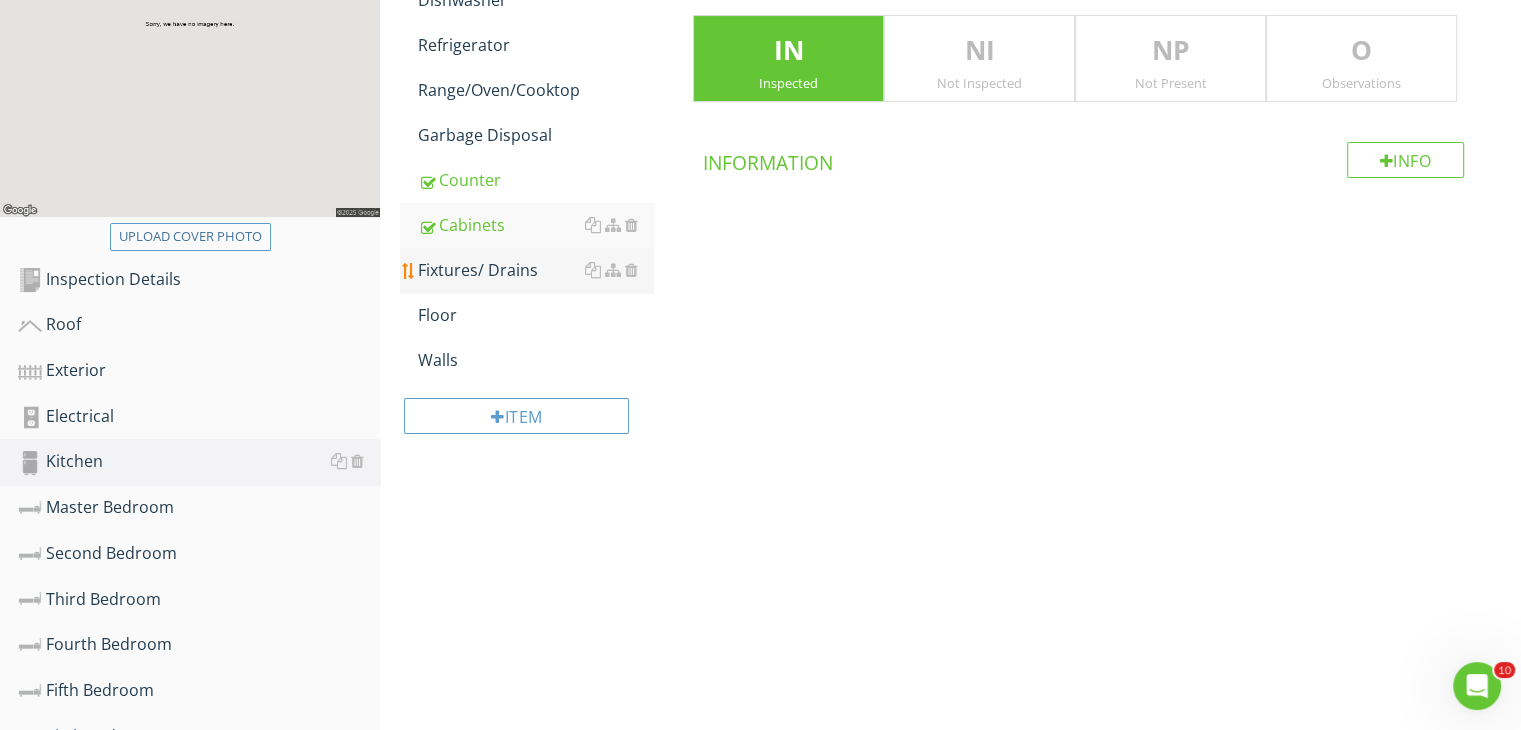click on "Fixtures/ Drains" at bounding box center (535, 270) 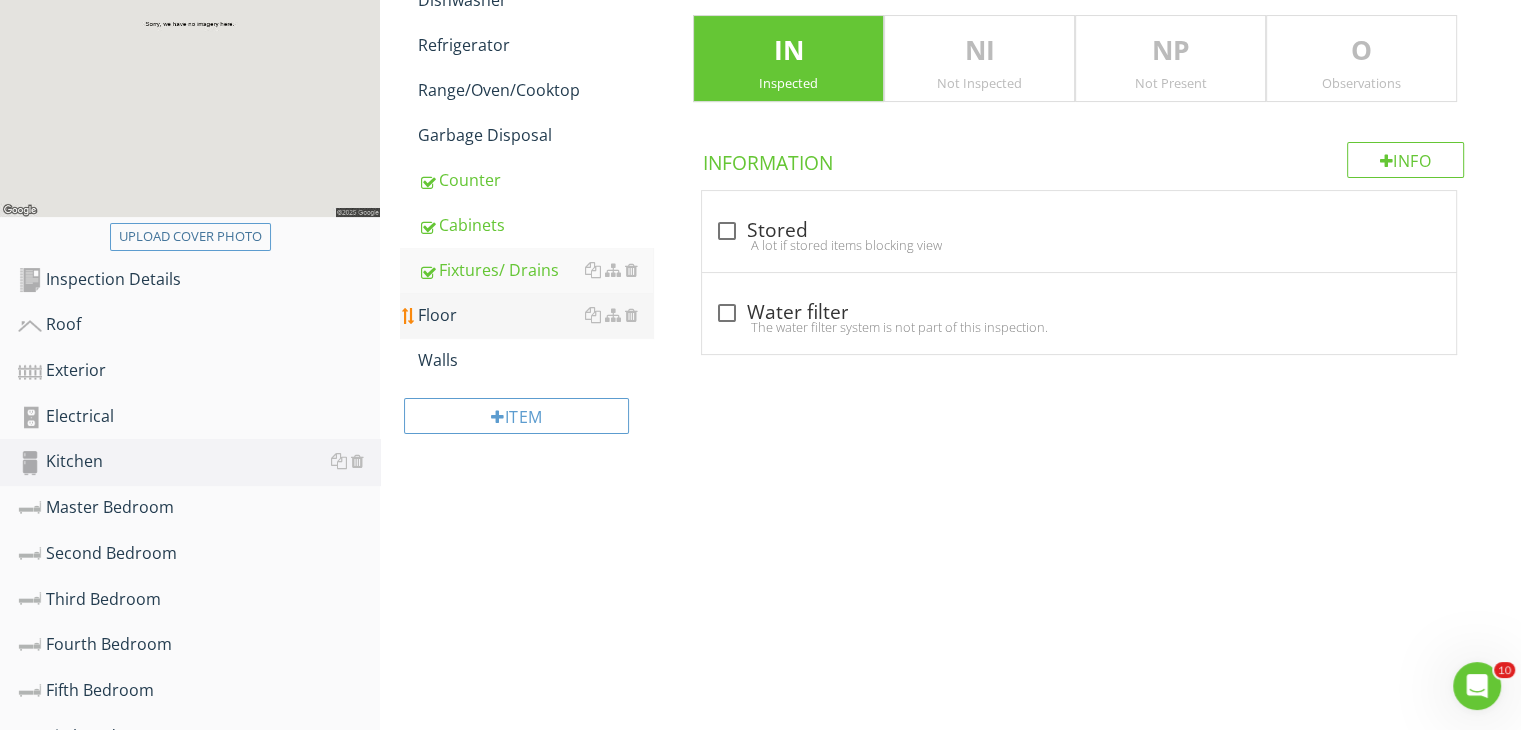 click on "Floor" at bounding box center [535, 315] 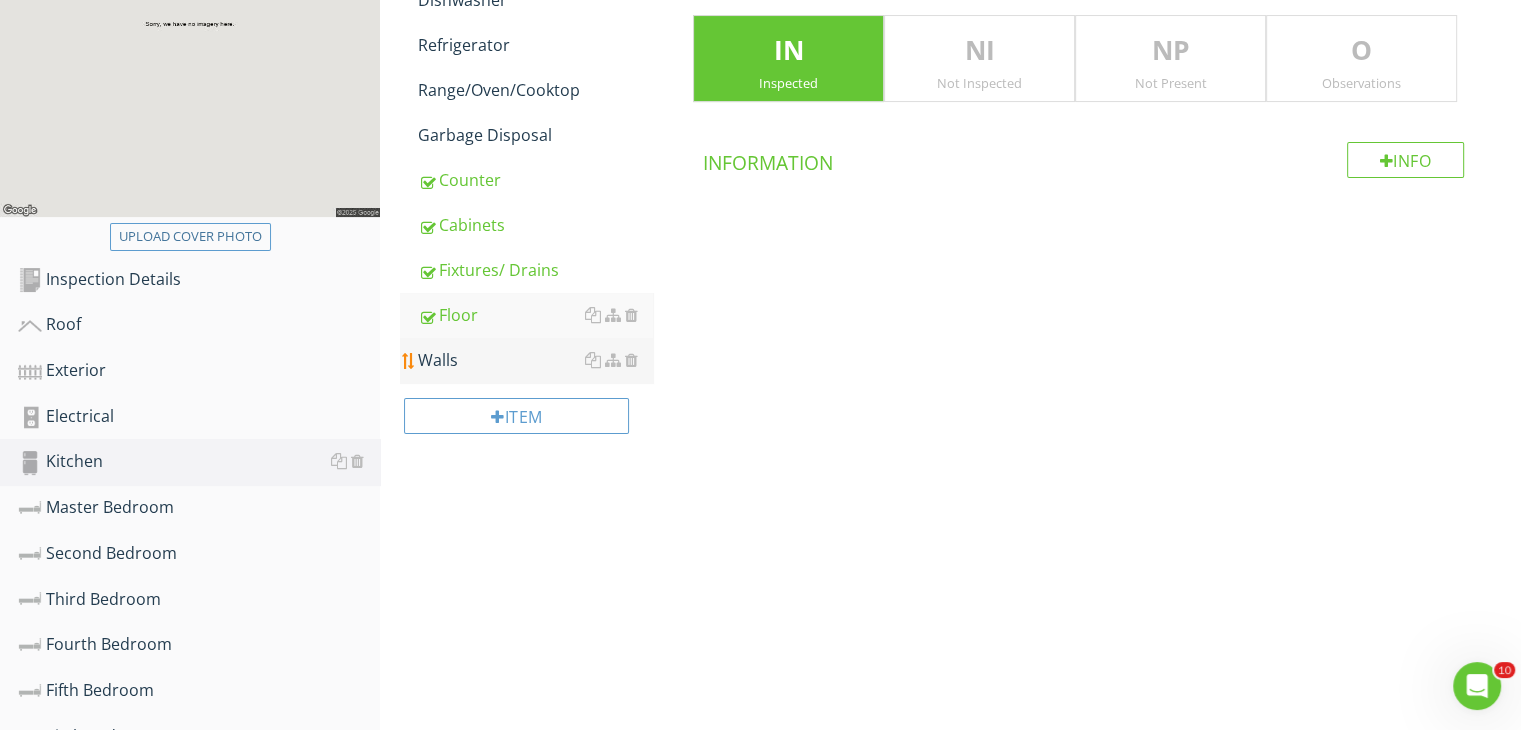 click on "Walls" at bounding box center (535, 360) 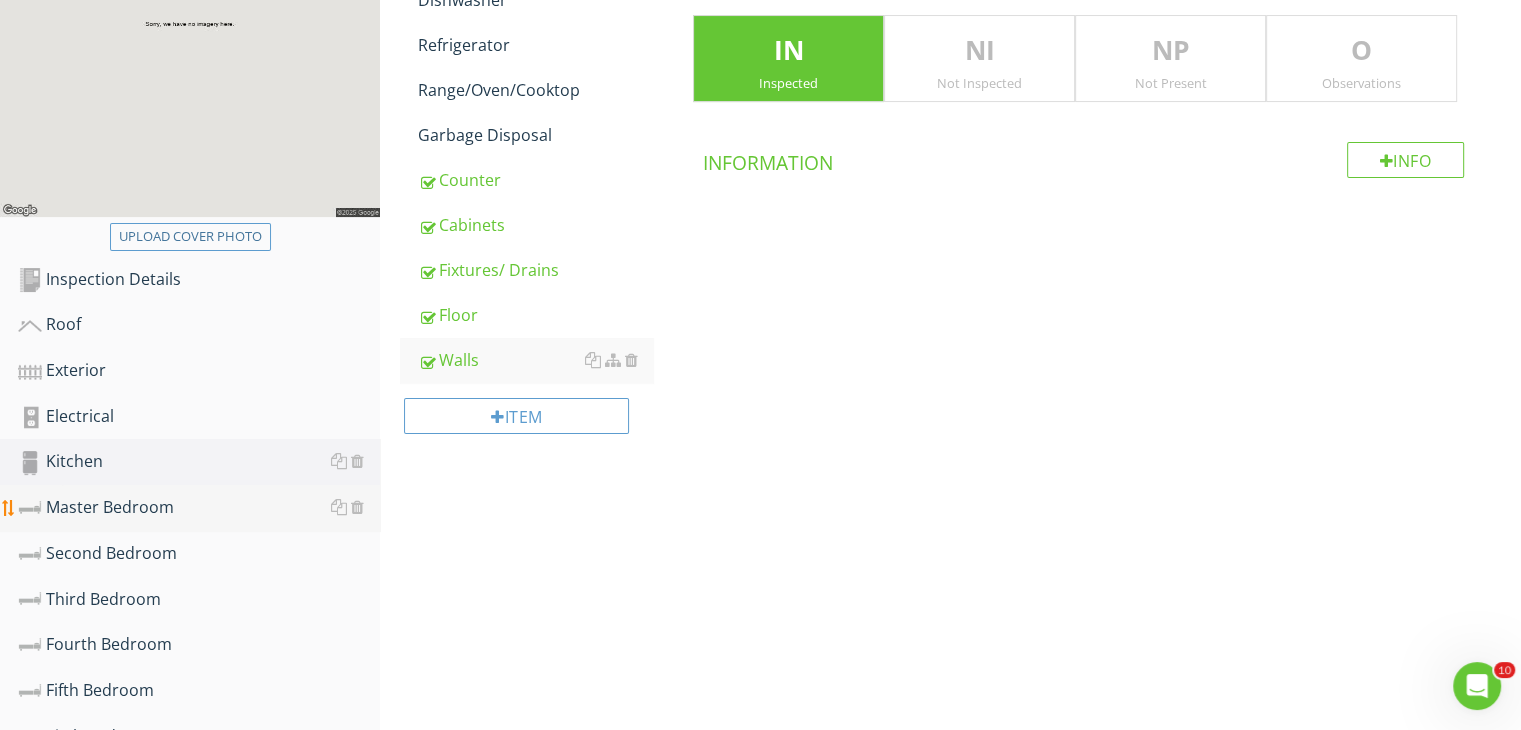 click on "Master Bedroom" at bounding box center (199, 508) 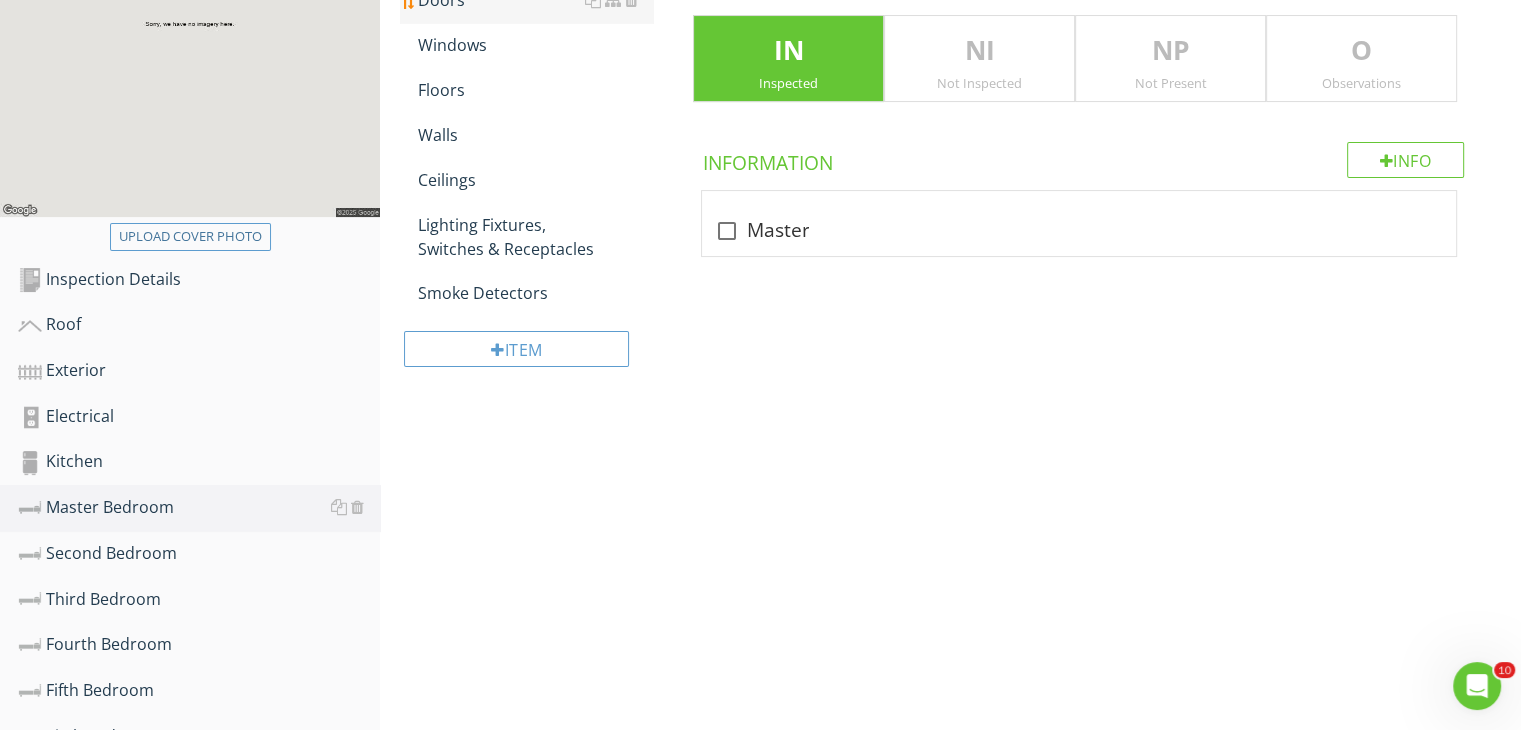 click on "Doors" at bounding box center [535, 0] 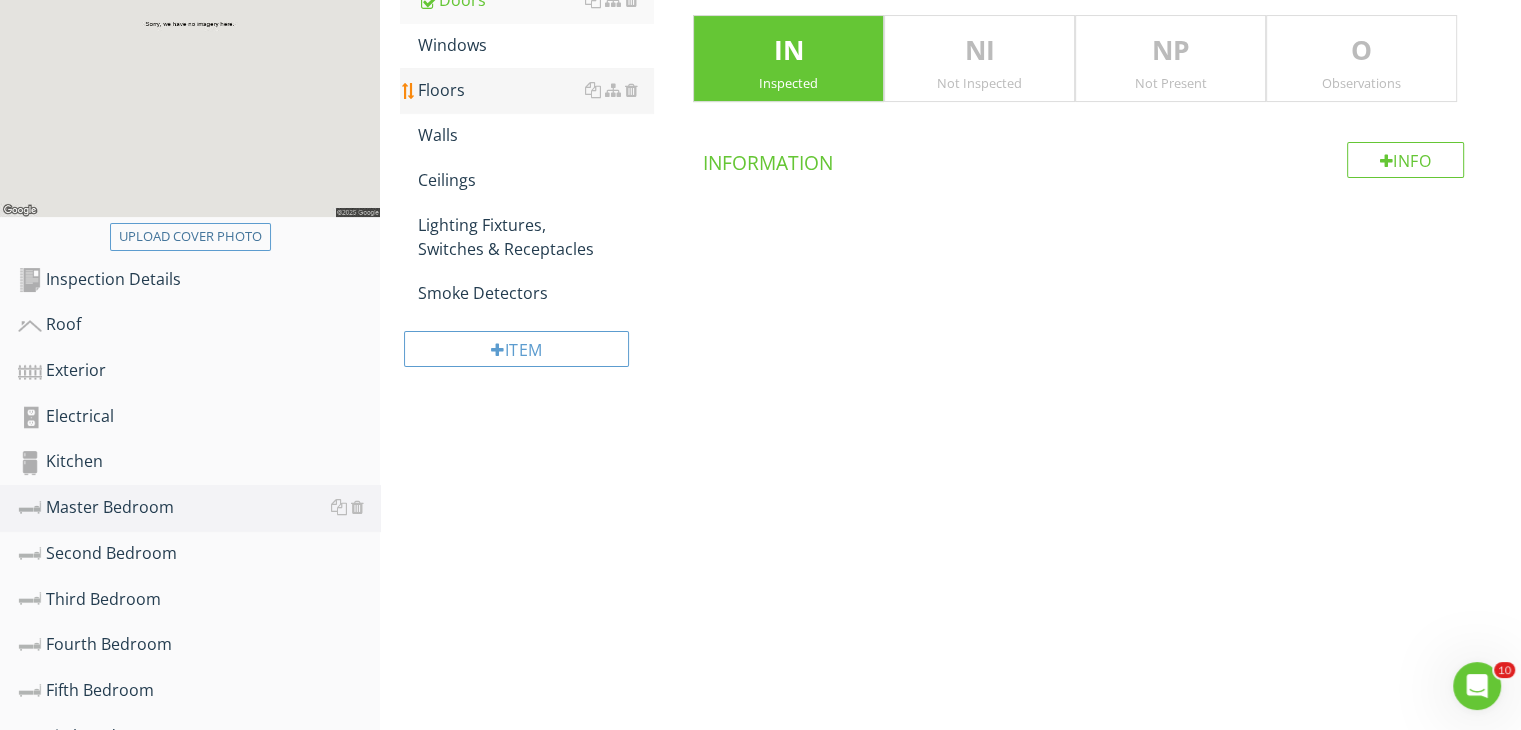 click on "Floors" at bounding box center [535, 90] 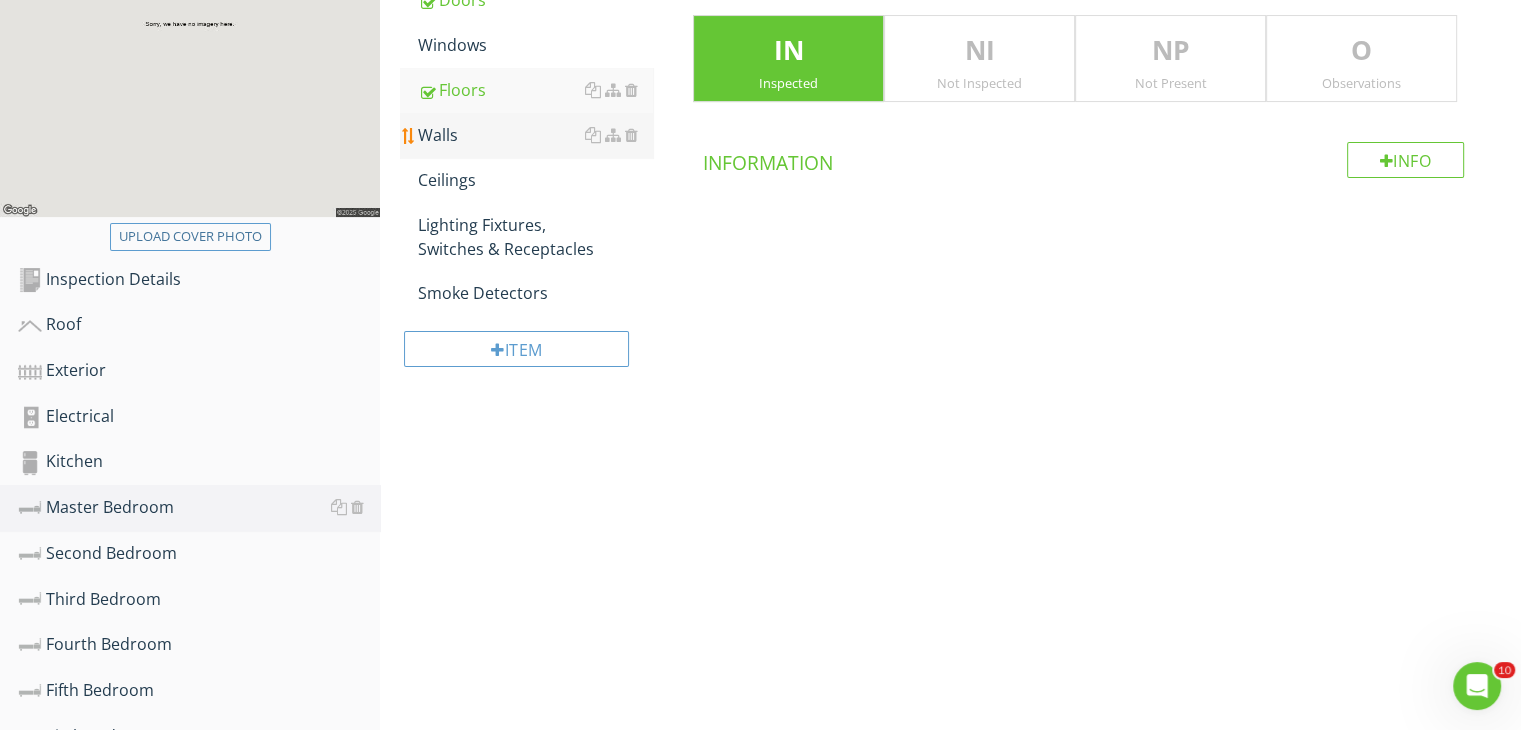 click on "Walls" at bounding box center [535, 135] 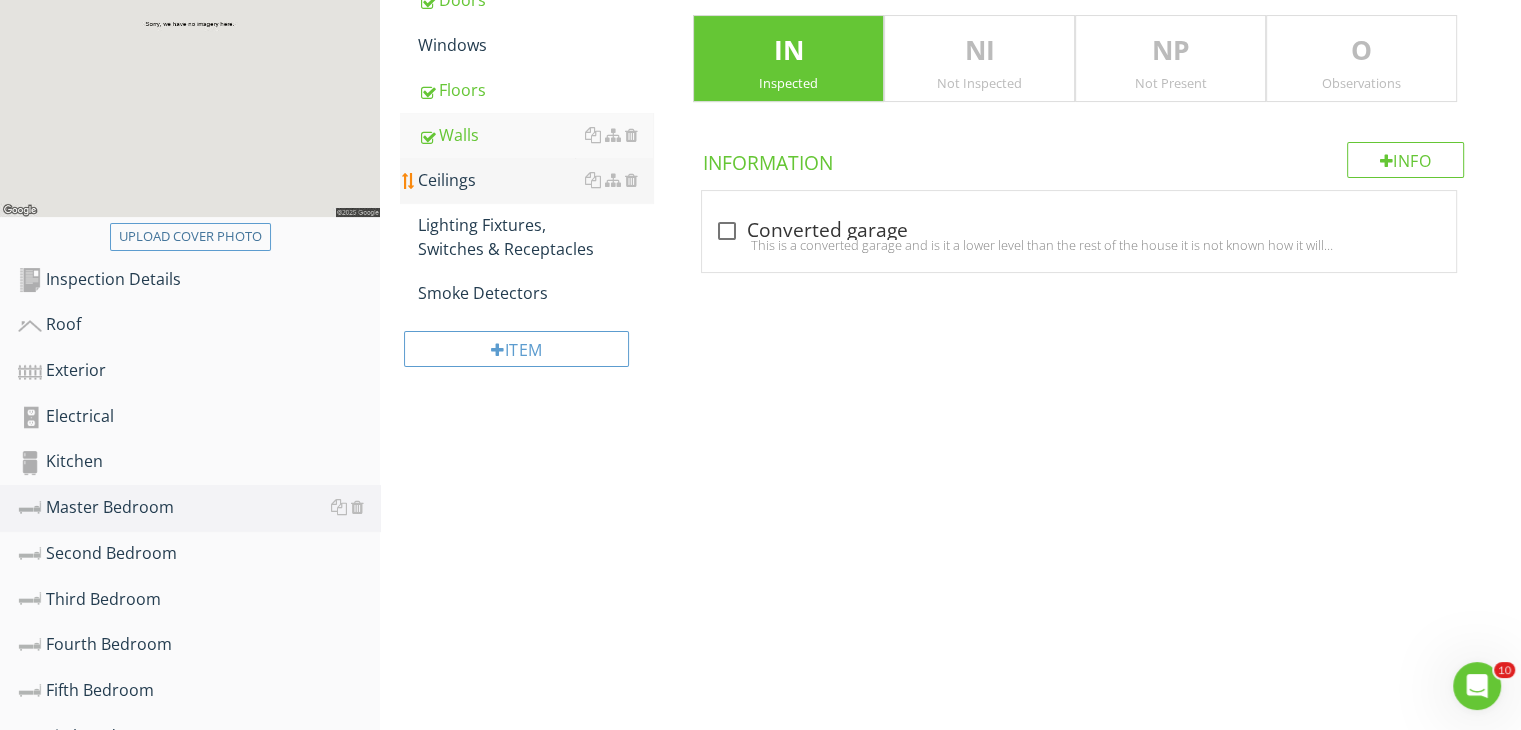 click on "Ceilings" at bounding box center (535, 180) 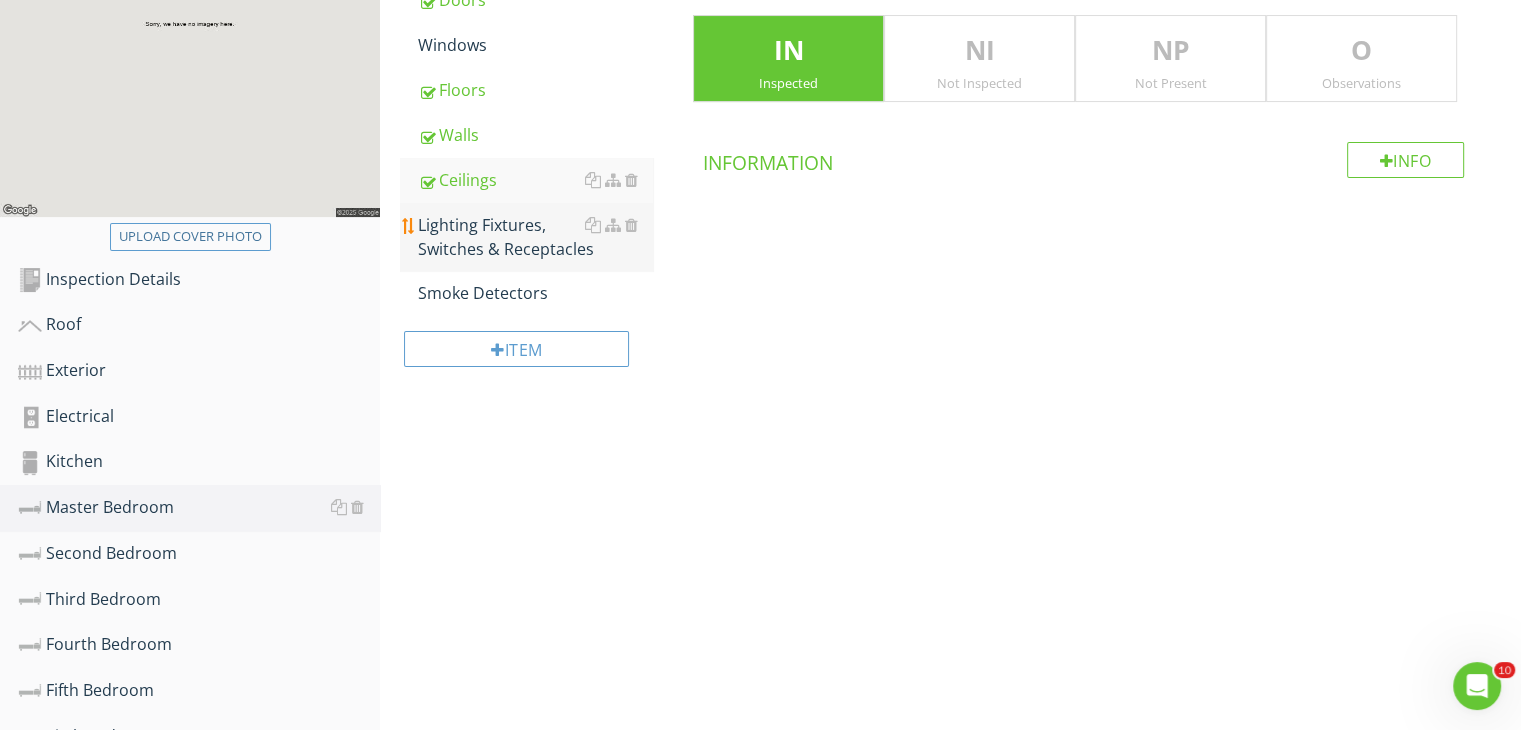 click on "Lighting Fixtures, Switches & Receptacles" at bounding box center [535, 237] 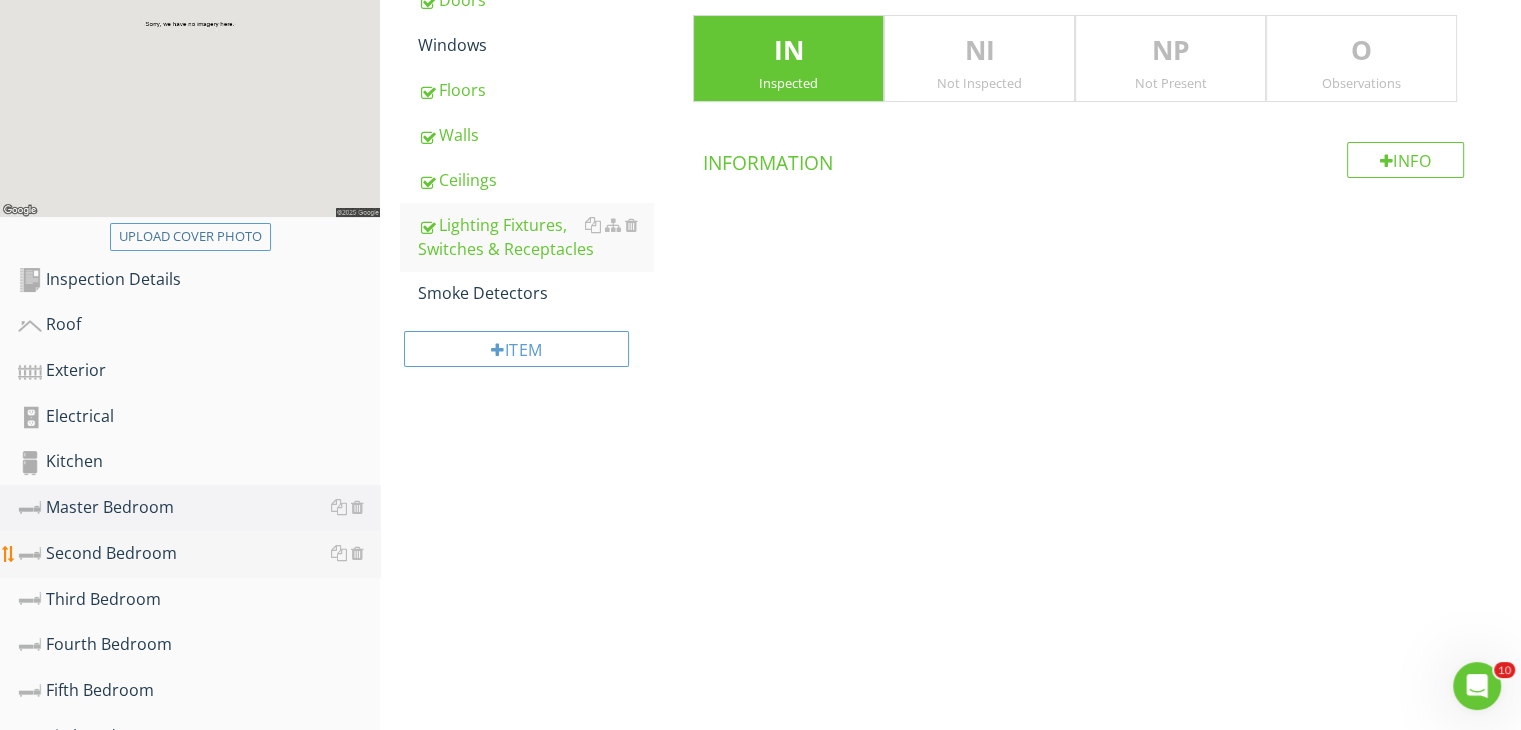 click on "Second Bedroom" at bounding box center [199, 554] 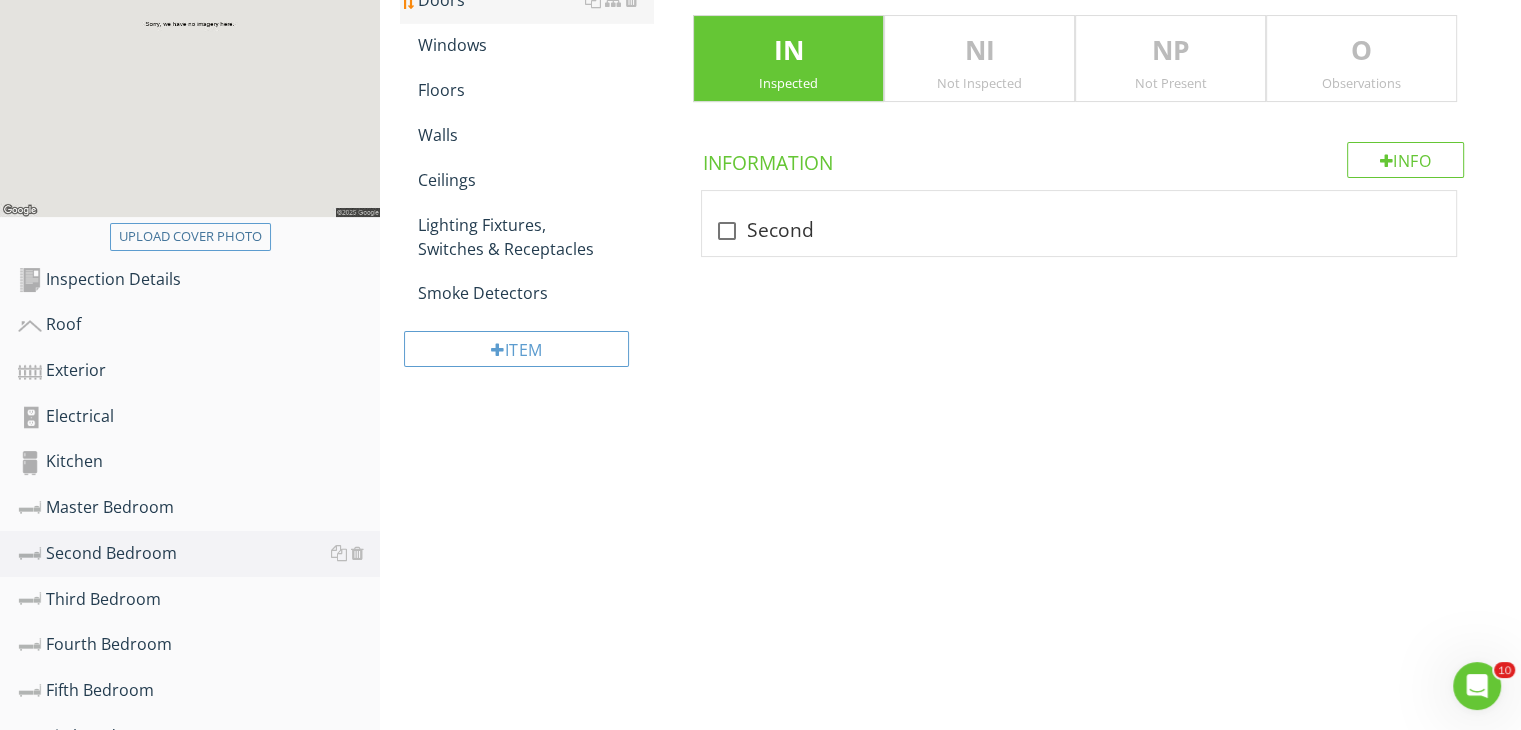 click on "Doors" at bounding box center [535, 0] 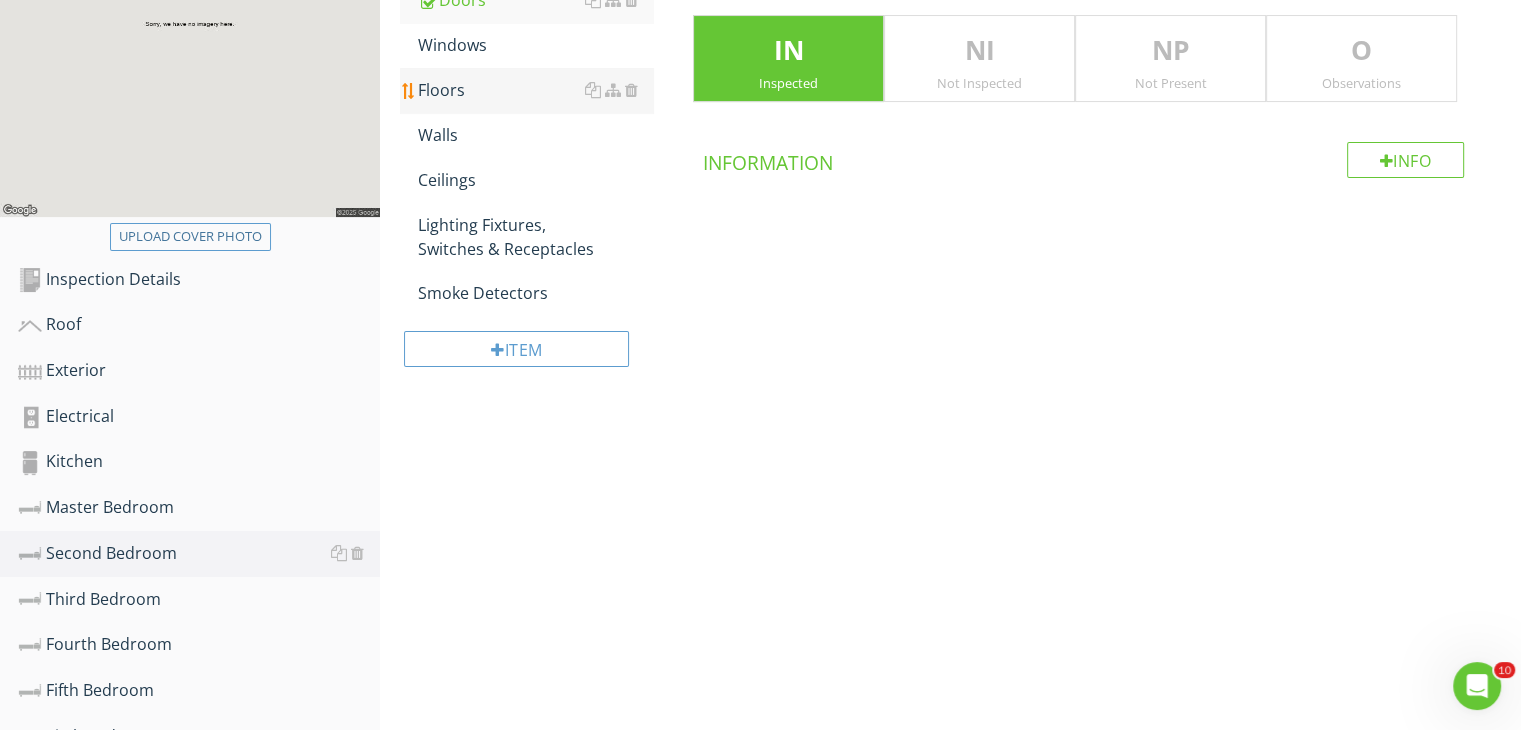 click on "Floors" at bounding box center (535, 90) 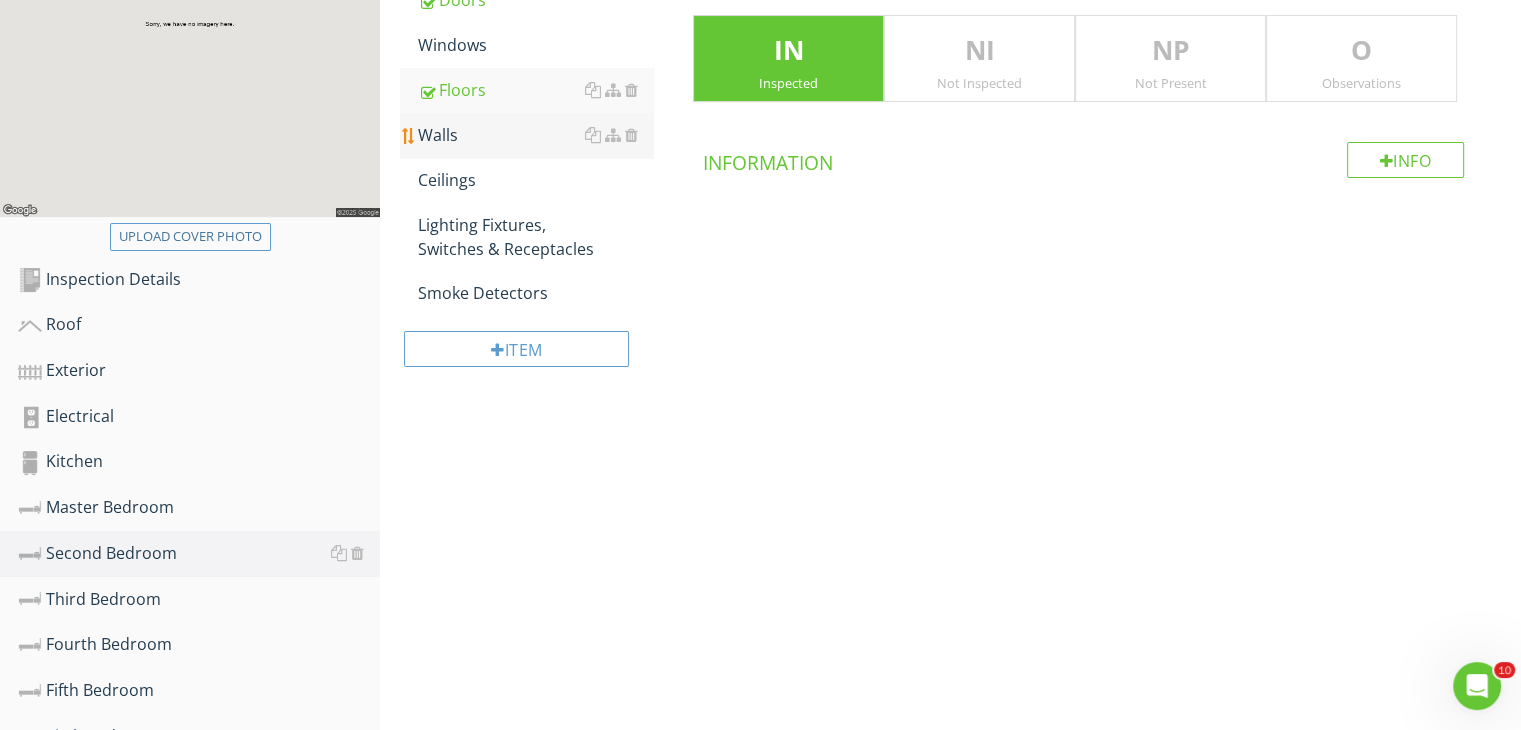 click on "Walls" at bounding box center (535, 135) 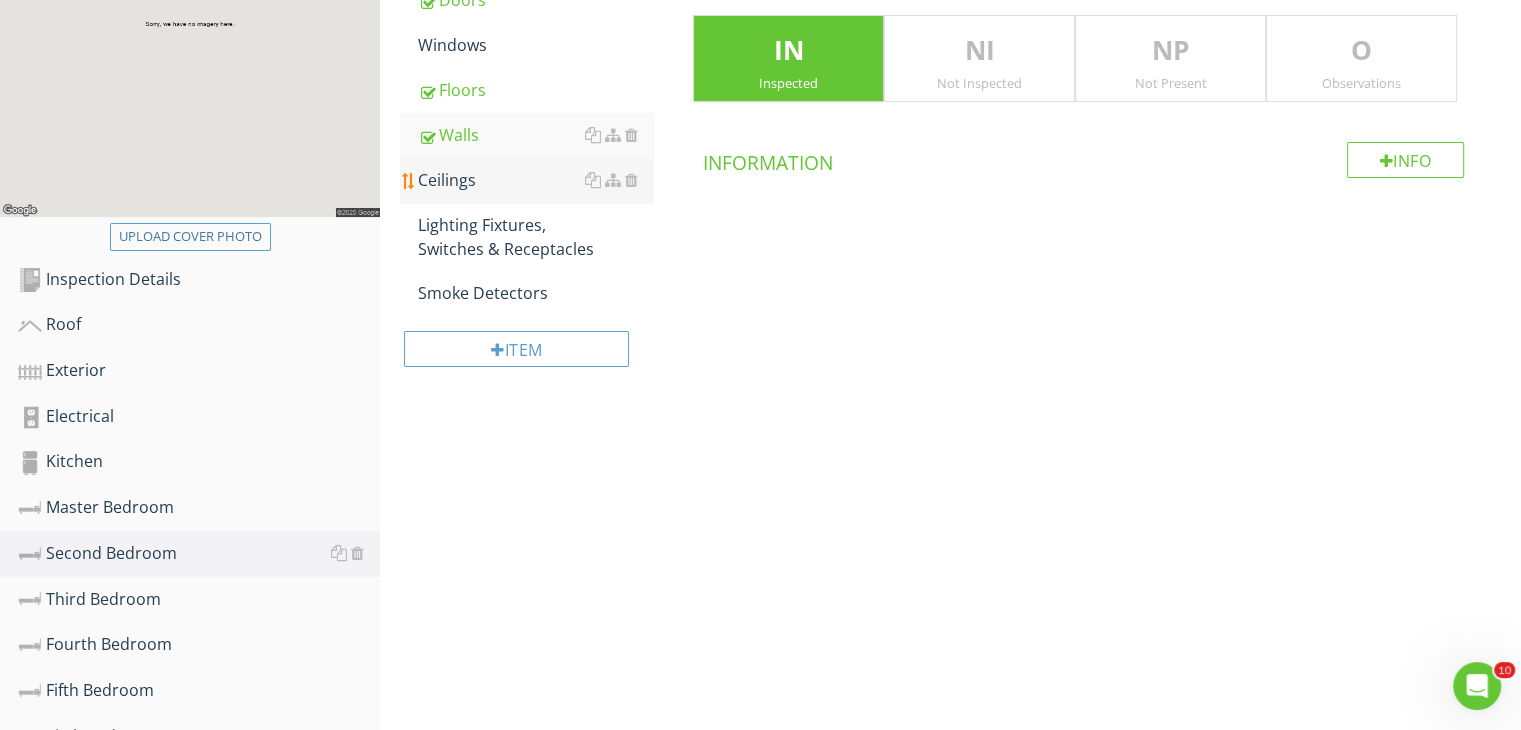 click on "Ceilings" at bounding box center (535, 180) 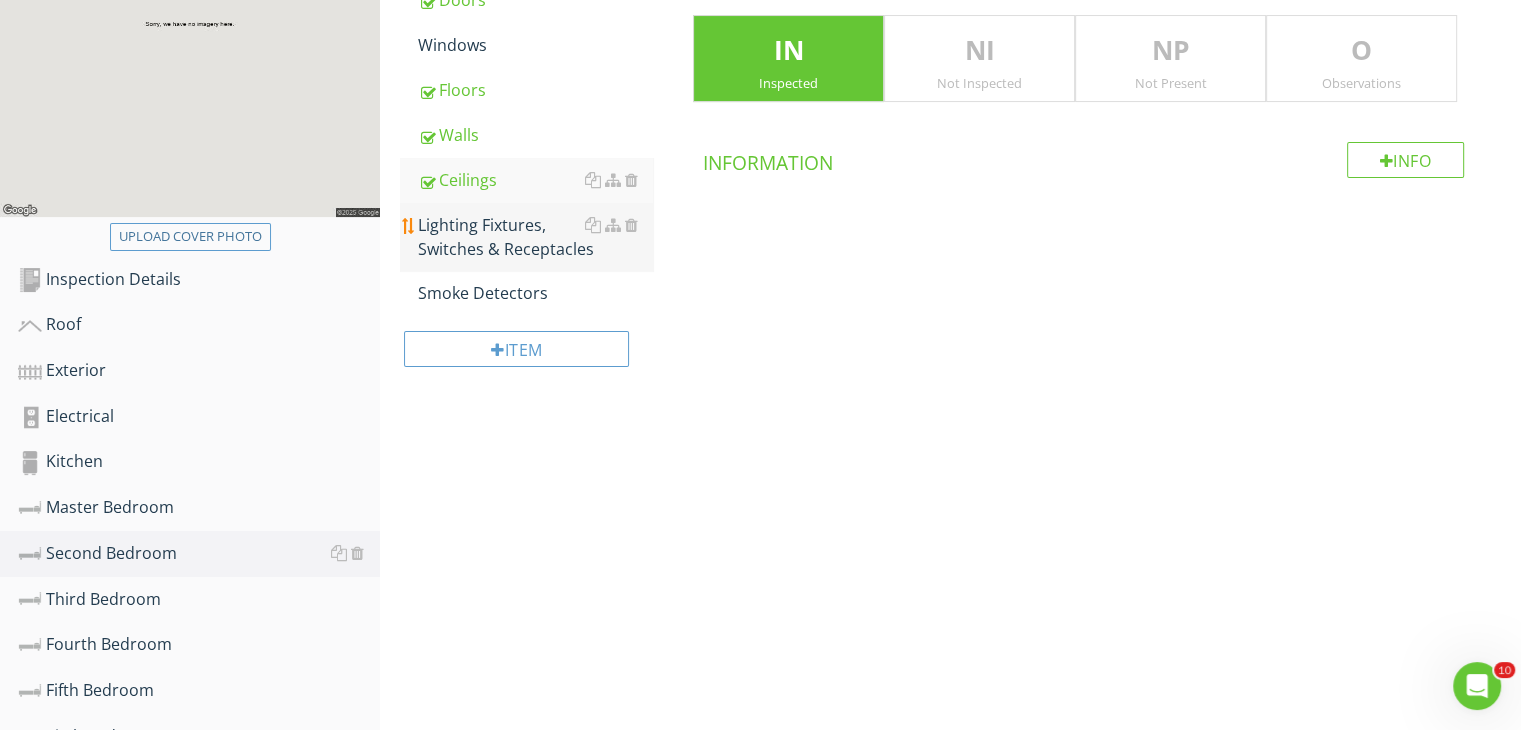 click on "Lighting Fixtures, Switches & Receptacles" at bounding box center (535, 237) 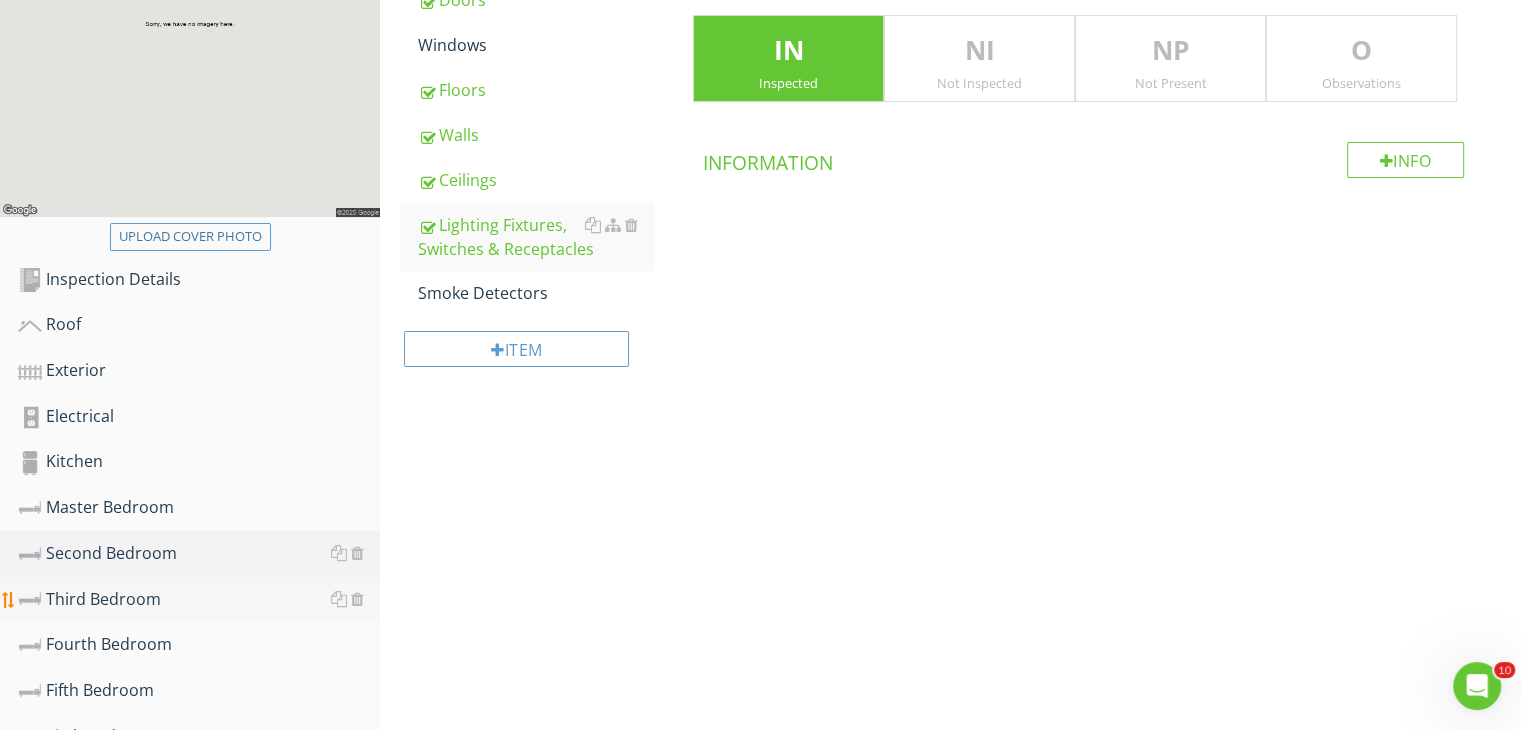 click on "Third Bedroom" at bounding box center (199, 600) 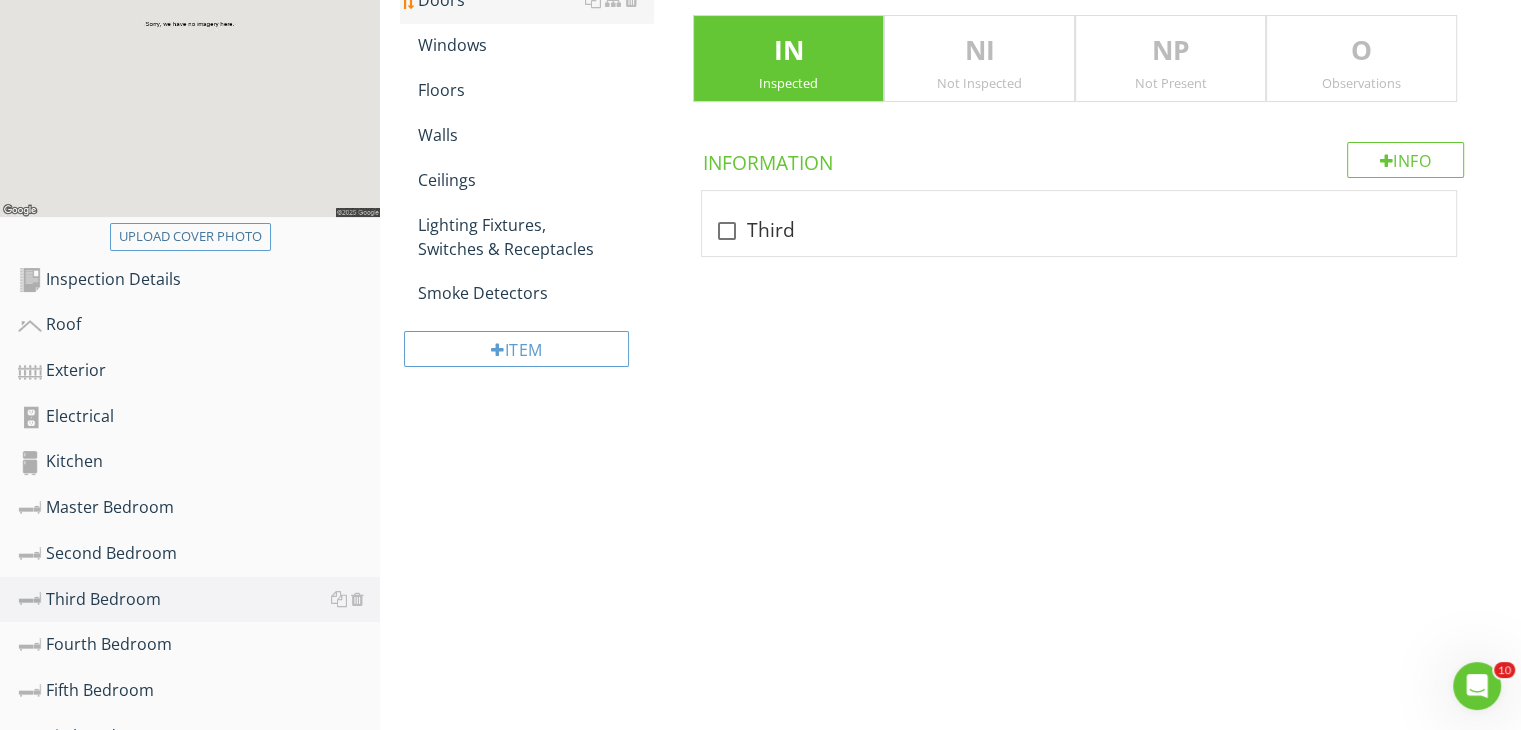 click on "Doors" at bounding box center (535, 0) 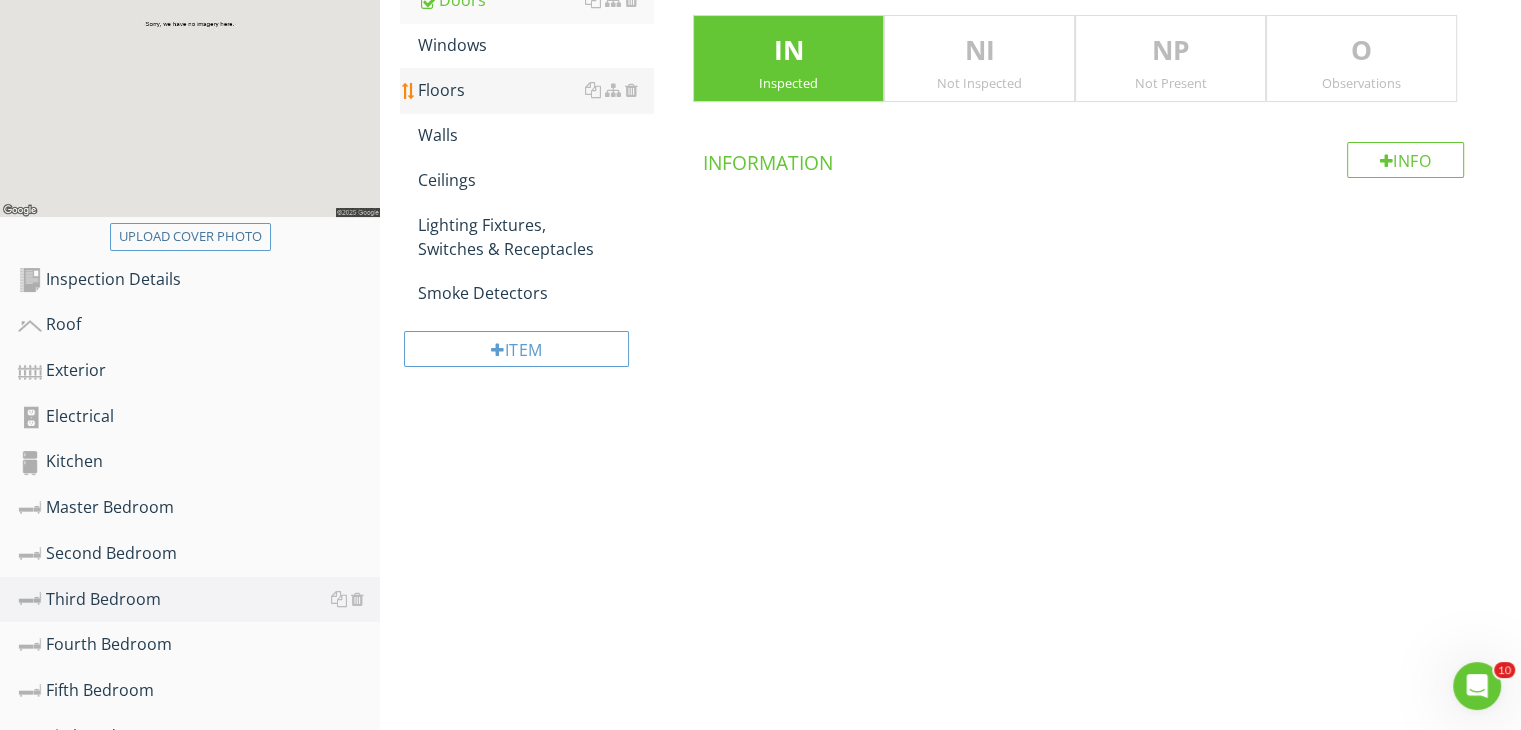 click on "Floors" at bounding box center (535, 90) 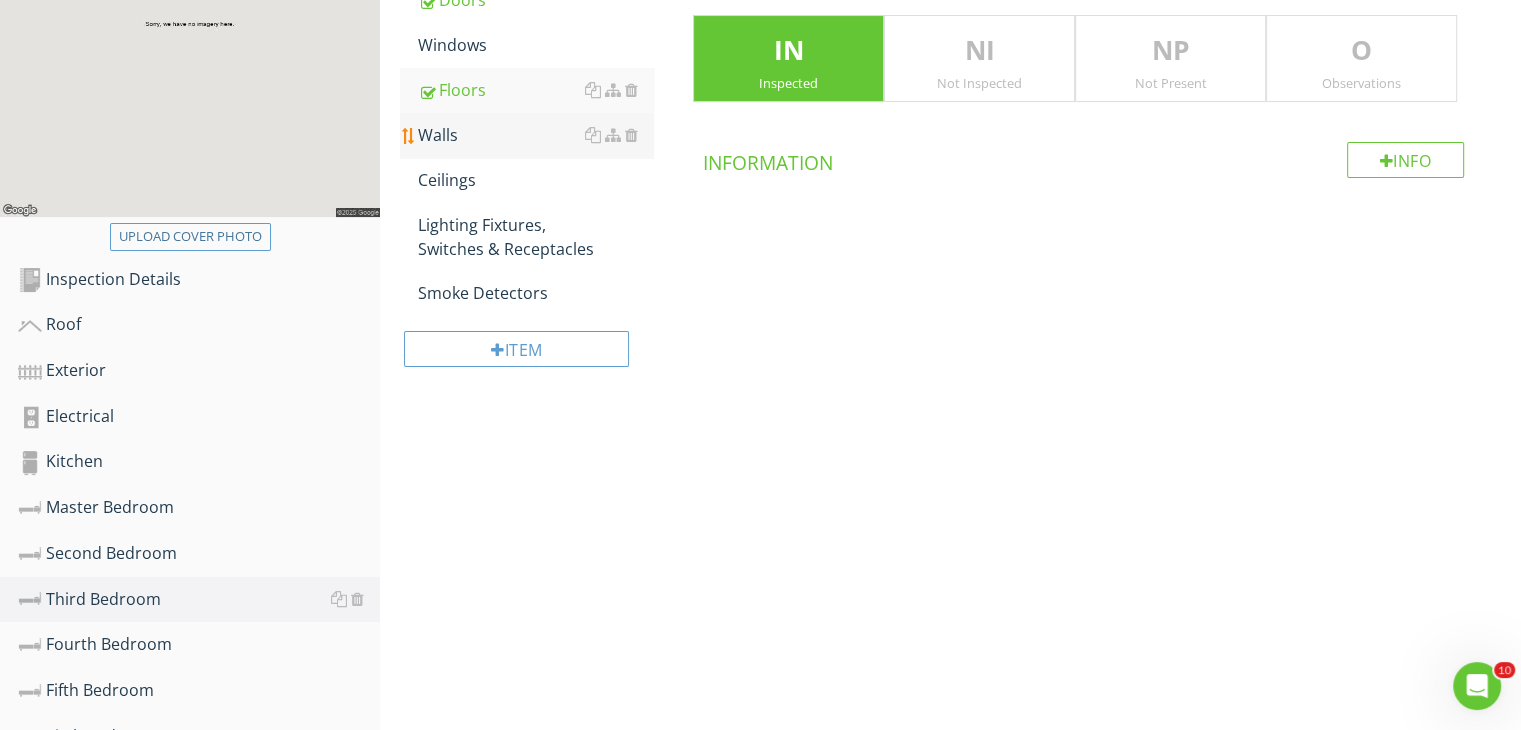click on "Walls" at bounding box center [535, 135] 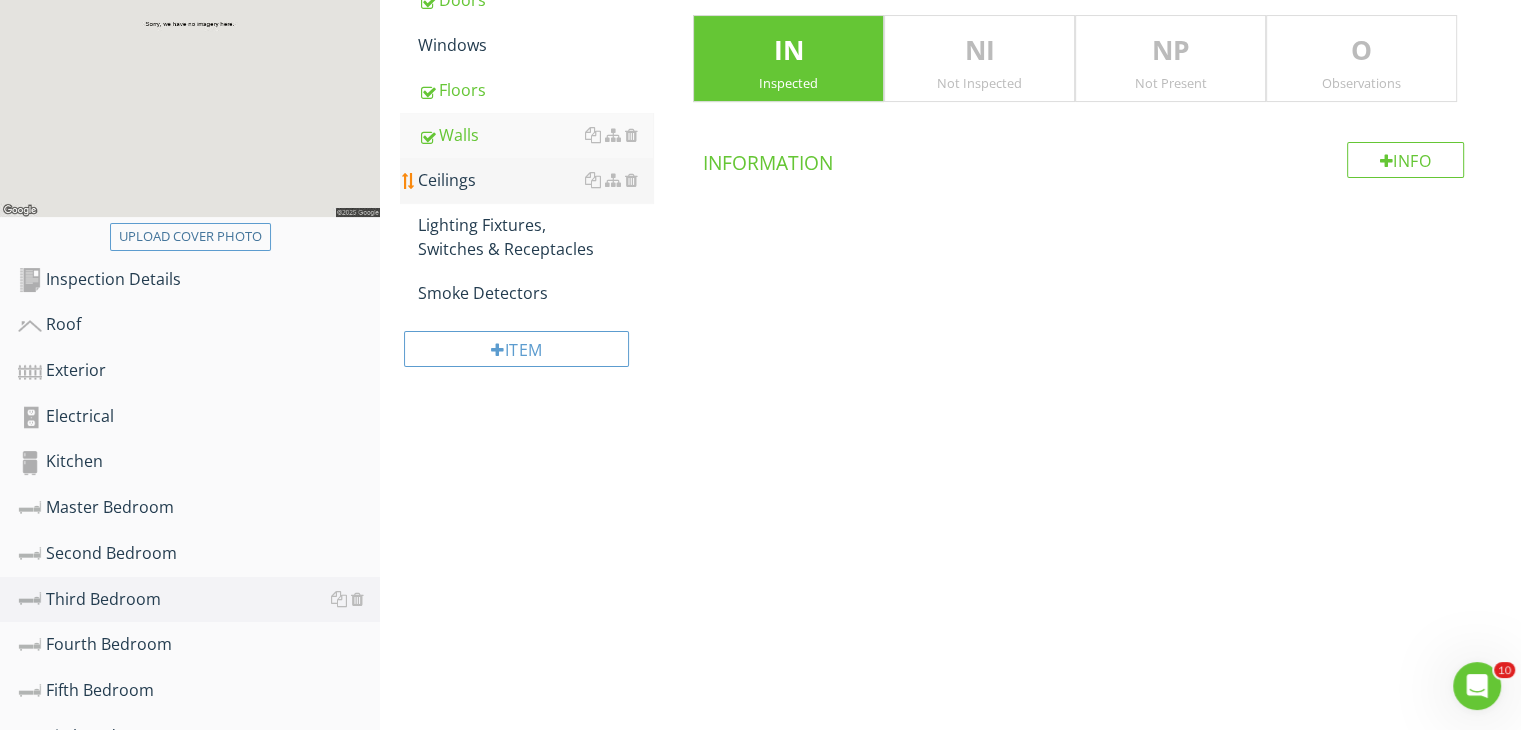 click on "Ceilings" at bounding box center (535, 180) 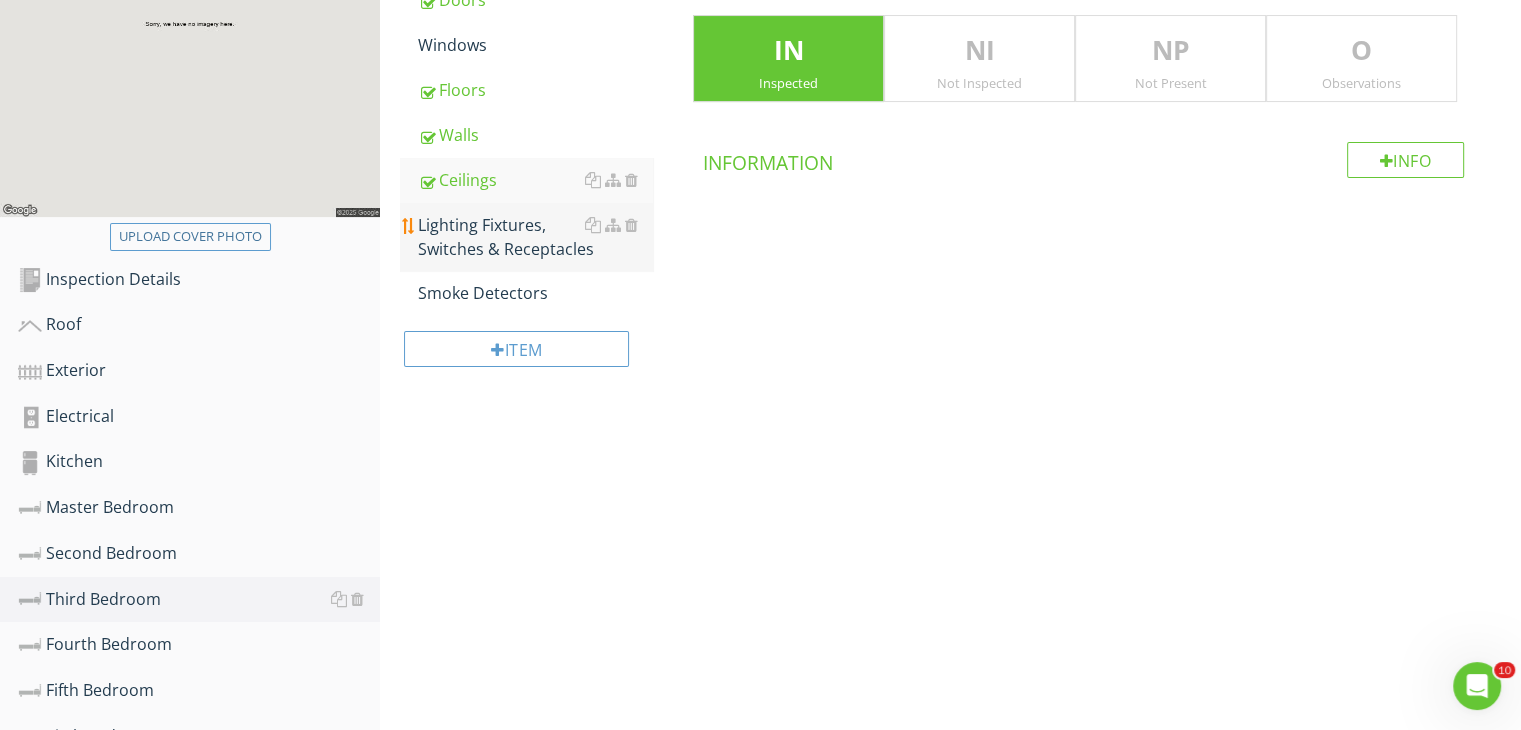 click on "Lighting Fixtures, Switches & Receptacles" at bounding box center (535, 237) 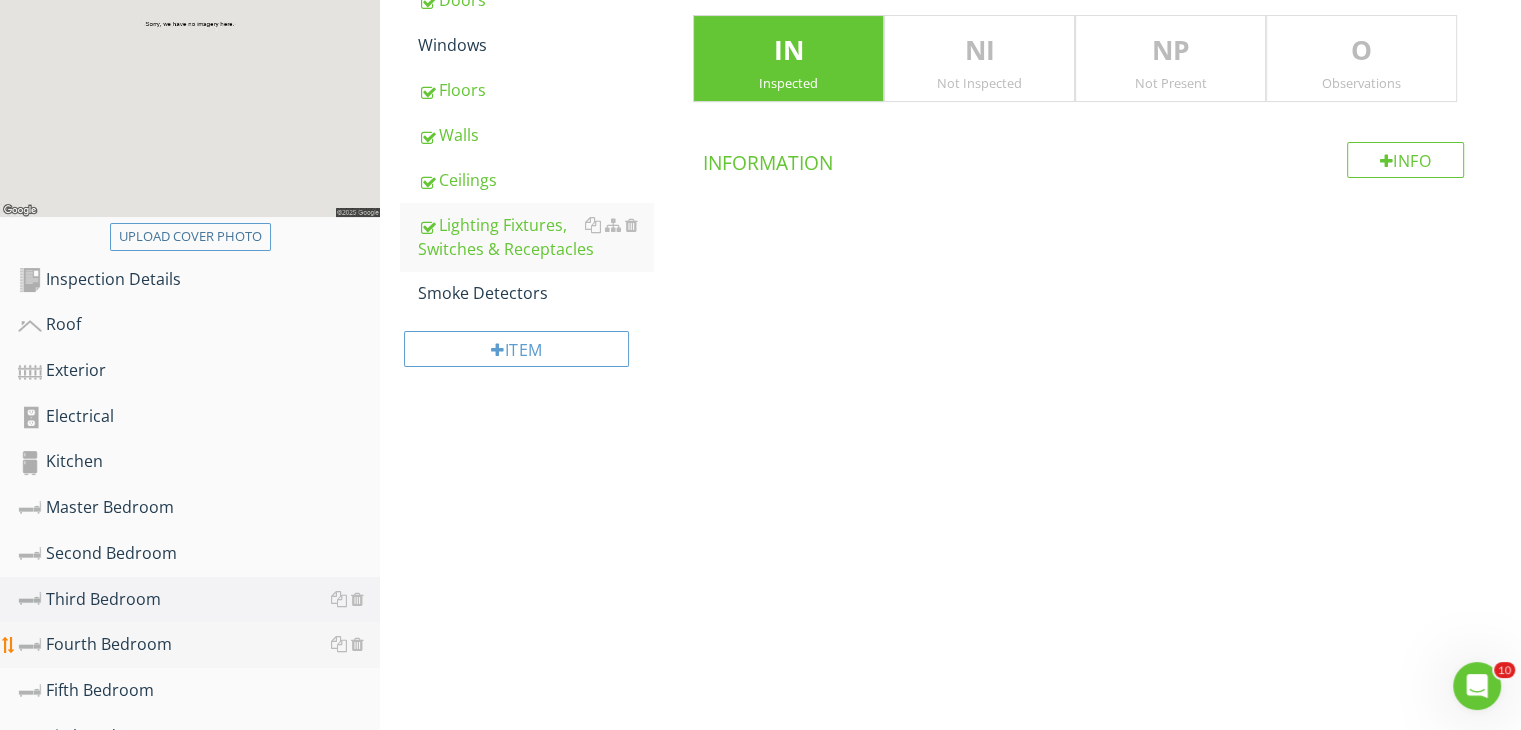 click on "Fourth Bedroom" at bounding box center [199, 645] 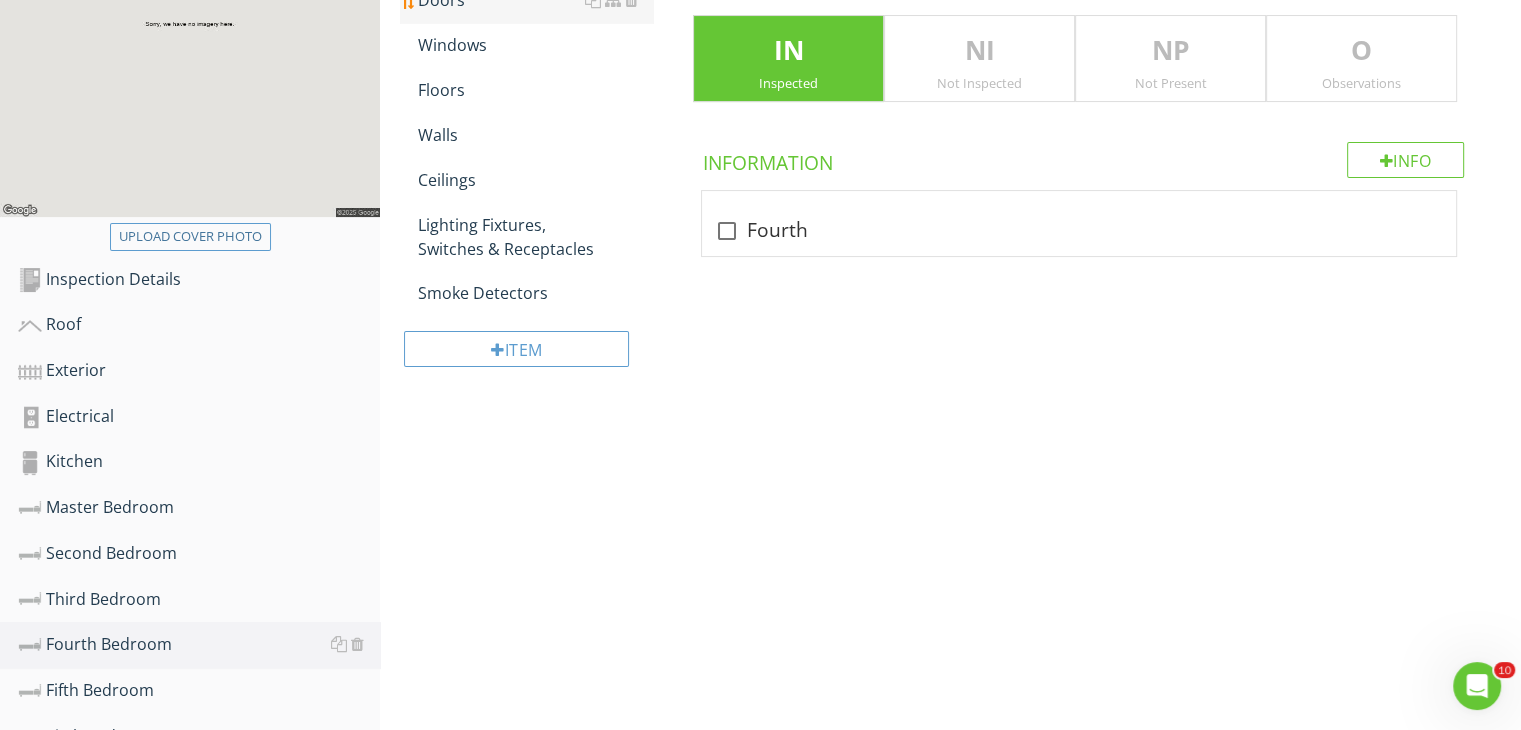 click on "Doors" at bounding box center (535, 0) 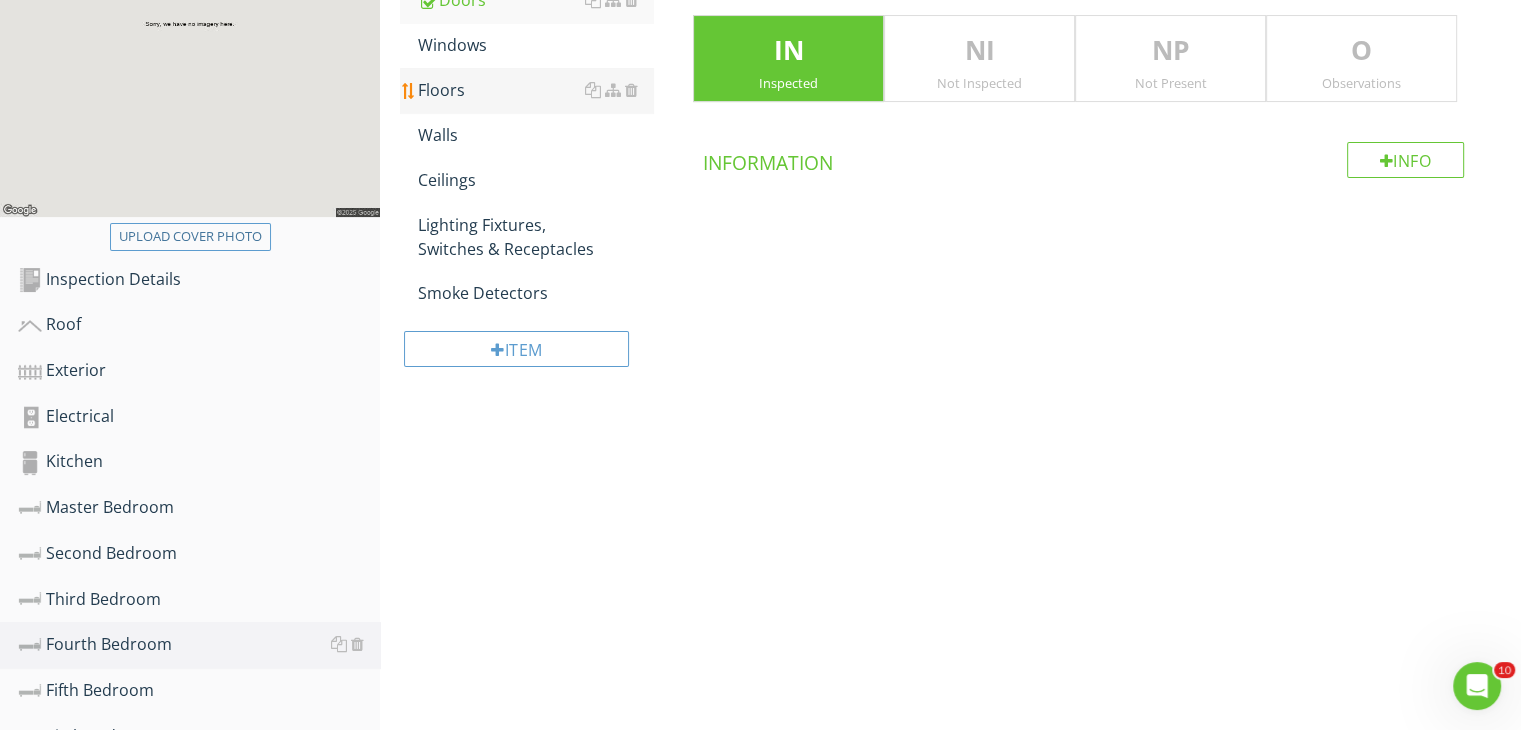 click on "Floors" at bounding box center (535, 90) 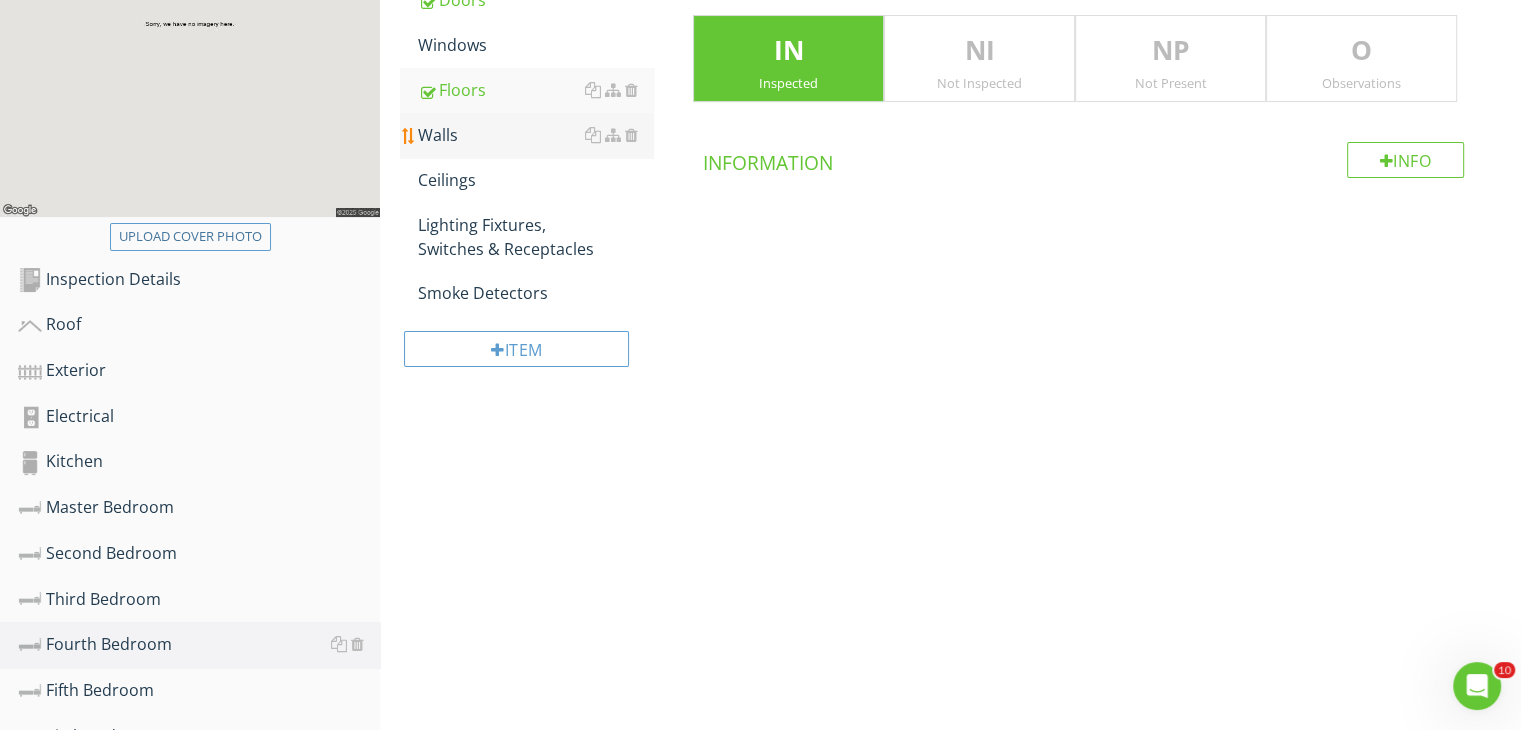 click on "Walls" at bounding box center [535, 135] 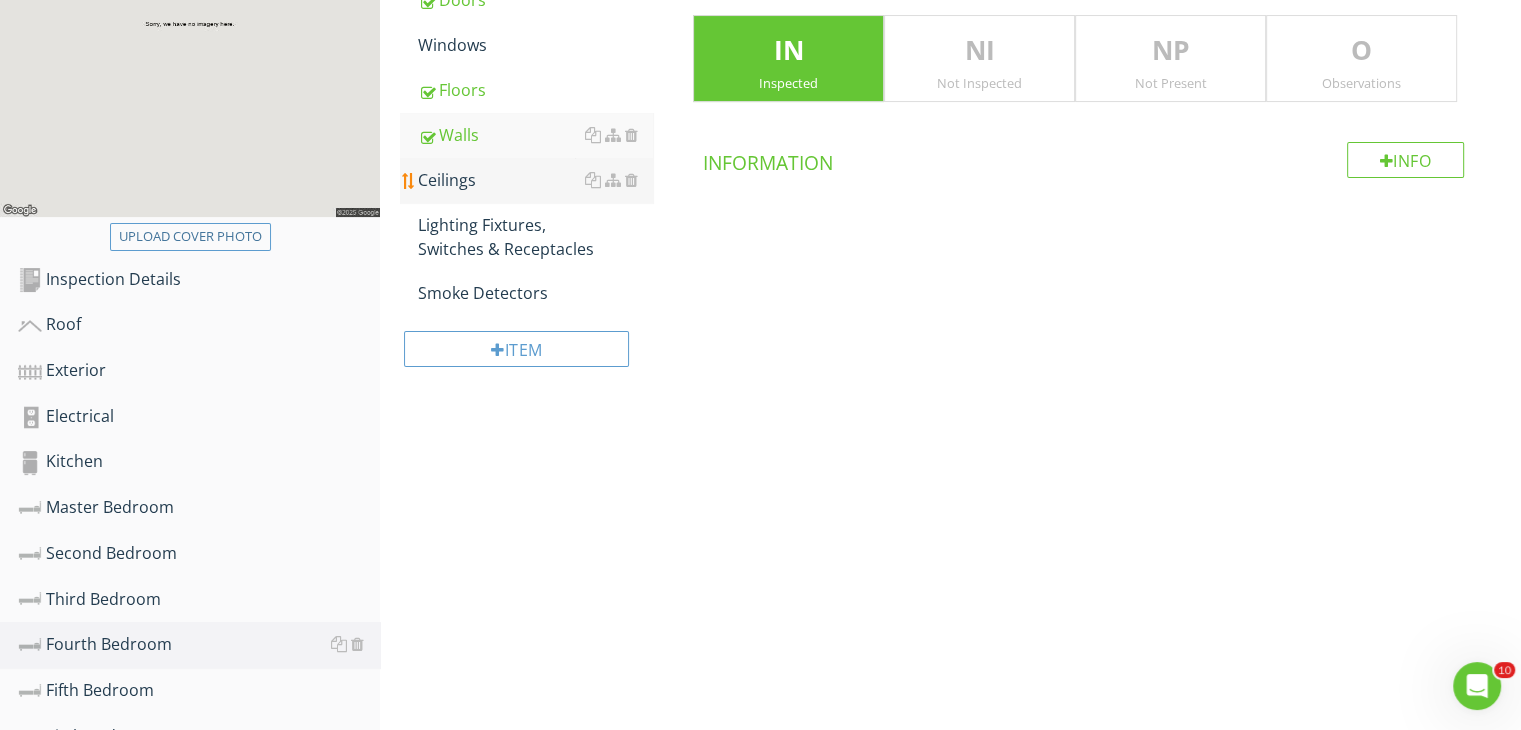 click on "Ceilings" at bounding box center [535, 180] 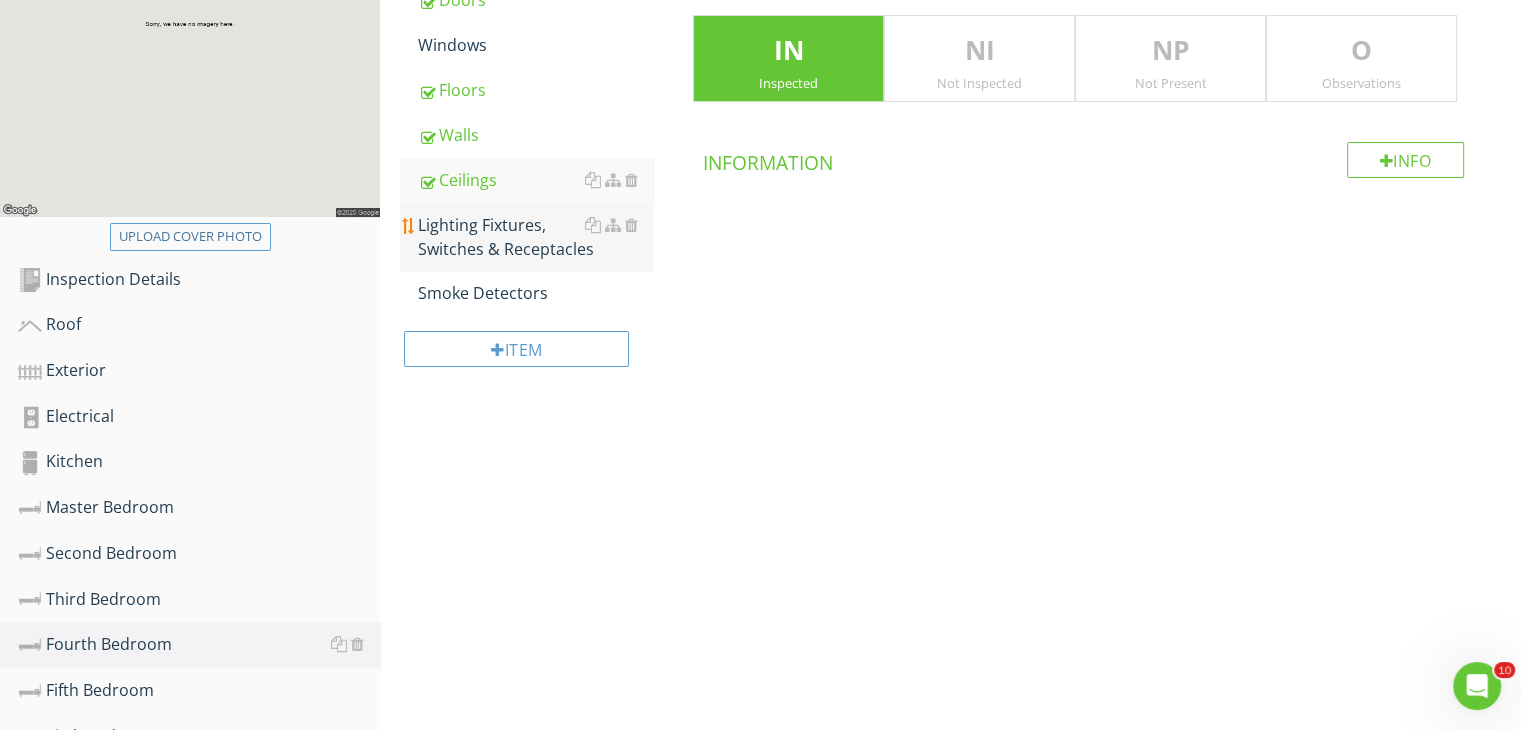 click on "Lighting Fixtures, Switches & Receptacles" at bounding box center [535, 237] 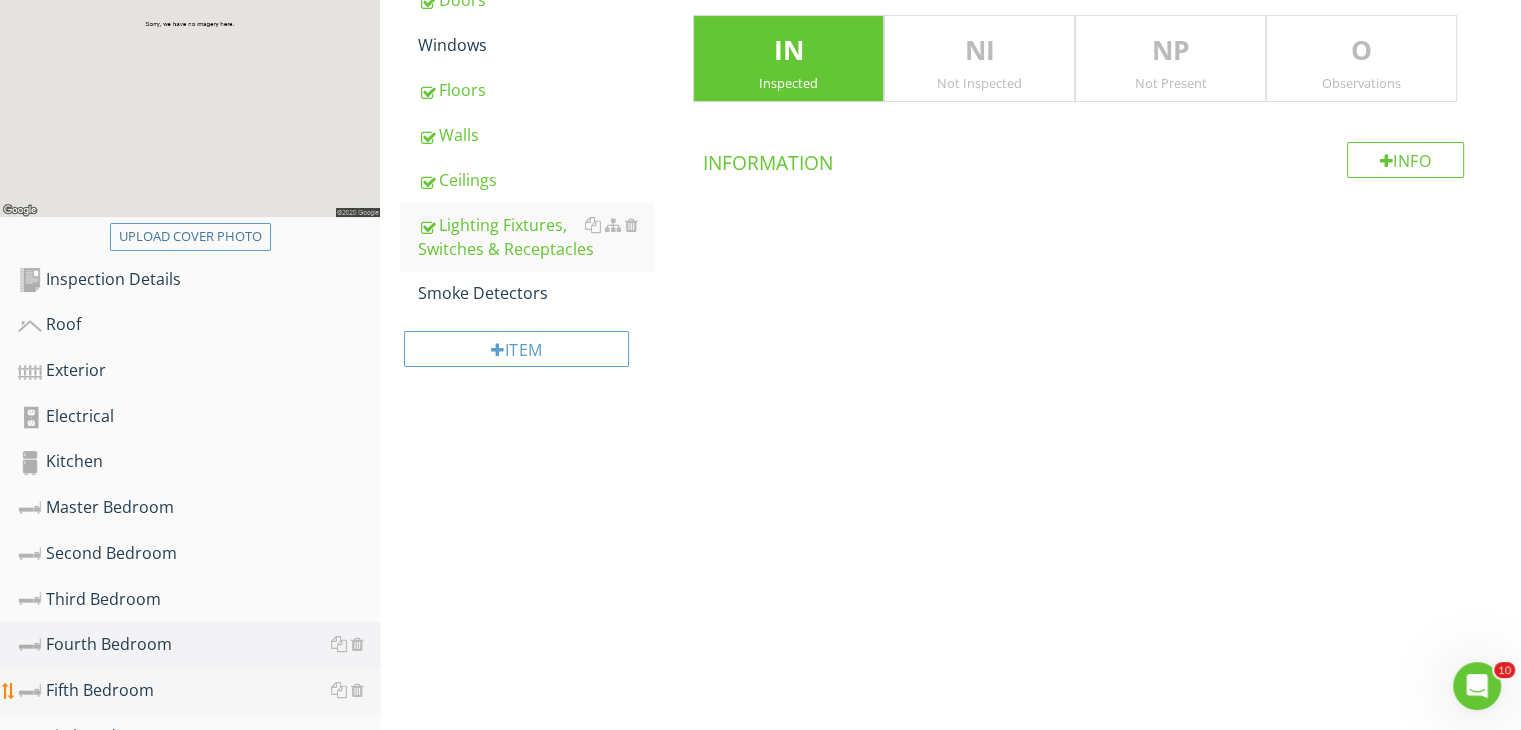 click on "Fifth Bedroom" at bounding box center (199, 691) 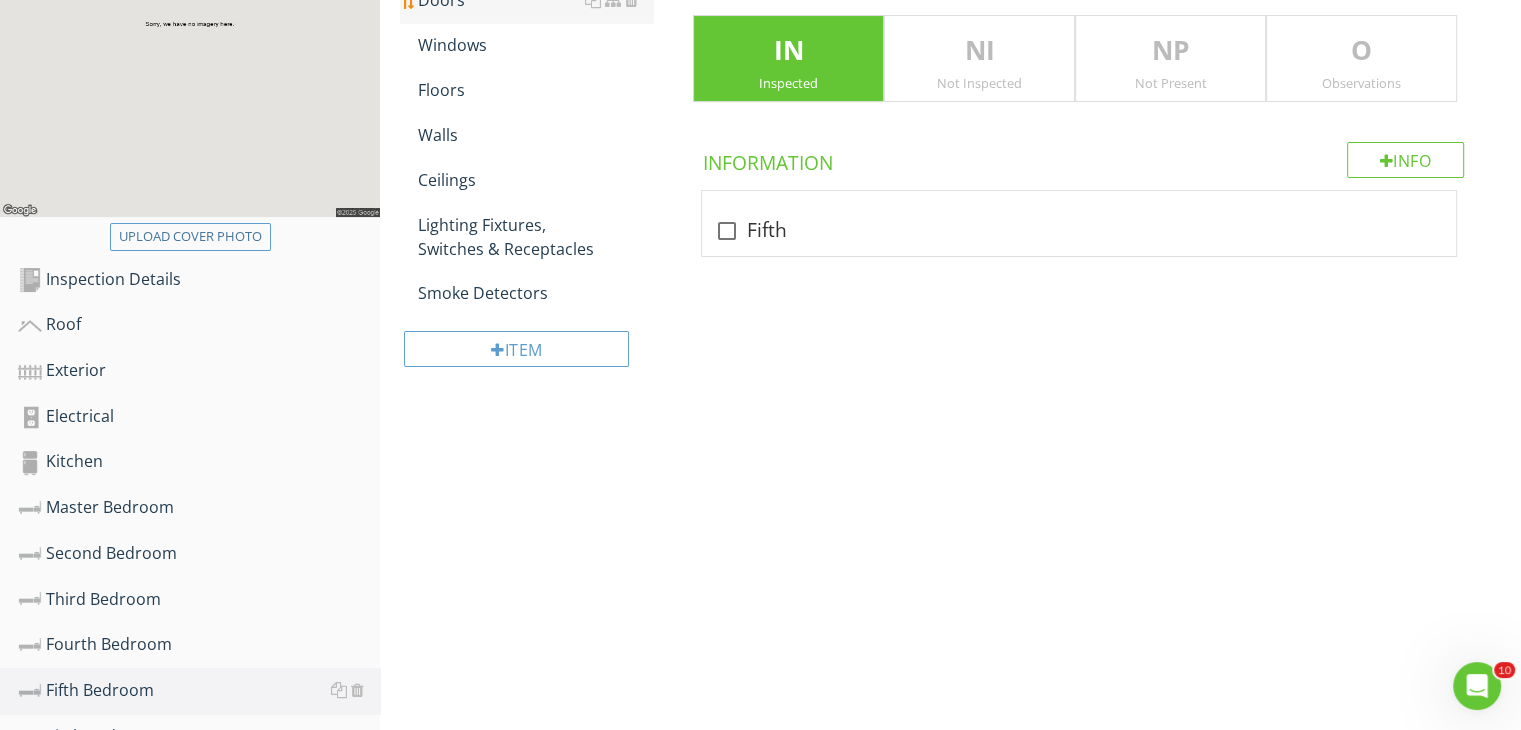 click on "Doors" at bounding box center [535, 0] 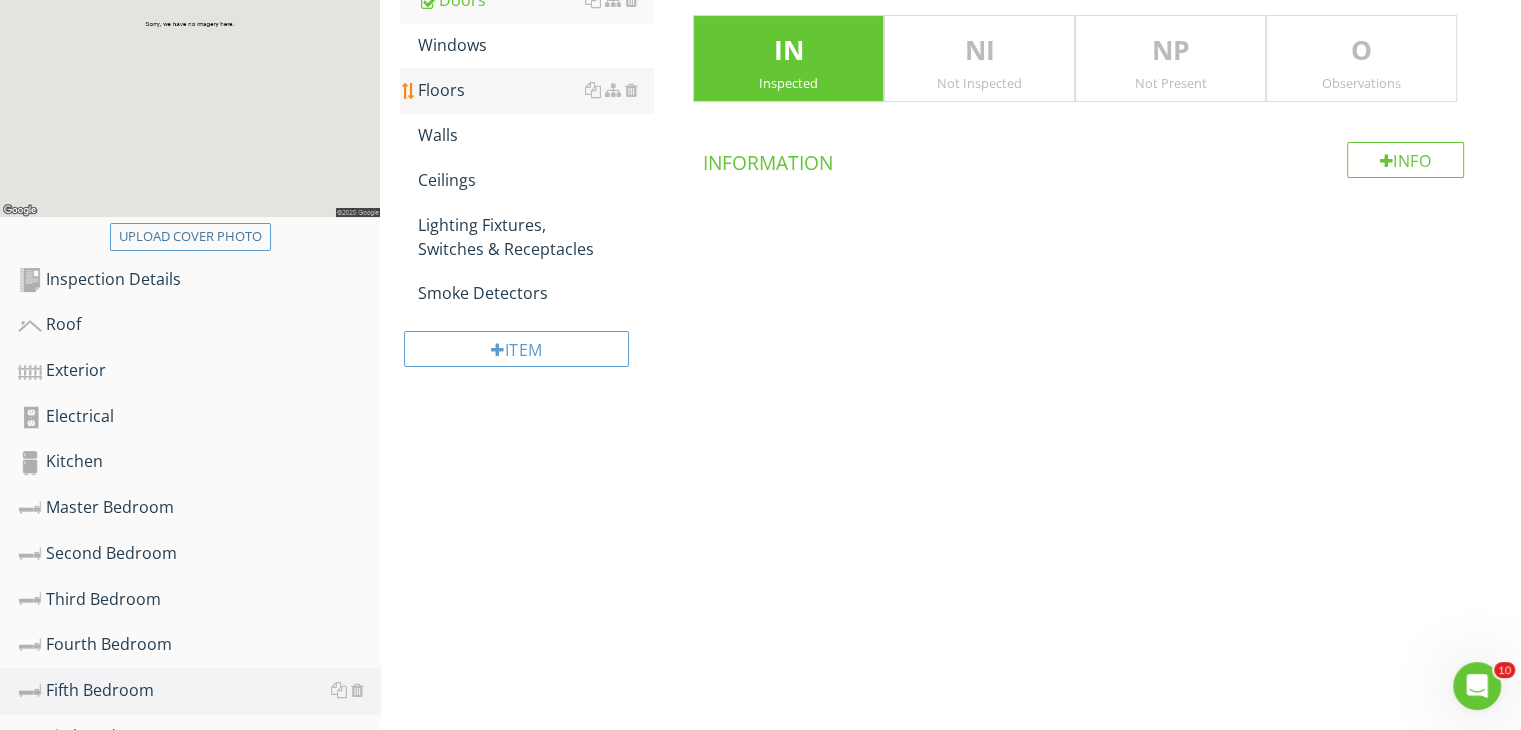 click on "Floors" at bounding box center (535, 90) 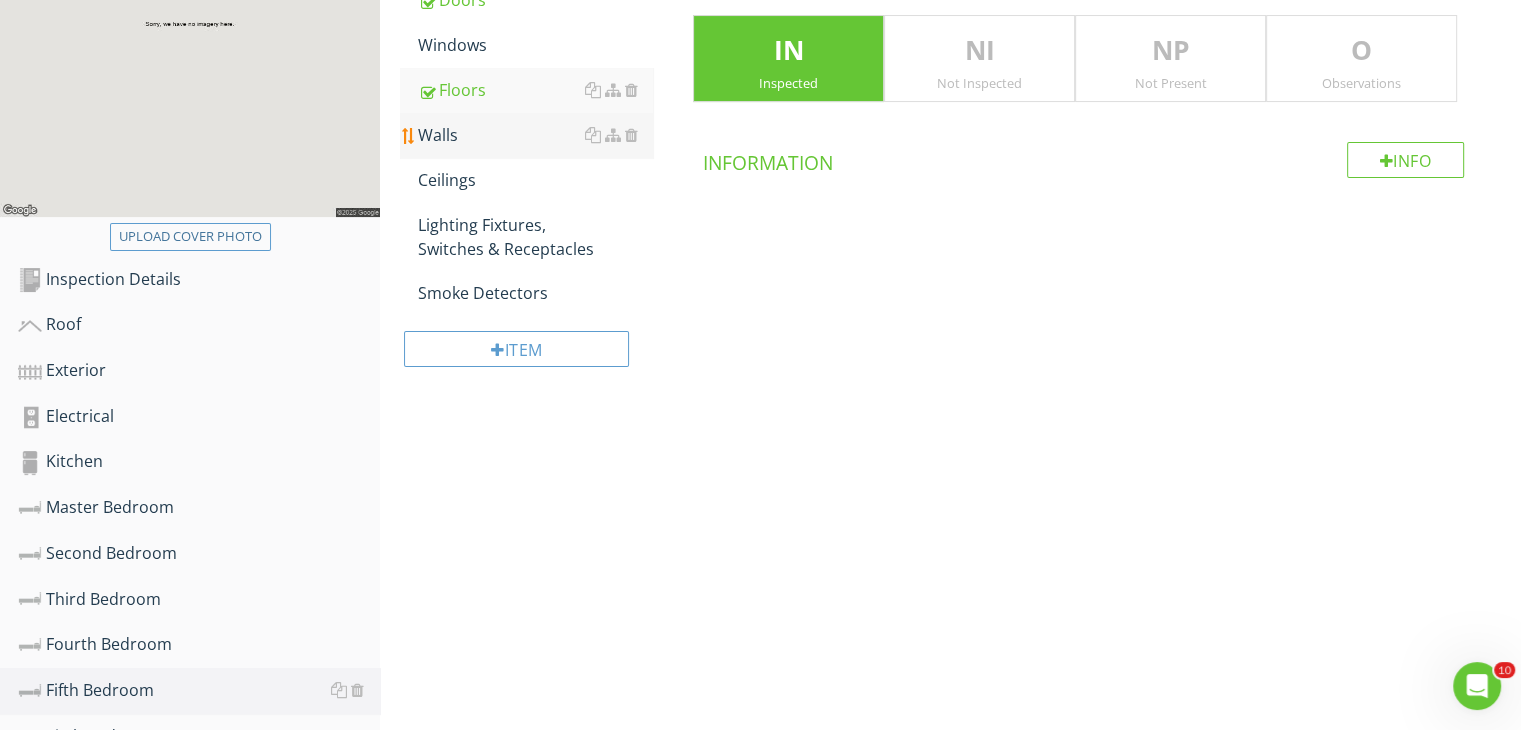 click on "Walls" at bounding box center [535, 135] 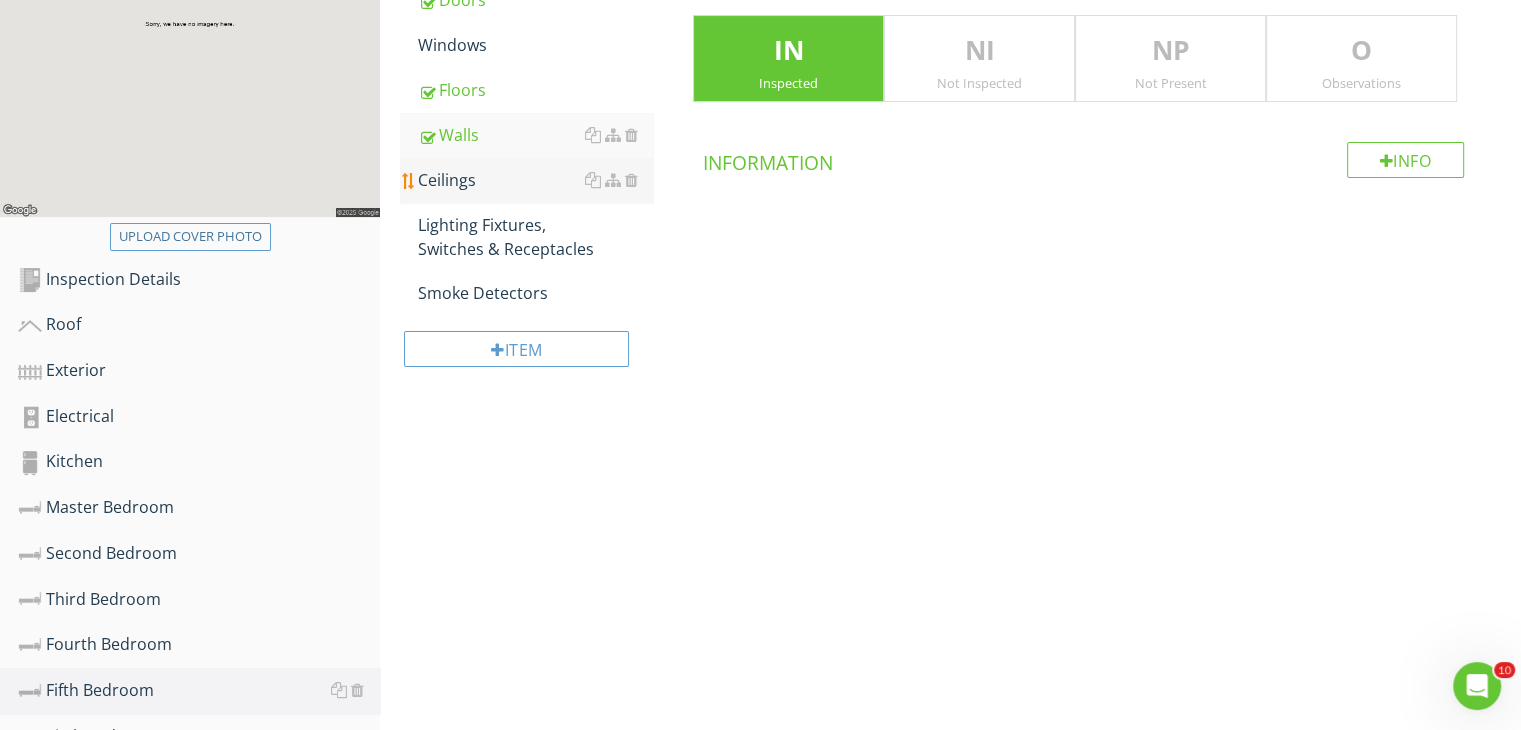 click on "Ceilings" at bounding box center (535, 180) 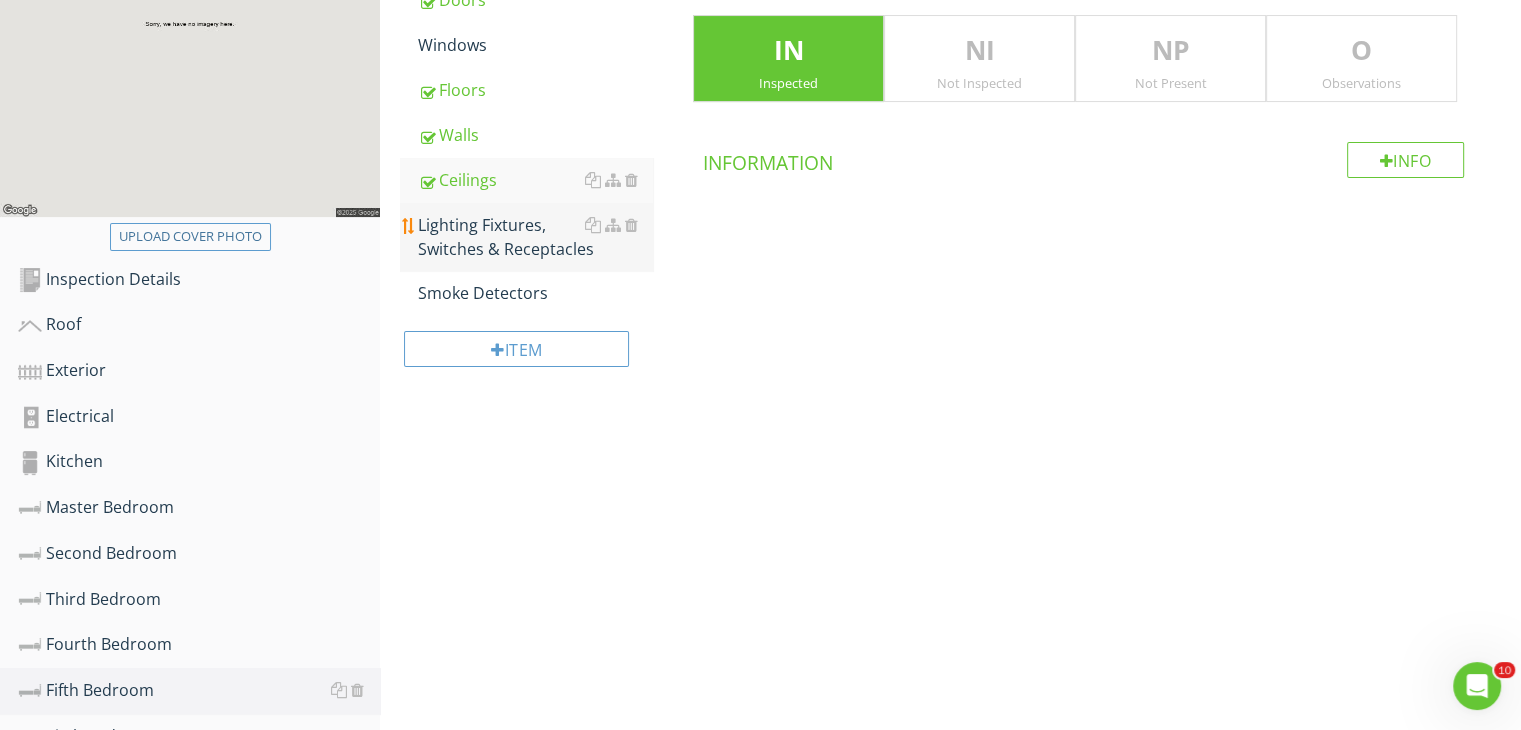 click on "Lighting Fixtures, Switches & Receptacles" at bounding box center [535, 237] 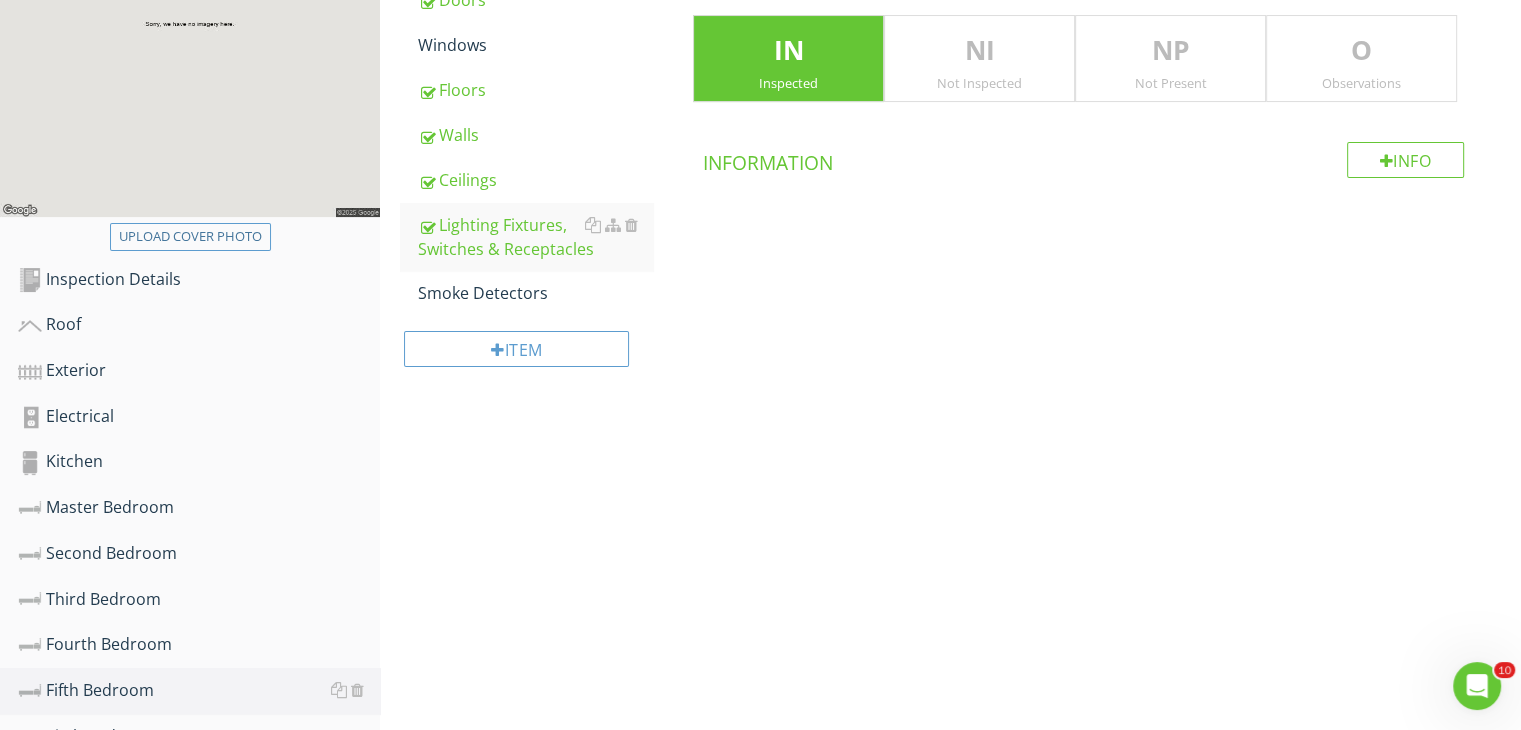 click on "Upload cover photo
Inspection Details
Roof
Exterior
Electrical
Kitchen
Master Bedroom
Second Bedroom
Third Bedroom
Fourth Bedroom
Fifth Bedroom
Sixth Bedroom
Bathroom 1
Bathroom 2
Bathroom 3
Bathroom 4
Living Room
Laundry Room
Utility Room
Misc. Interior
Attic
Section
Fifth Bedroom
General
Doors
Windows
Floors
Walls" at bounding box center (760, 554) 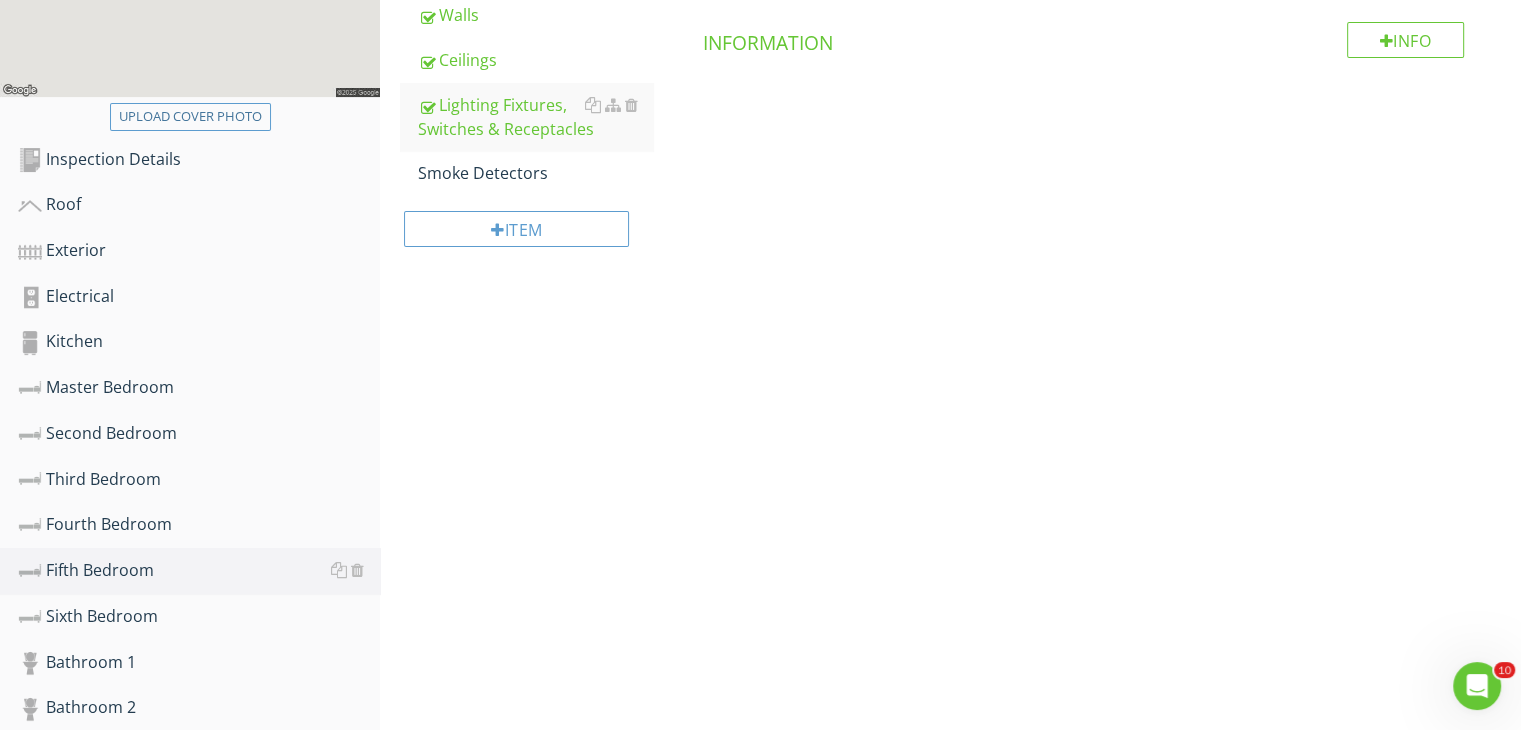 scroll, scrollTop: 524, scrollLeft: 0, axis: vertical 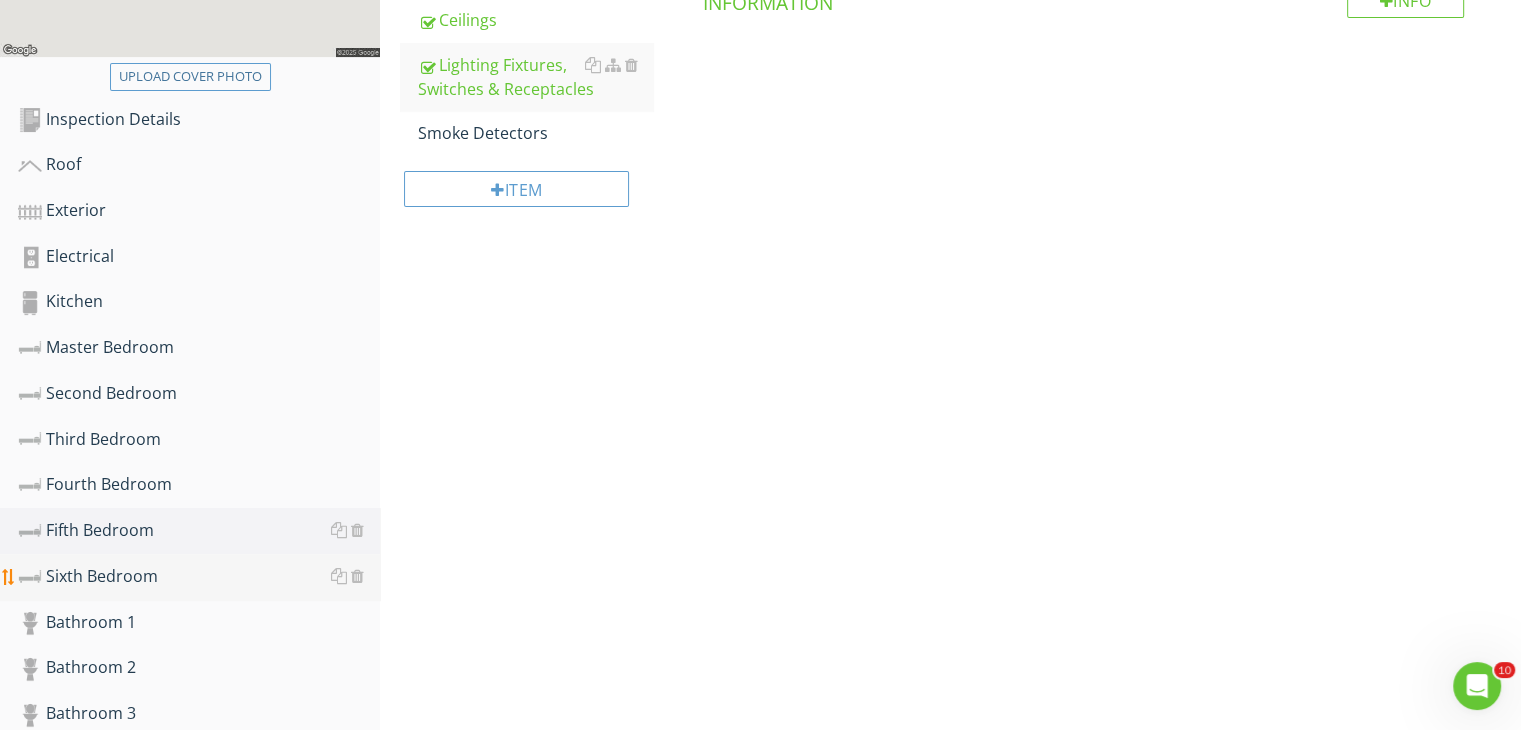click on "Sixth Bedroom" at bounding box center (199, 577) 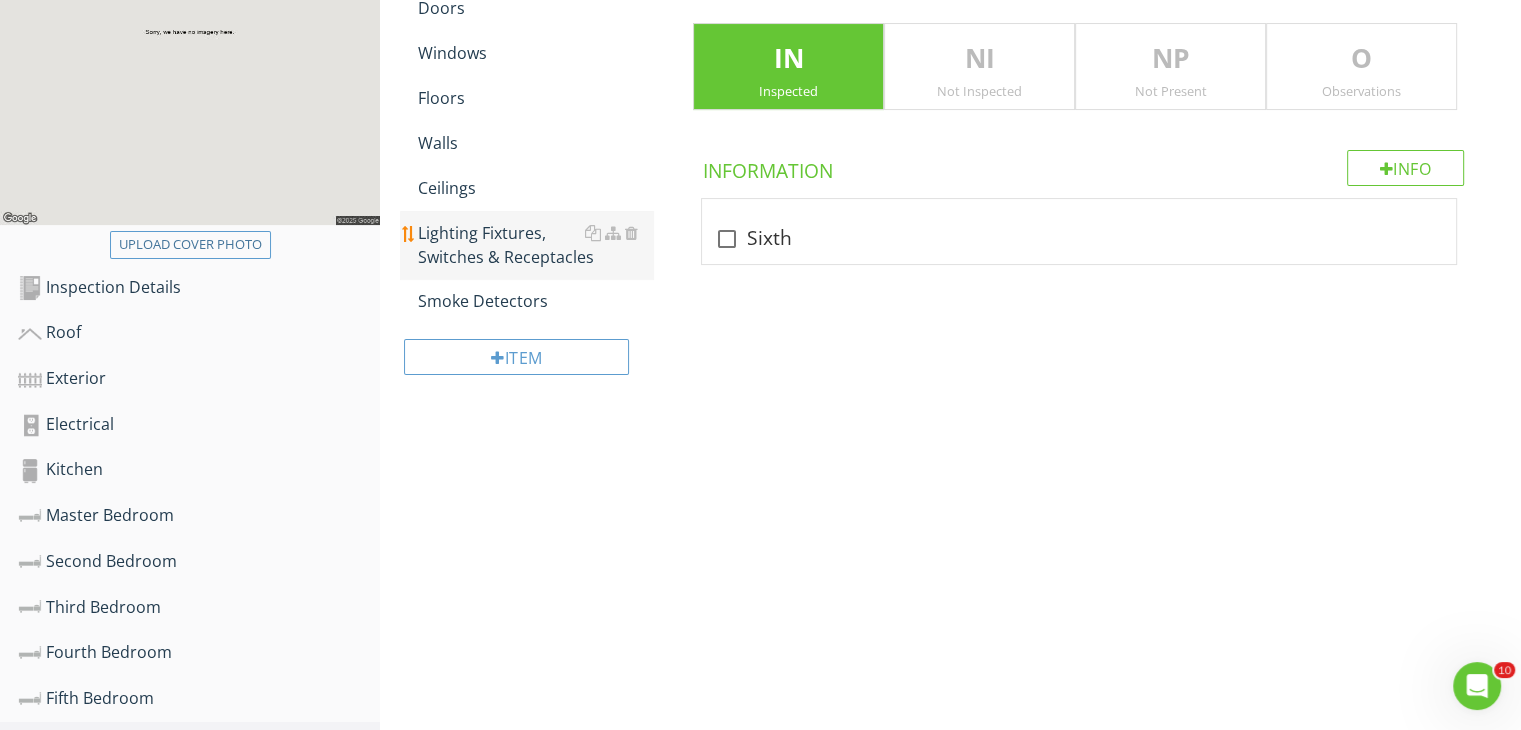 scroll, scrollTop: 324, scrollLeft: 0, axis: vertical 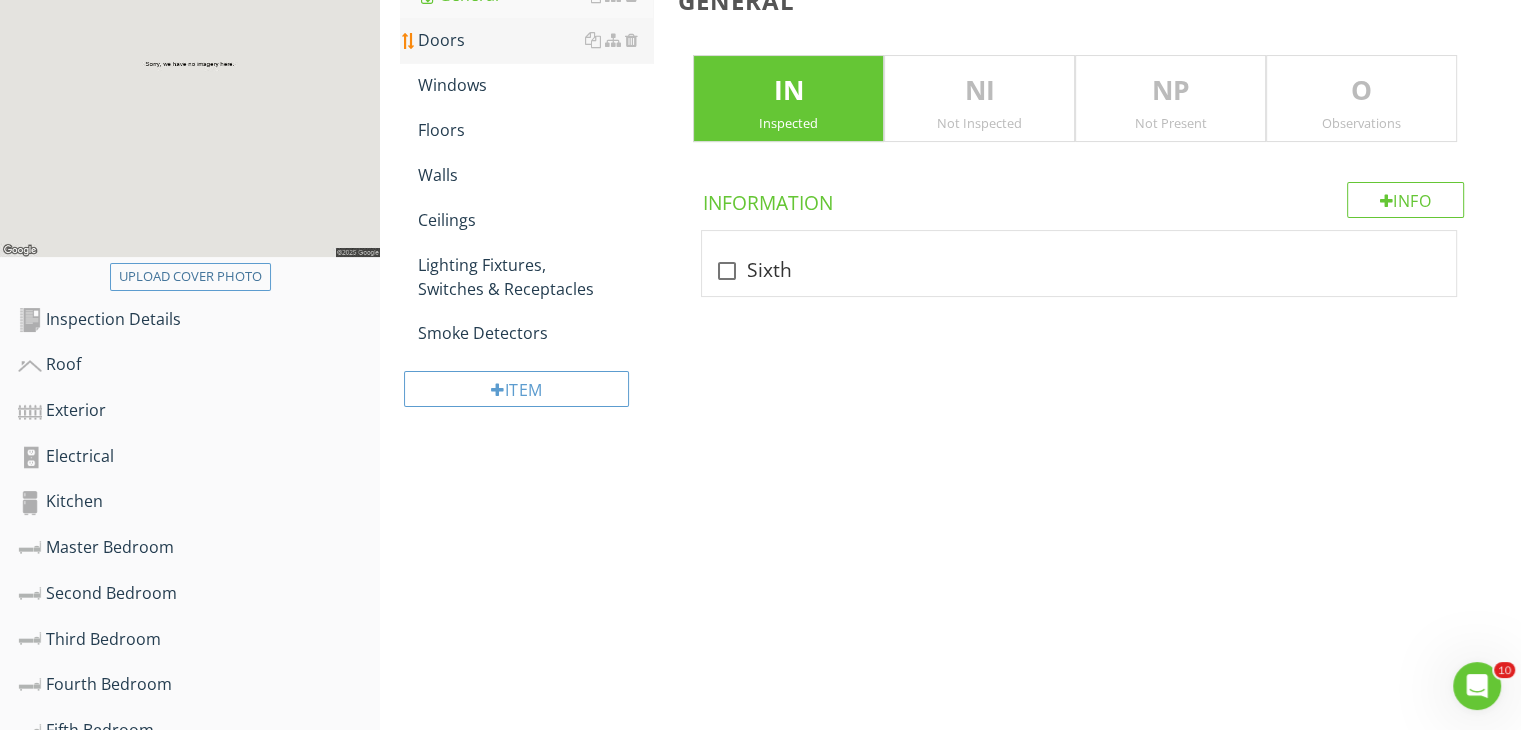 click on "Doors" at bounding box center (535, 40) 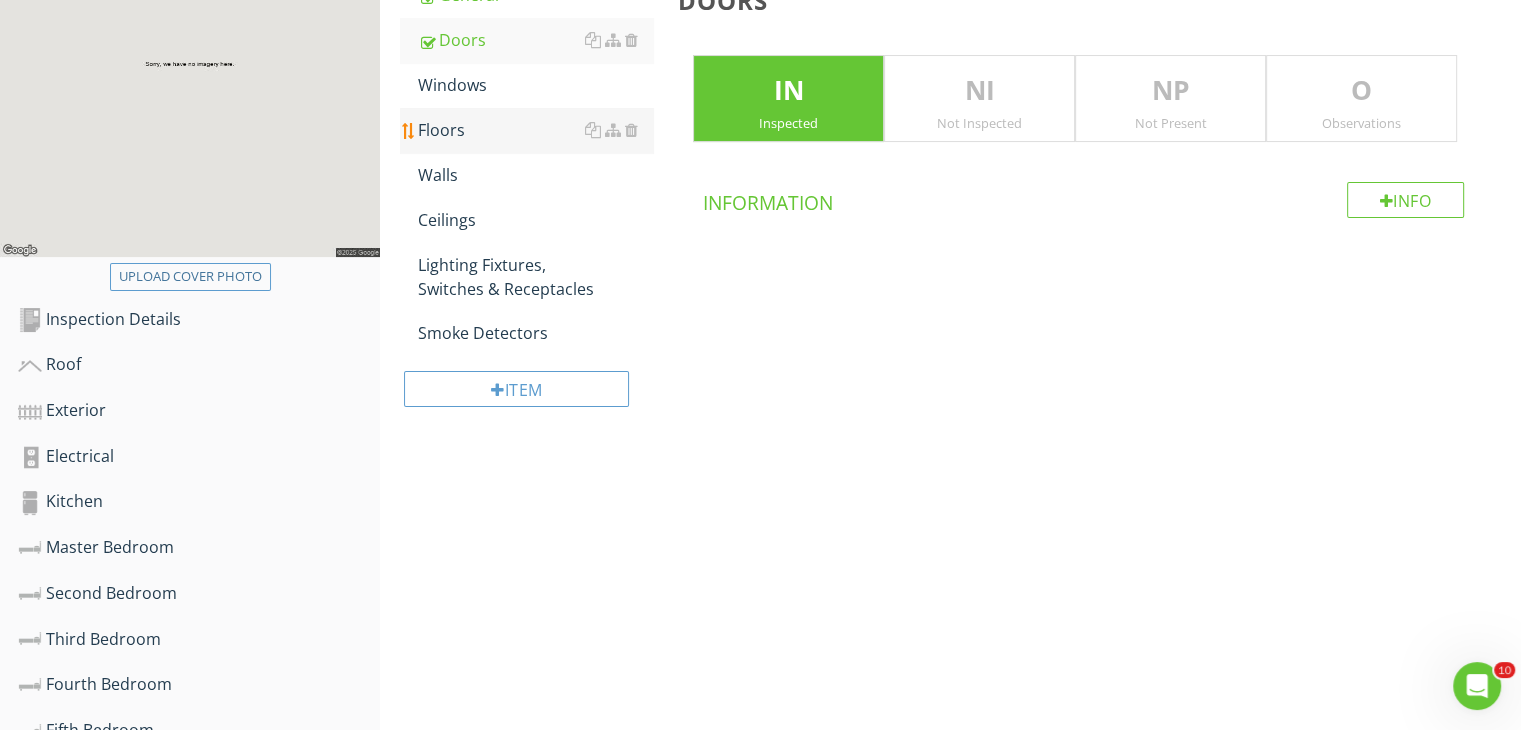click on "Floors" at bounding box center (535, 130) 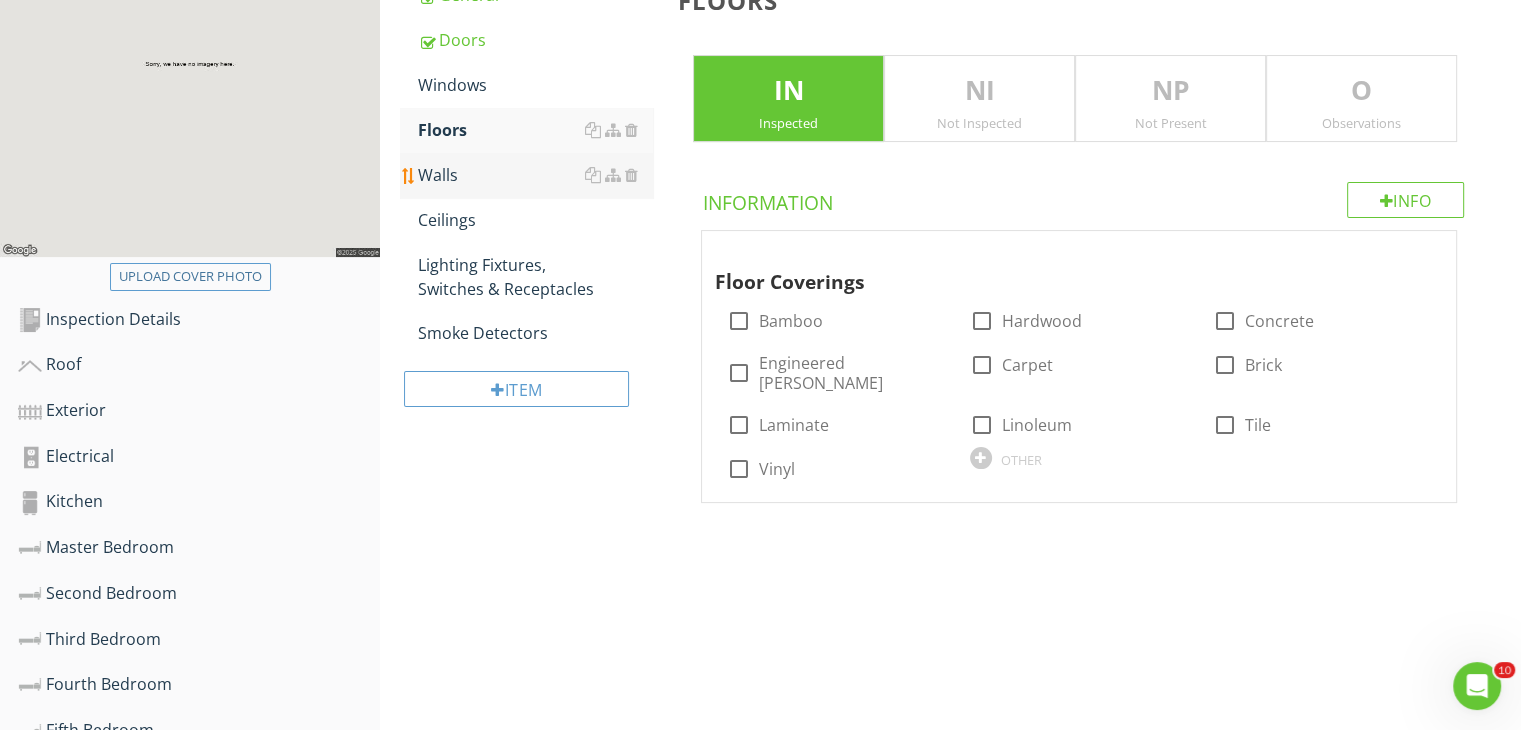 click on "Walls" at bounding box center (535, 175) 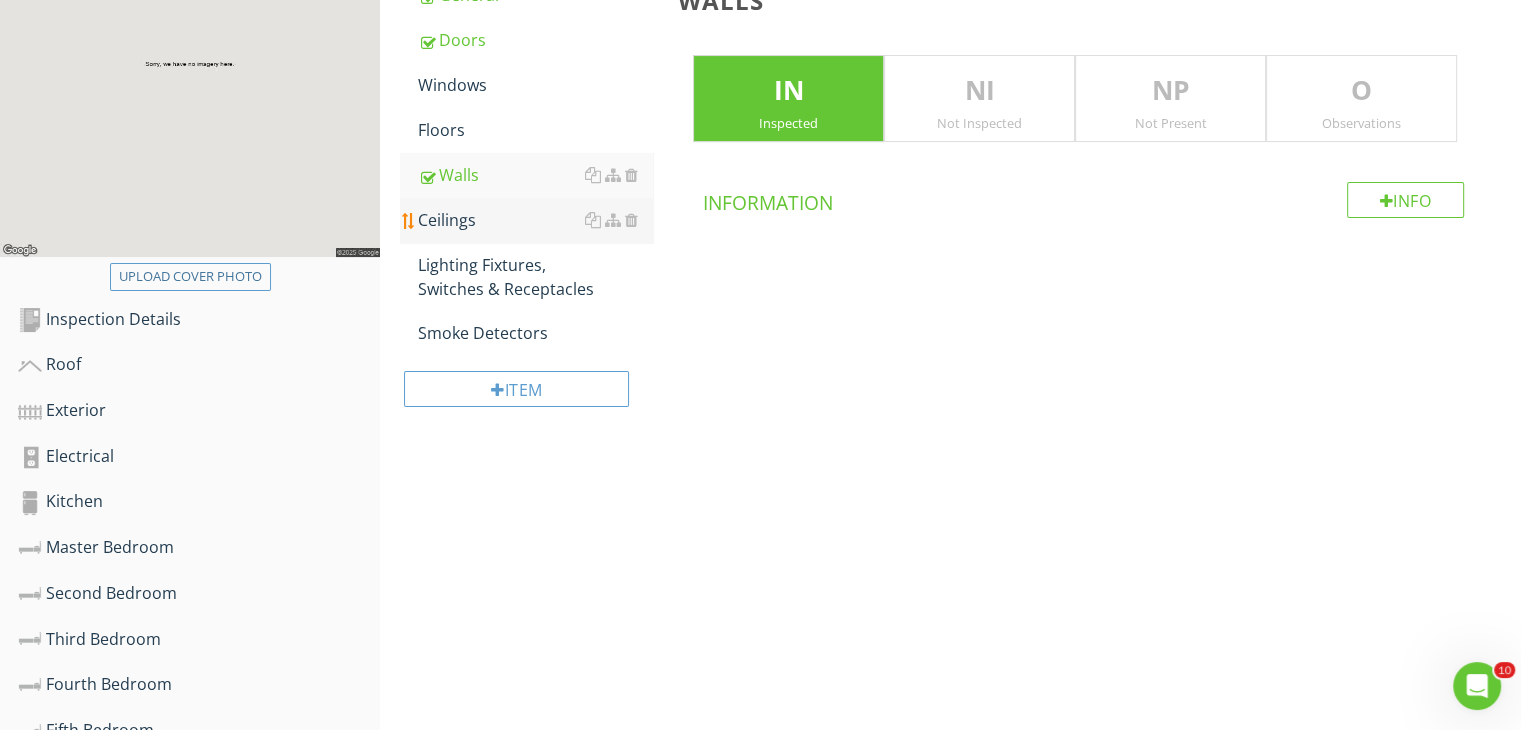 click on "Ceilings" at bounding box center [535, 220] 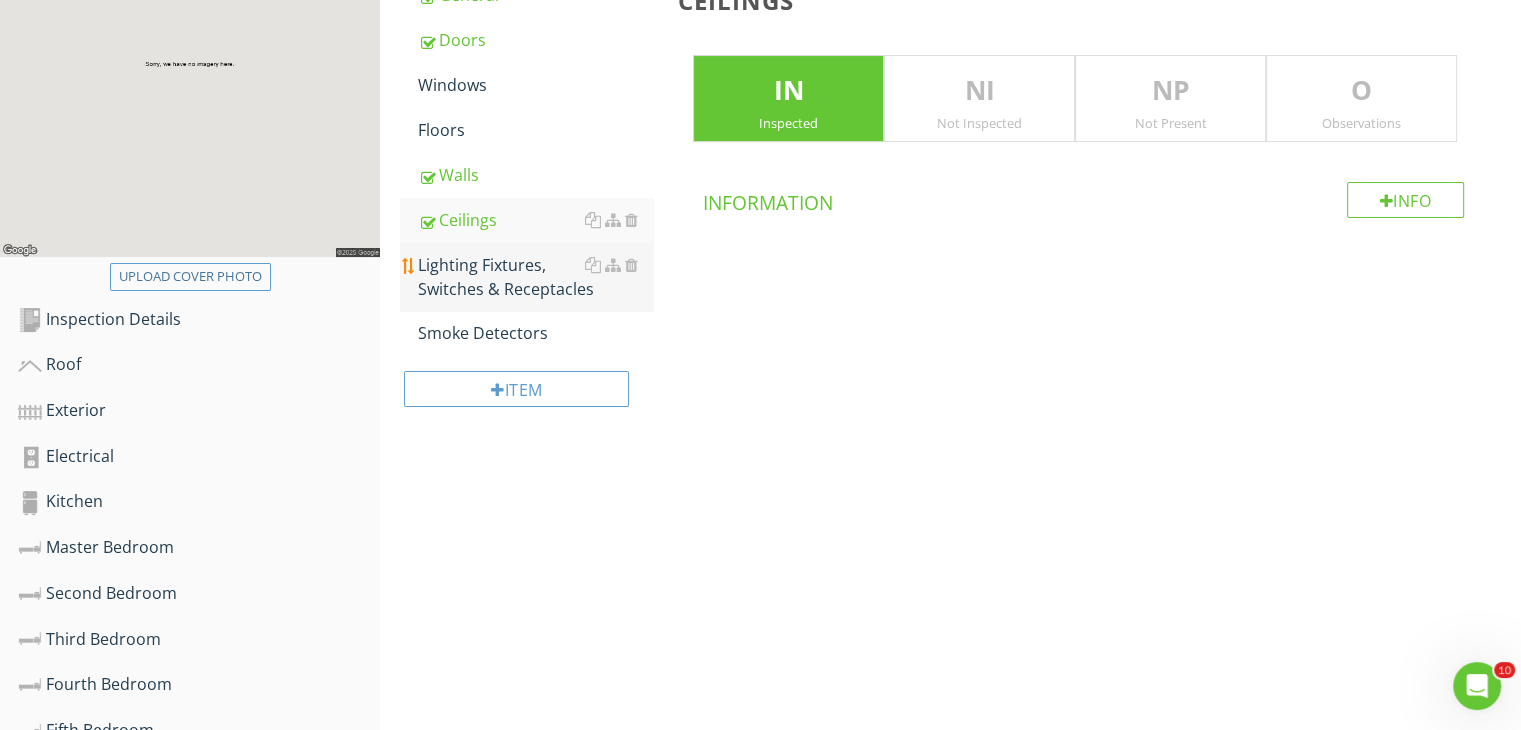 click on "Lighting Fixtures, Switches & Receptacles" at bounding box center (535, 277) 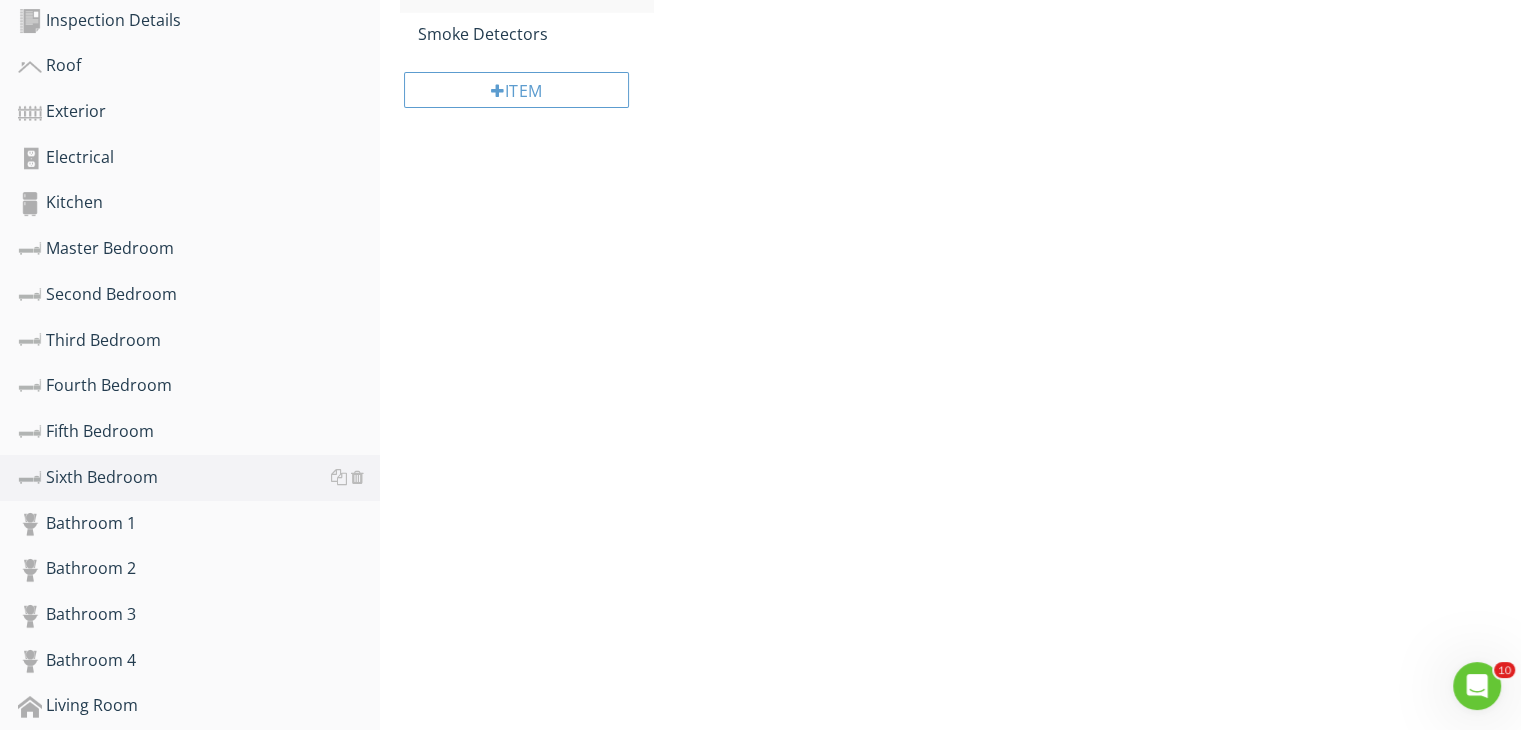 scroll, scrollTop: 638, scrollLeft: 0, axis: vertical 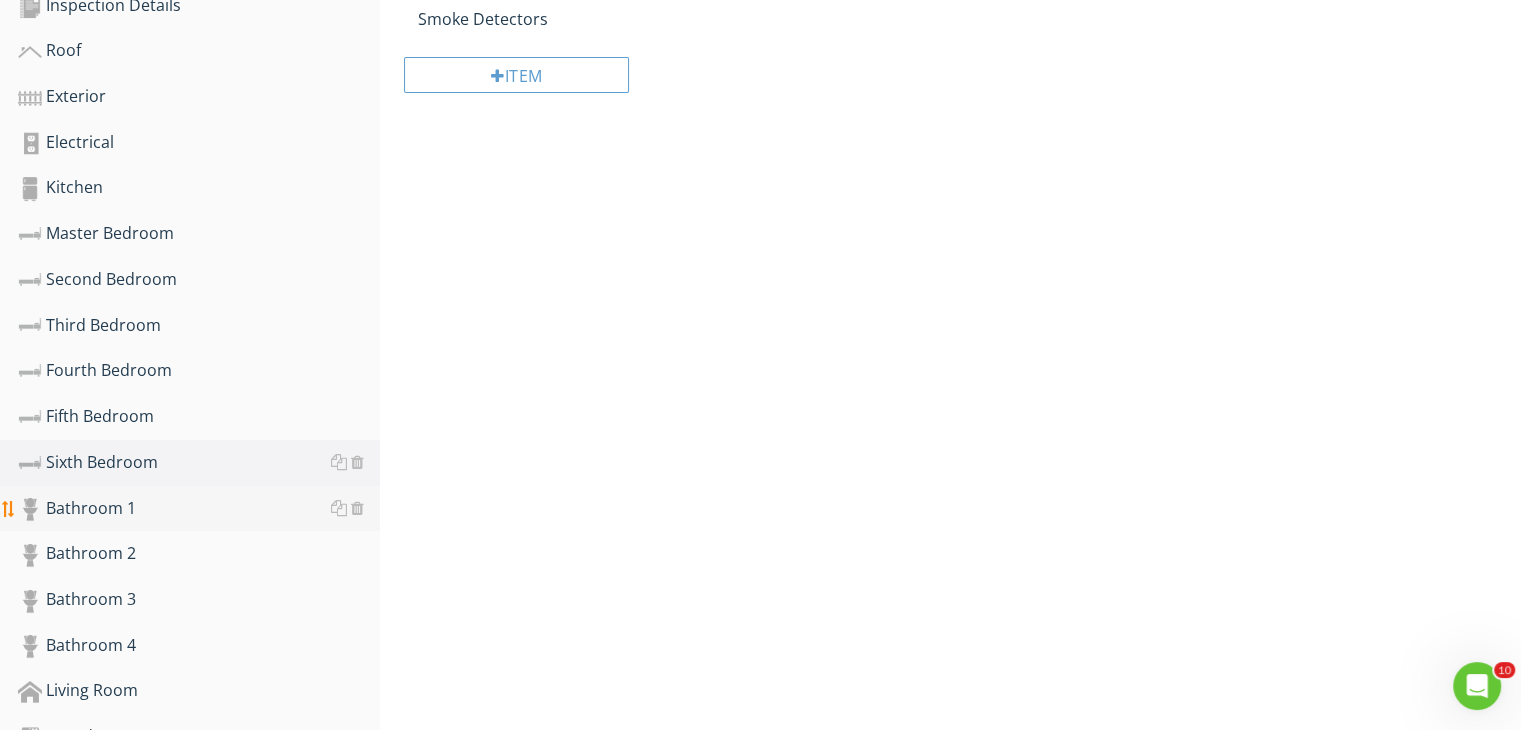 click on "Bathroom 1" at bounding box center [199, 509] 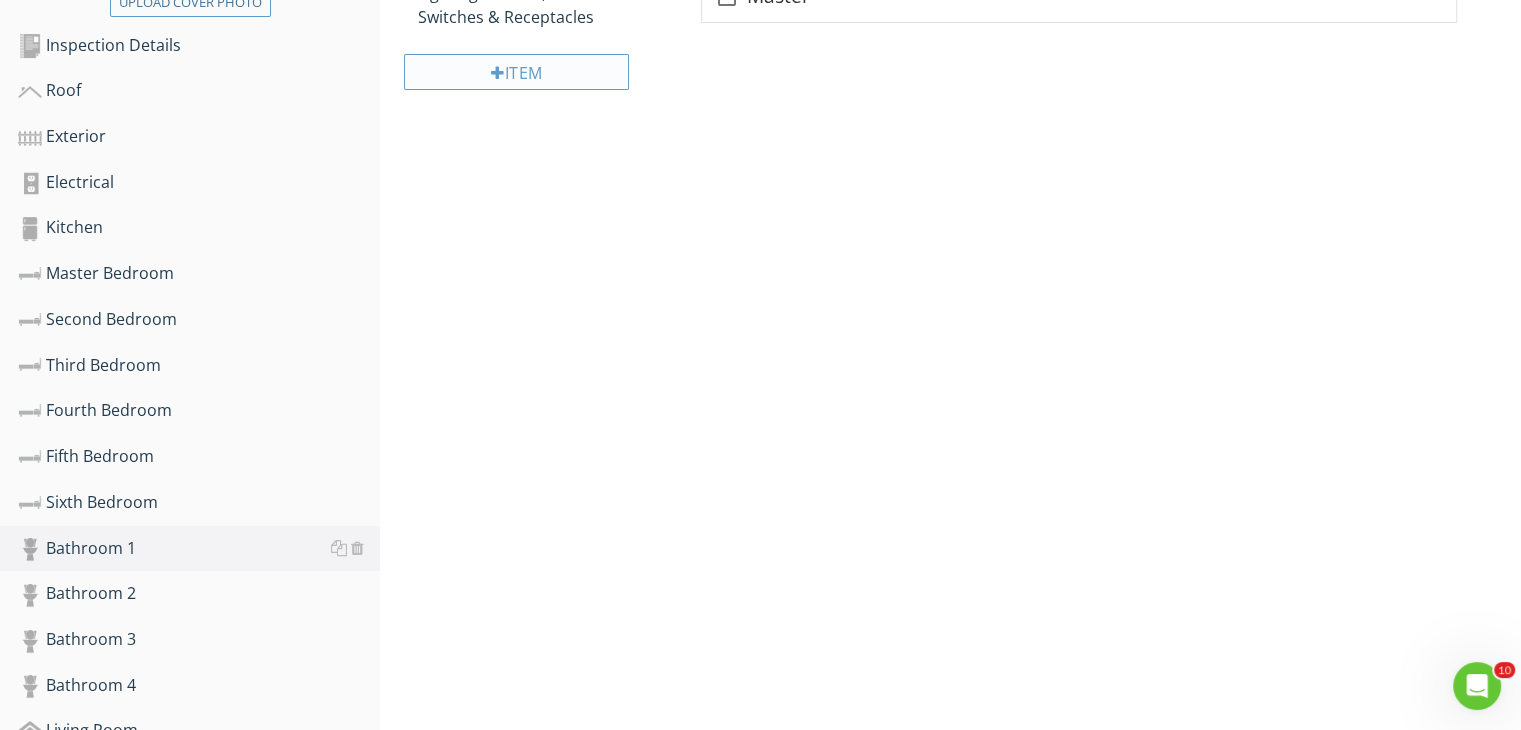 scroll, scrollTop: 558, scrollLeft: 0, axis: vertical 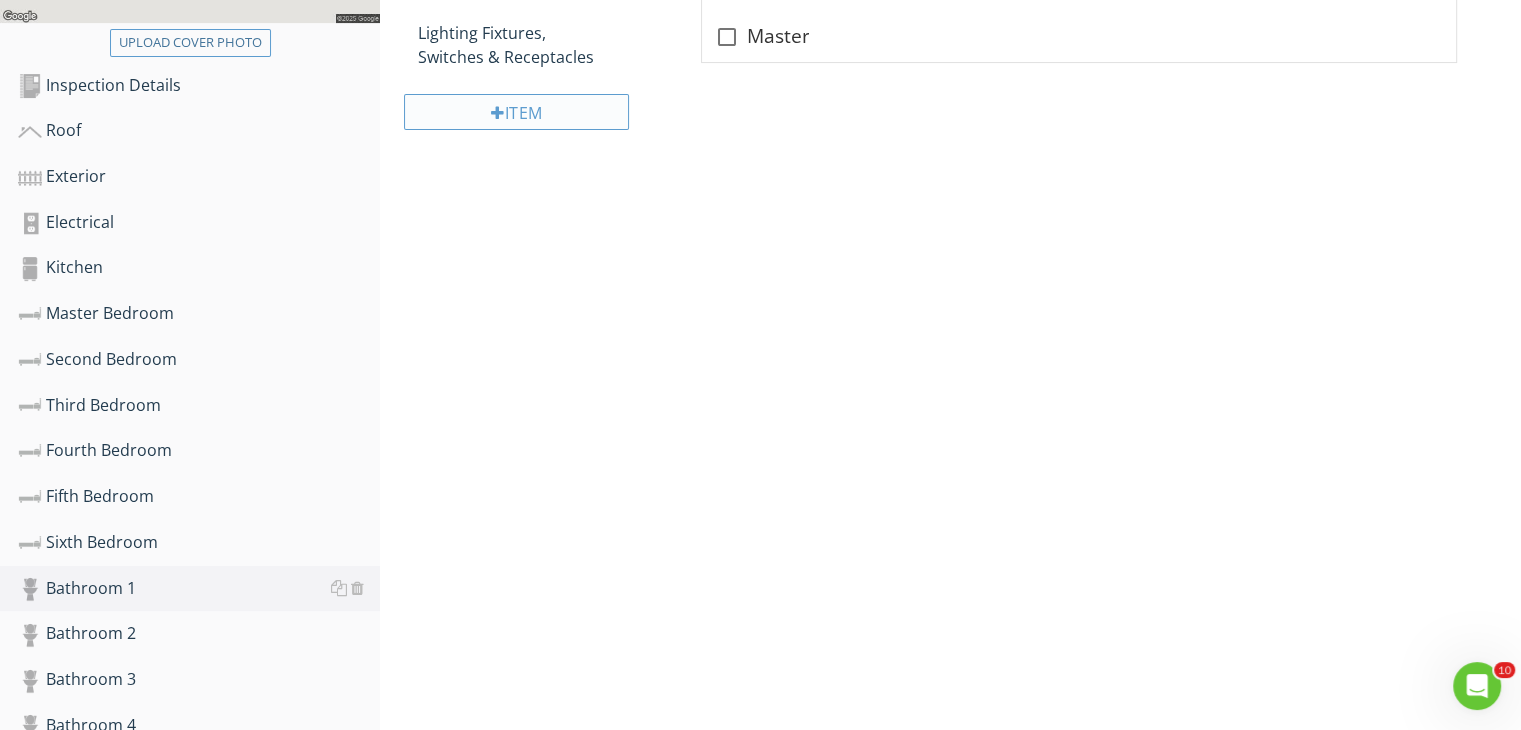click on "Lighting Fixtures, Switches & Receptacles" at bounding box center (535, 45) 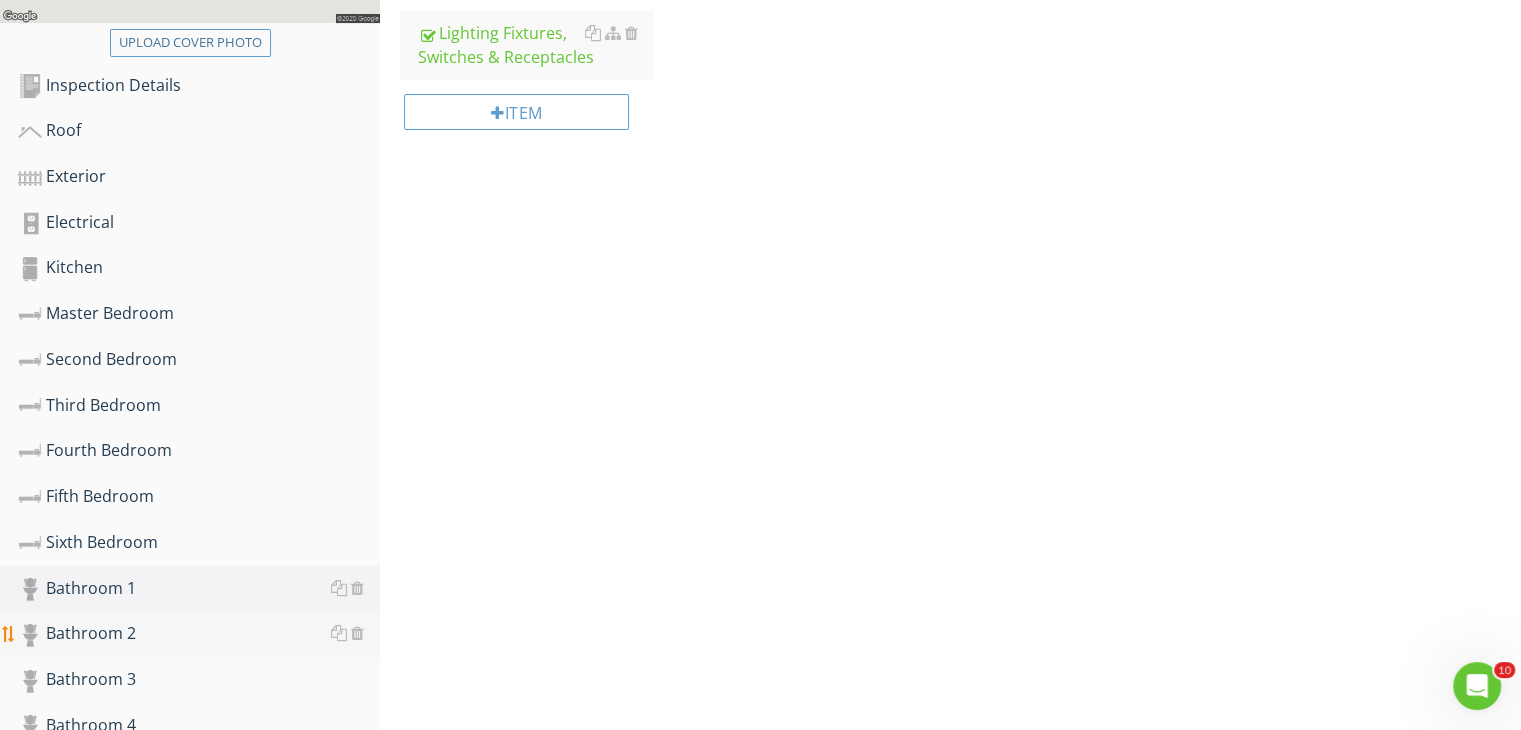 click on "Bathroom 2" at bounding box center [199, 634] 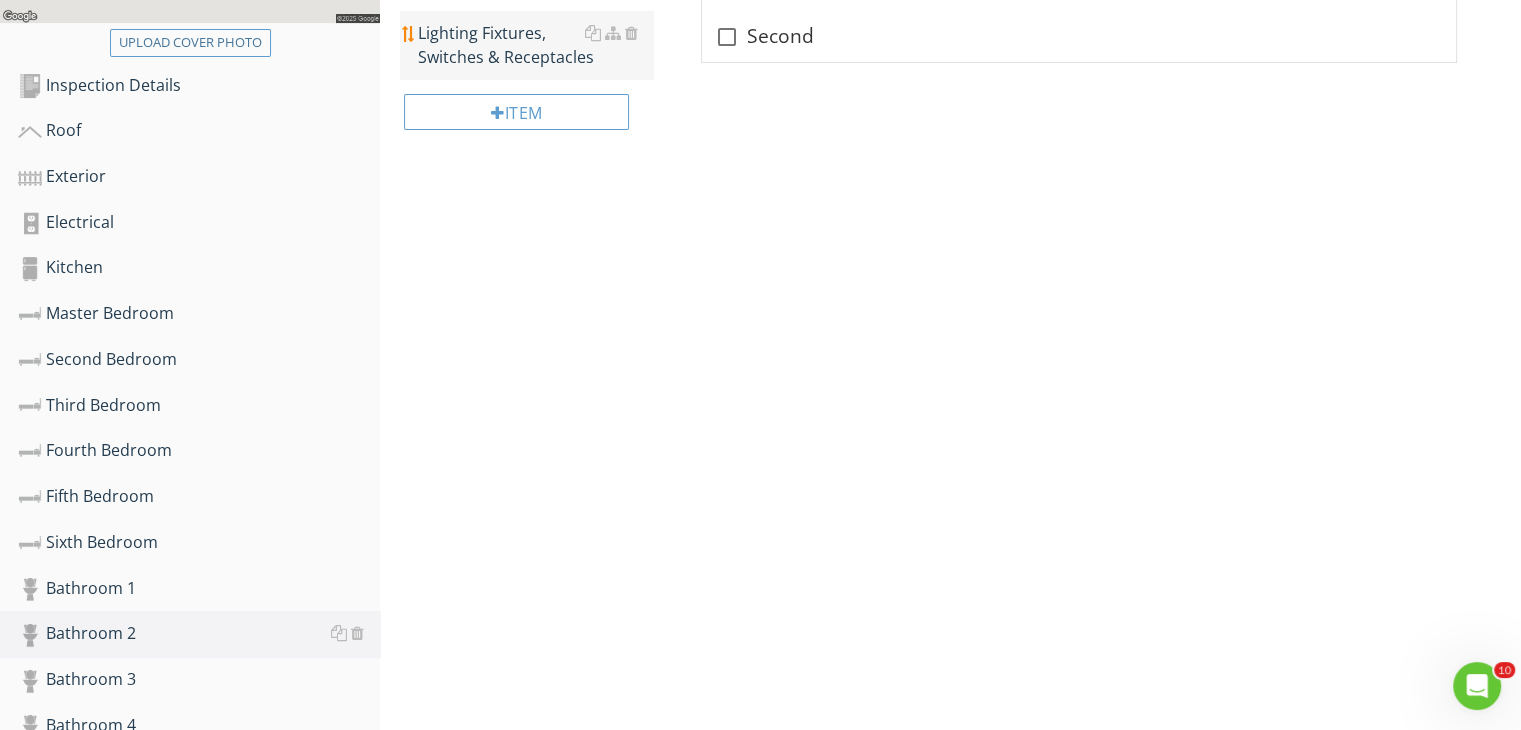 click on "Lighting Fixtures, Switches & Receptacles" at bounding box center (535, 45) 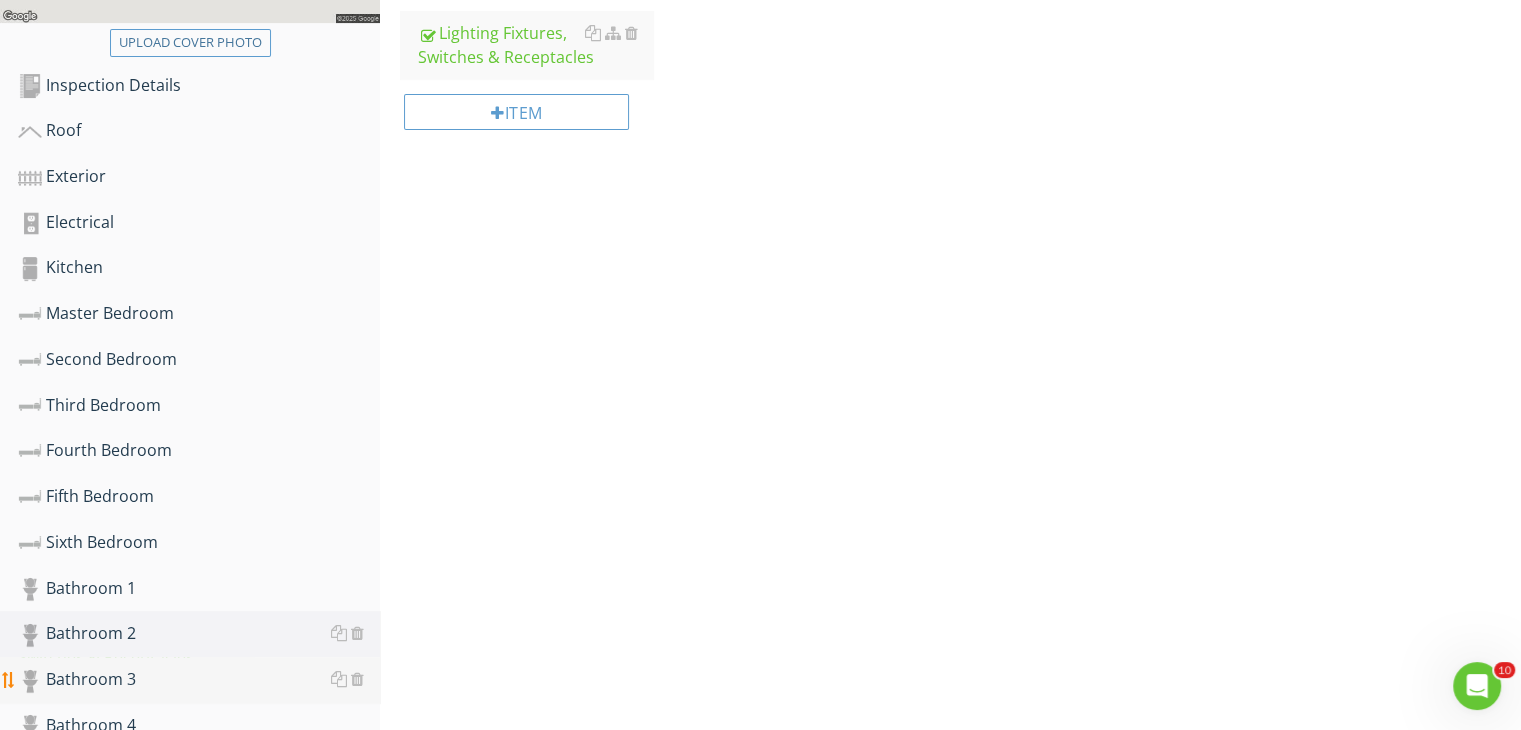 click on "Bathroom 3" at bounding box center (199, 680) 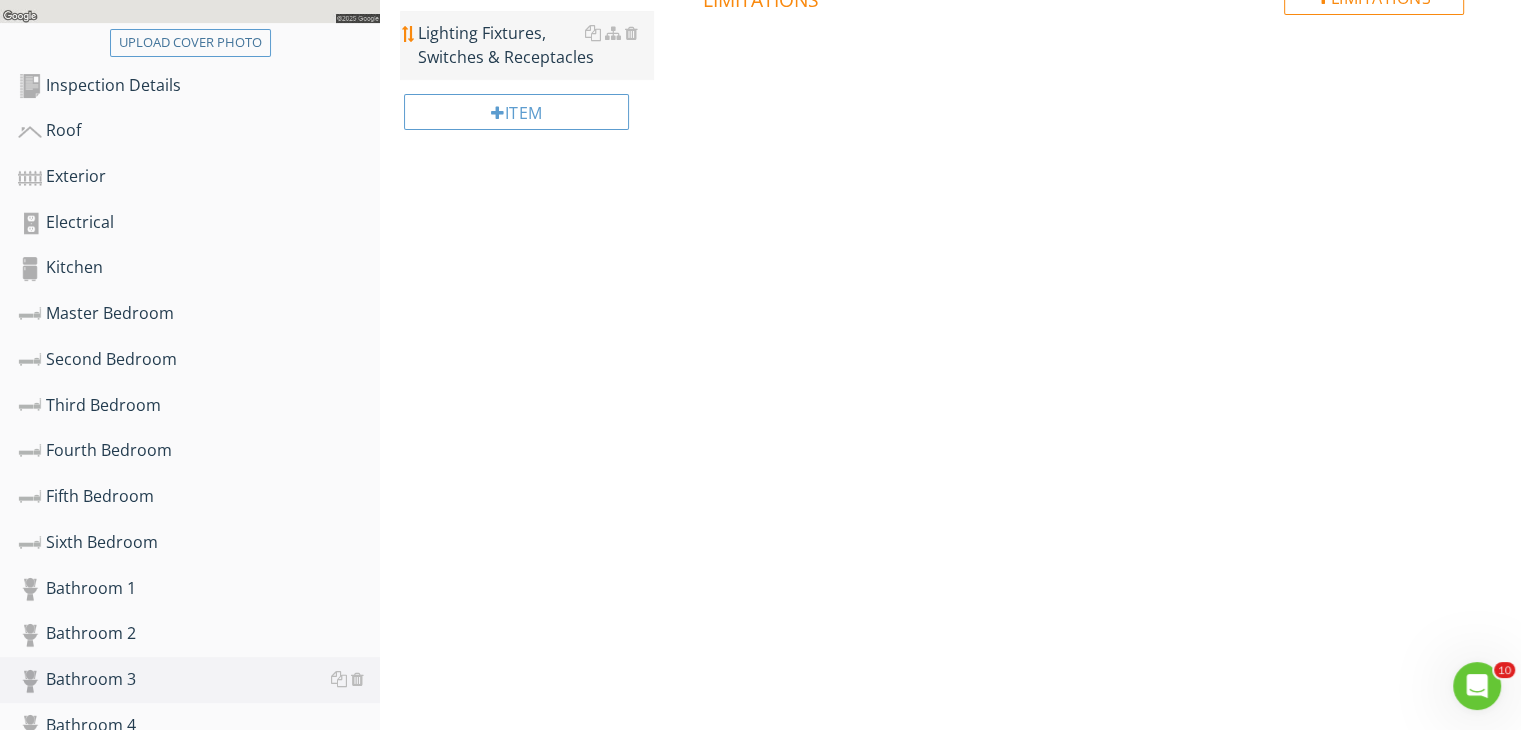 click on "Lighting Fixtures, Switches & Receptacles" at bounding box center (535, 45) 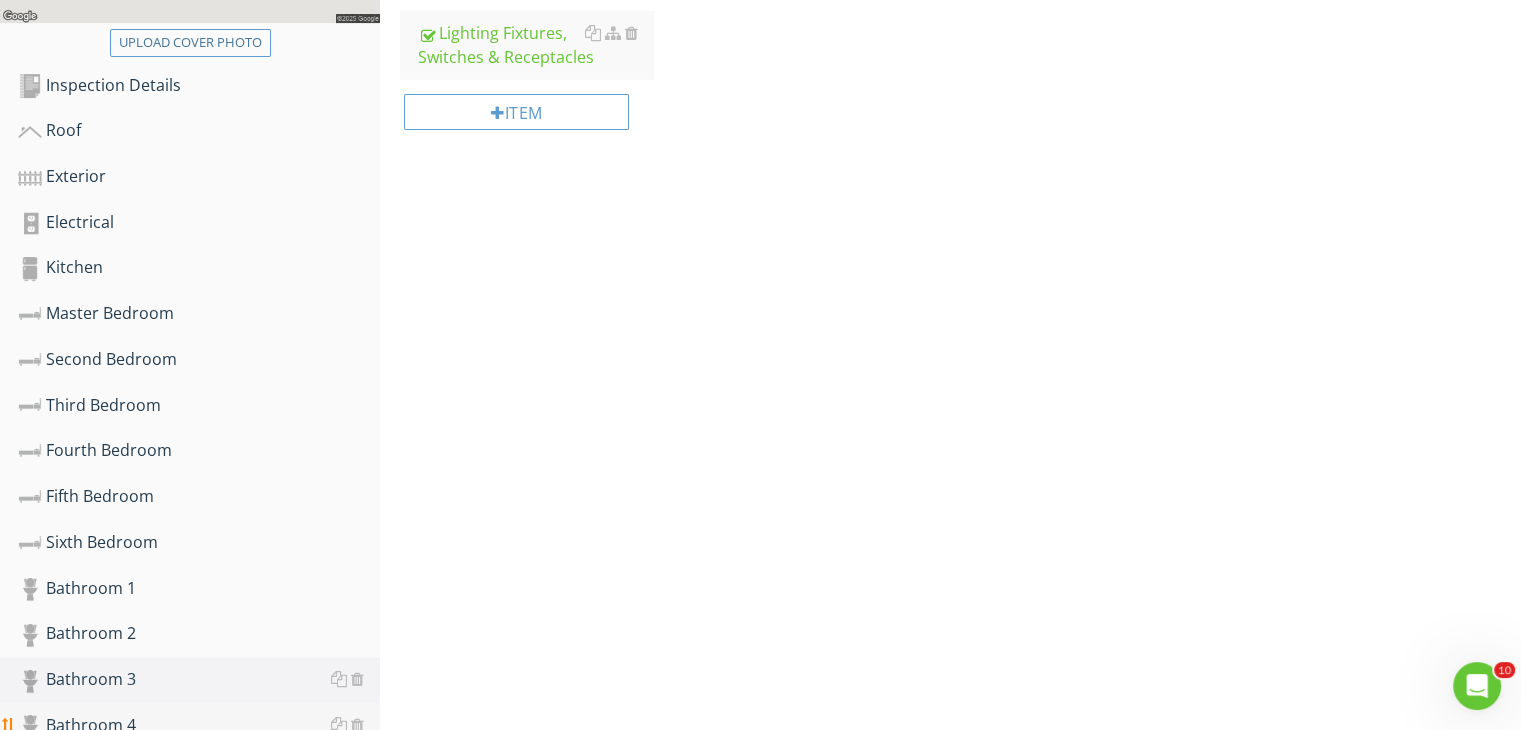 click on "Bathroom 4" at bounding box center (199, 726) 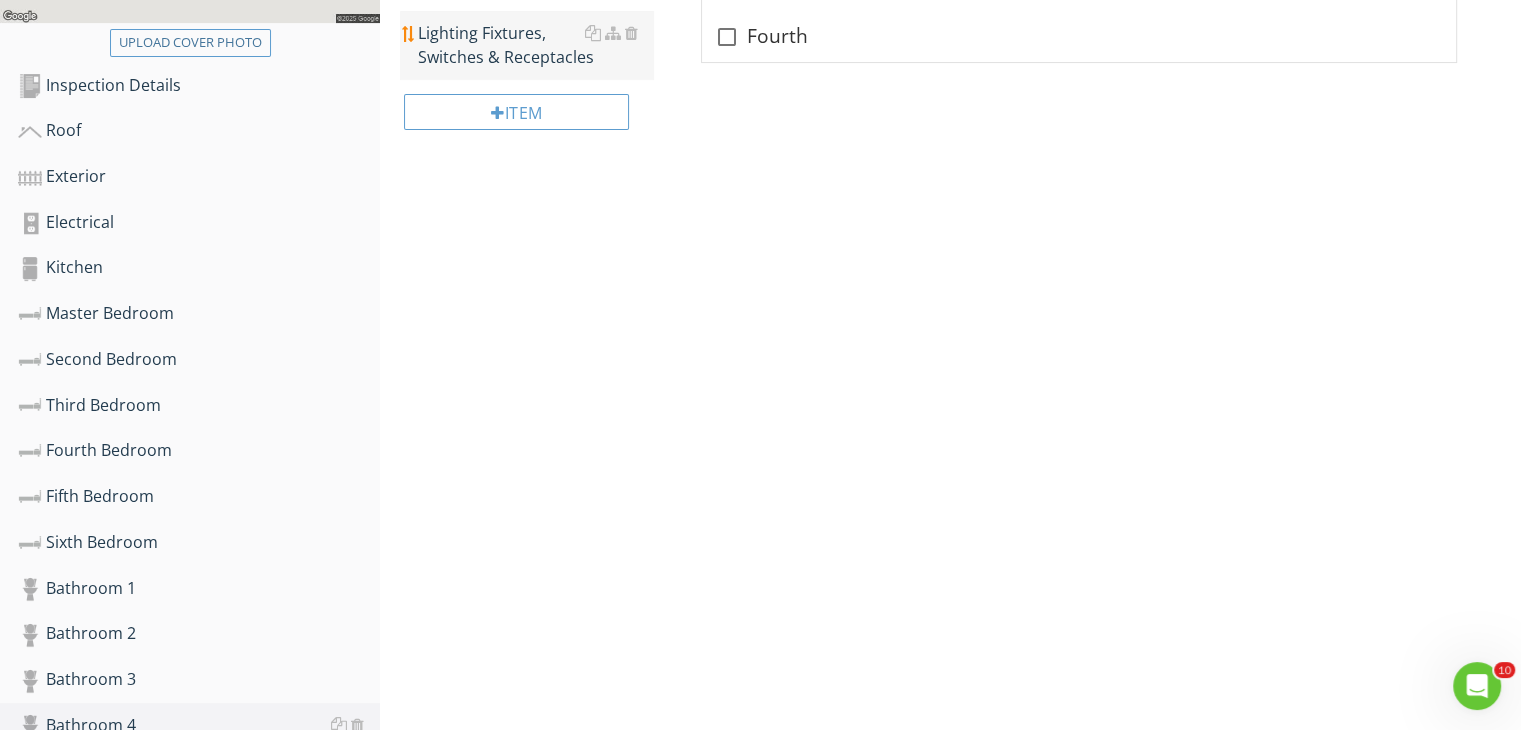 click on "Lighting Fixtures, Switches & Receptacles" at bounding box center [535, 45] 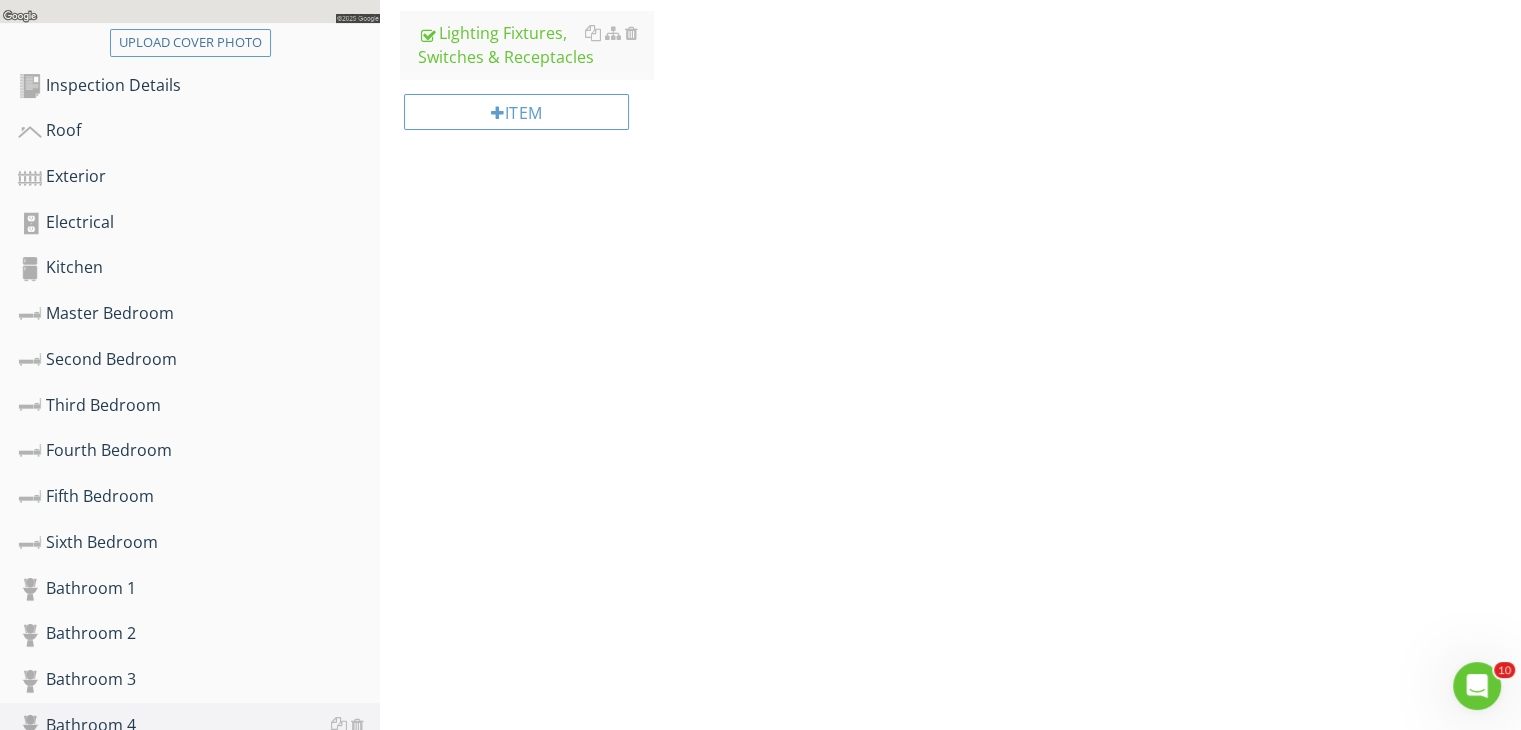 click on "Upload cover photo
Inspection Details
Roof
Exterior
Electrical
Kitchen
Master Bedroom
Second Bedroom
Third Bedroom
Fourth Bedroom
Fifth Bedroom
Sixth Bedroom
Bathroom 1
Bathroom 2
Bathroom 3
Bathroom 4
Living Room
Laundry Room
Utility Room
Misc. Interior
Attic
Section
Bathroom 4
General
Toilet
Shower/Tub
GFCI & AFCI
IN   Inspected" at bounding box center [760, 360] 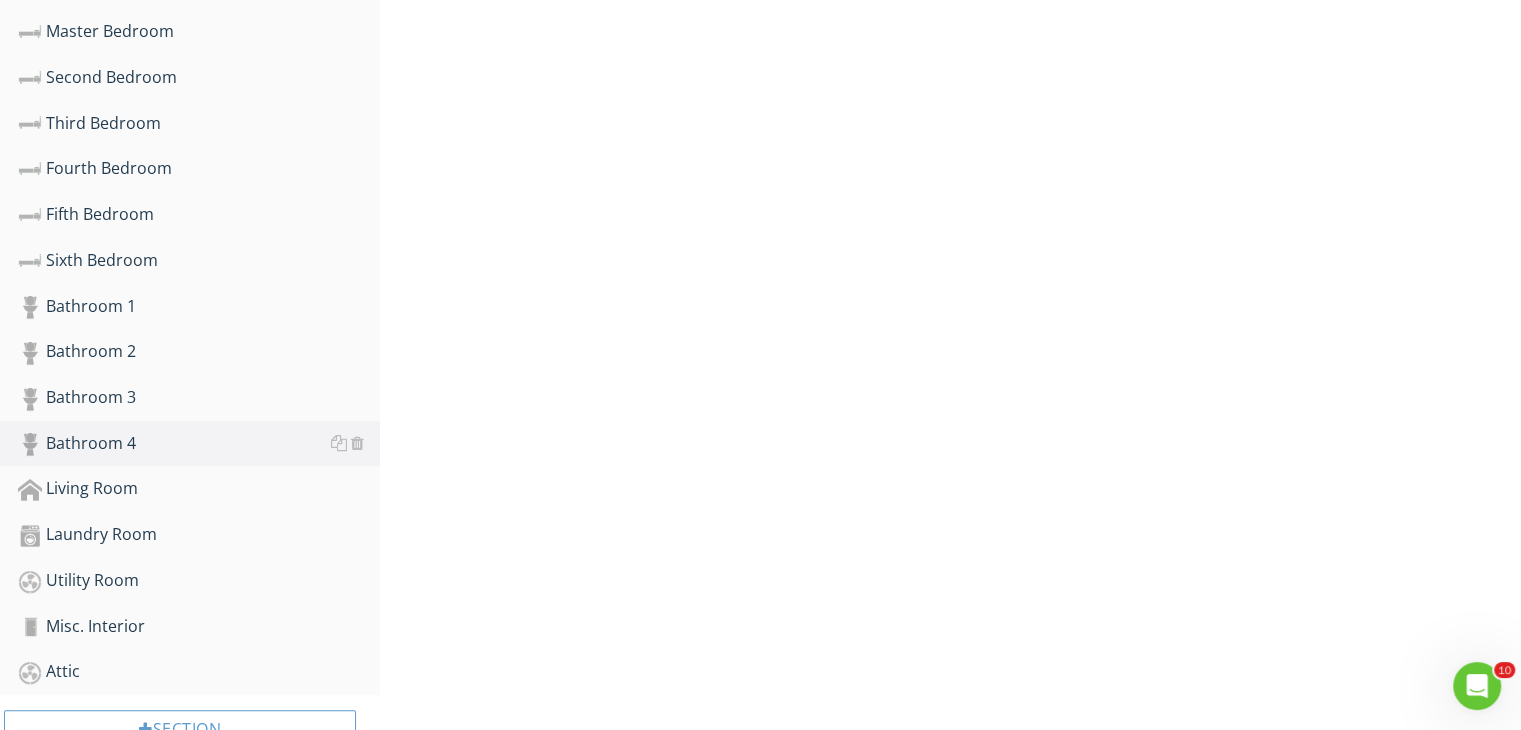 scroll, scrollTop: 898, scrollLeft: 0, axis: vertical 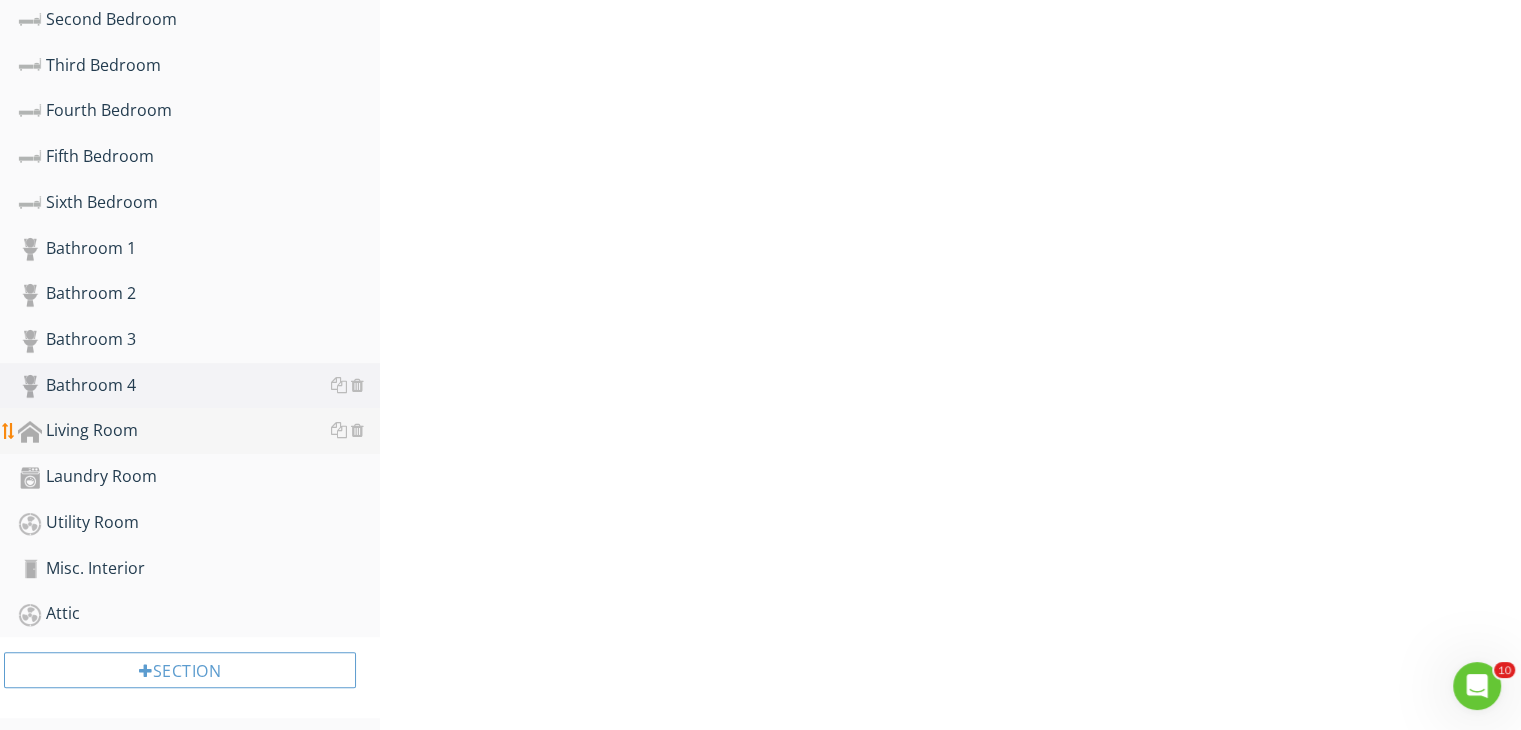 click on "Living Room" at bounding box center [199, 431] 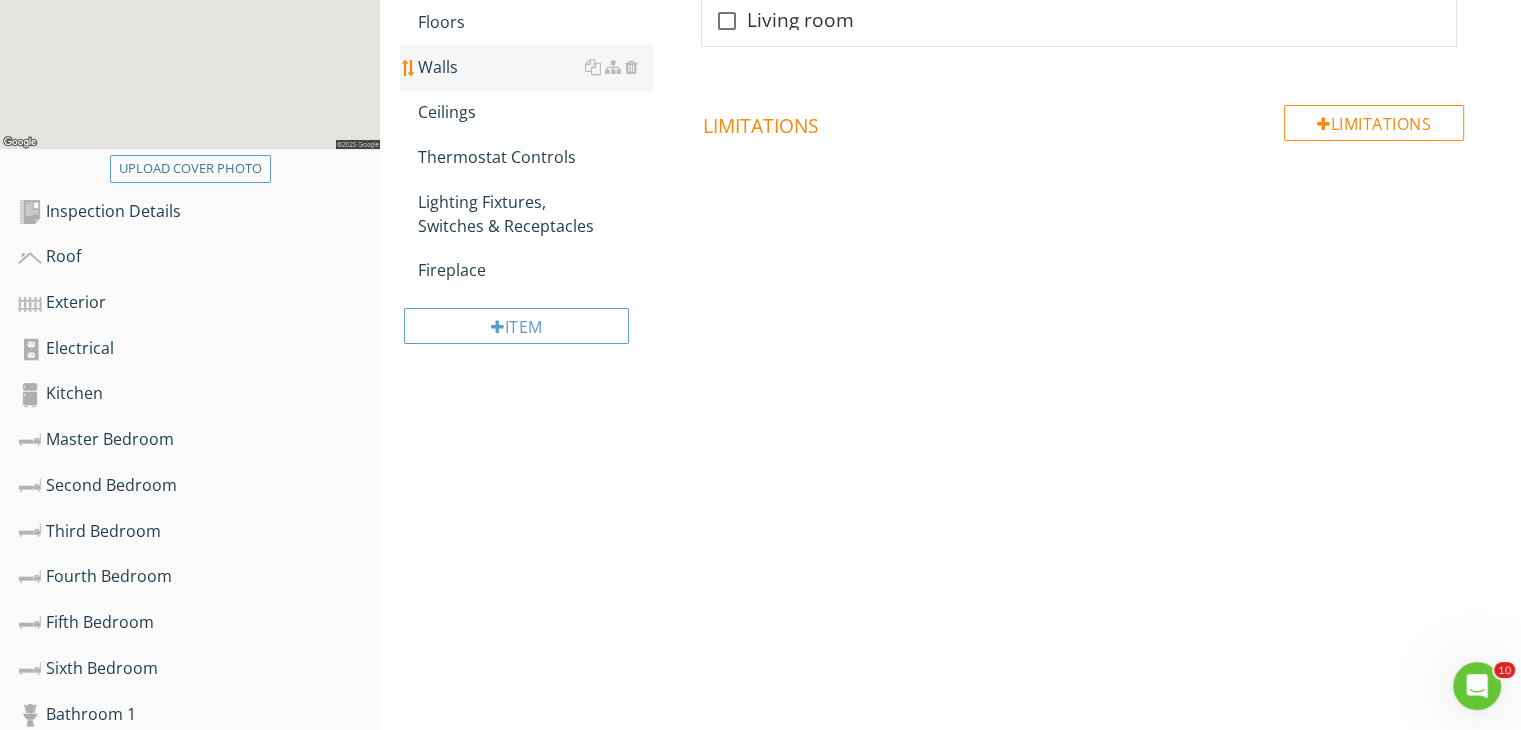 scroll, scrollTop: 418, scrollLeft: 0, axis: vertical 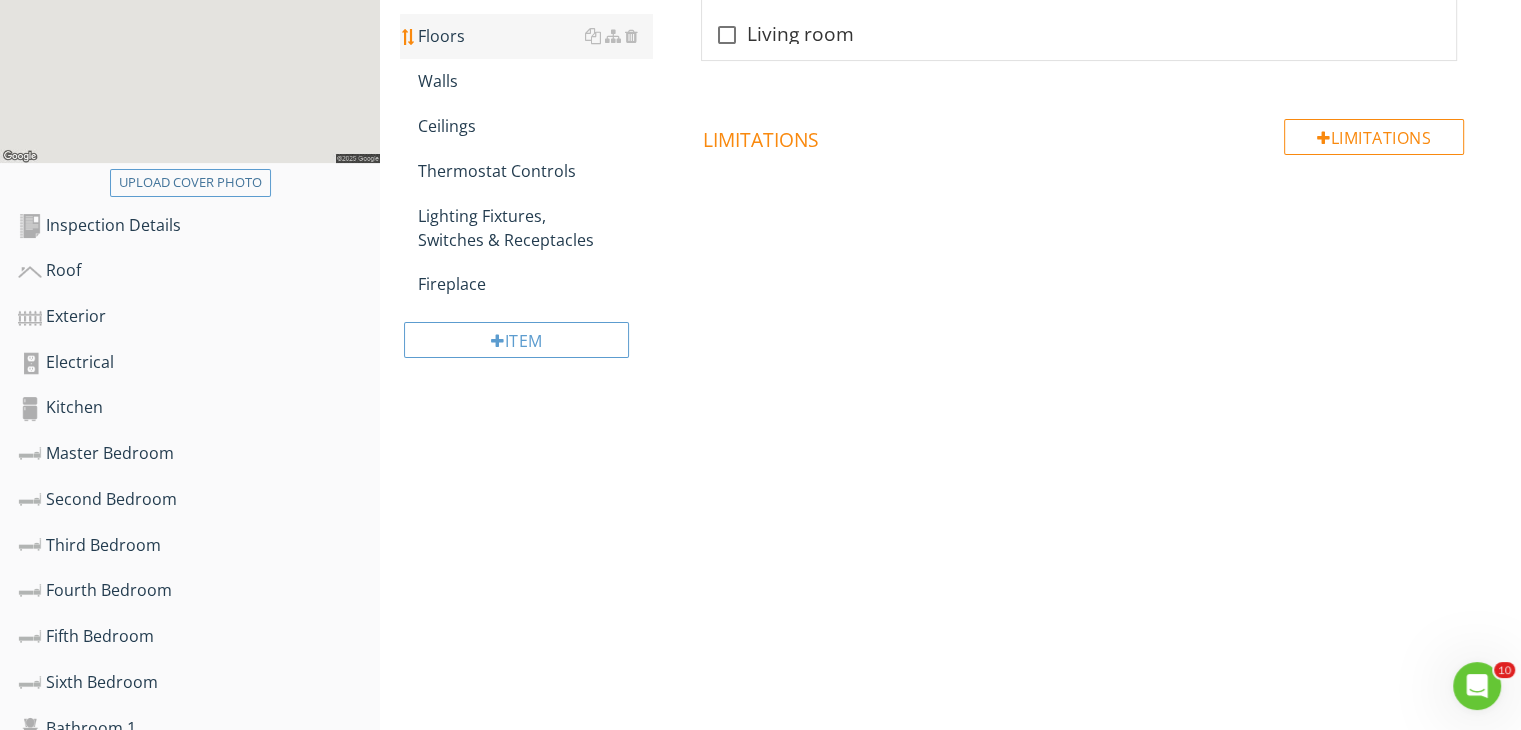 click on "Floors" at bounding box center [535, 36] 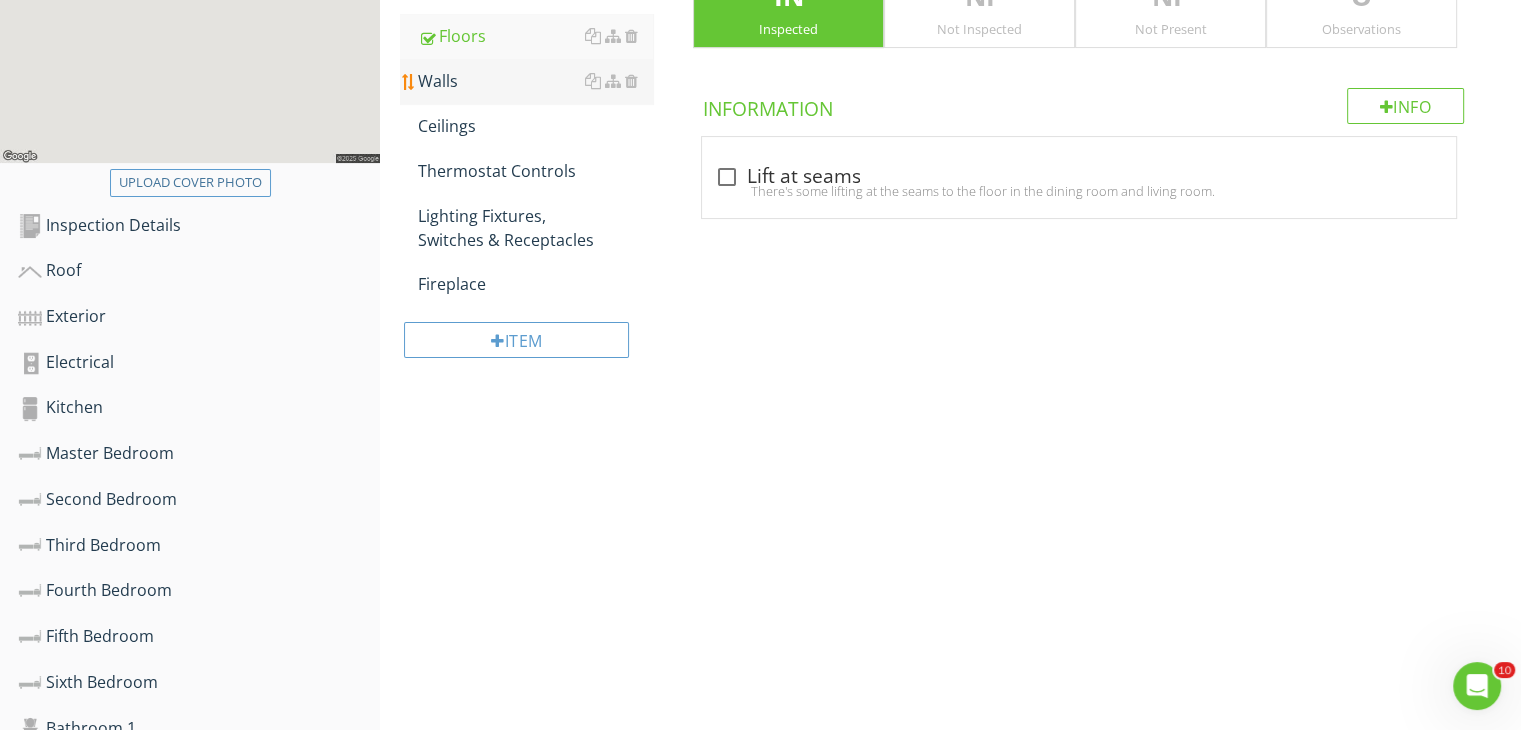 click on "Walls" at bounding box center (535, 81) 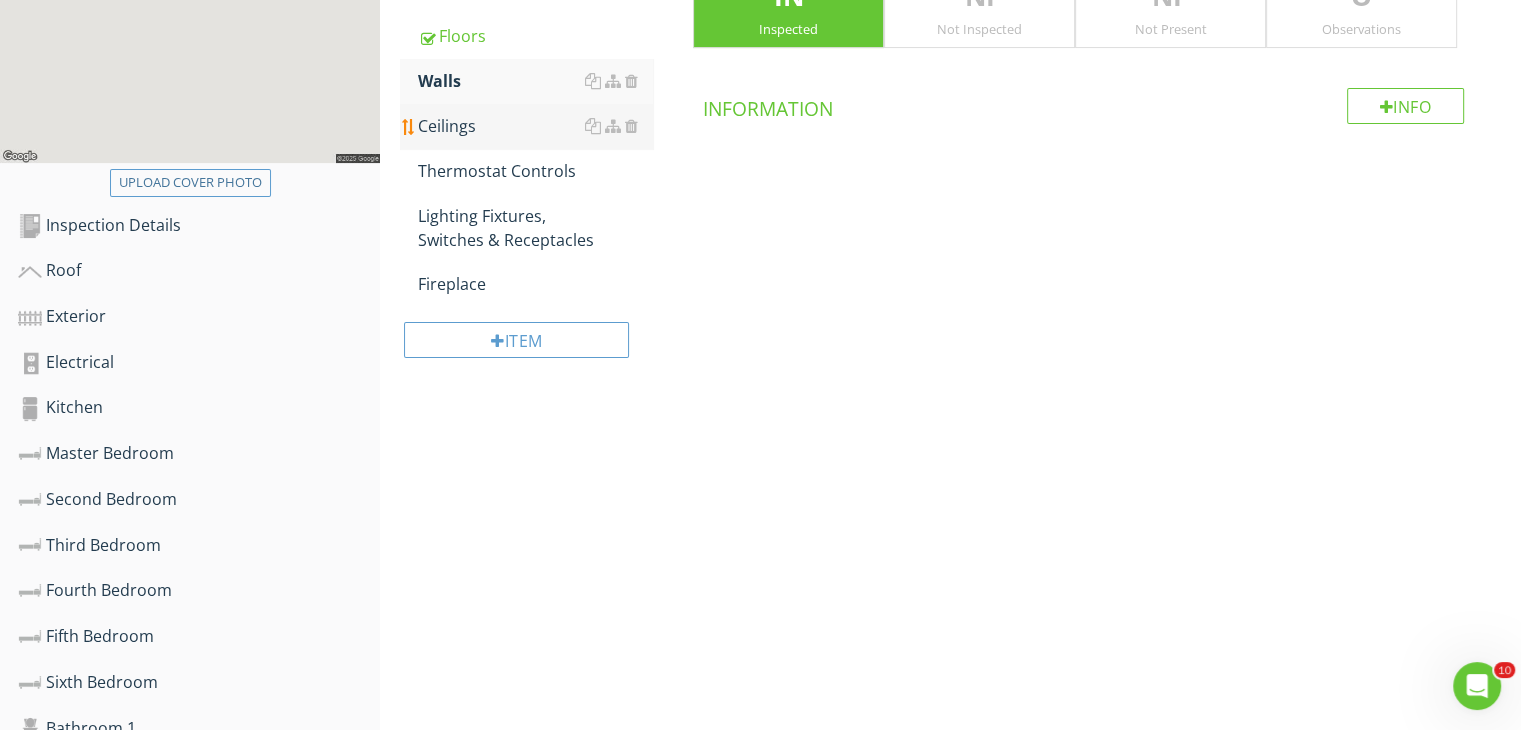 click on "Ceilings" at bounding box center (535, 126) 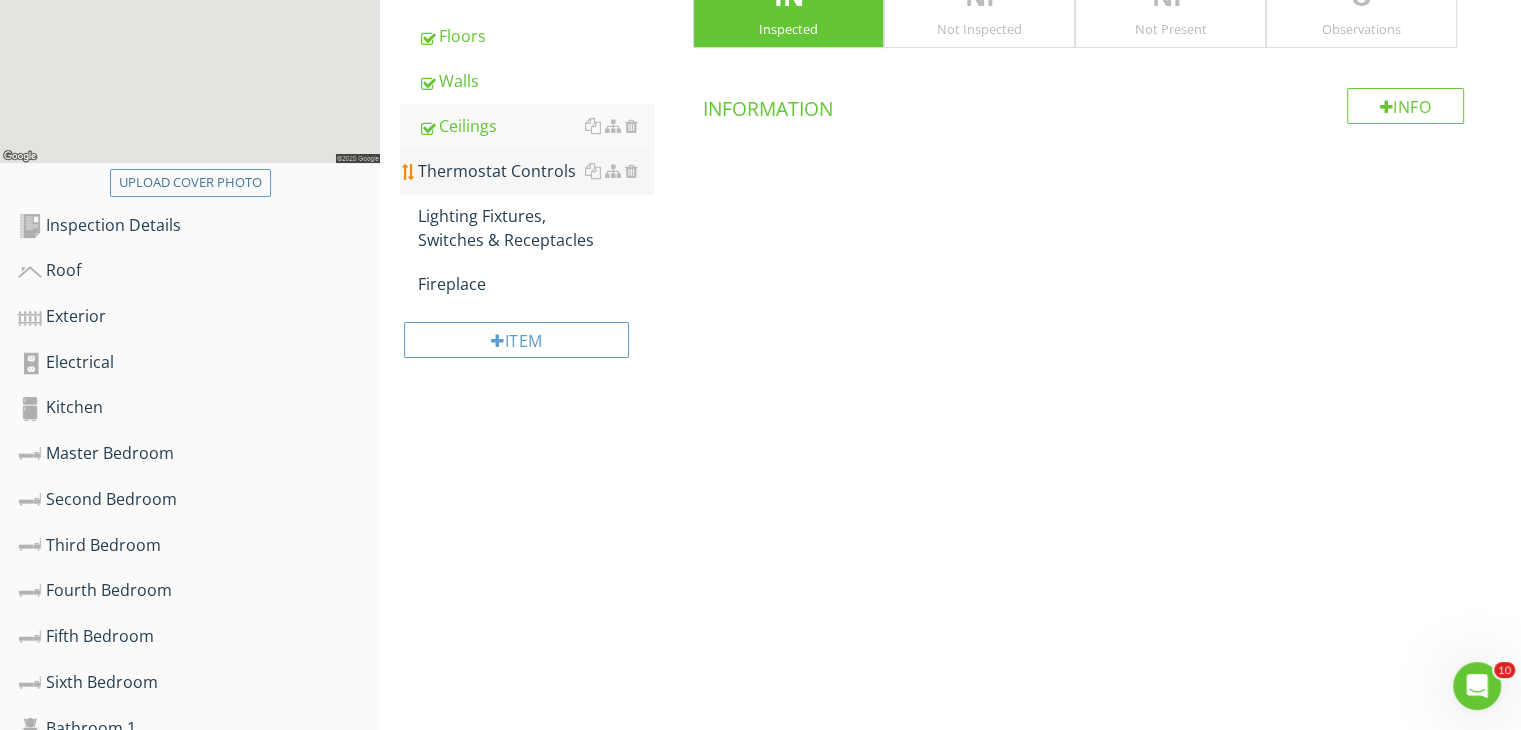 click on "Thermostat Controls" at bounding box center [535, 171] 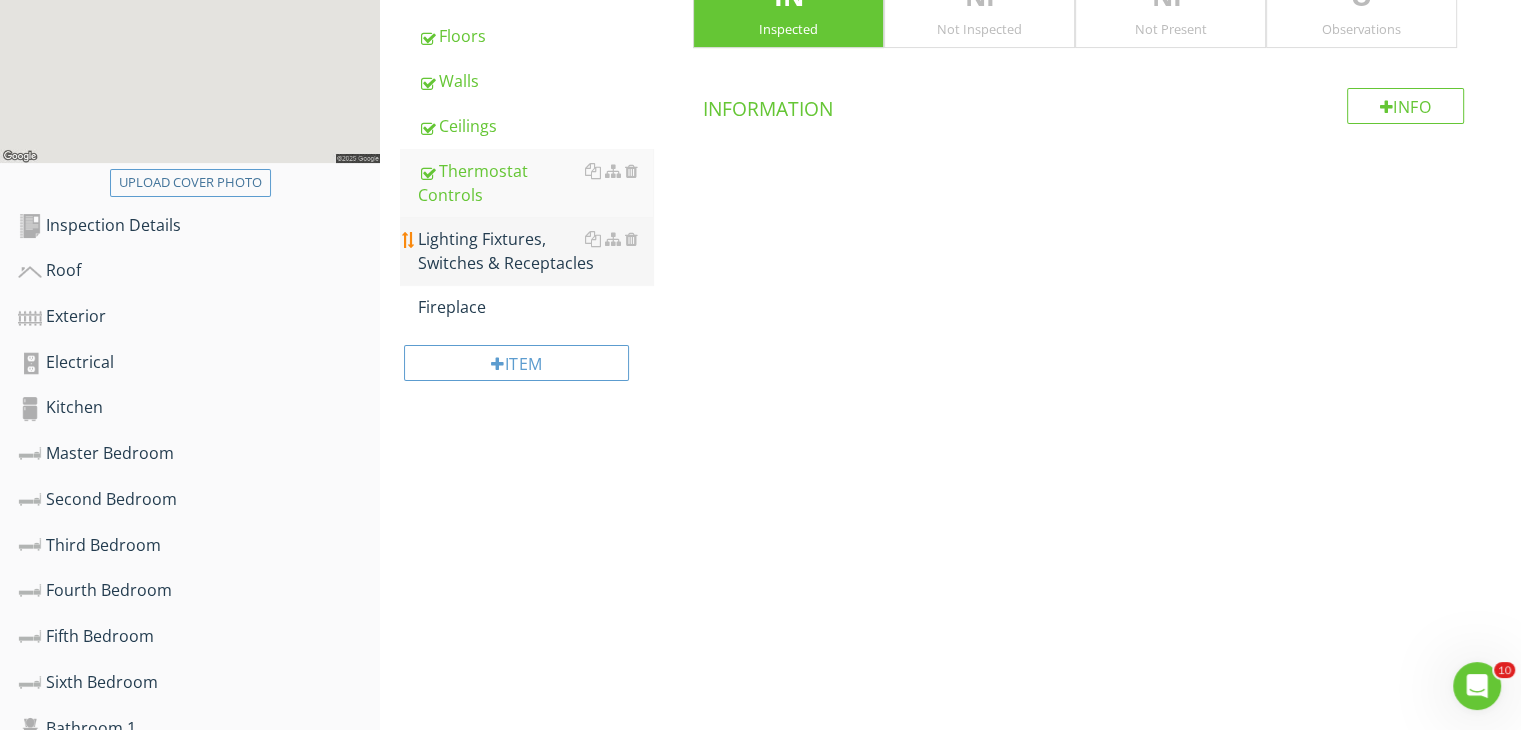 click on "Lighting Fixtures, Switches & Receptacles" at bounding box center (535, 251) 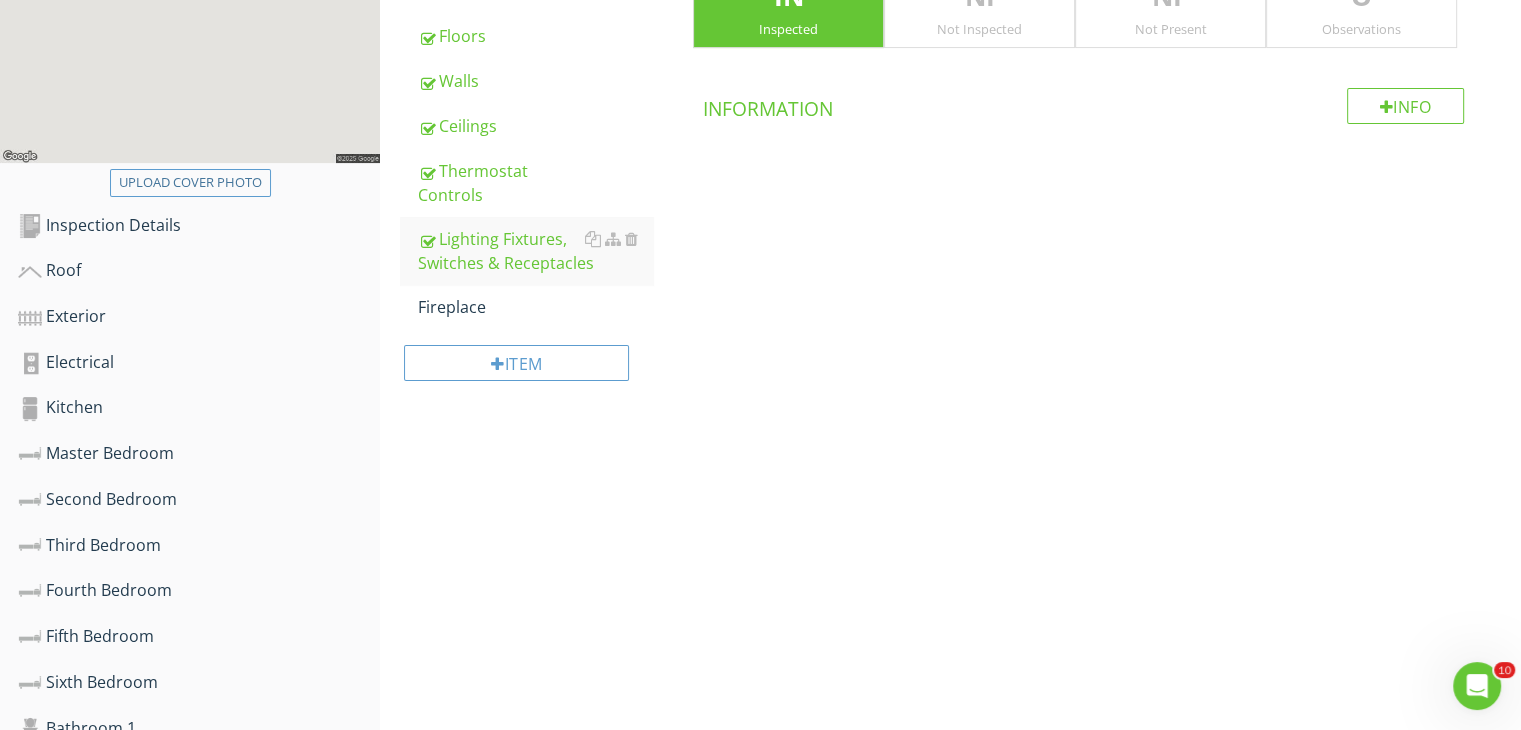 click on "Upload cover photo
Inspection Details
Roof
Exterior
Electrical
Kitchen
Master Bedroom
Second Bedroom
Third Bedroom
Fourth Bedroom
Fifth Bedroom
Sixth Bedroom
Bathroom 1
Bathroom 2
Bathroom 3
Bathroom 4
Living Room
Laundry Room
Utility Room
Misc. Interior
Attic
Section
Living Room
General
Doors
Windows
Floors
Walls" at bounding box center [760, 500] 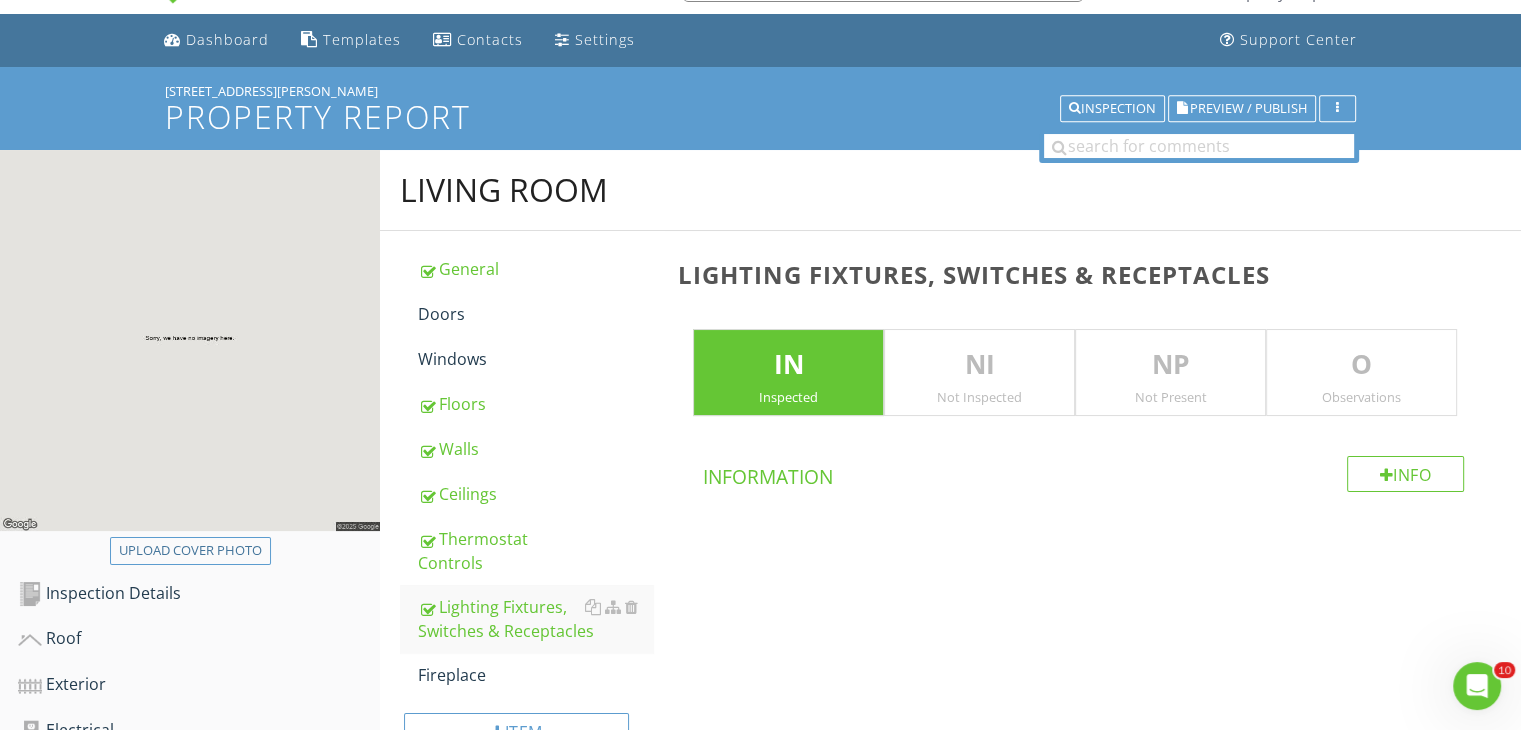 scroll, scrollTop: 48, scrollLeft: 0, axis: vertical 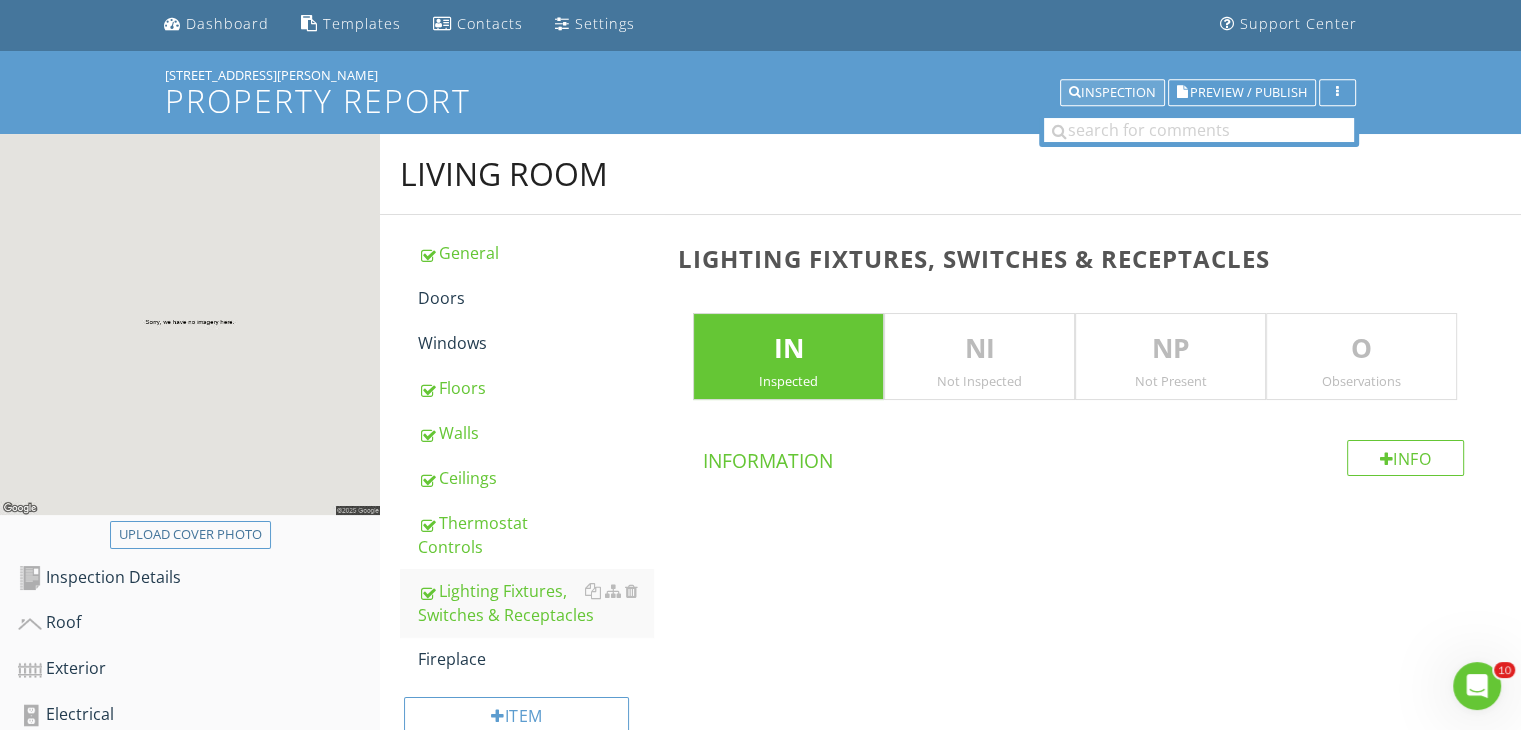 click on "Inspection" at bounding box center (1112, 93) 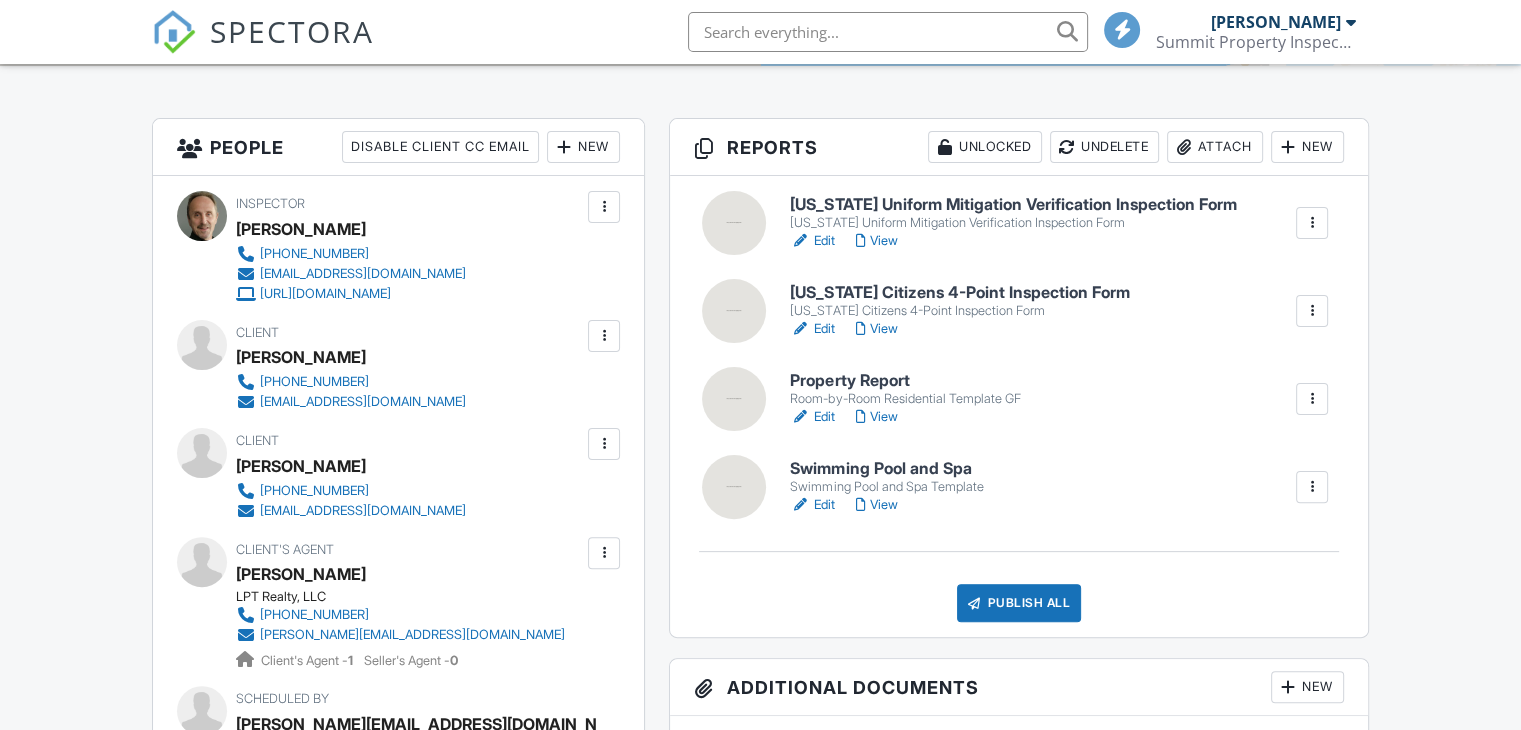 scroll, scrollTop: 492, scrollLeft: 0, axis: vertical 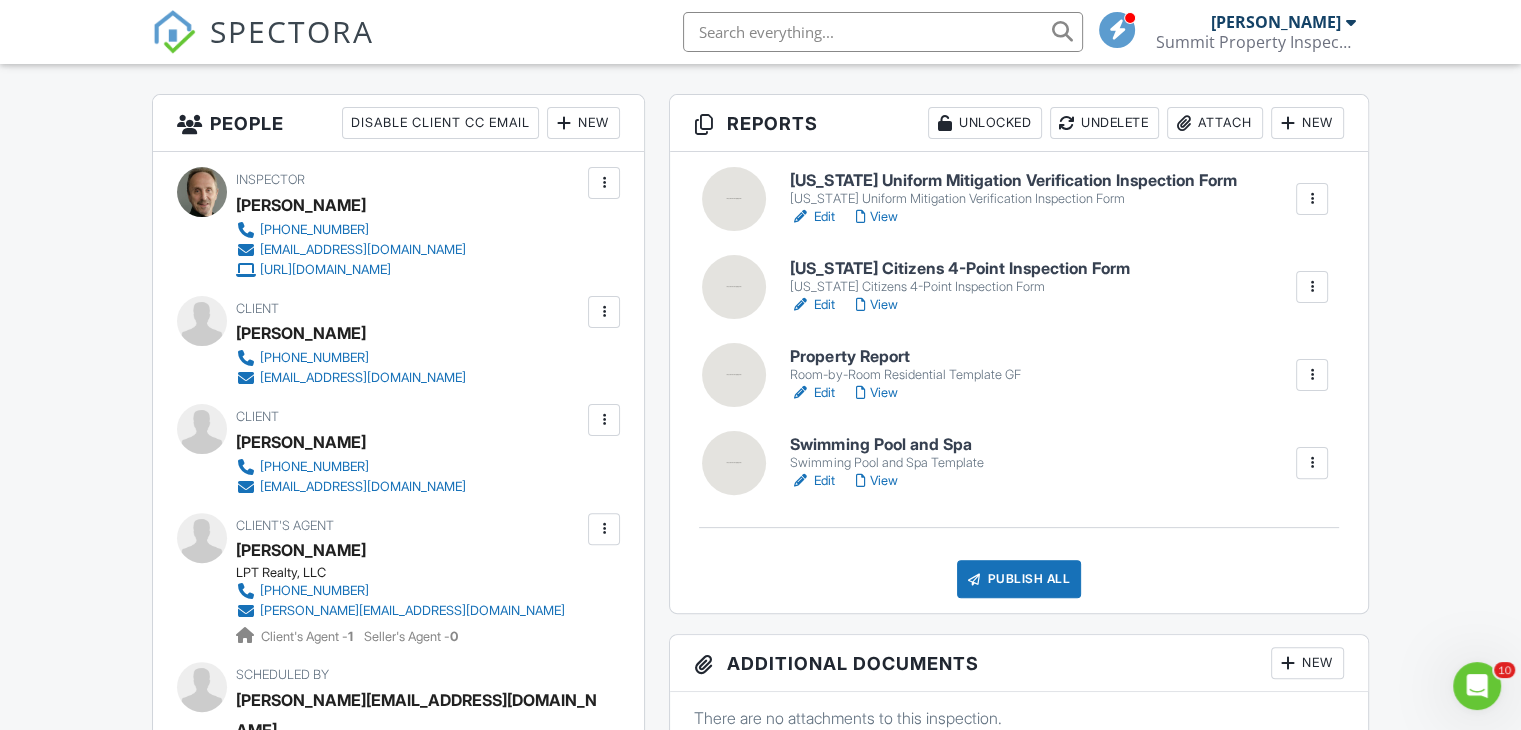 click on "[US_STATE] Citizens 4-Point Inspection Form" at bounding box center (959, 269) 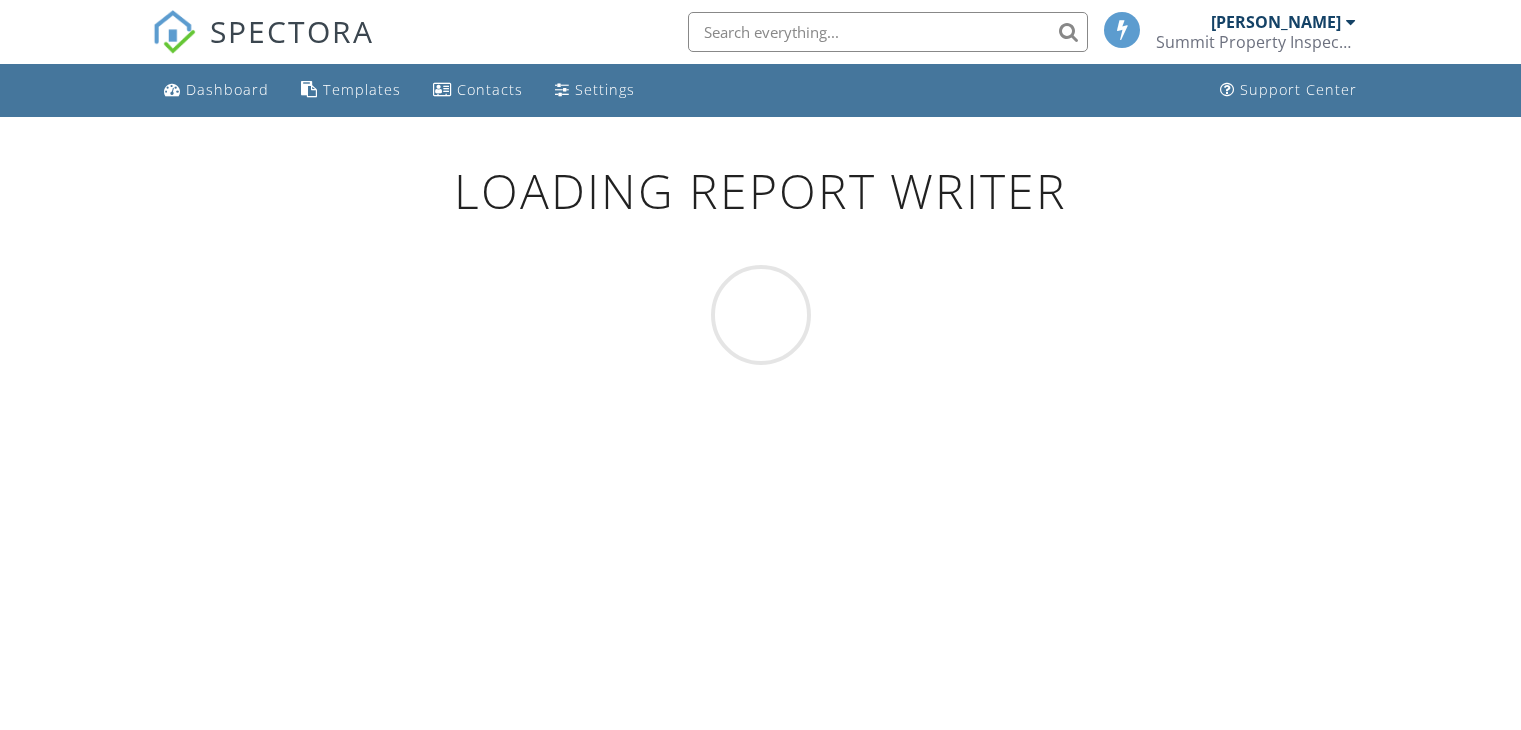 scroll, scrollTop: 0, scrollLeft: 0, axis: both 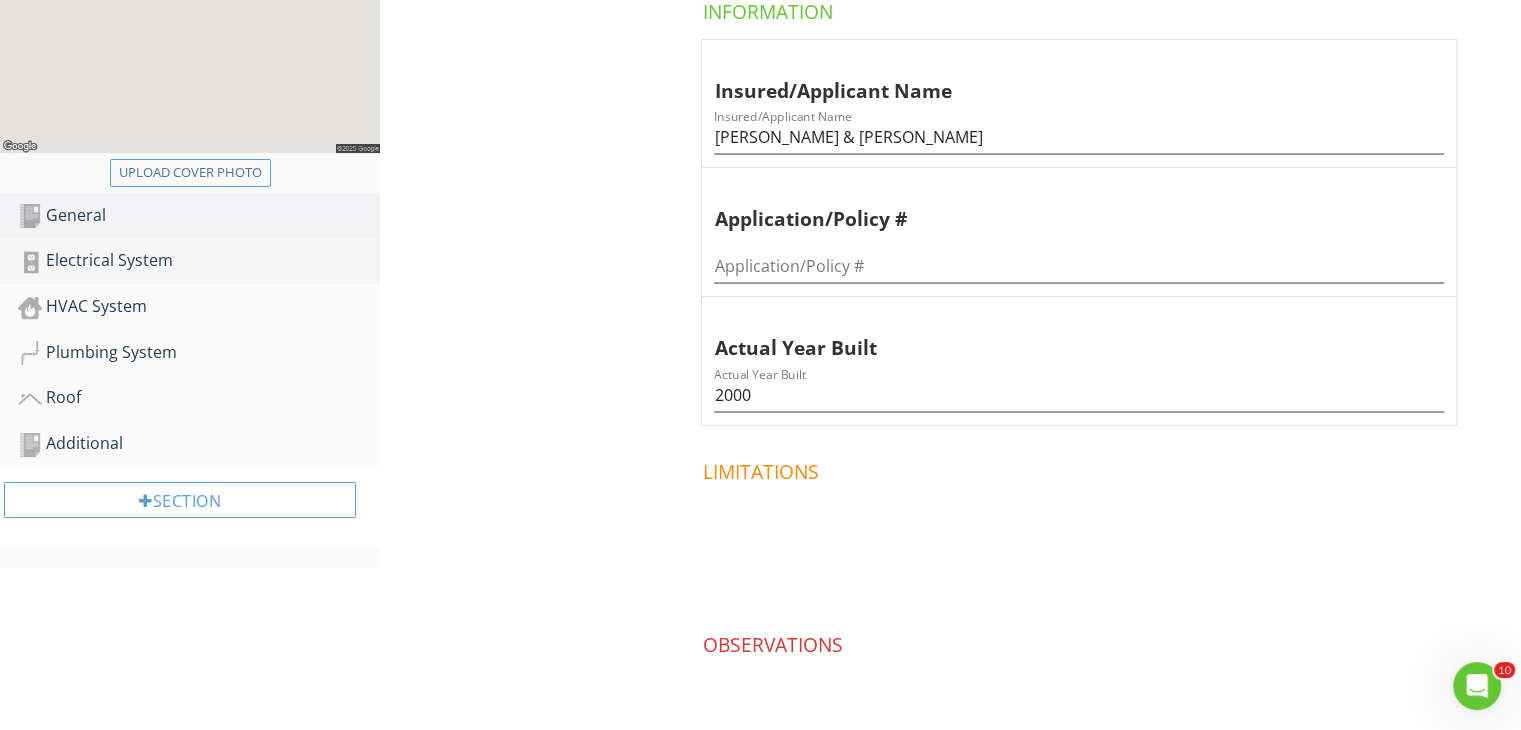 click on "Electrical System" at bounding box center (199, 261) 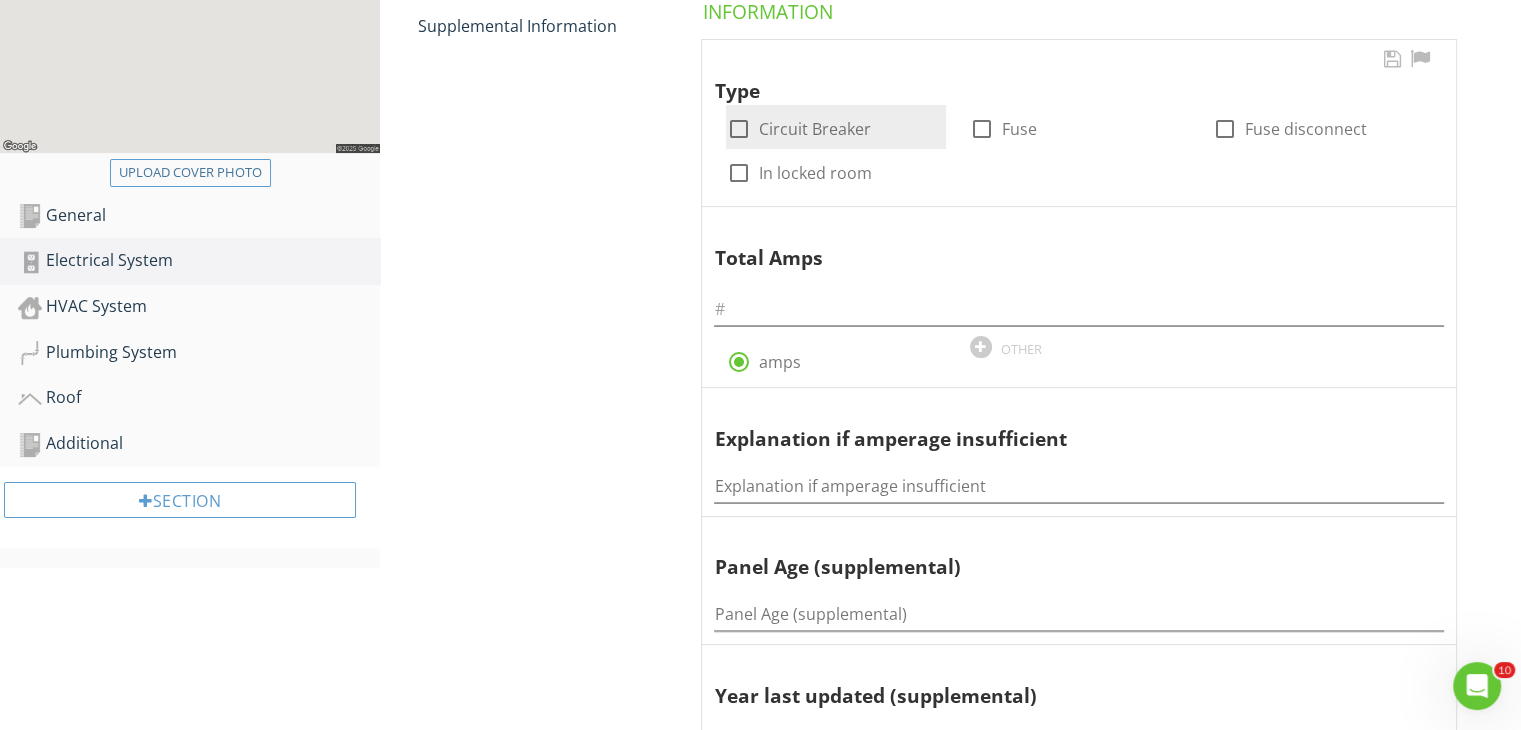 click at bounding box center (738, 129) 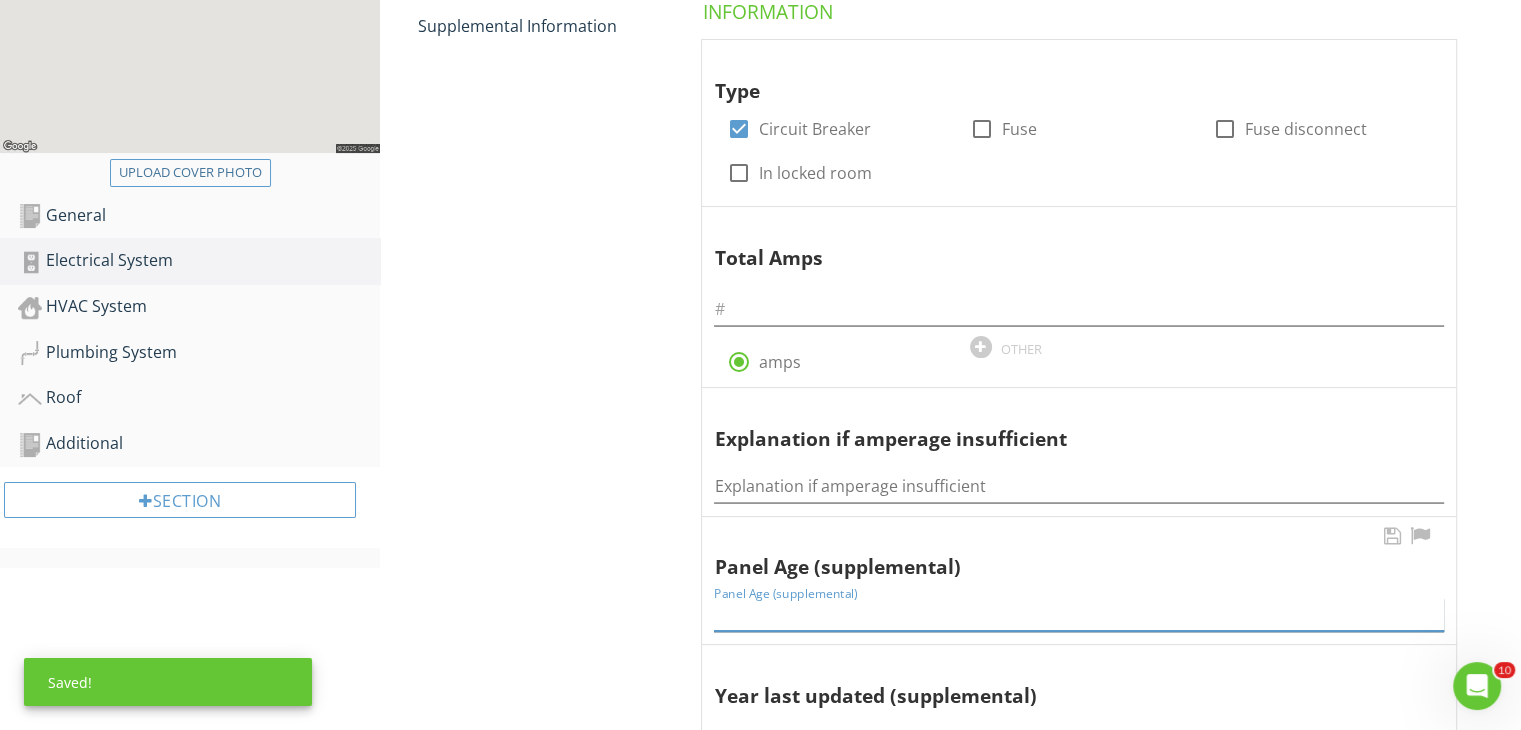 click at bounding box center (1079, 614) 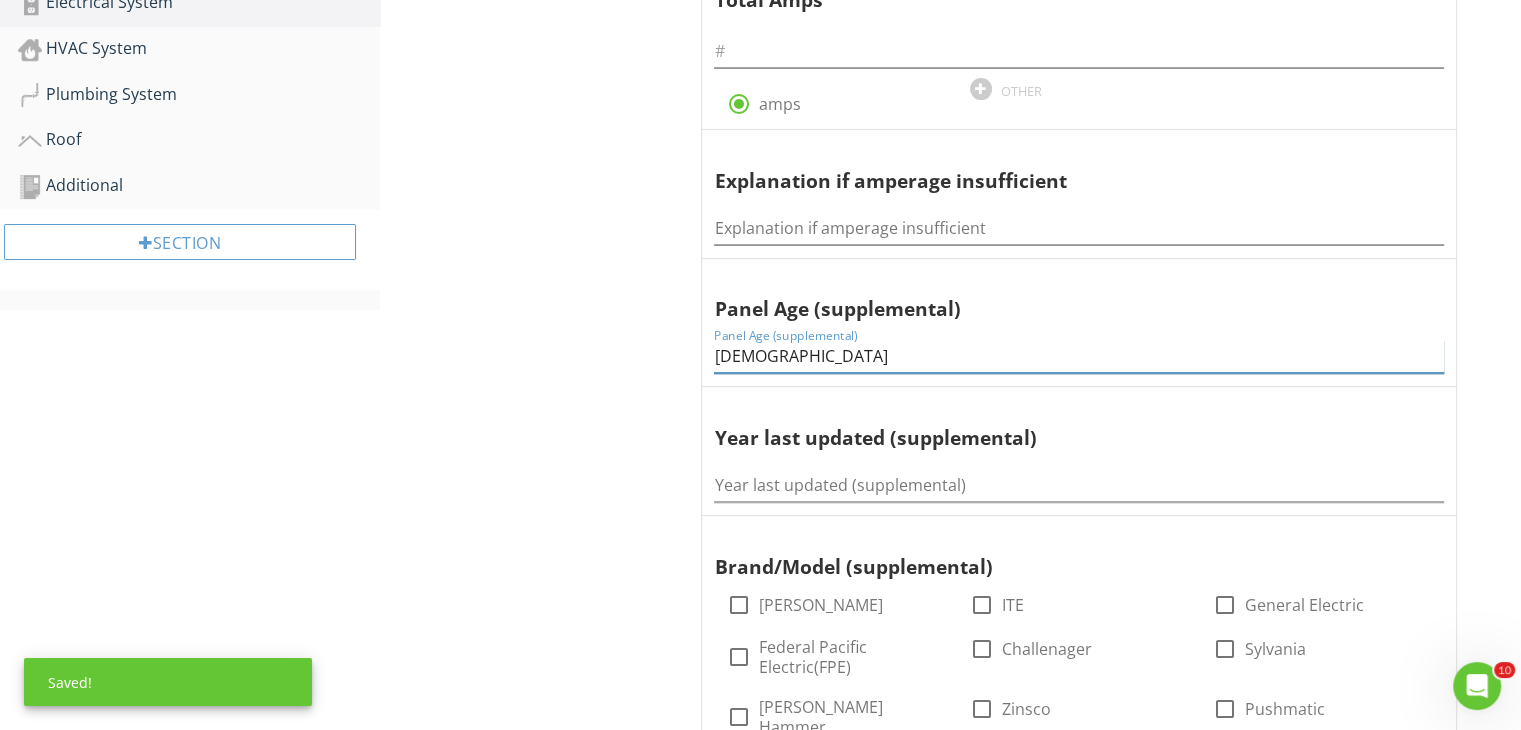 scroll, scrollTop: 709, scrollLeft: 0, axis: vertical 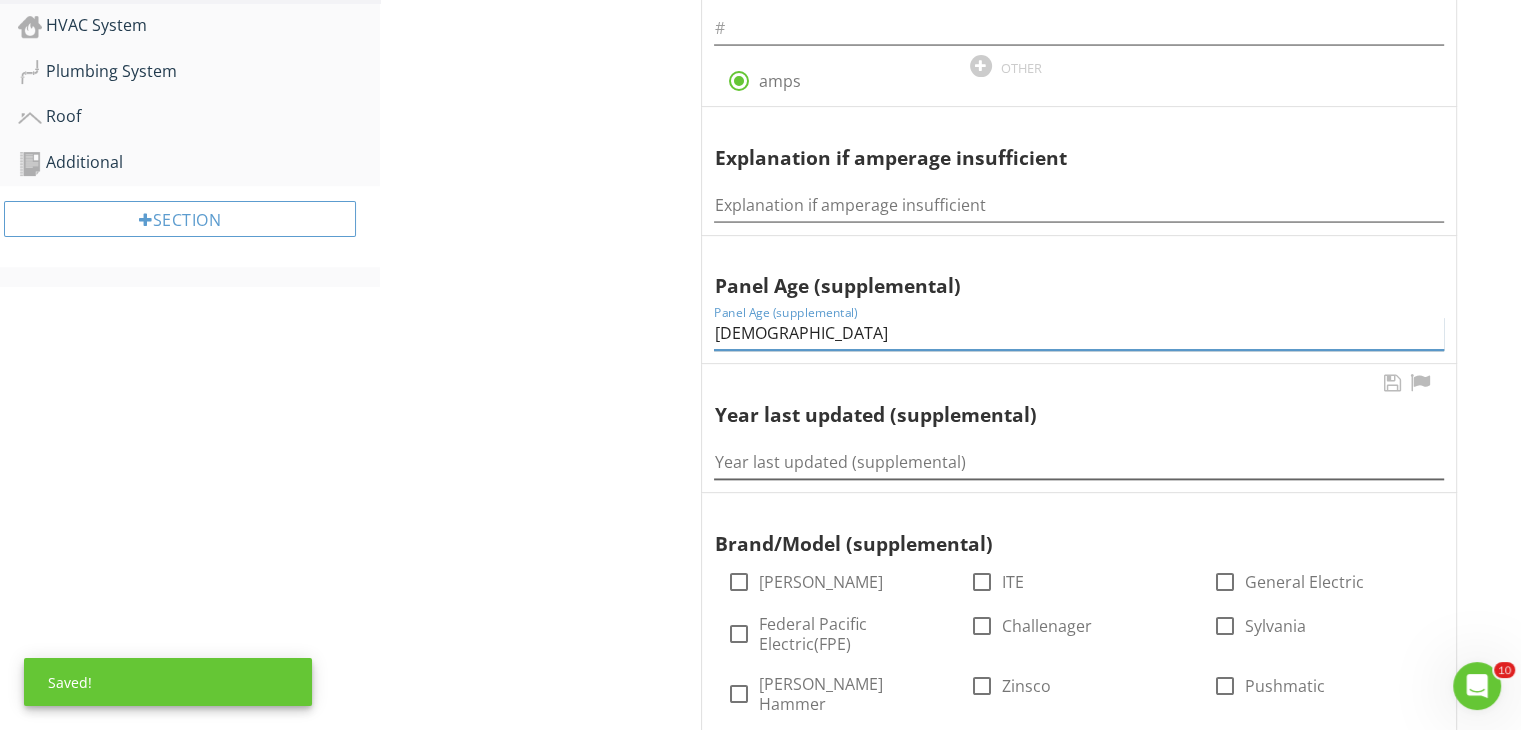 type on "25 yrs old" 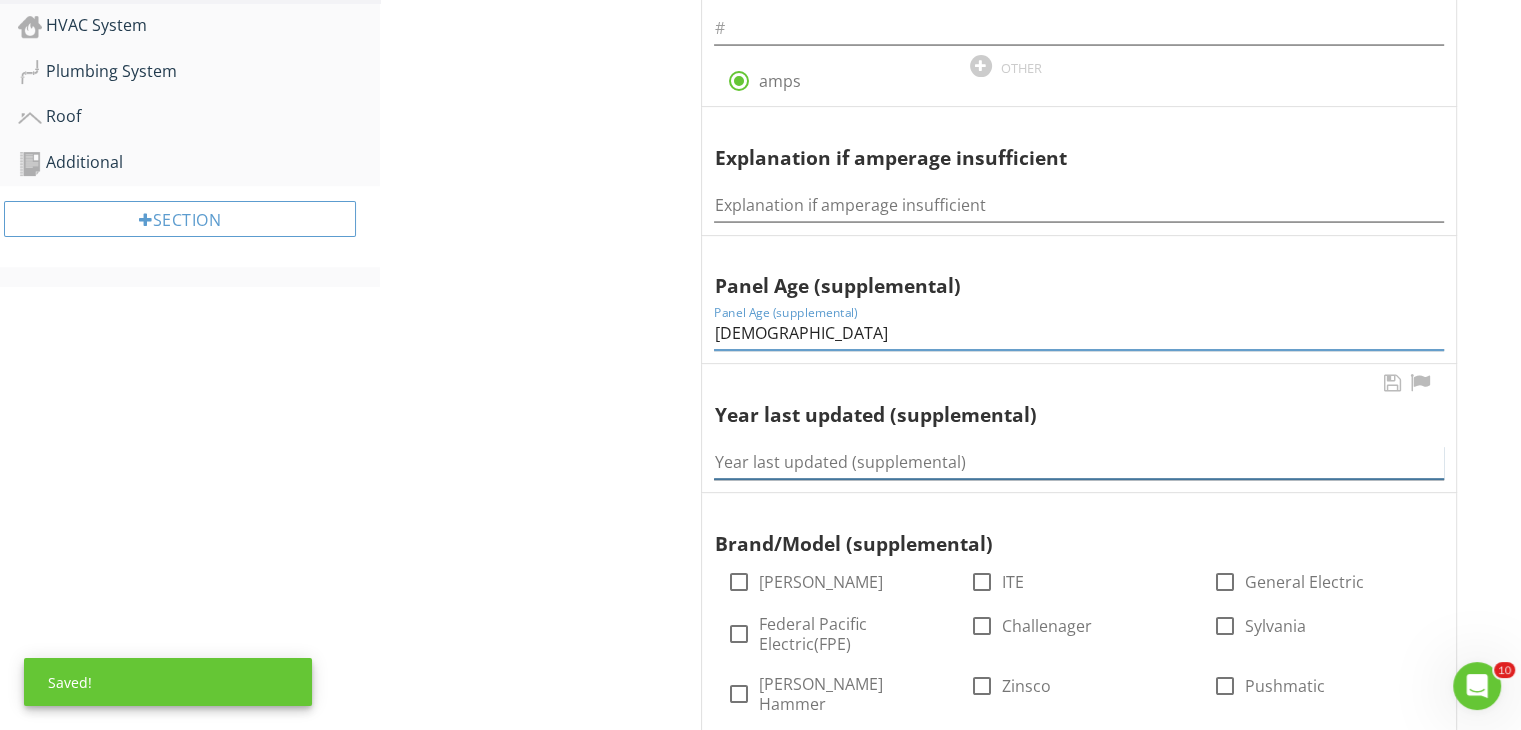 click at bounding box center [1079, 462] 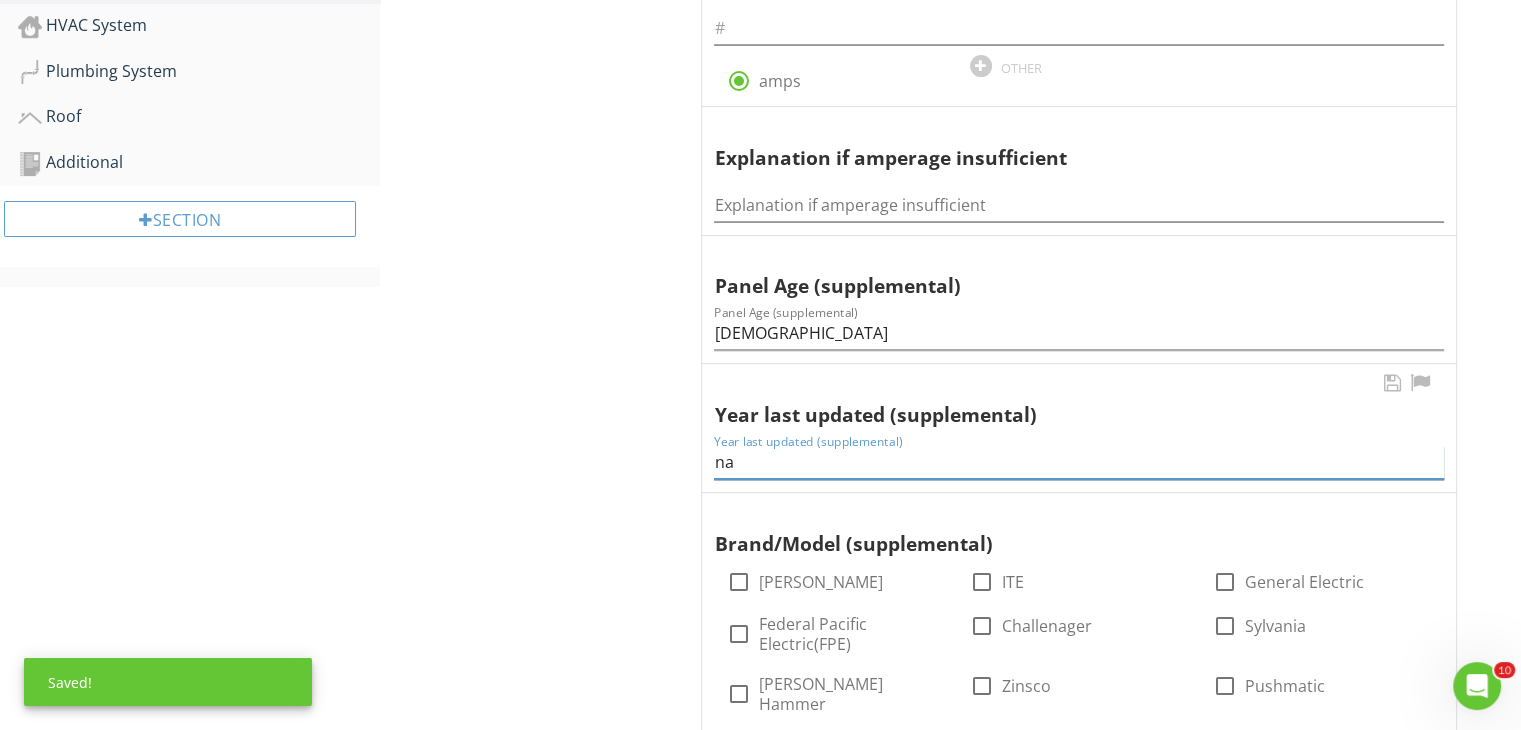 type on "n" 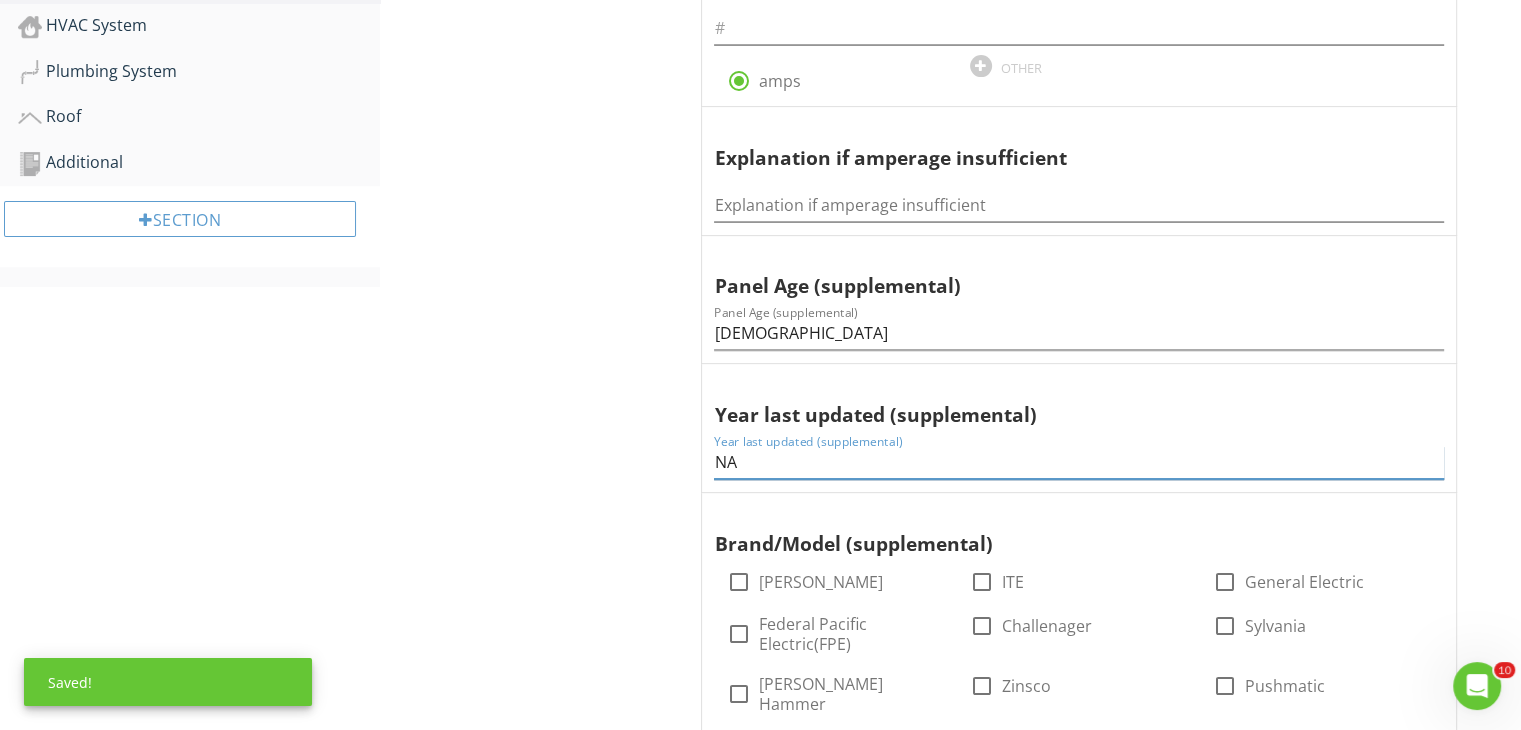 type on "NA" 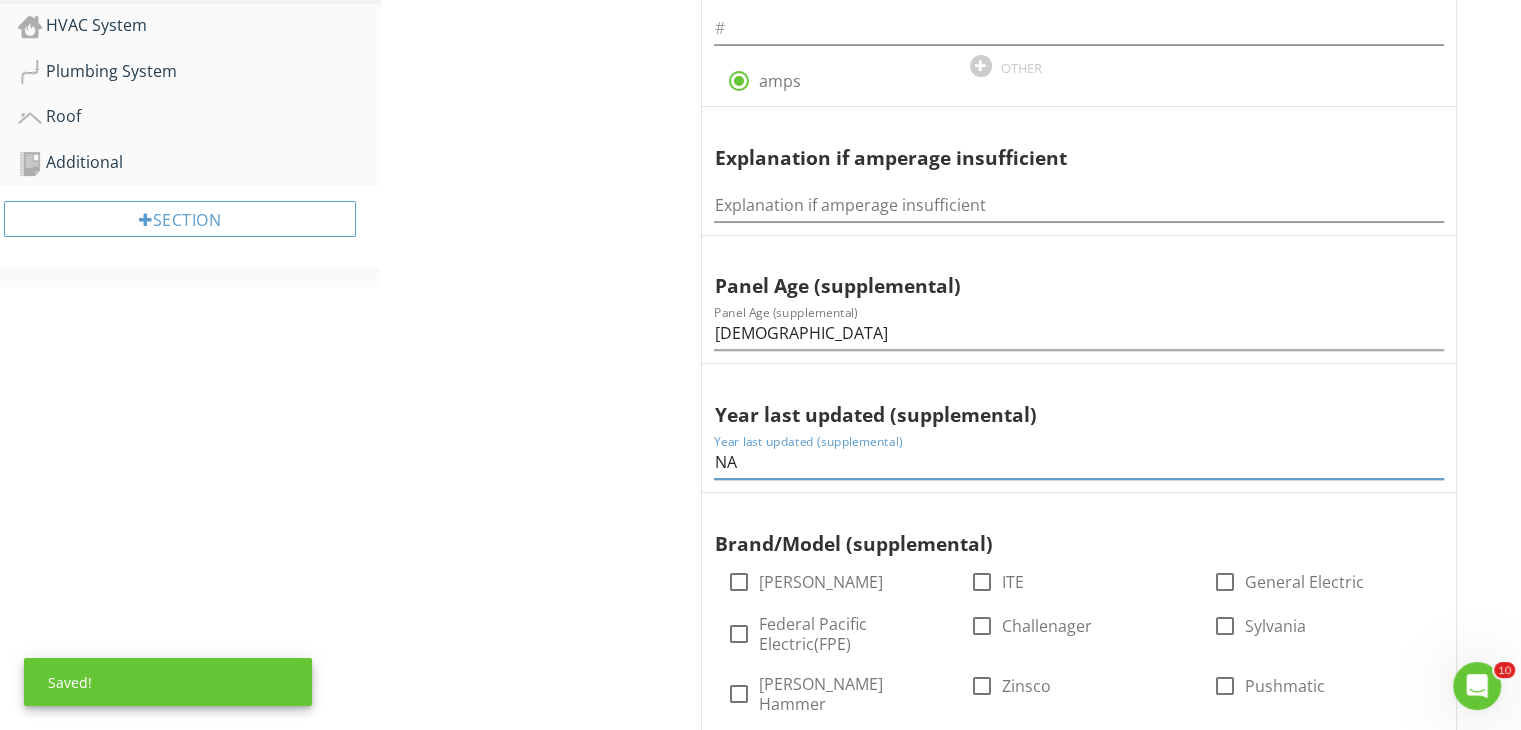 click on "Electrical System
Main Panel
Second Panel
Observations
Supplemental Information
Main Panel
Information
Type
check_box Circuit Breaker   check_box_outline_blank Fuse   check_box_outline_blank Fuse disconnect   check_box_outline_blank In locked room
Total Amps
radio_button_checked amps         OTHER
Explanation if amperage insufficient
Explanation if amperage insufficient
Panel Age (supplemental)
Panel Age (supplemental) 25 yrs old
Year last updated (supplemental)
Year last updated (supplemental) NA" at bounding box center (950, 670) 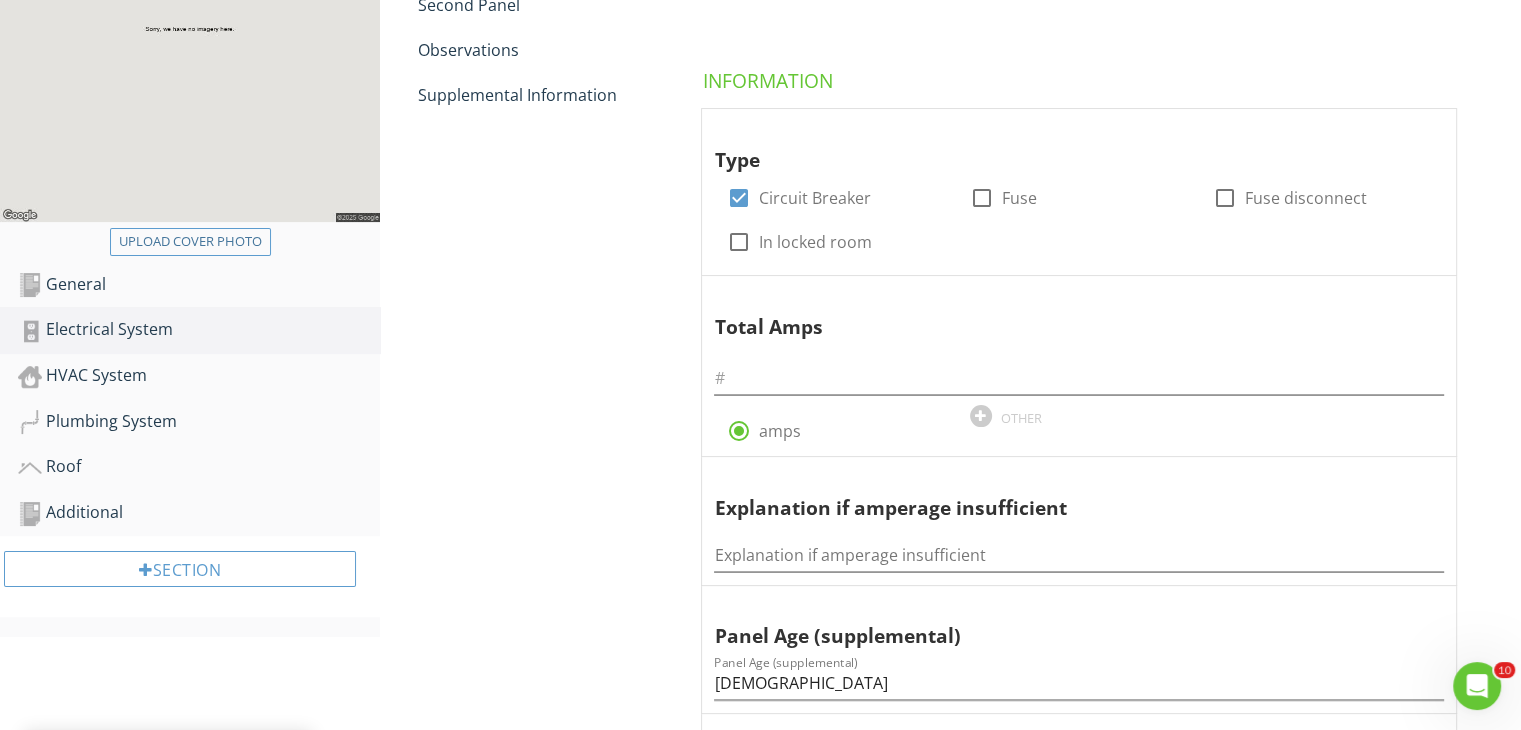 scroll, scrollTop: 269, scrollLeft: 0, axis: vertical 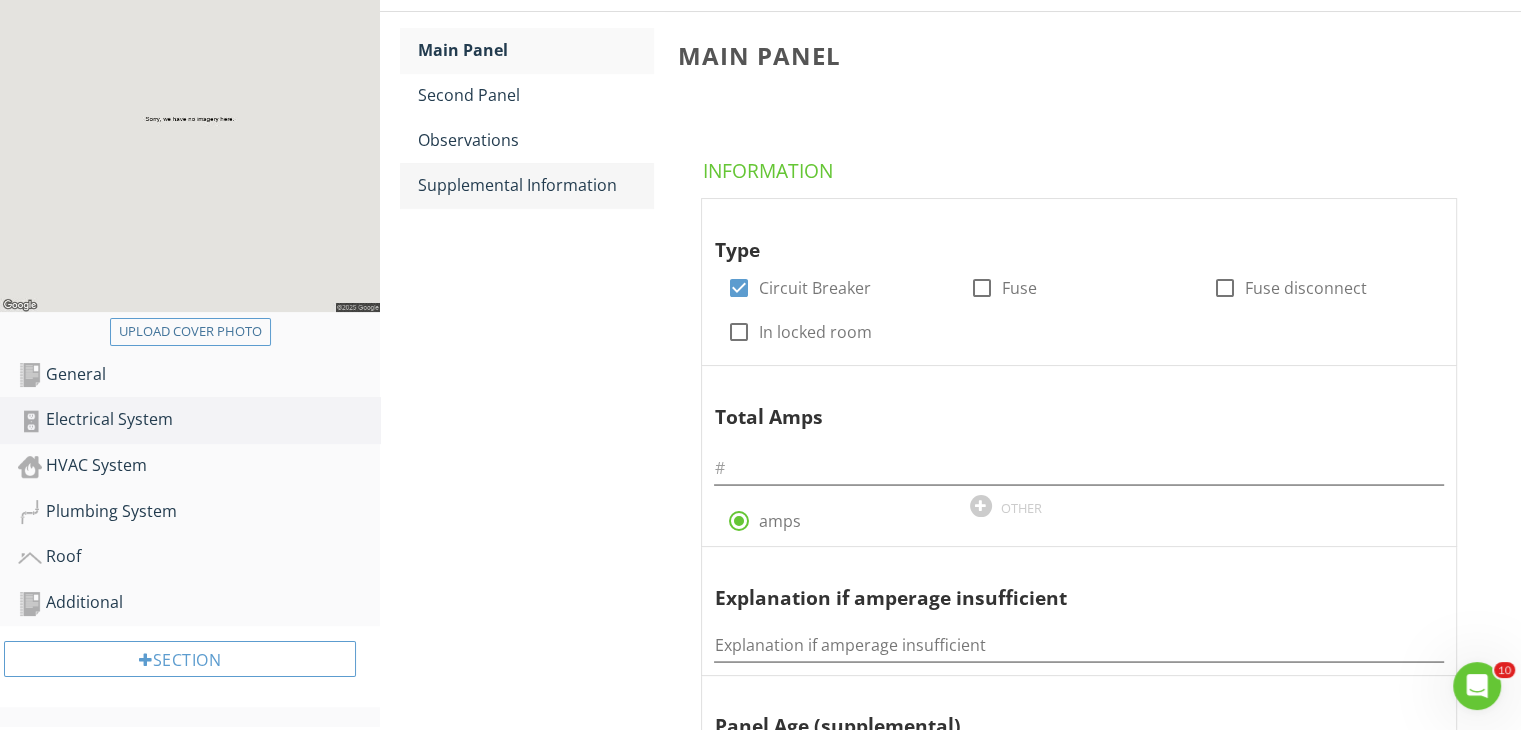 click on "Supplemental Information" at bounding box center [535, 185] 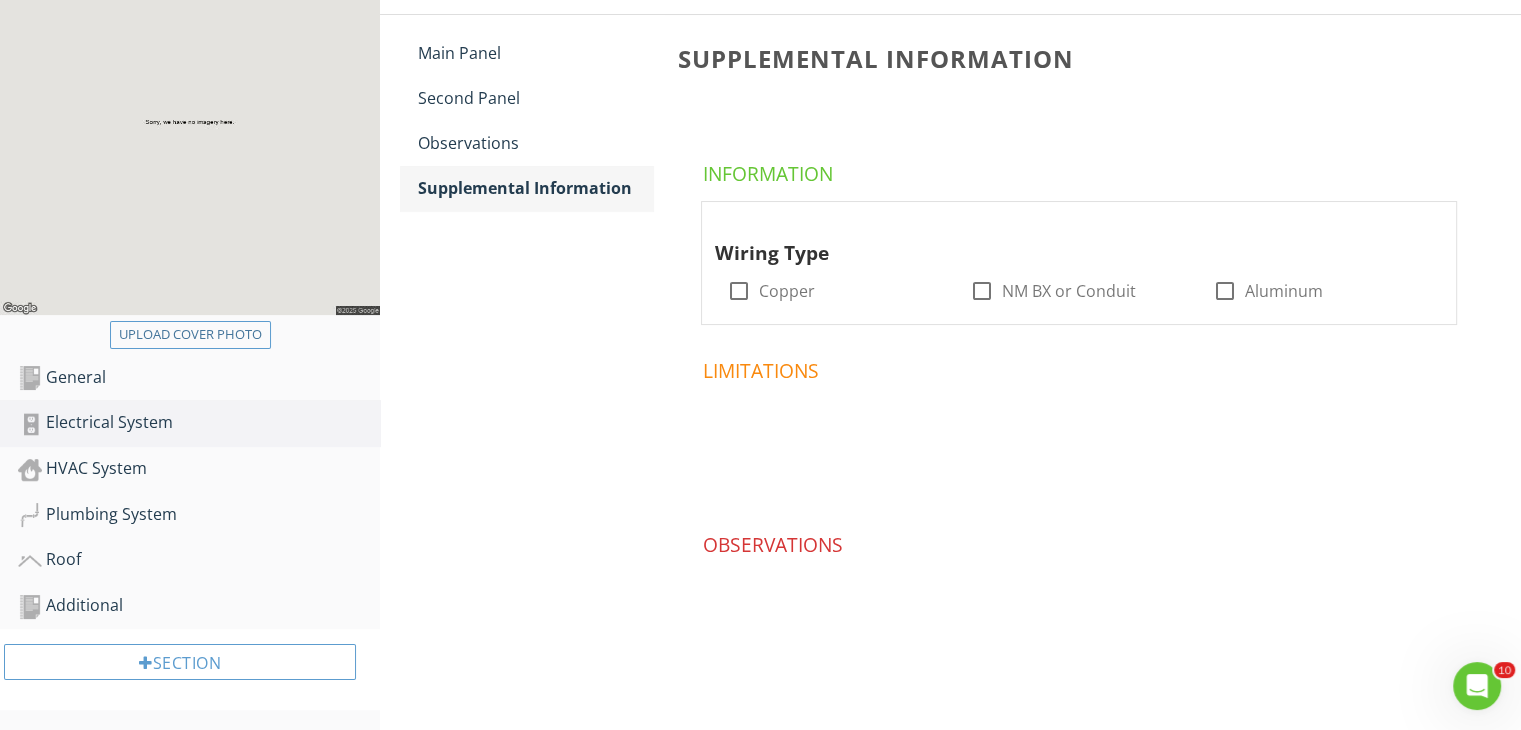 scroll, scrollTop: 264, scrollLeft: 0, axis: vertical 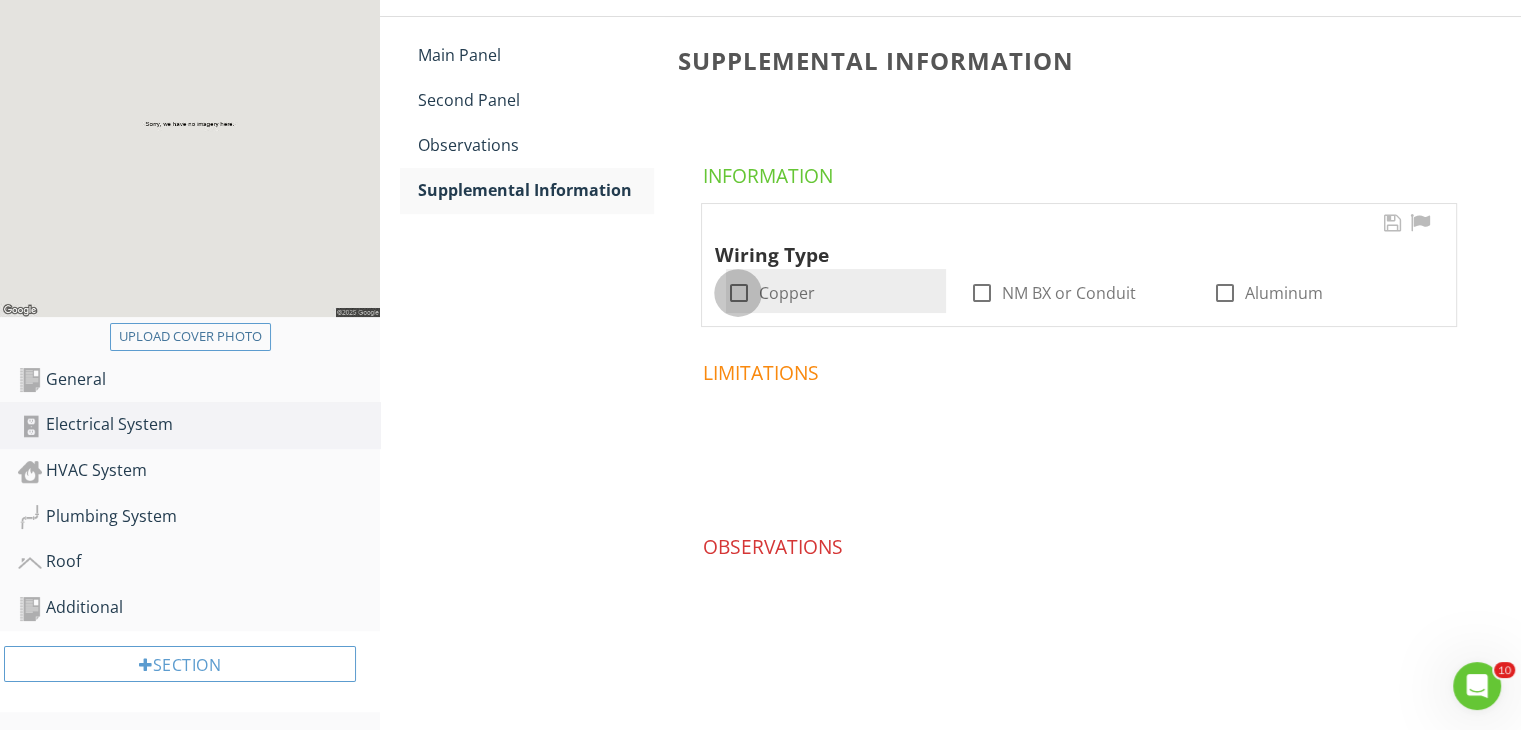 click at bounding box center (738, 293) 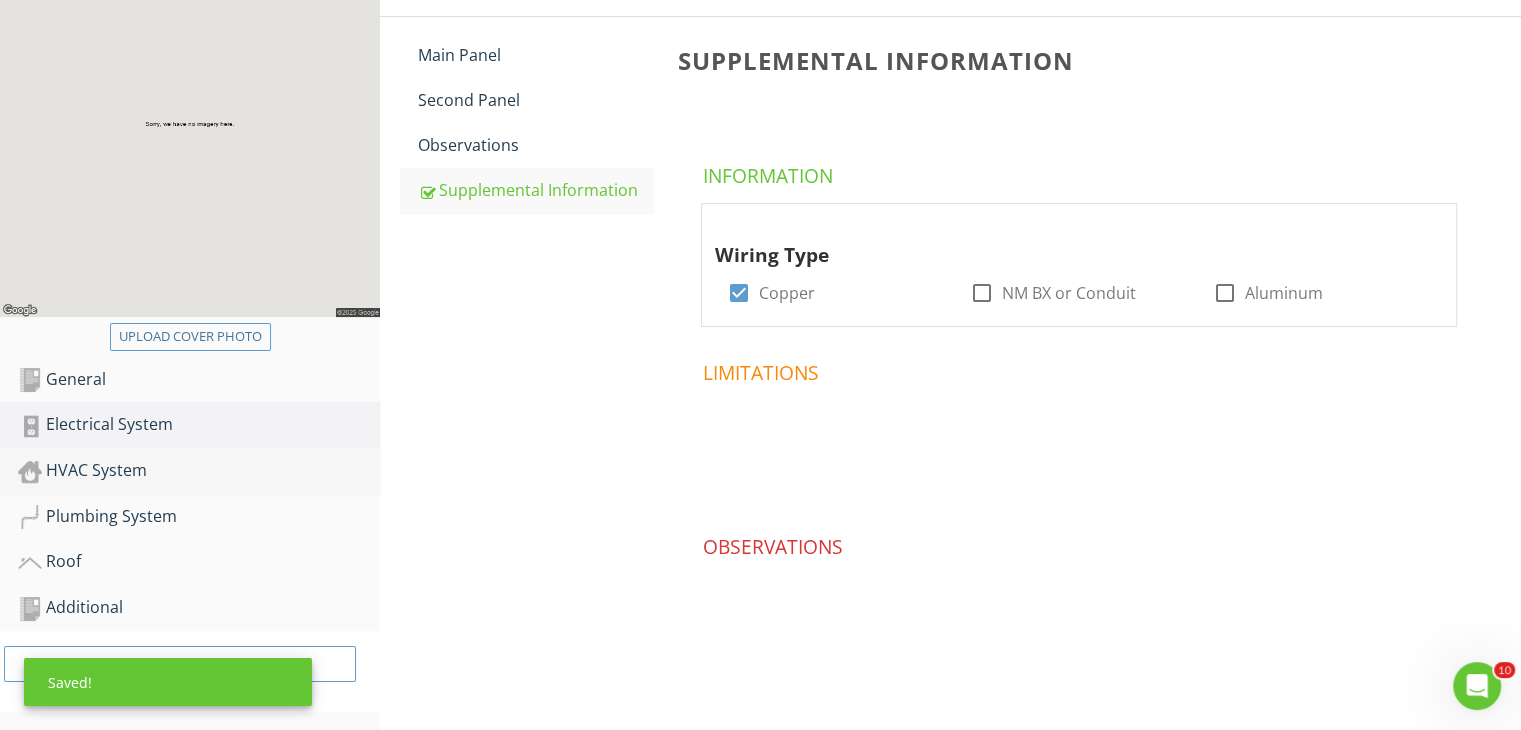 click on "HVAC System" at bounding box center [199, 471] 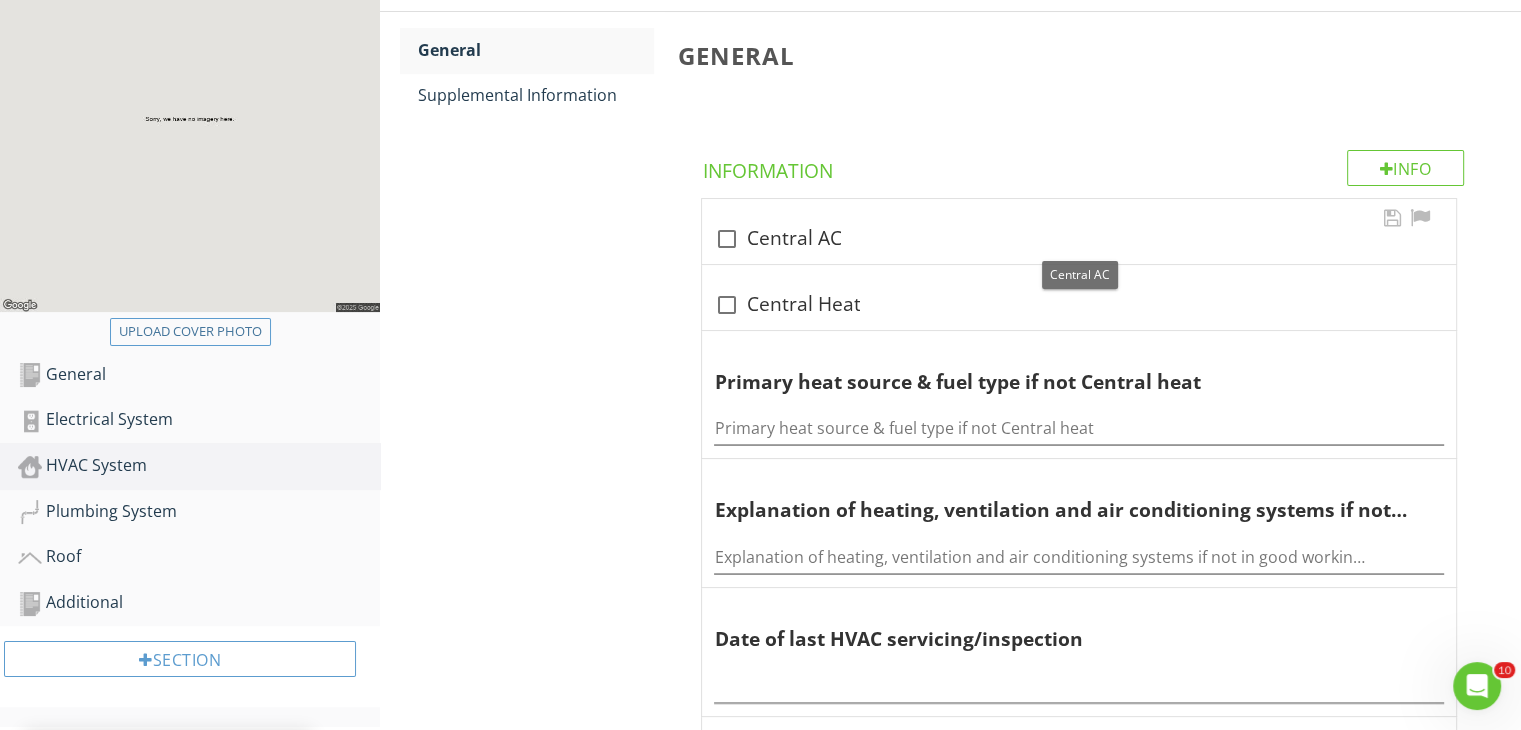 click on "check_box_outline_blank
Central AC" at bounding box center [1079, 237] 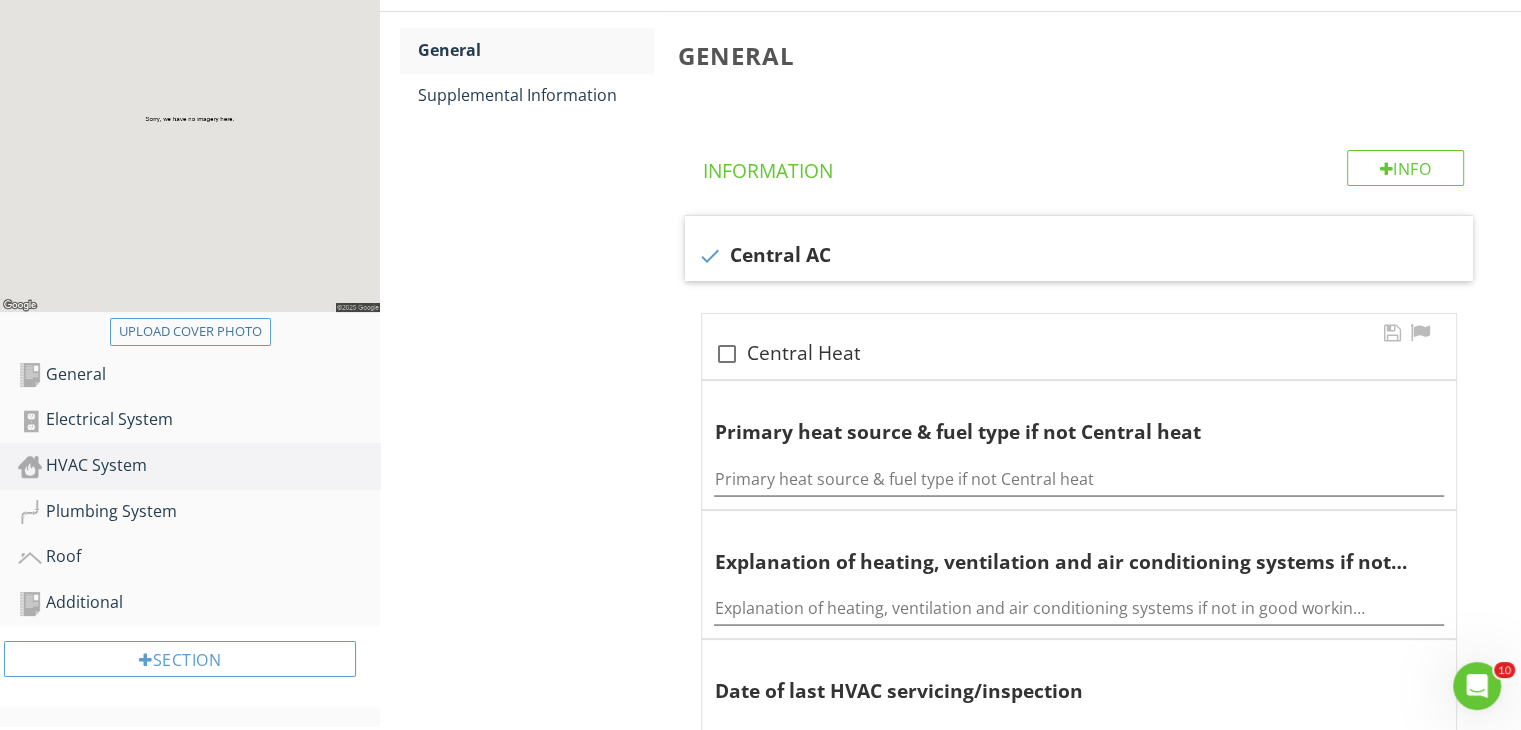 click at bounding box center (726, 354) 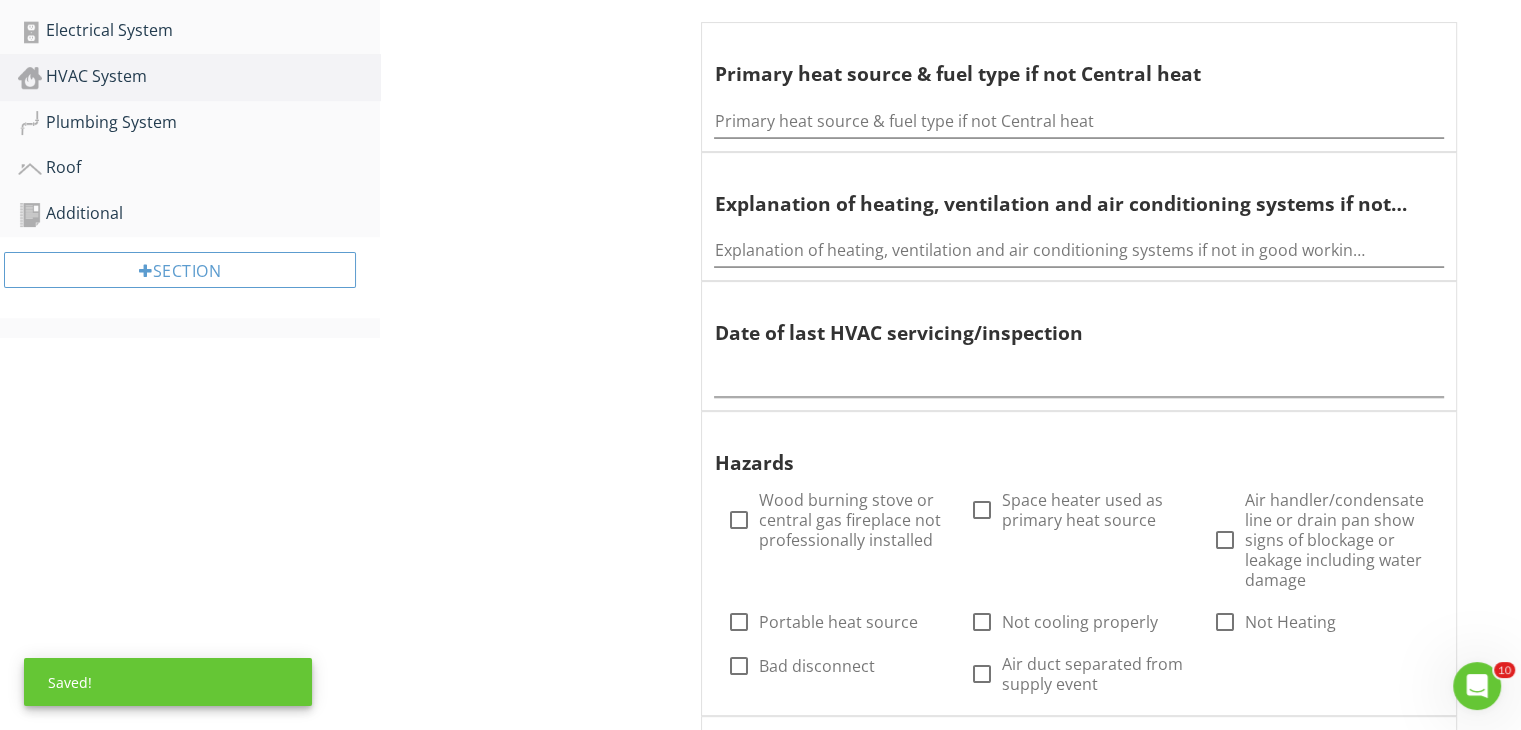 scroll, scrollTop: 698, scrollLeft: 0, axis: vertical 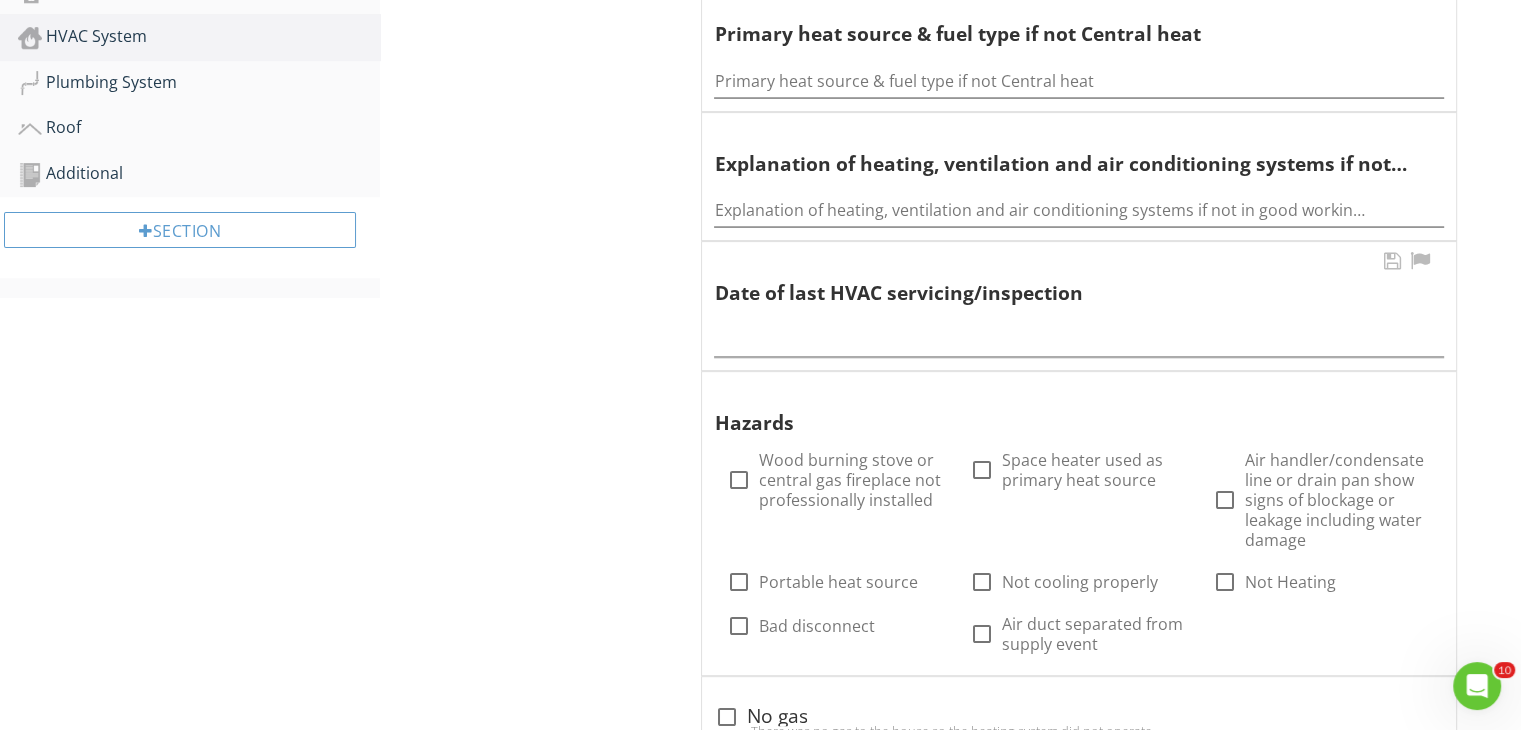 click at bounding box center (1079, 334) 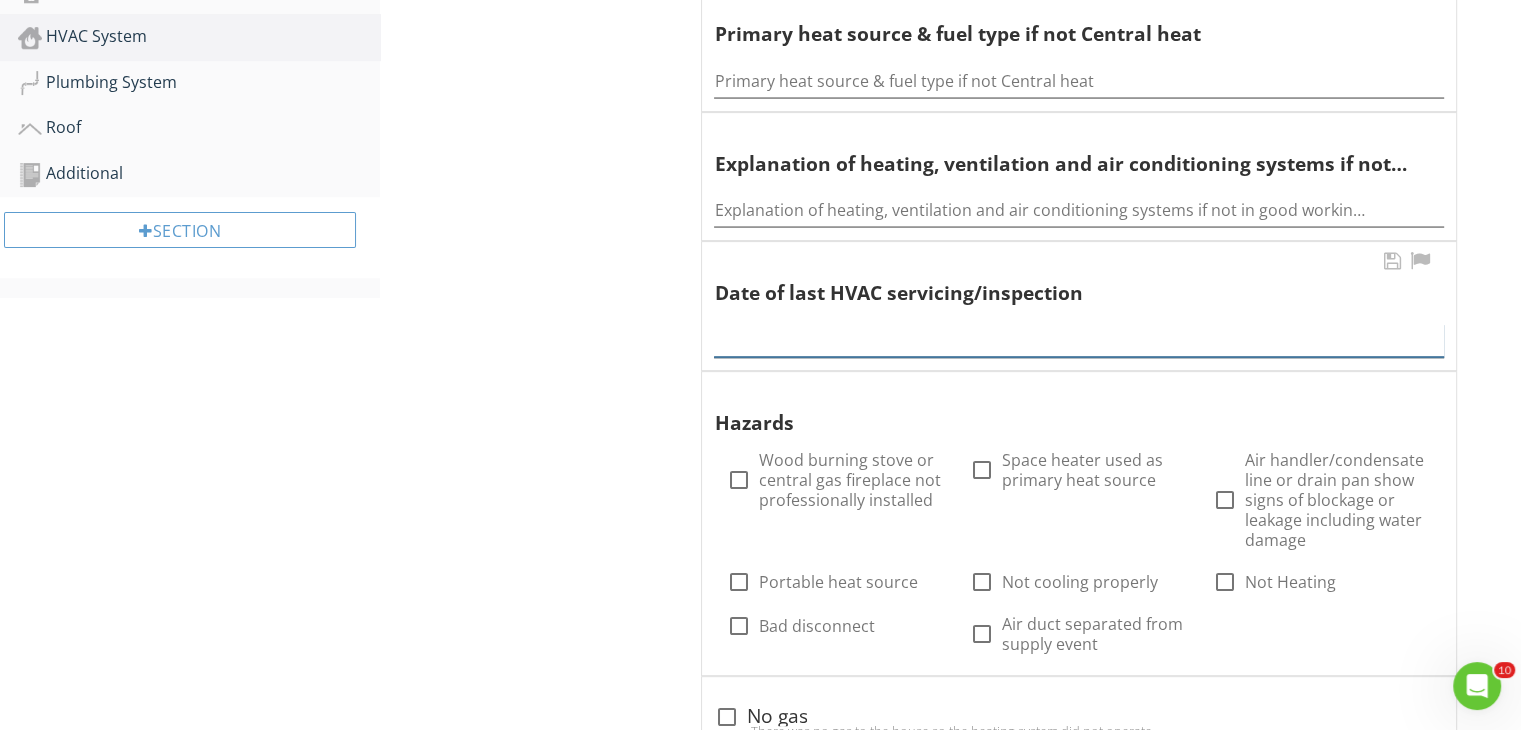 click at bounding box center [1079, 340] 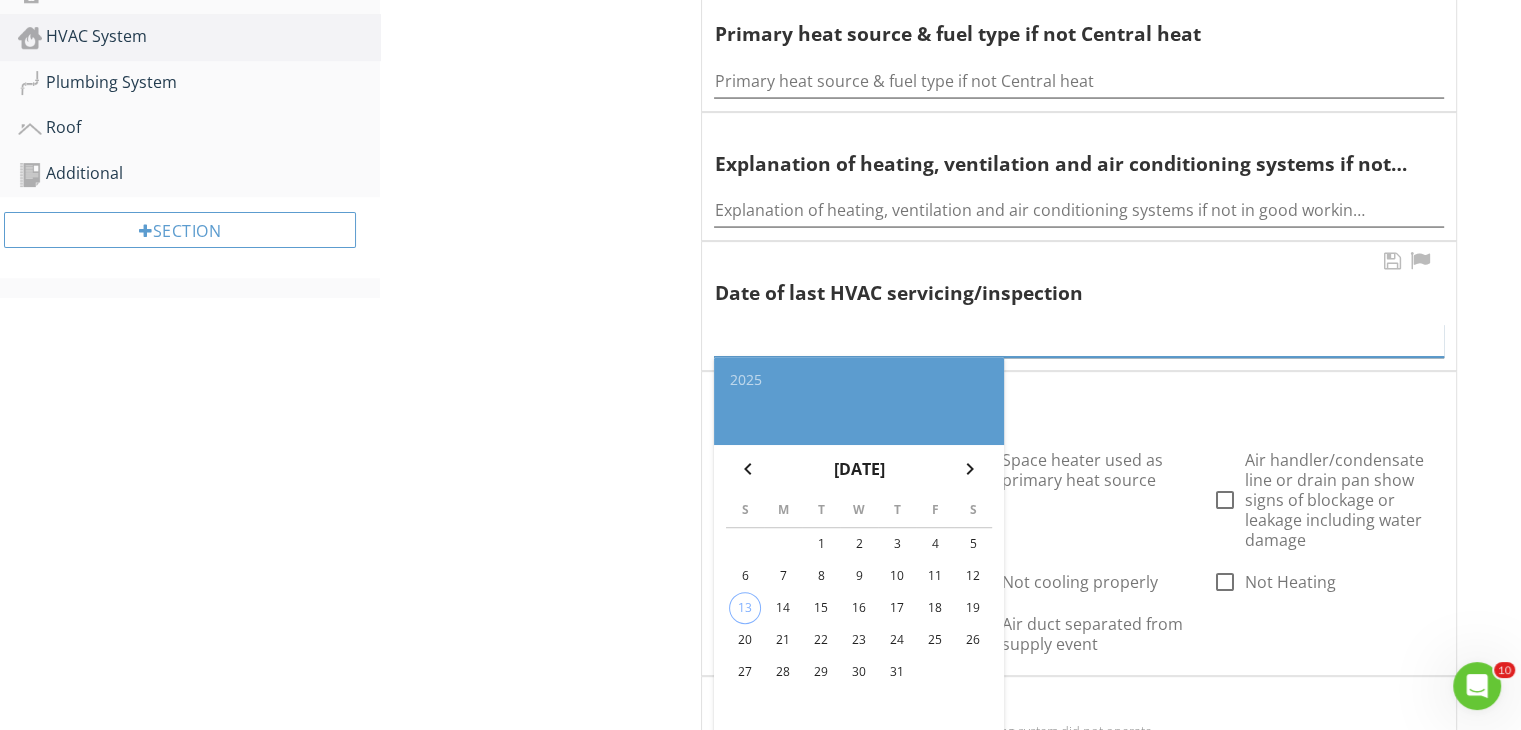 drag, startPoint x: 943, startPoint y: 334, endPoint x: 932, endPoint y: 332, distance: 11.18034 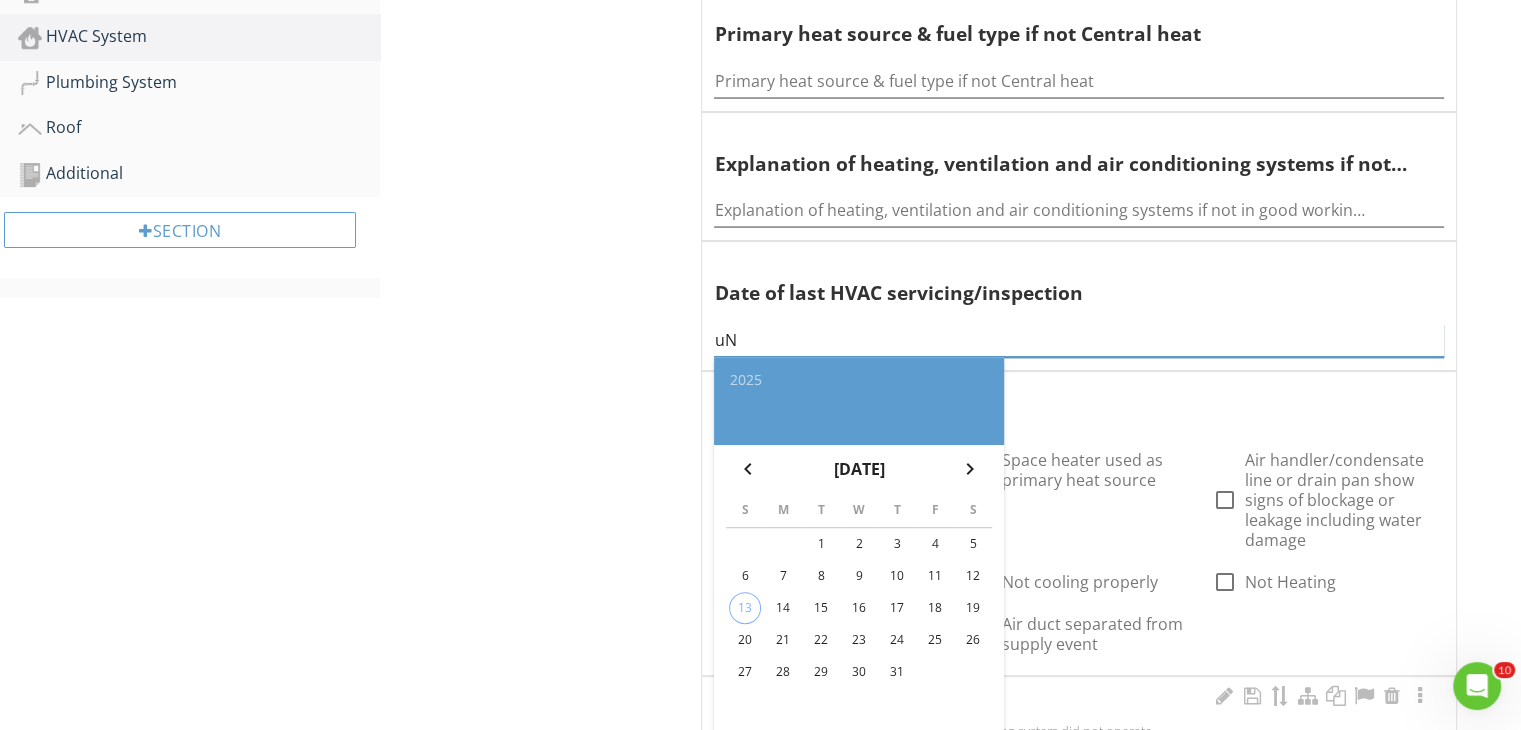 type on "uN" 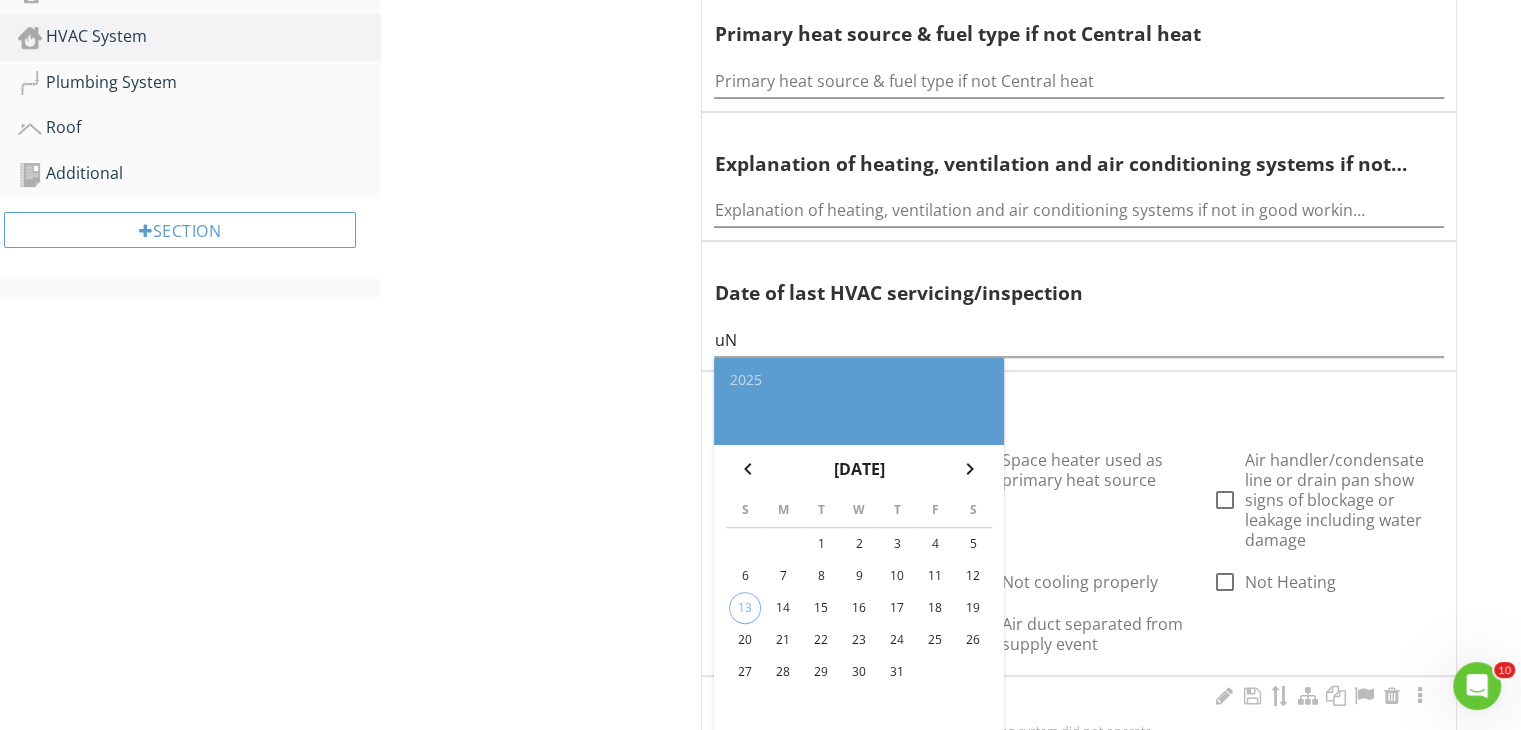 click on "There was no gas to the house so the heating system did not operate." at bounding box center (1079, 731) 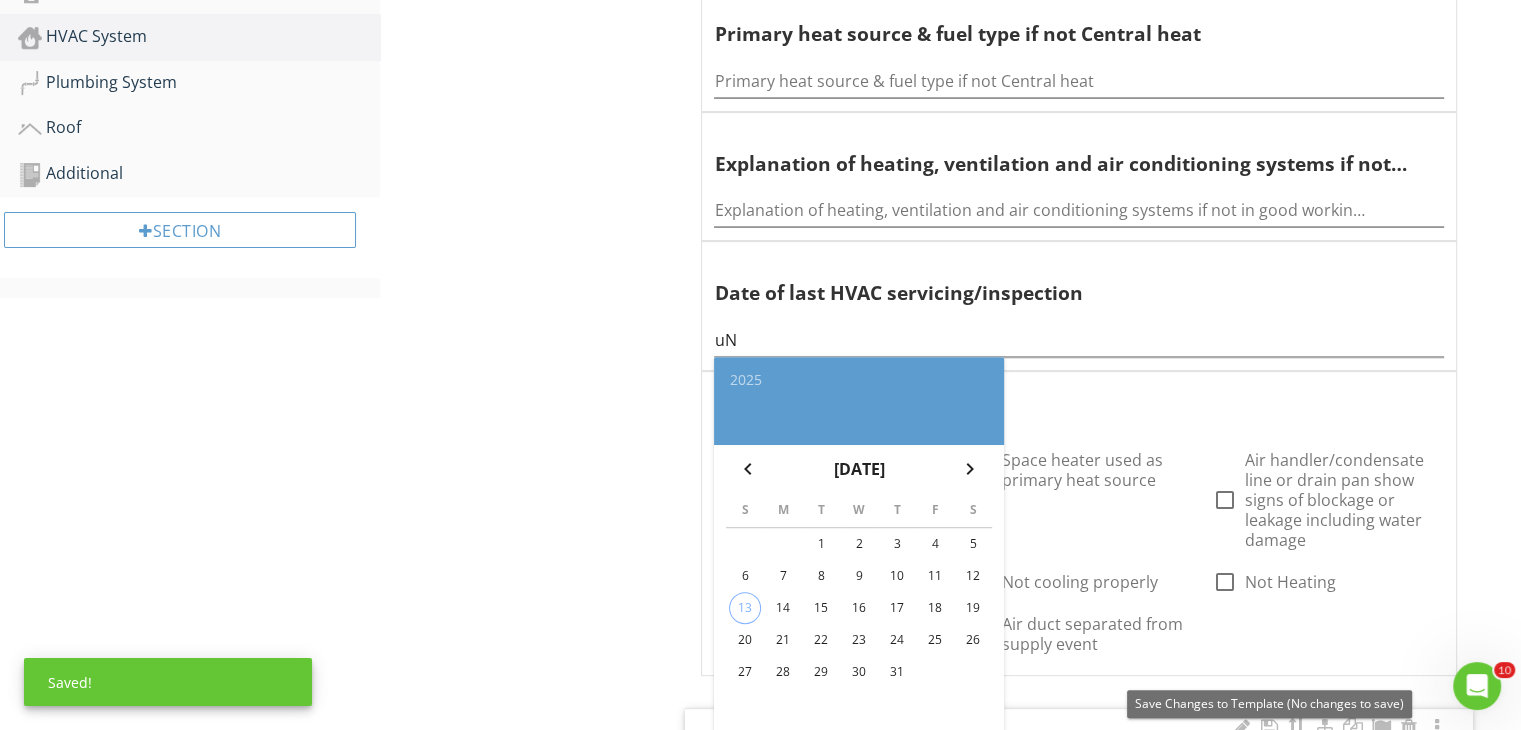 scroll, scrollTop: 697, scrollLeft: 0, axis: vertical 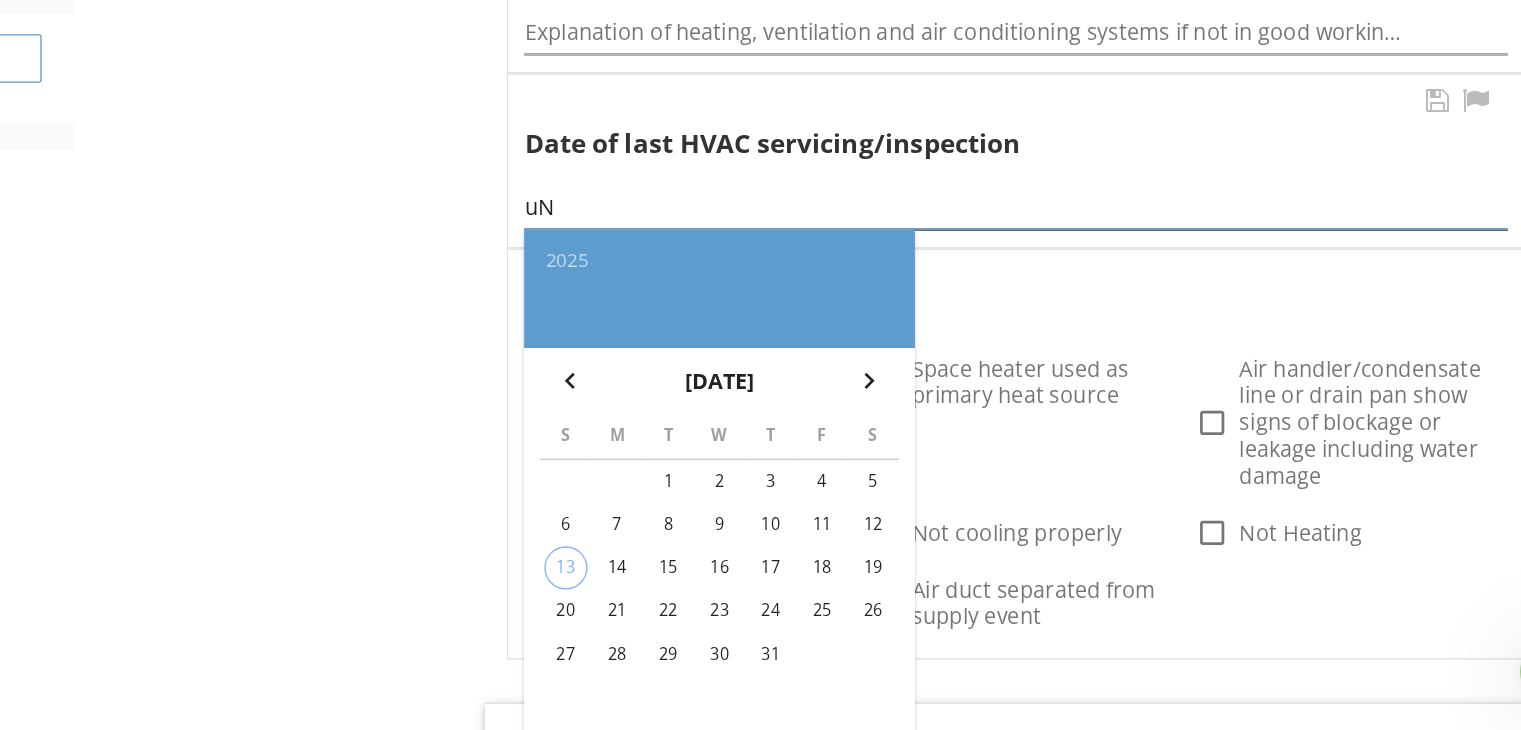 click on "uN" at bounding box center [1079, 341] 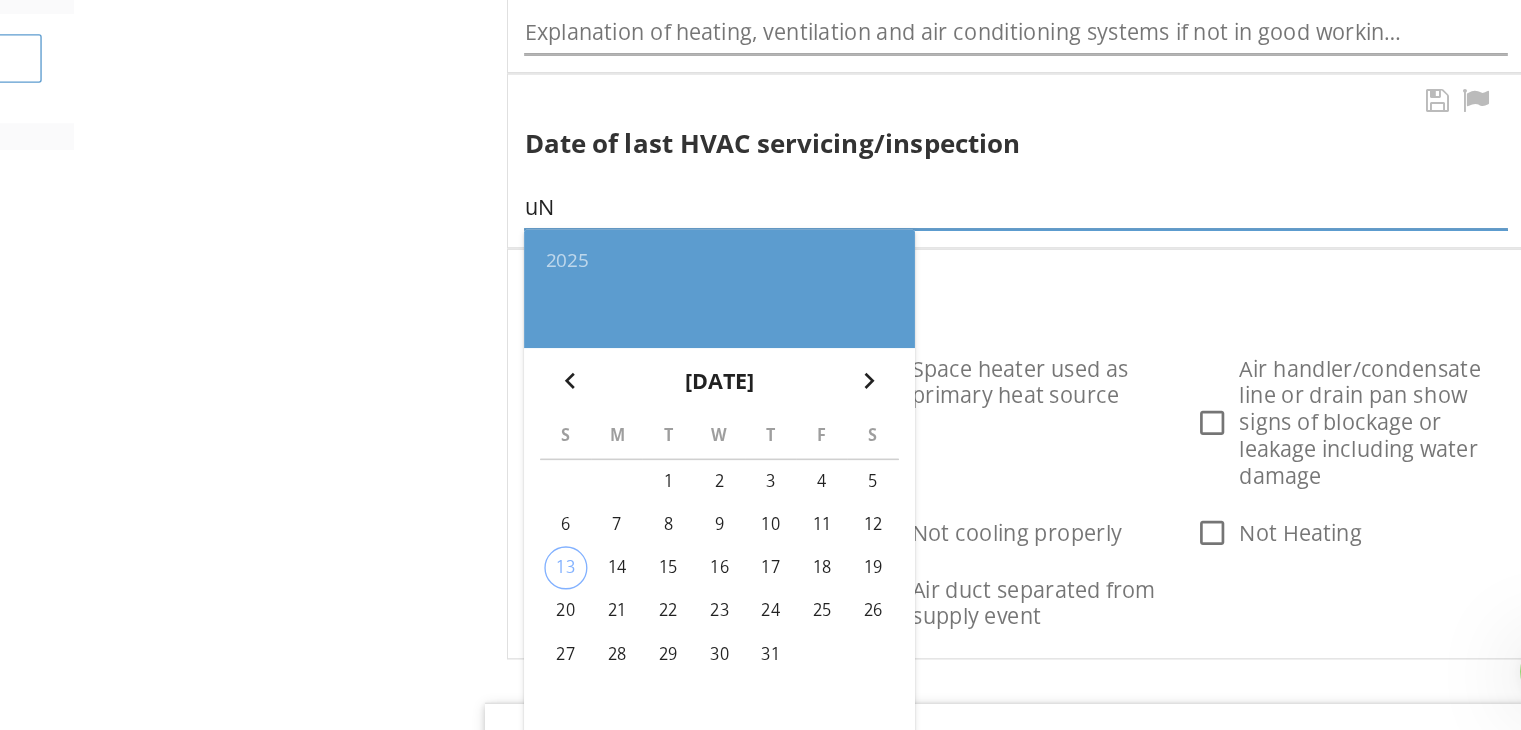 type on "u" 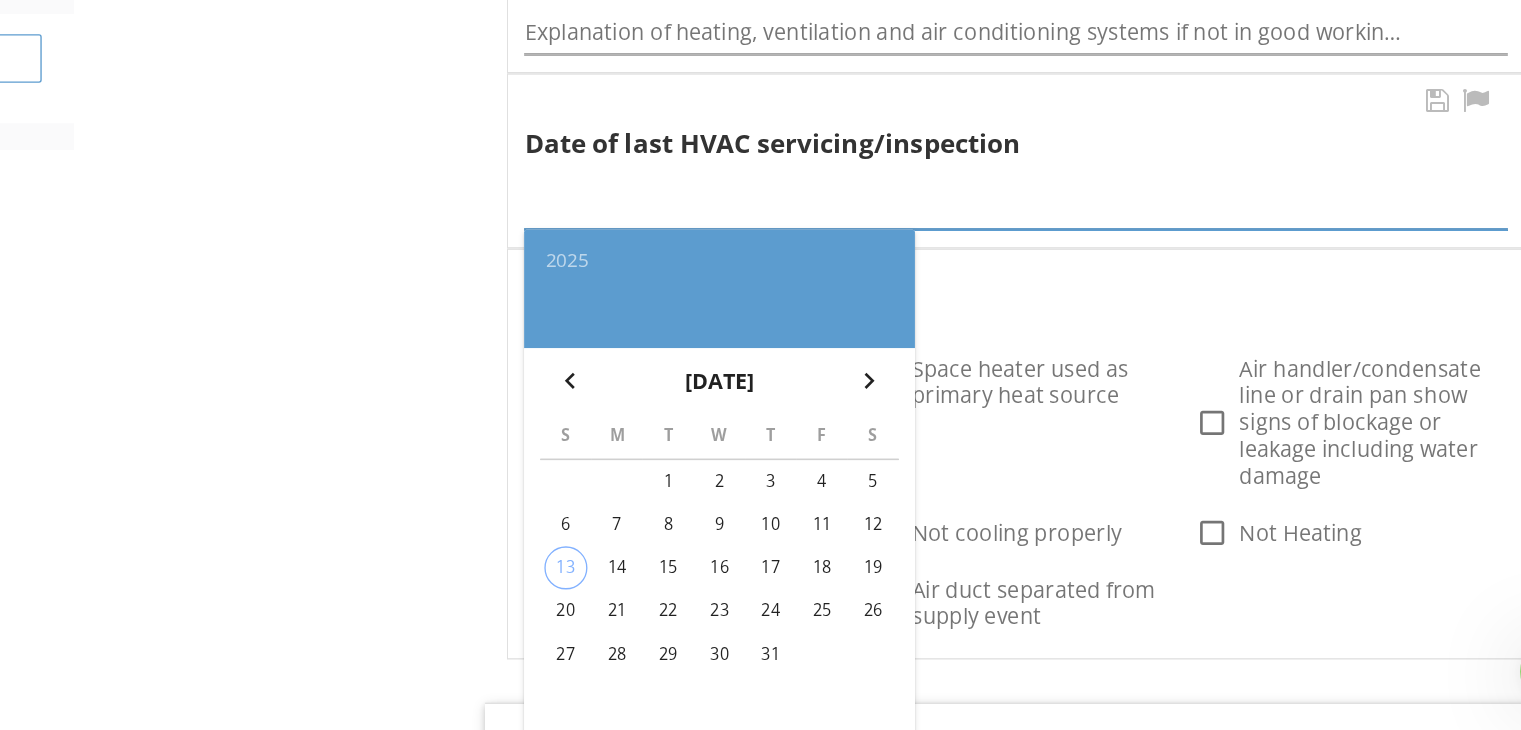 click at bounding box center (1079, 341) 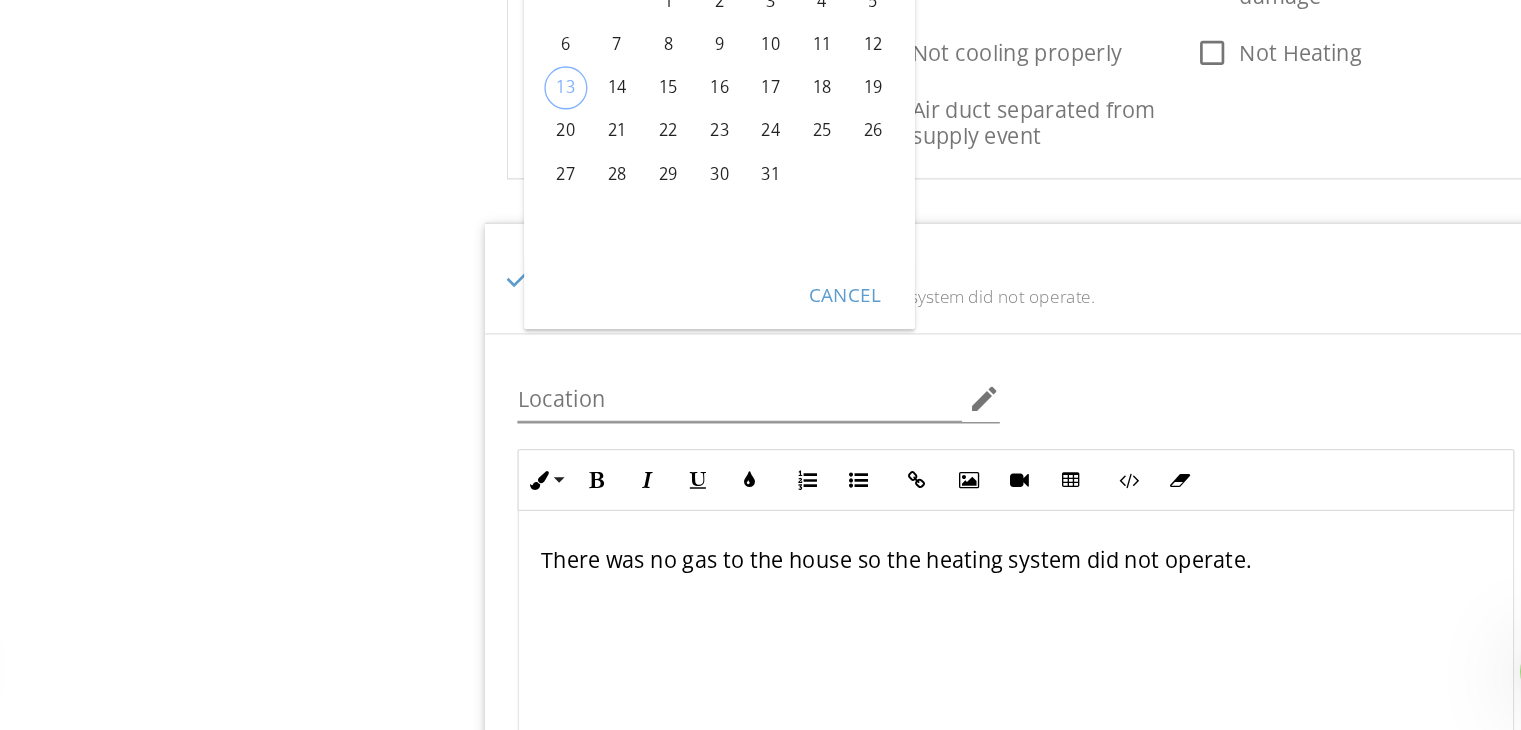 scroll, scrollTop: 1083, scrollLeft: 0, axis: vertical 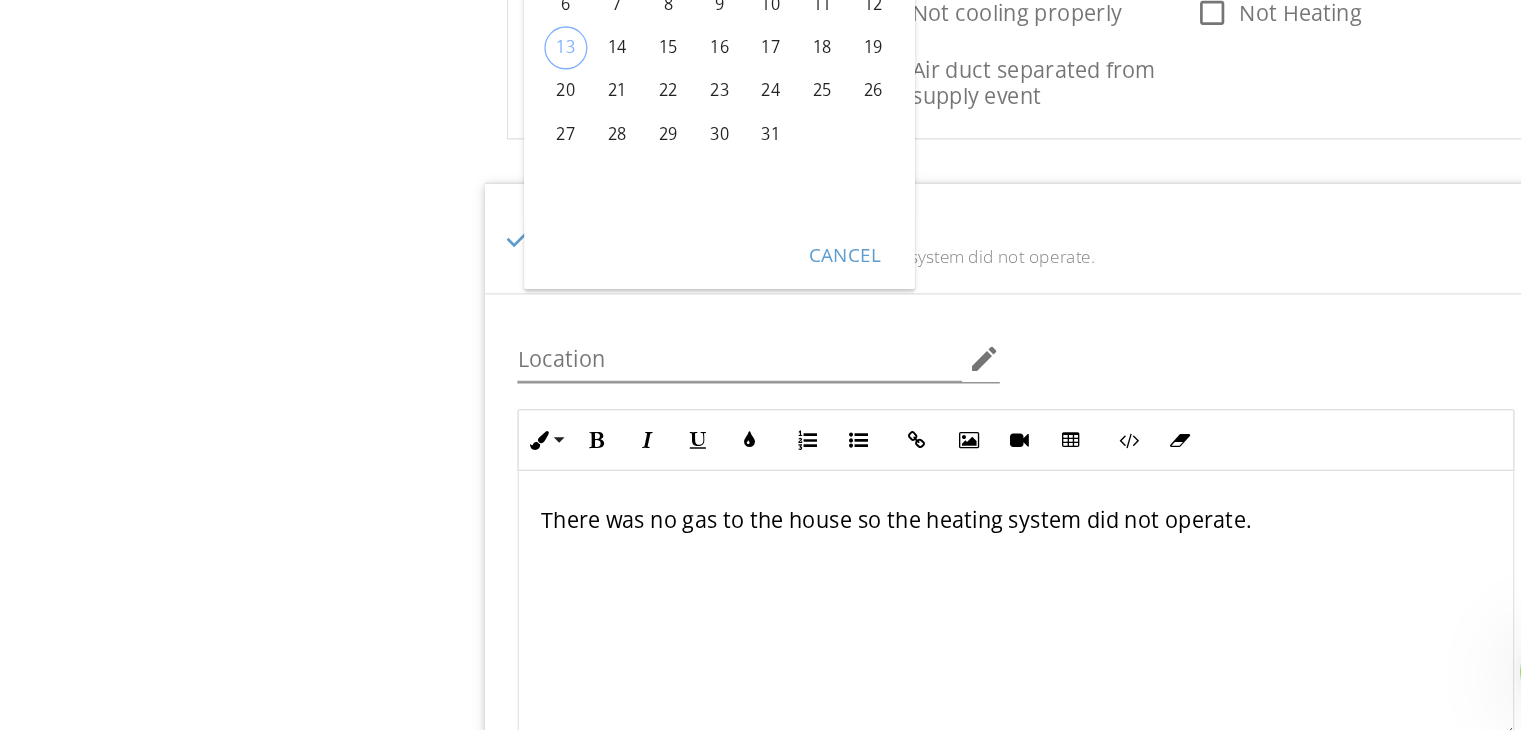 type on "Unknown" 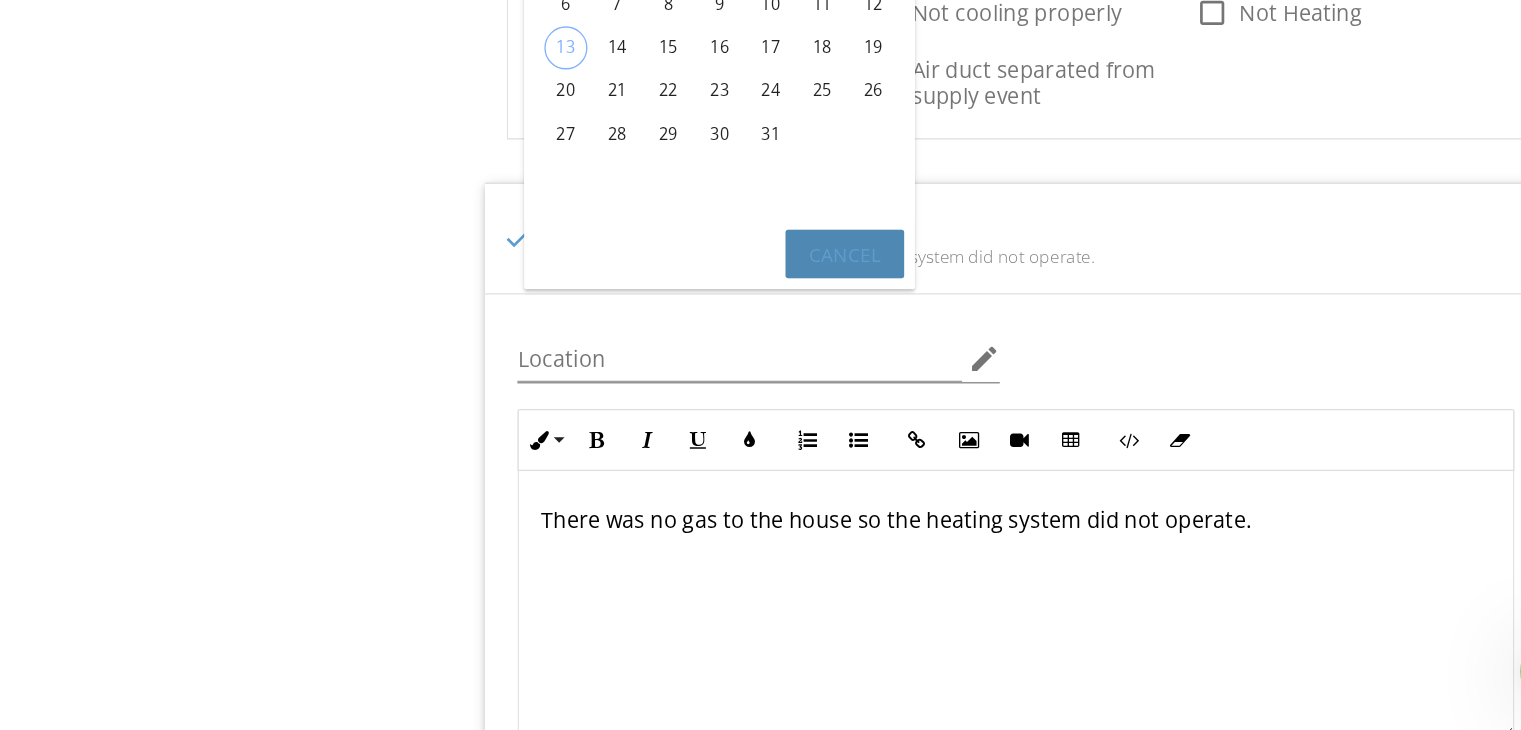click on "Cancel" at bounding box center (952, 375) 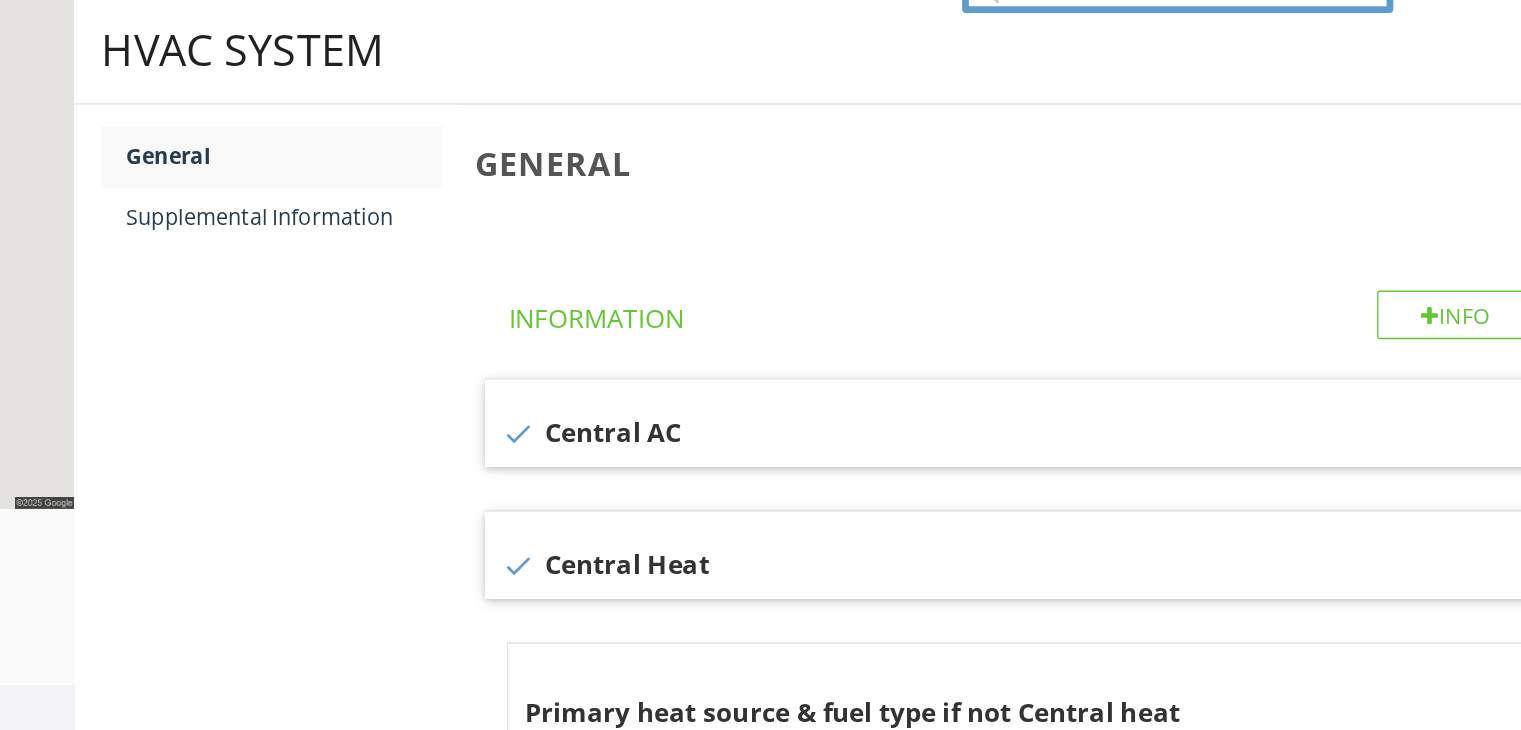 scroll, scrollTop: 191, scrollLeft: 0, axis: vertical 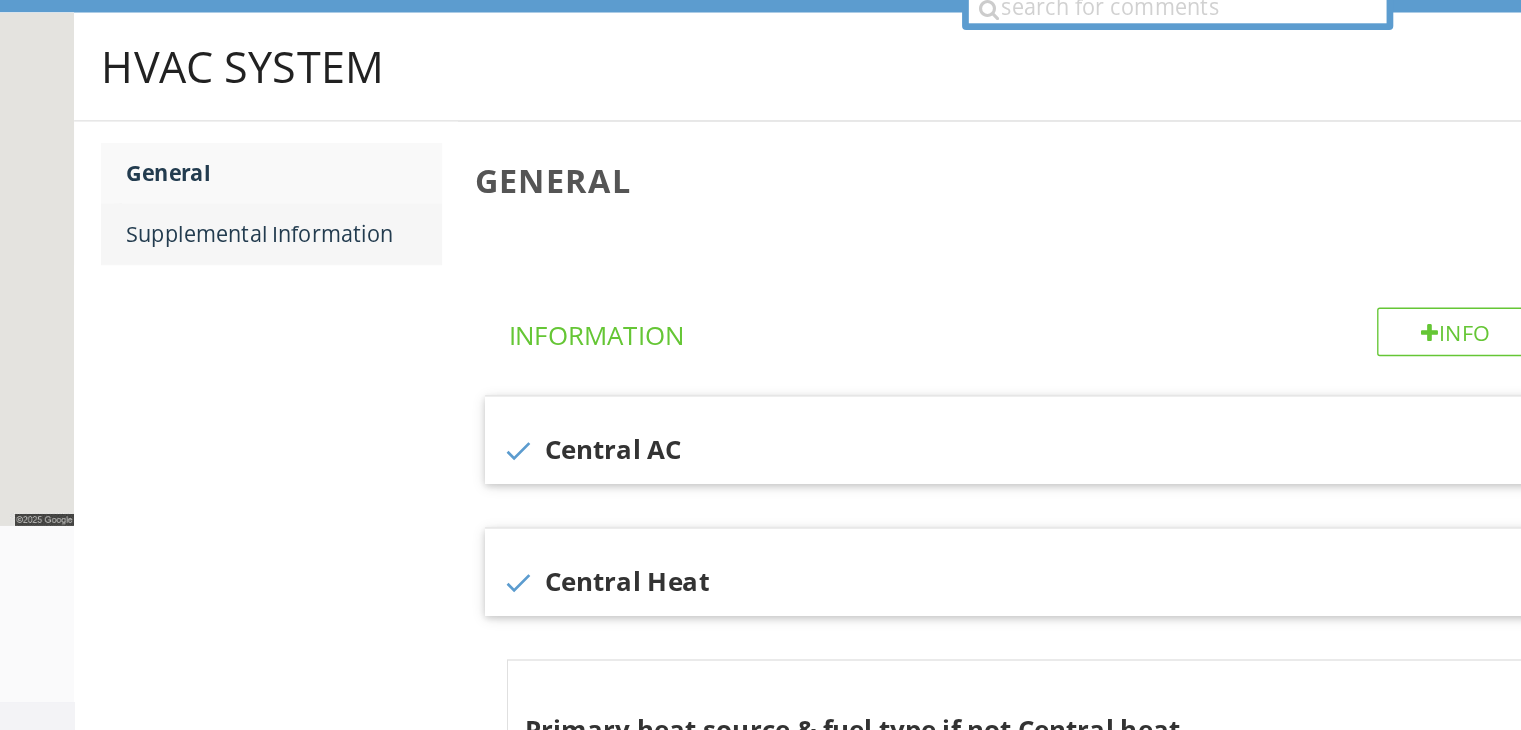 click on "Supplemental Information" at bounding box center [535, 173] 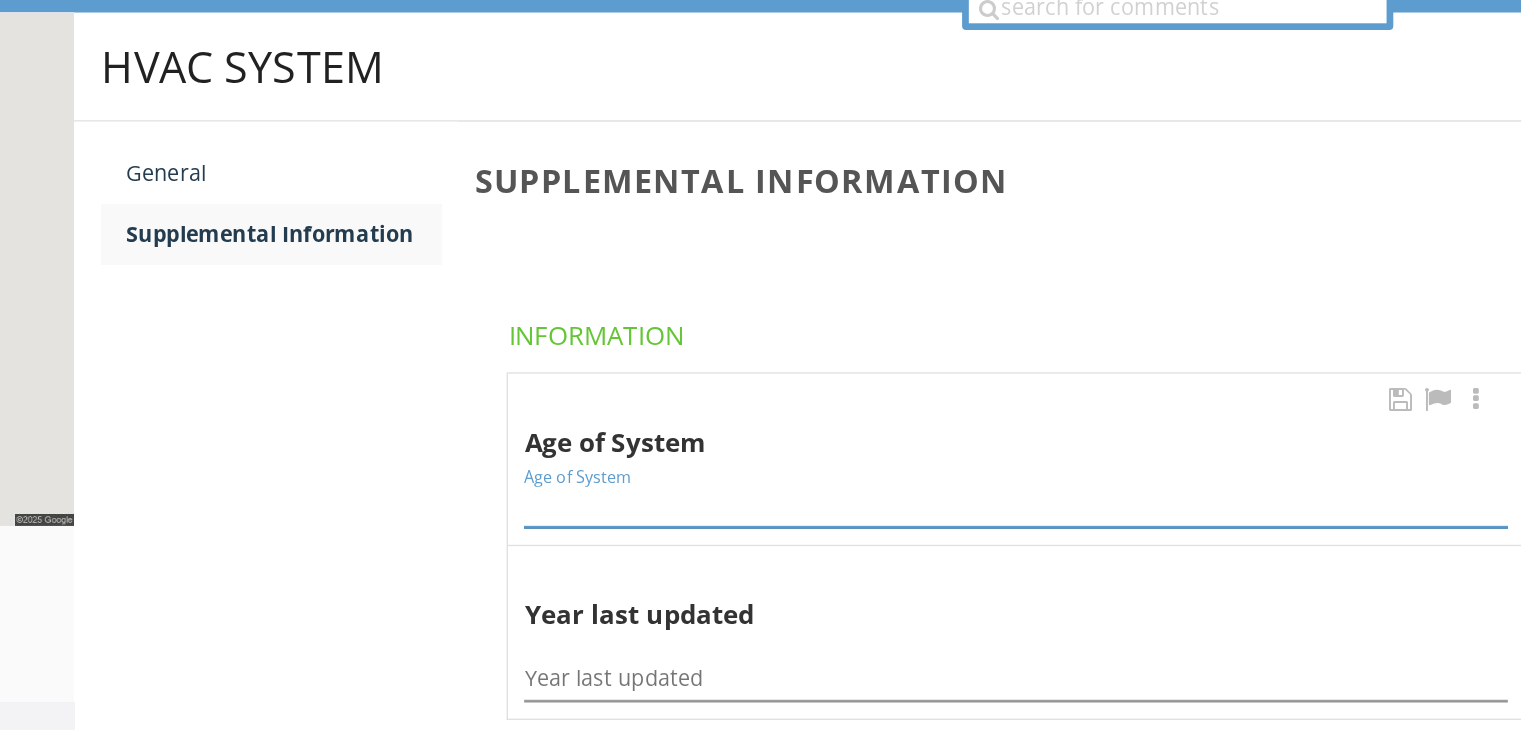 click at bounding box center [1079, 374] 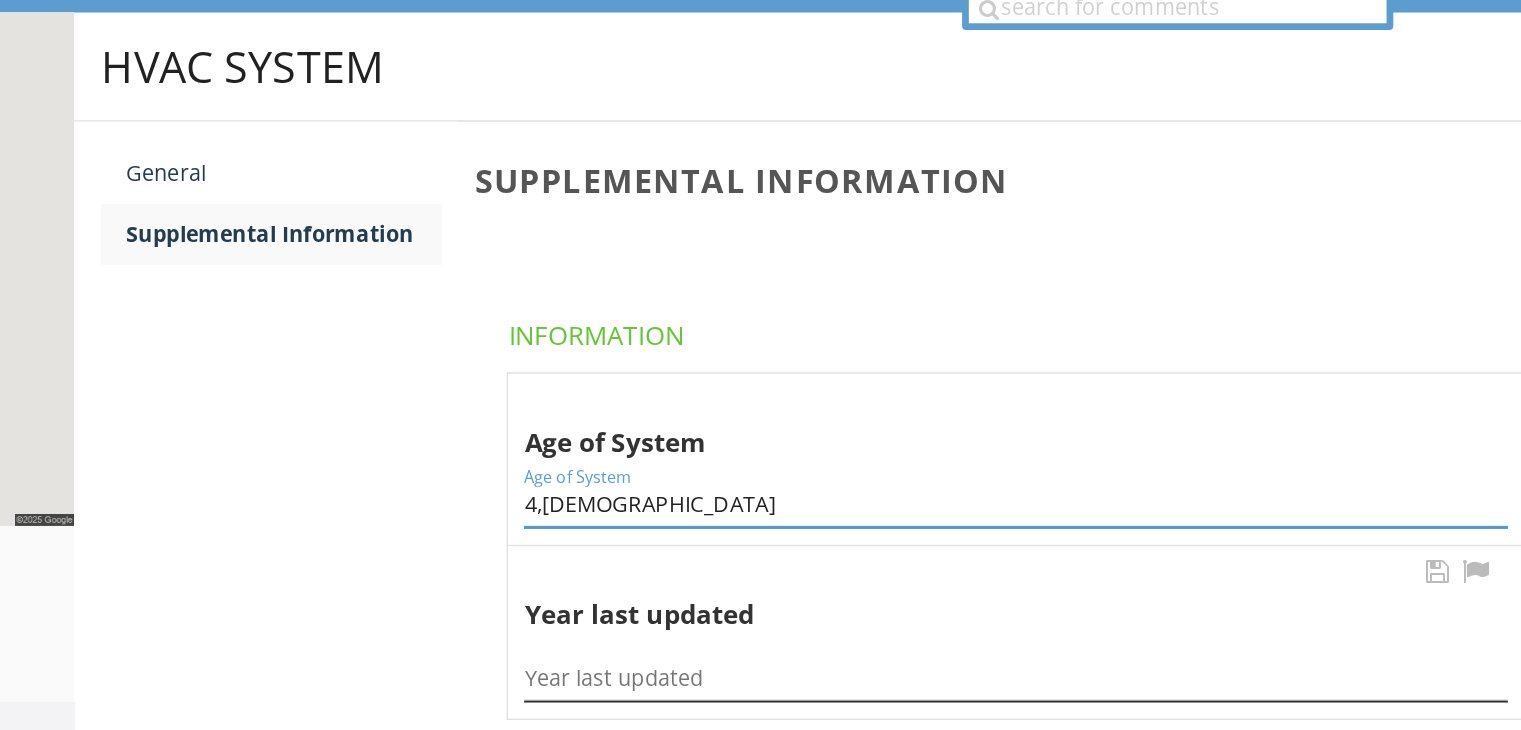type on "4,[DEMOGRAPHIC_DATA]" 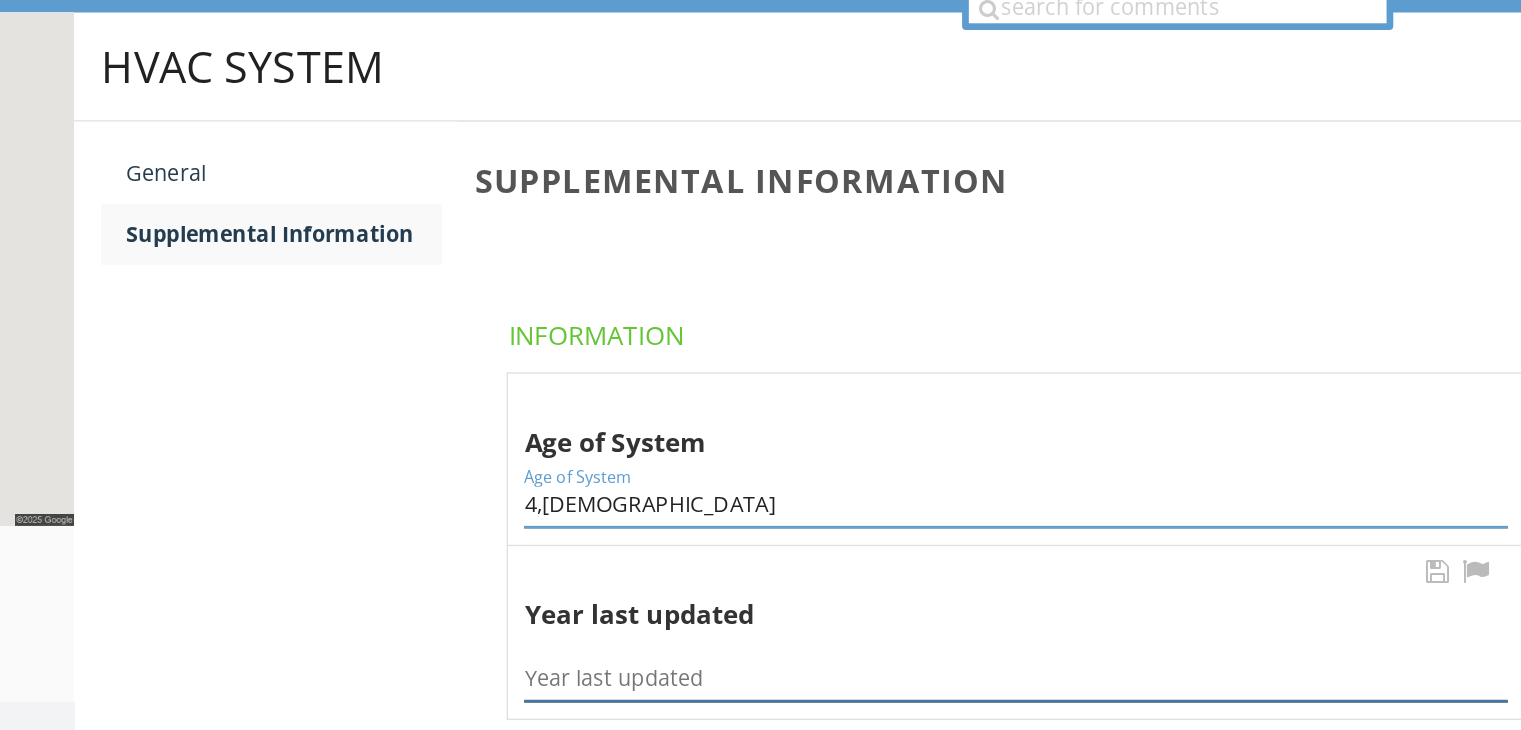 click at bounding box center [1079, 503] 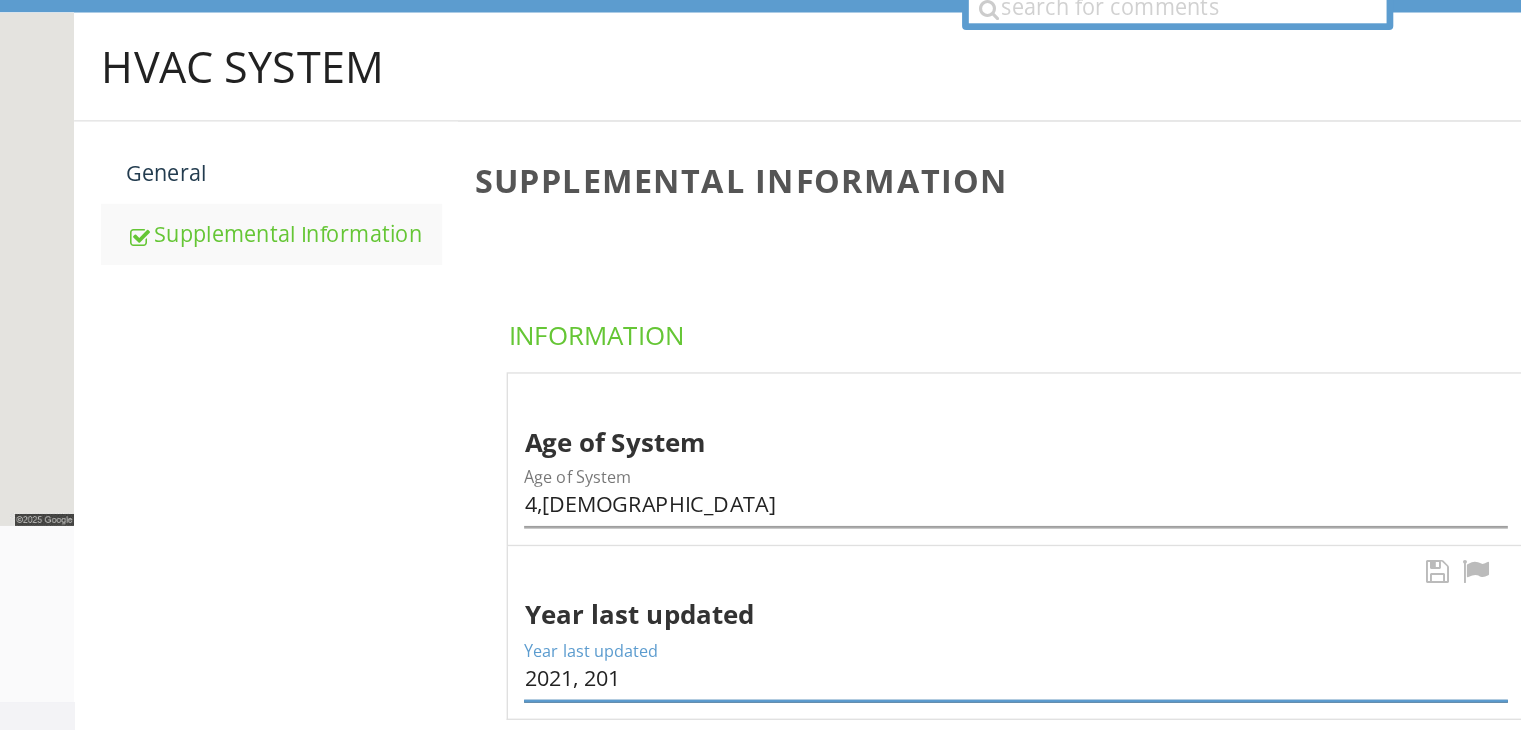 type on "2021, 2018" 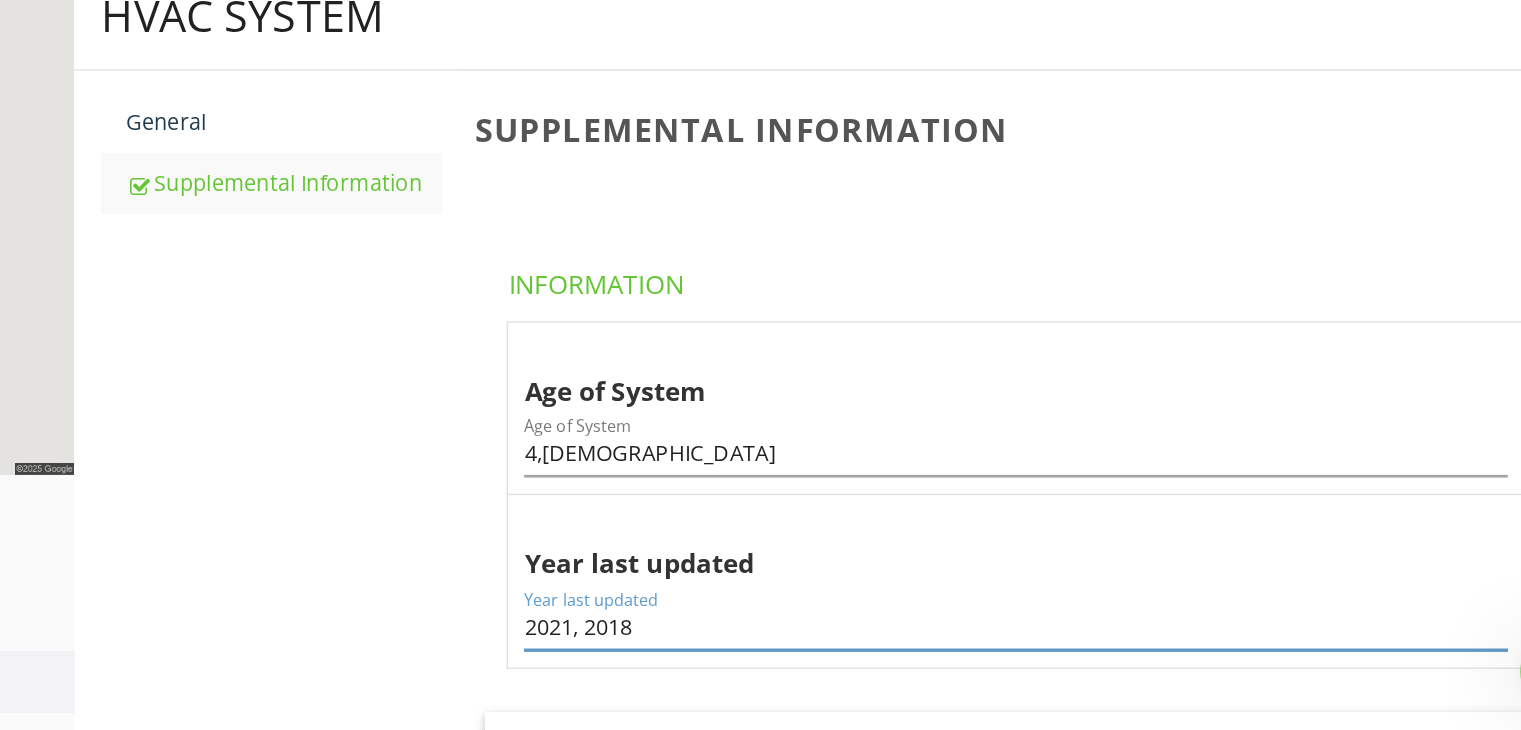 scroll, scrollTop: 44, scrollLeft: 0, axis: vertical 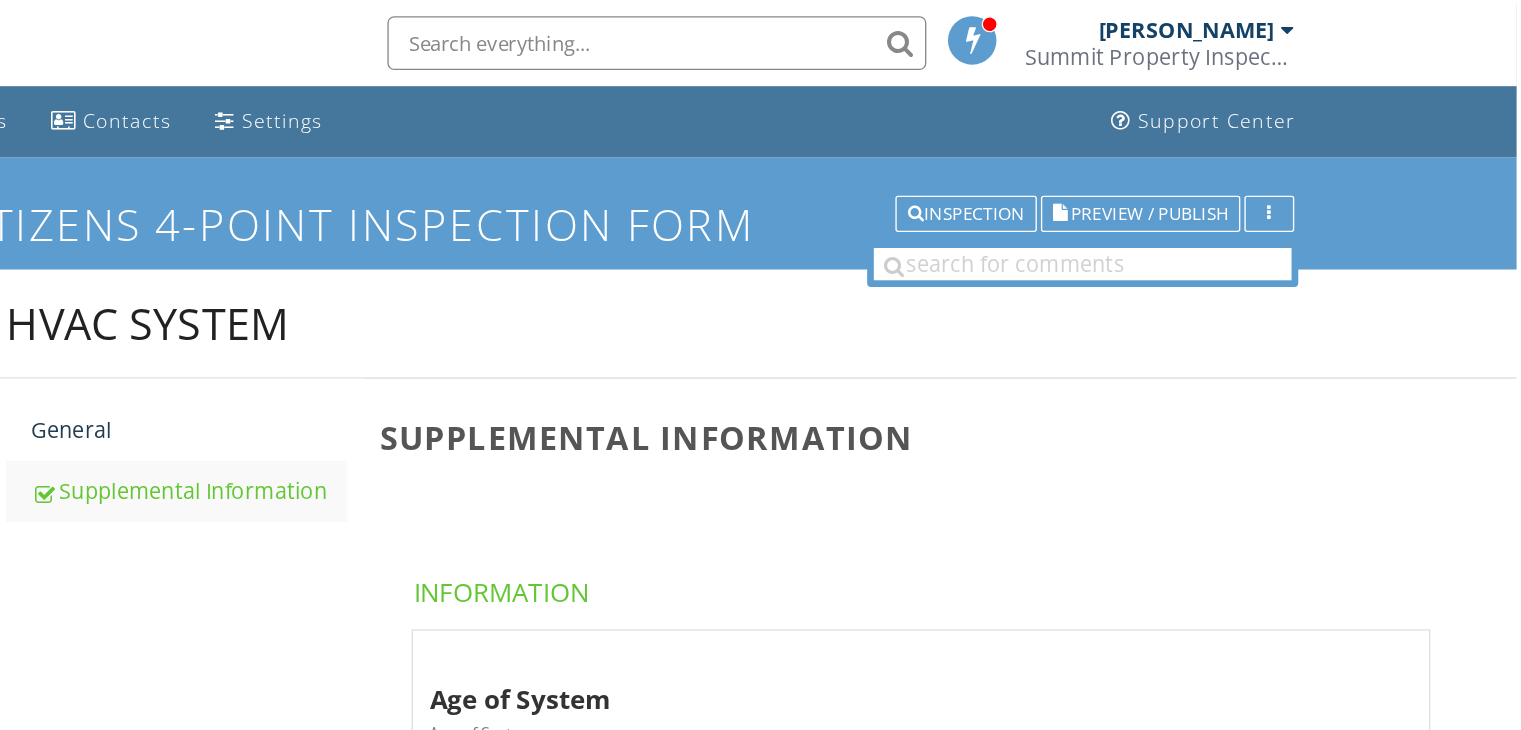 drag, startPoint x: 1452, startPoint y: 129, endPoint x: 1367, endPoint y: 136, distance: 85.28775 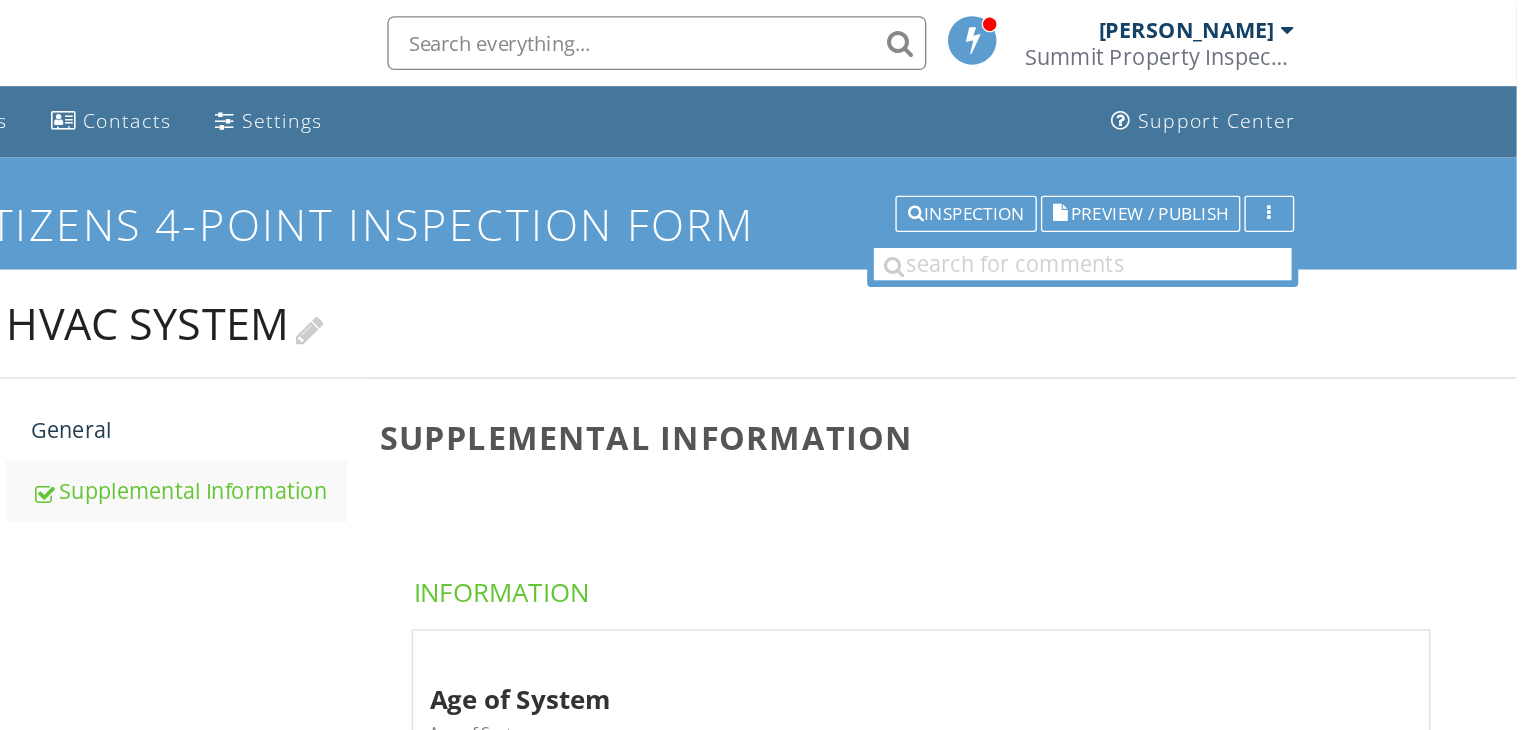 drag, startPoint x: 728, startPoint y: 196, endPoint x: 982, endPoint y: 226, distance: 255.76552 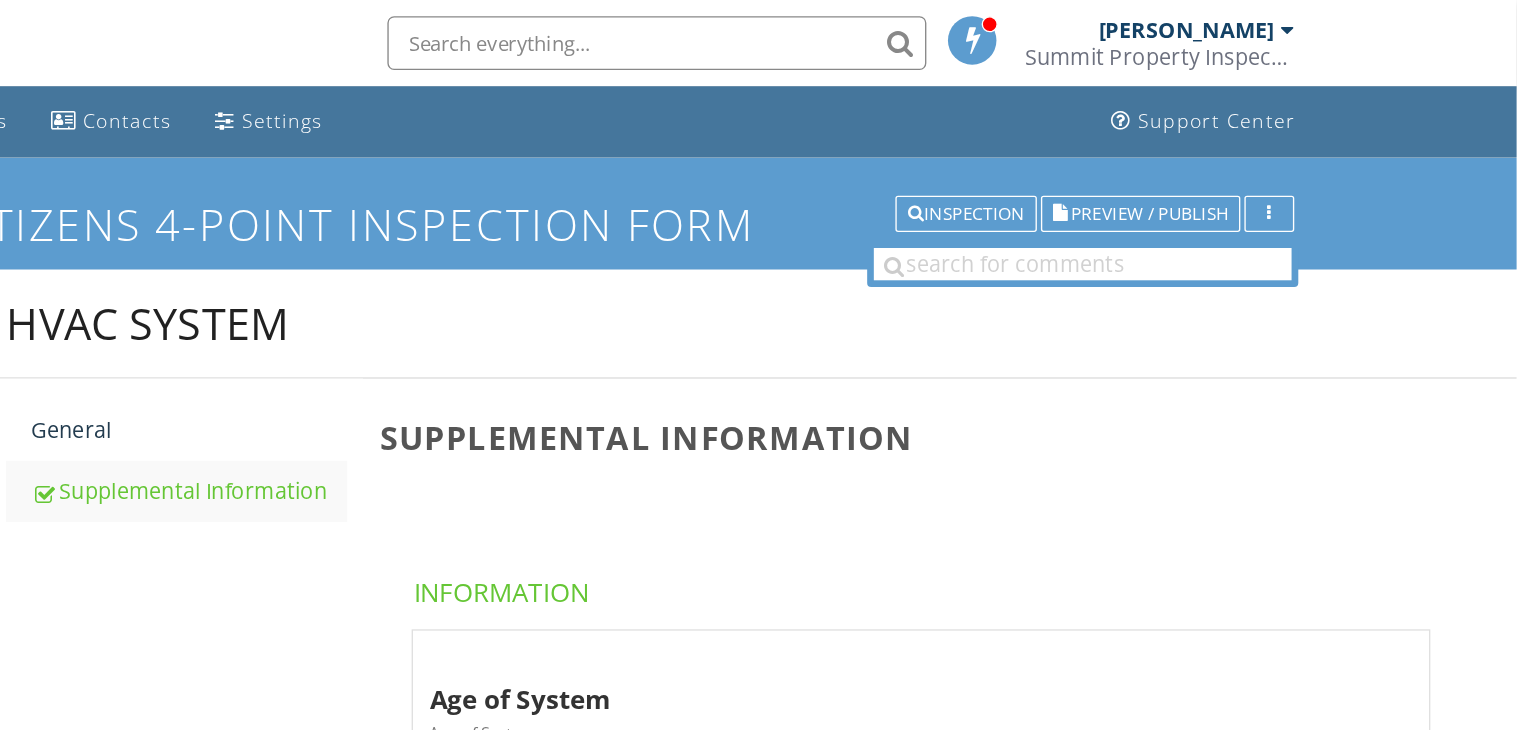 click on "Information
Age of System
Age of System 4,[DEMOGRAPHIC_DATA]
Year last updated
Year last updated 2021, 2018                               check
Photos of HVAC Equipment (including dated manufacturer's plate)
Photo/Video" at bounding box center (1083, 682) 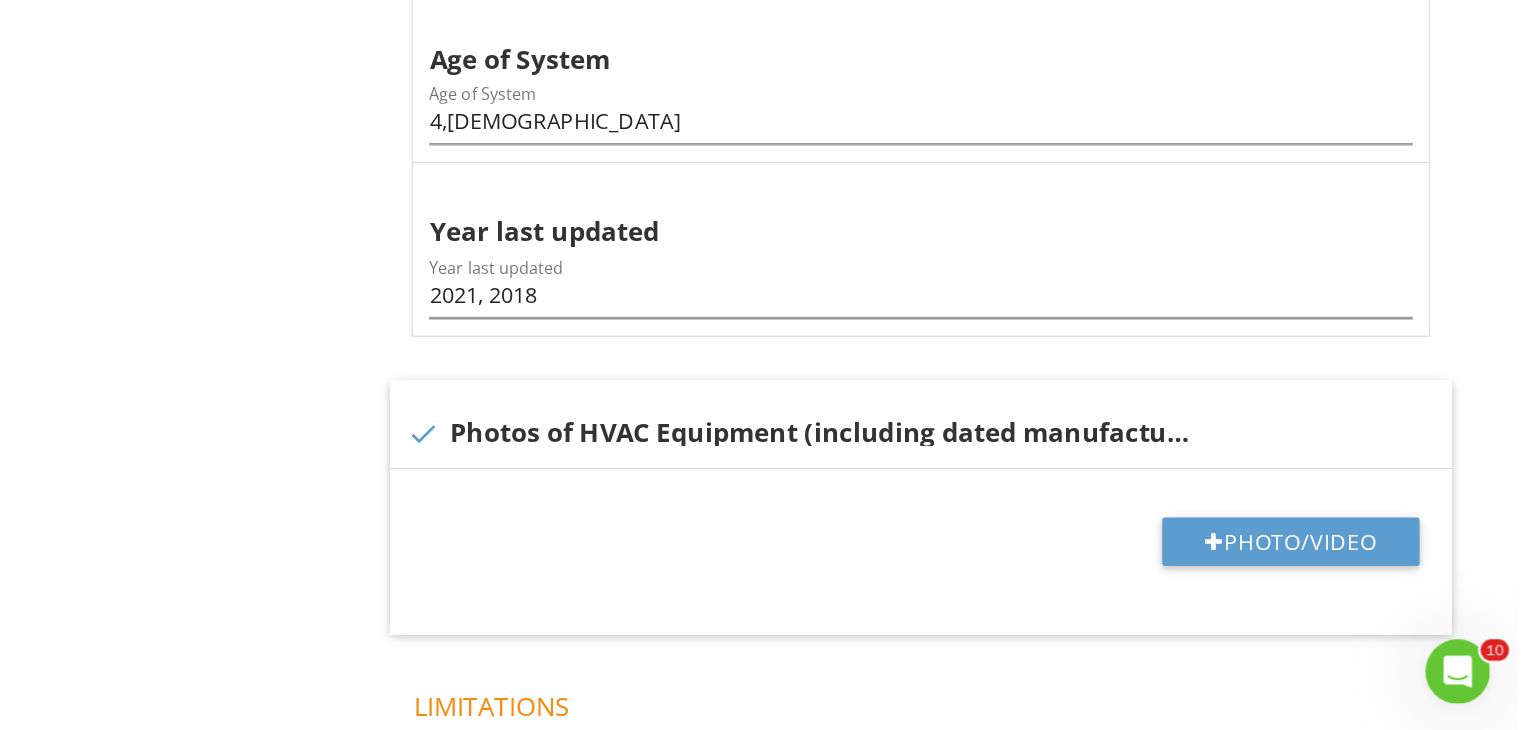 scroll, scrollTop: 291, scrollLeft: 0, axis: vertical 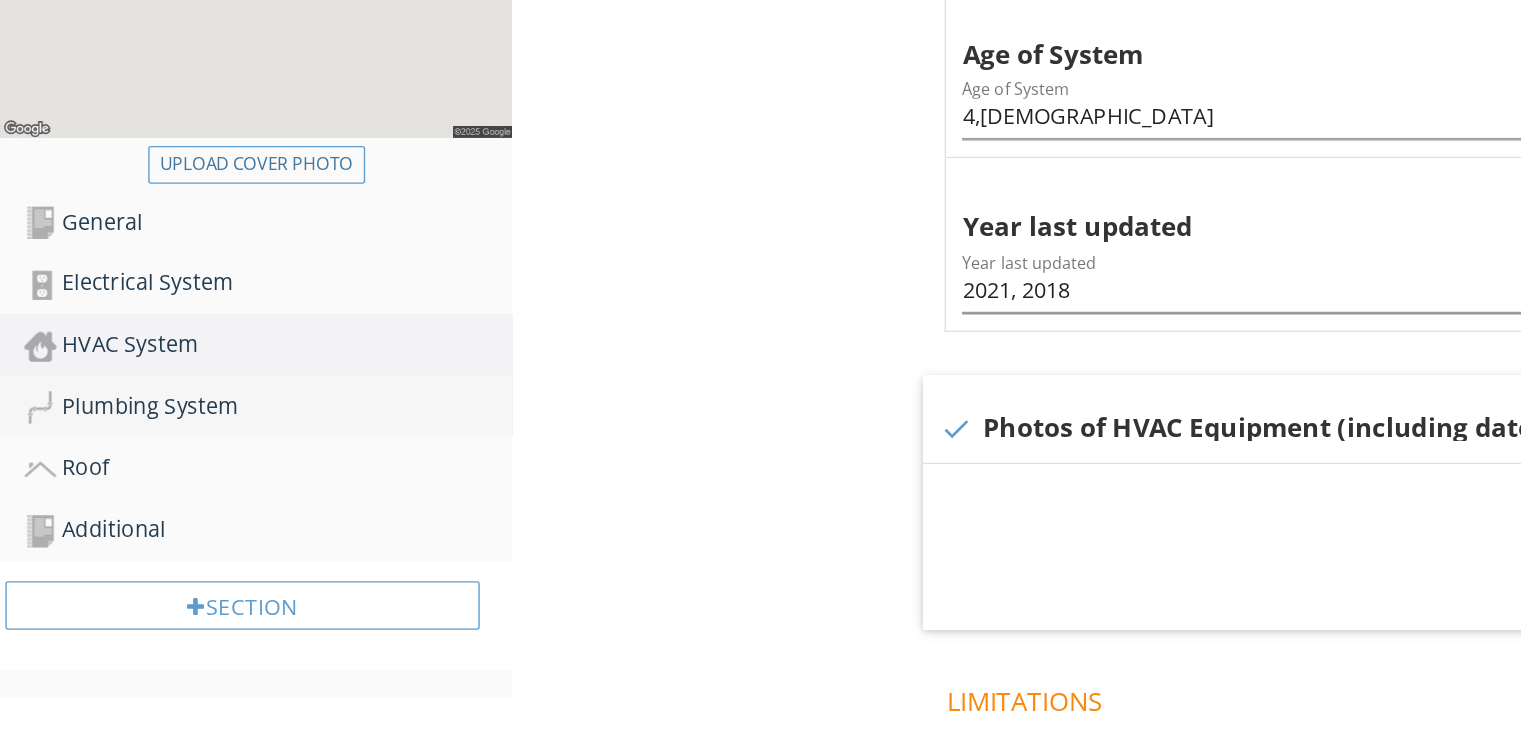 click on "Plumbing System" at bounding box center [199, 490] 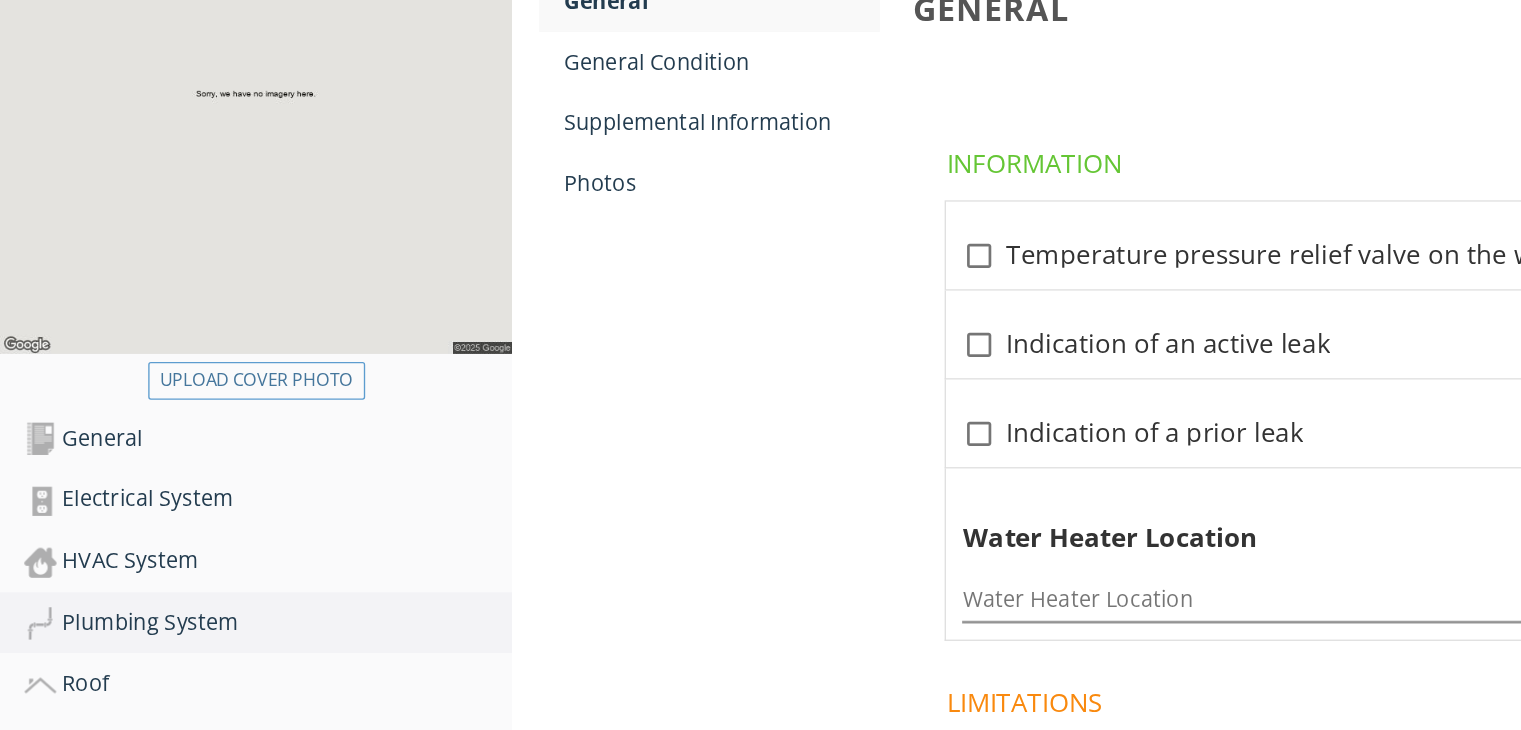 scroll, scrollTop: 288, scrollLeft: 0, axis: vertical 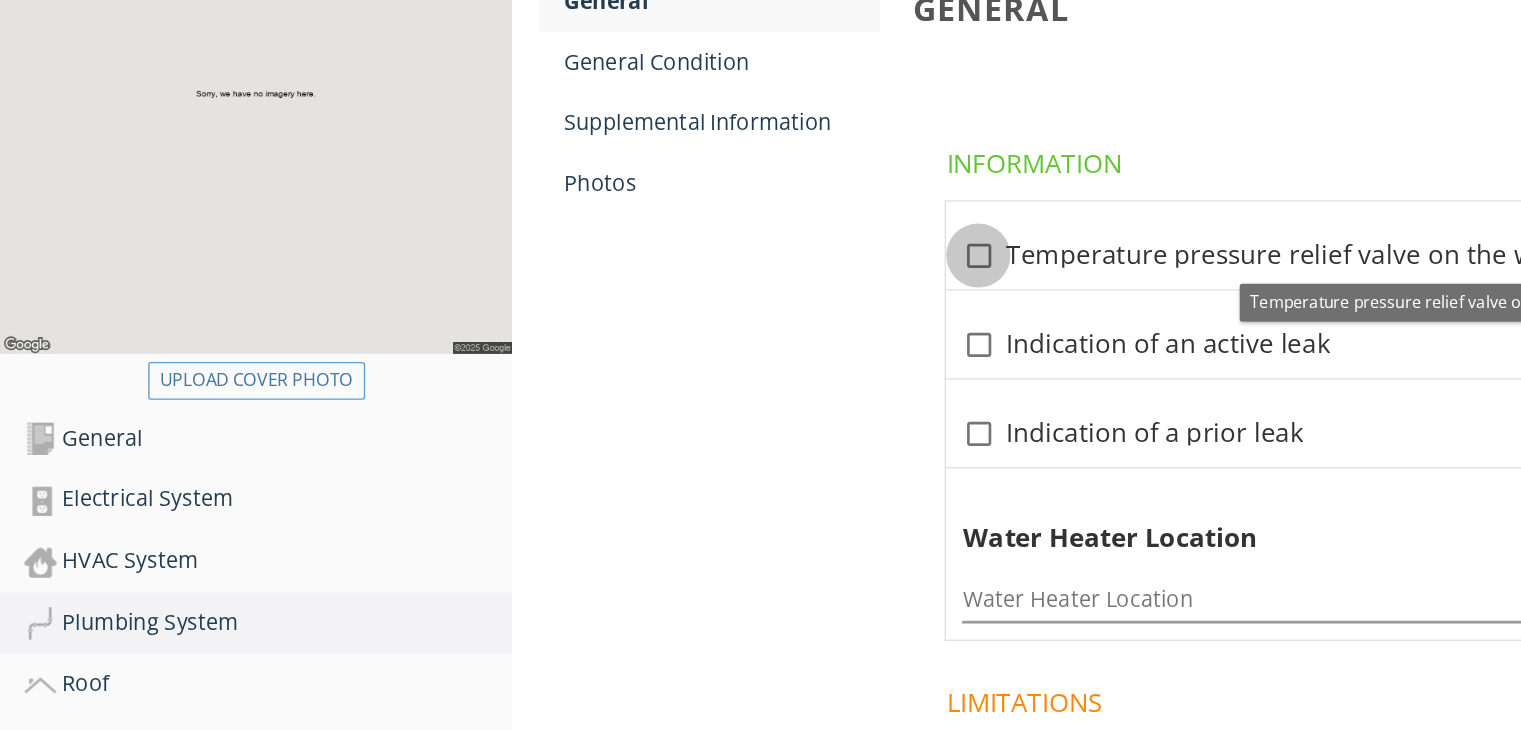 click at bounding box center (726, 220) 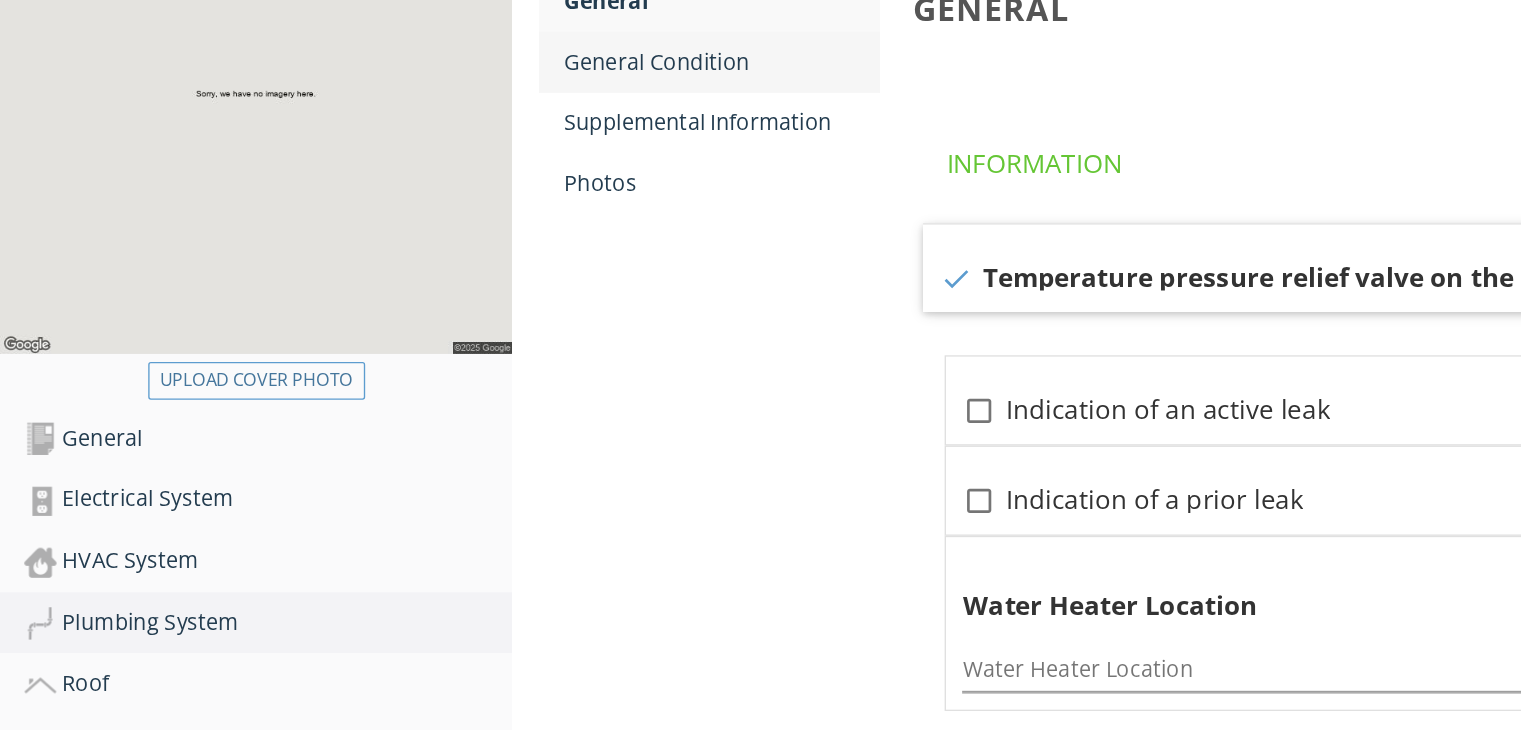 click on "General Condition" at bounding box center [535, 76] 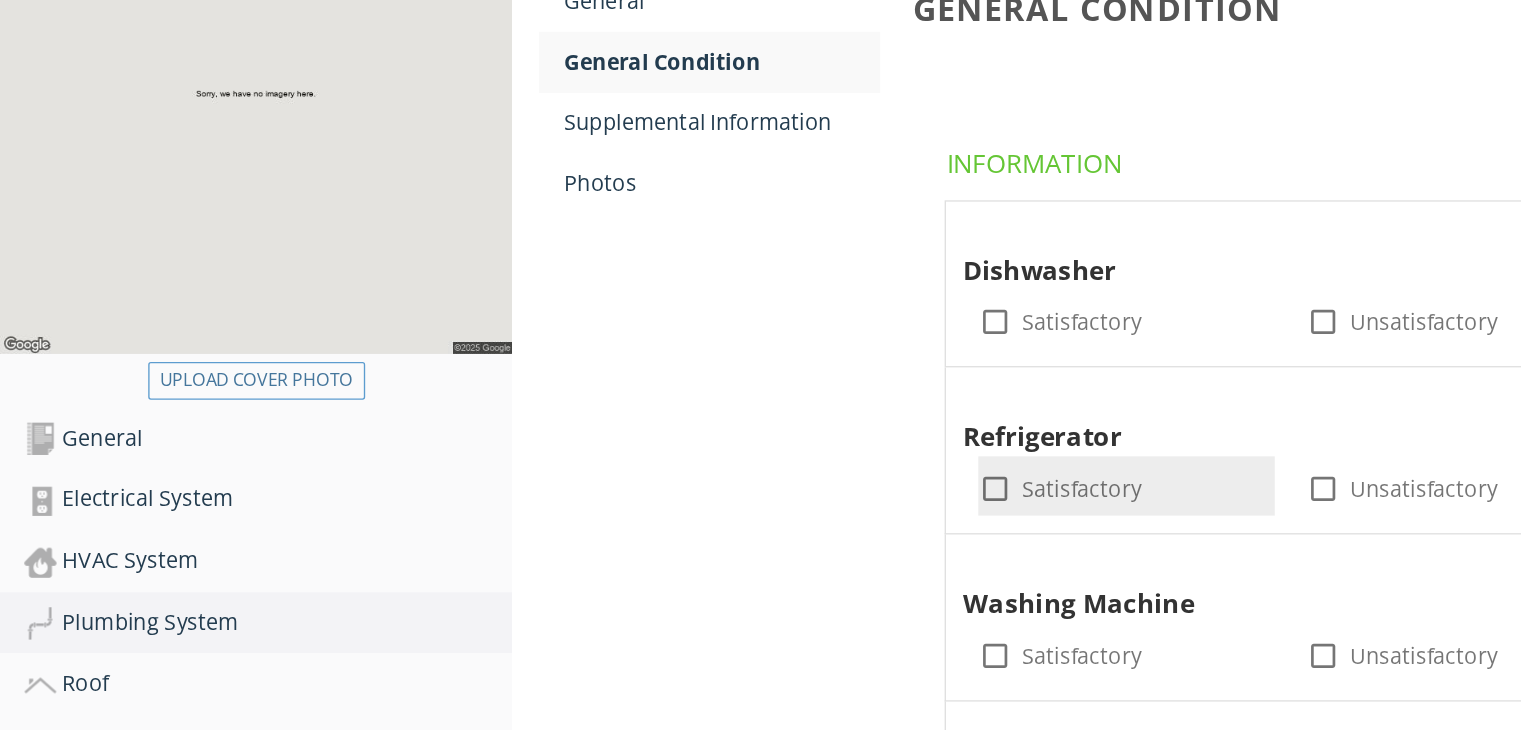click at bounding box center [738, 393] 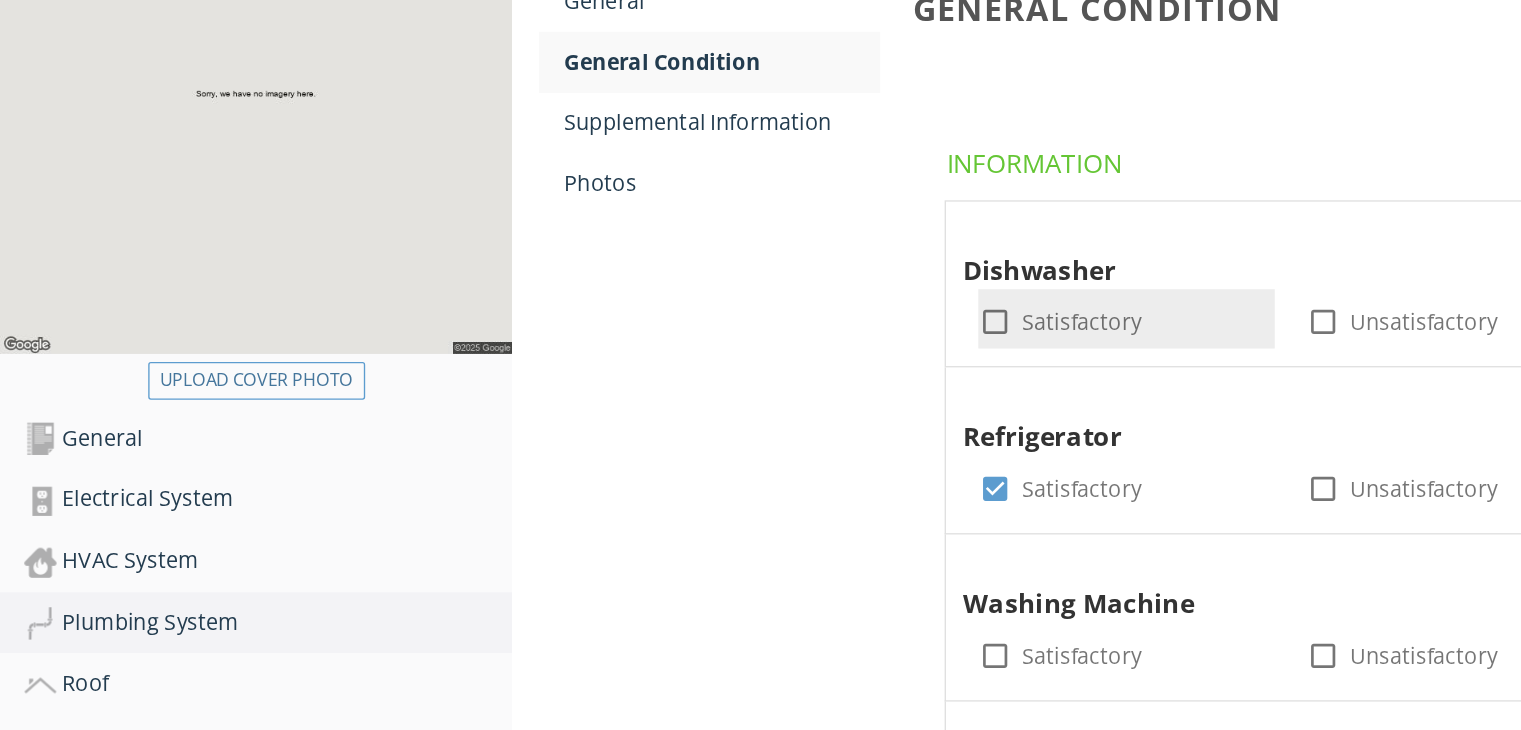 click at bounding box center [738, 269] 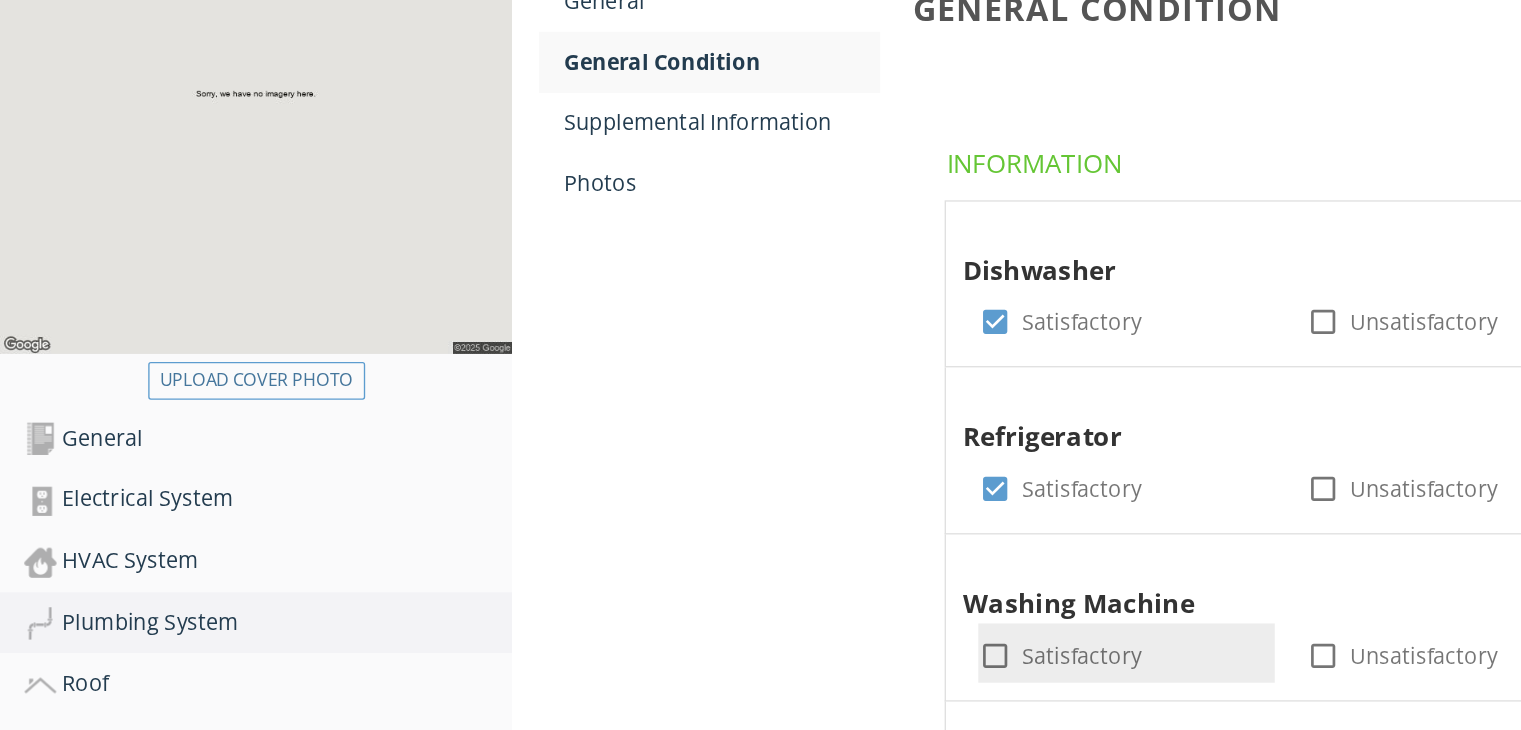 click at bounding box center [738, 517] 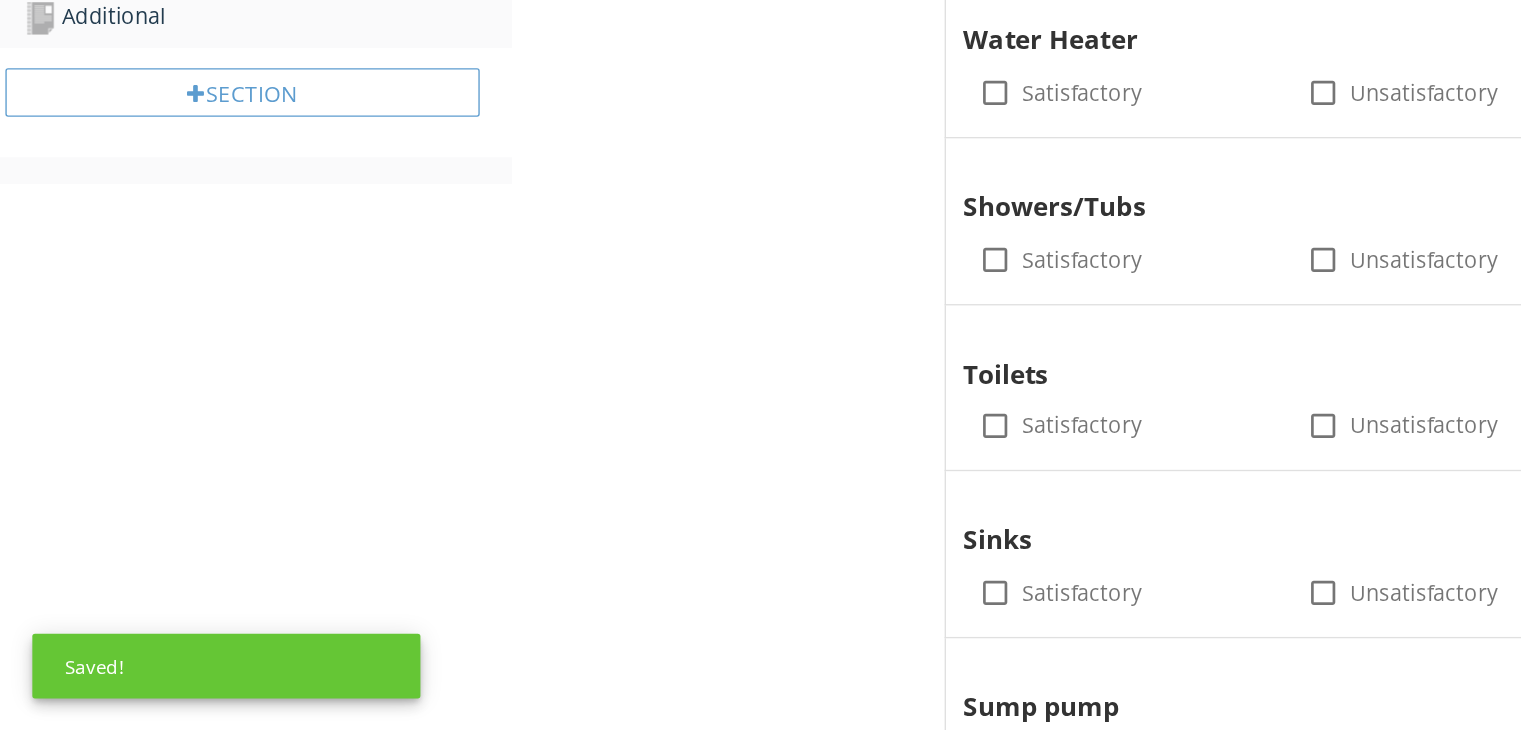 scroll, scrollTop: 690, scrollLeft: 0, axis: vertical 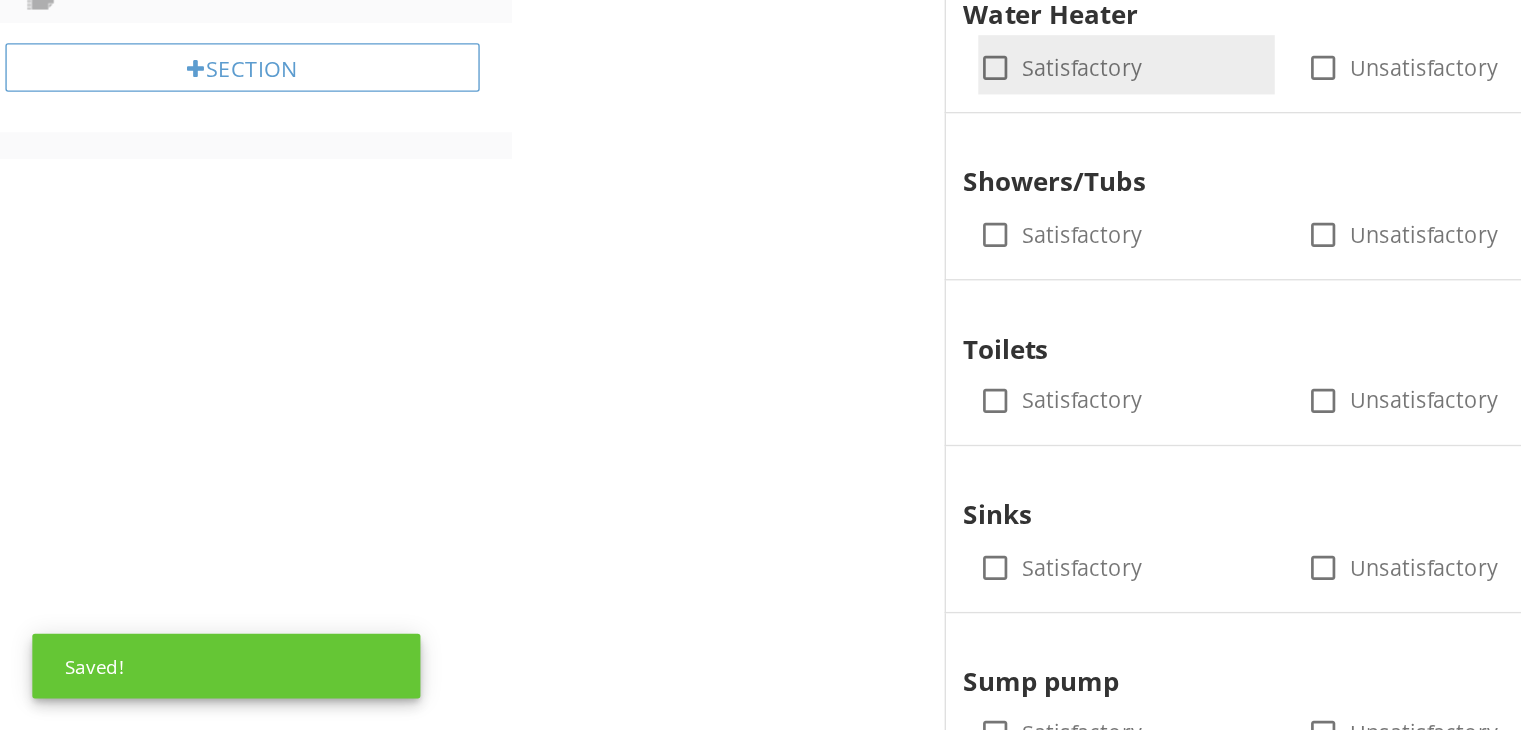 click at bounding box center [738, 238] 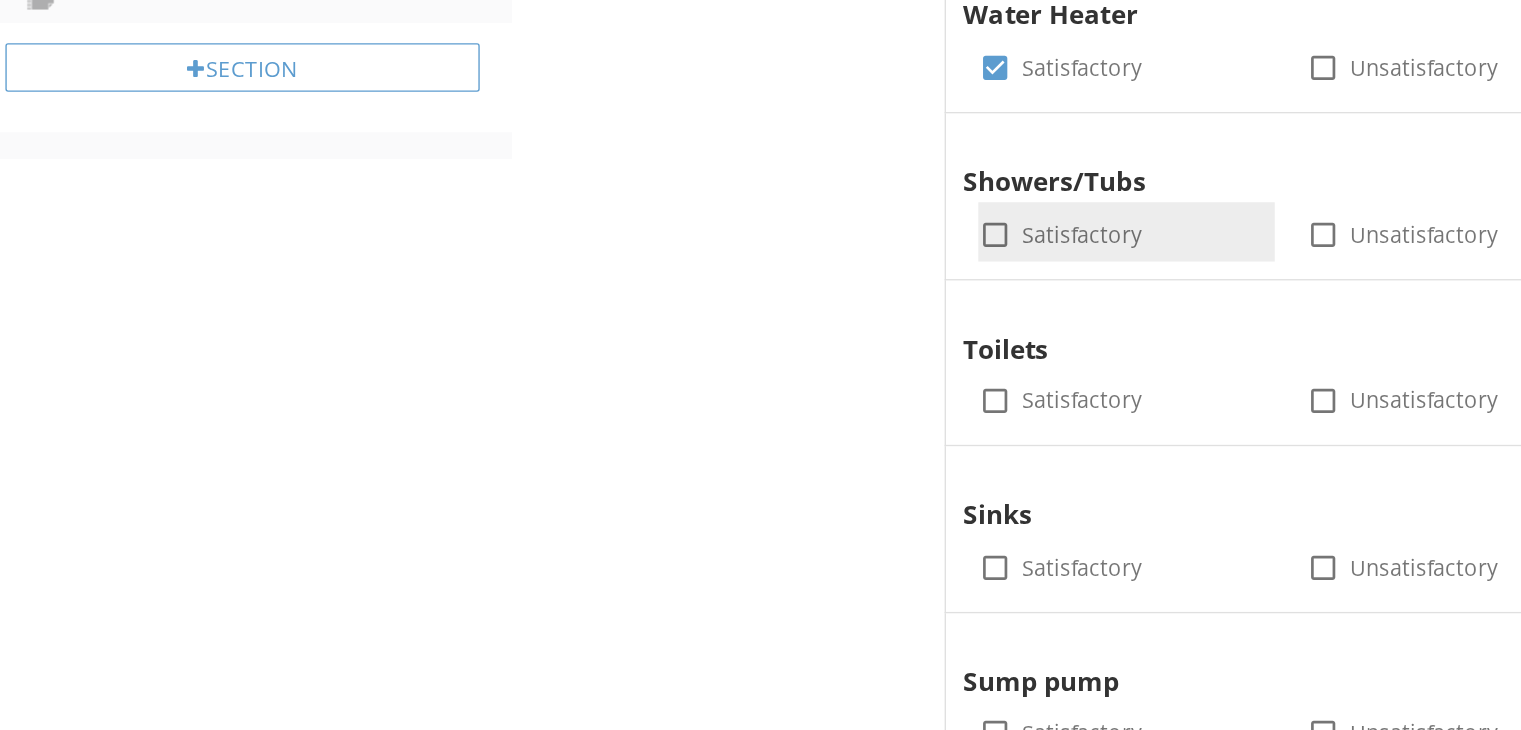 click at bounding box center [738, 362] 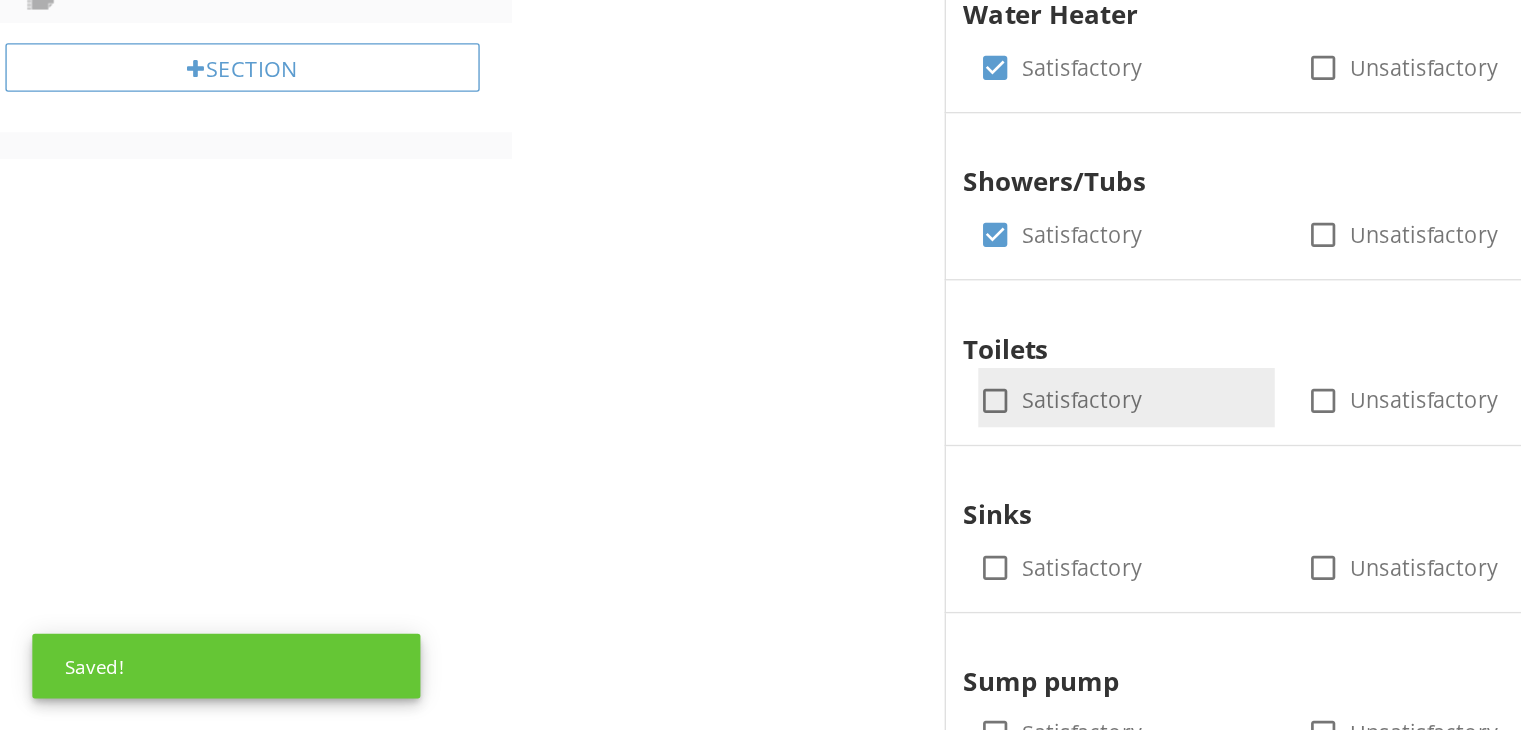 click at bounding box center (738, 485) 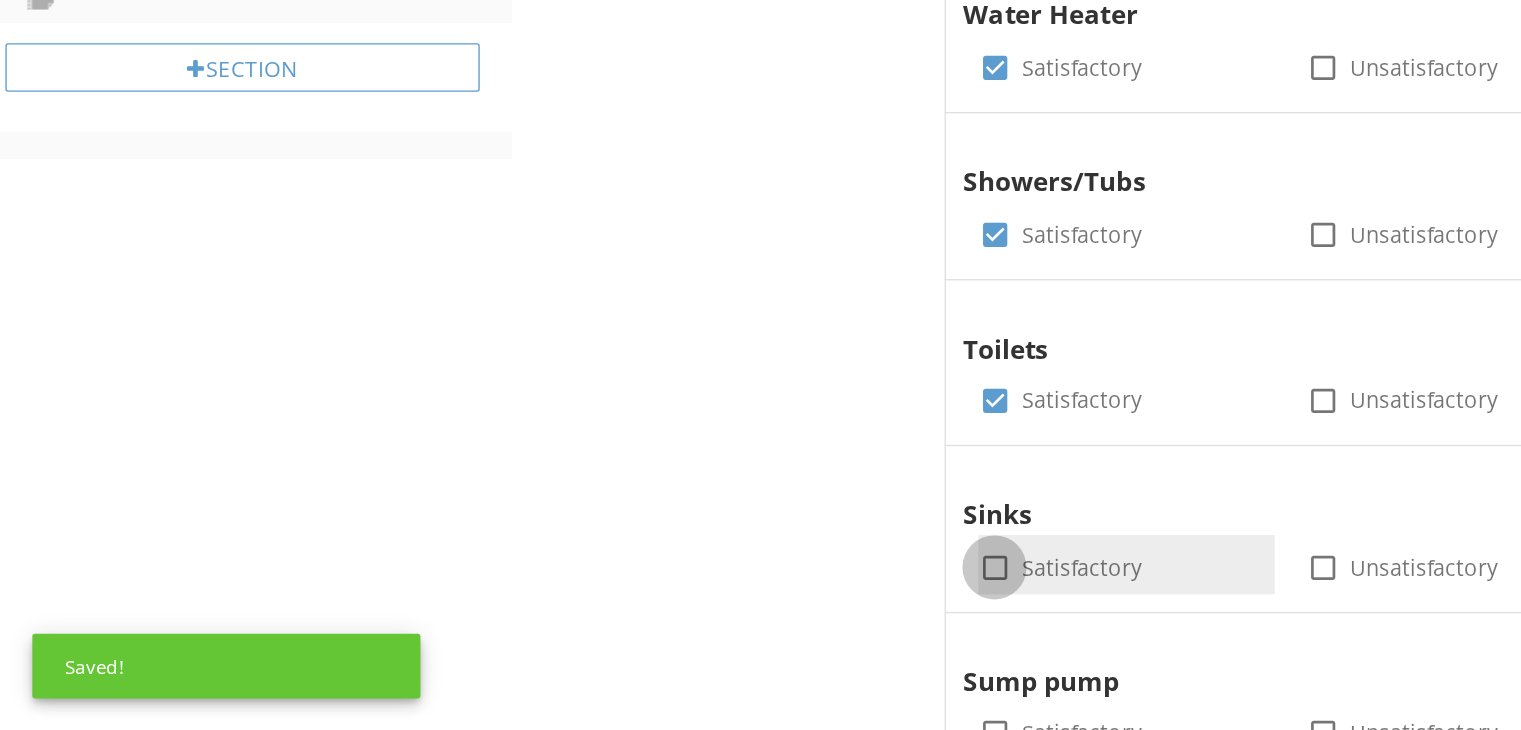 click at bounding box center [738, 609] 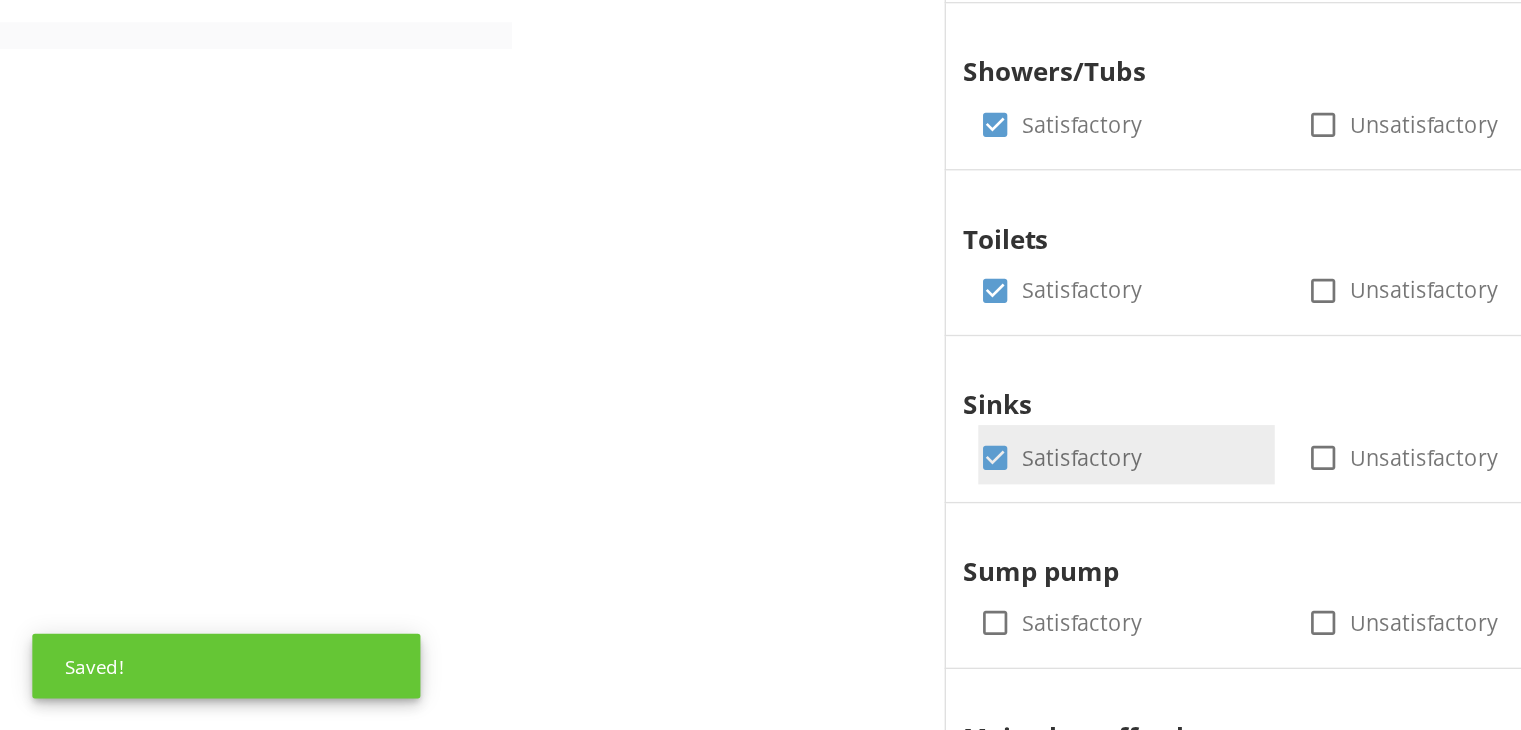 scroll, scrollTop: 810, scrollLeft: 0, axis: vertical 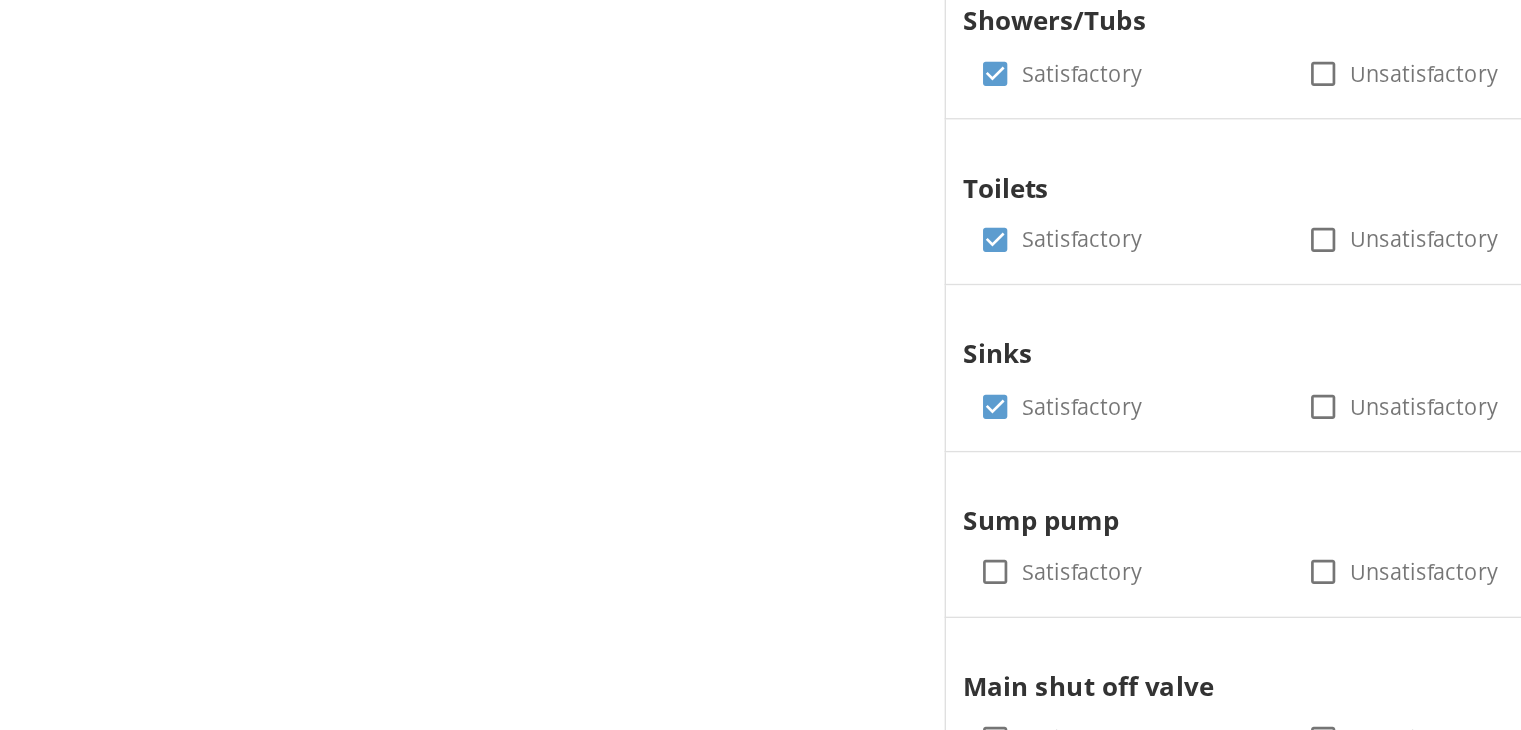 click on "Main shut off valve
check_box_outline_blank Satisfactory   check_box_outline_blank Unsatisfactory   check_box_outline_blank N/A   check_box_outline_blank Main water line leaking" at bounding box center [1079, 729] 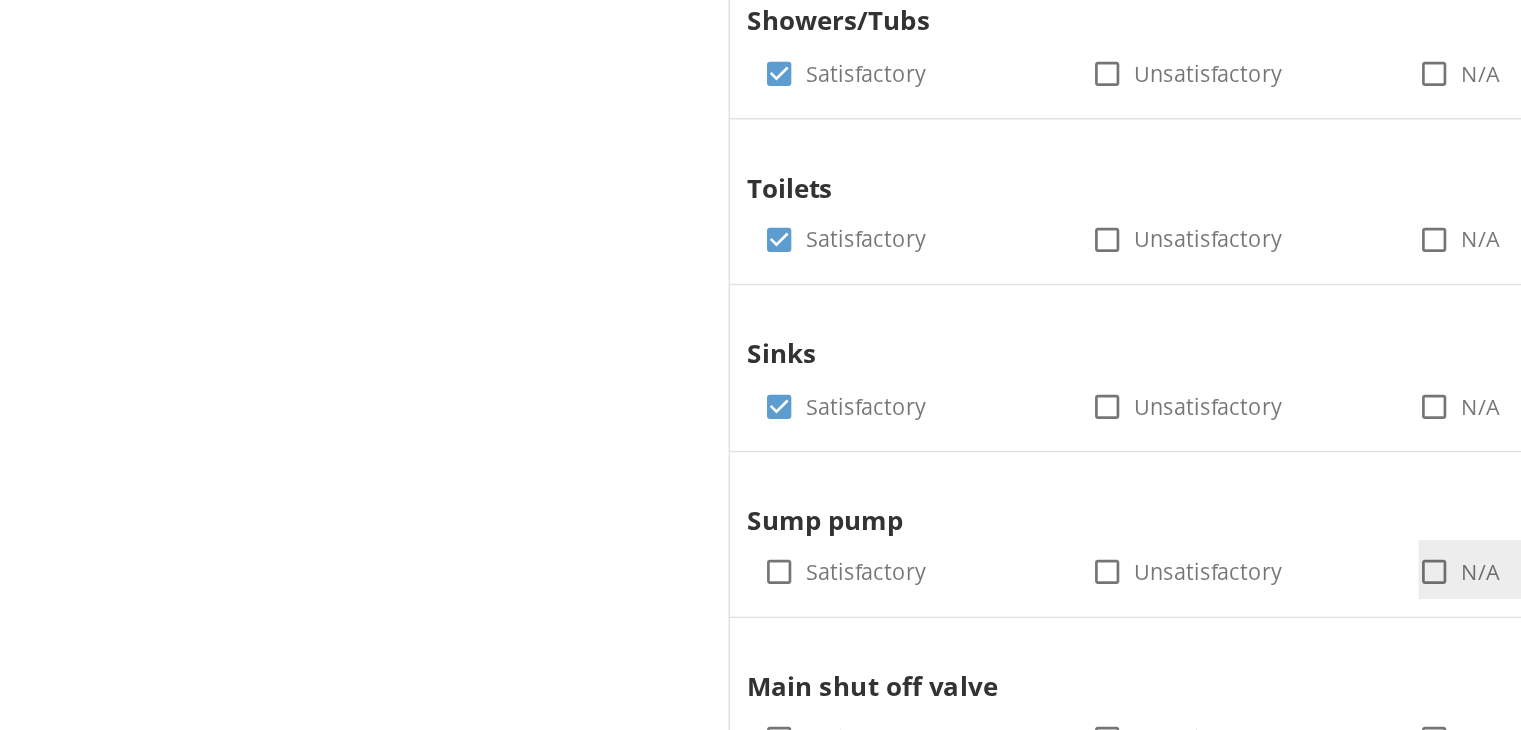click at bounding box center [1225, 612] 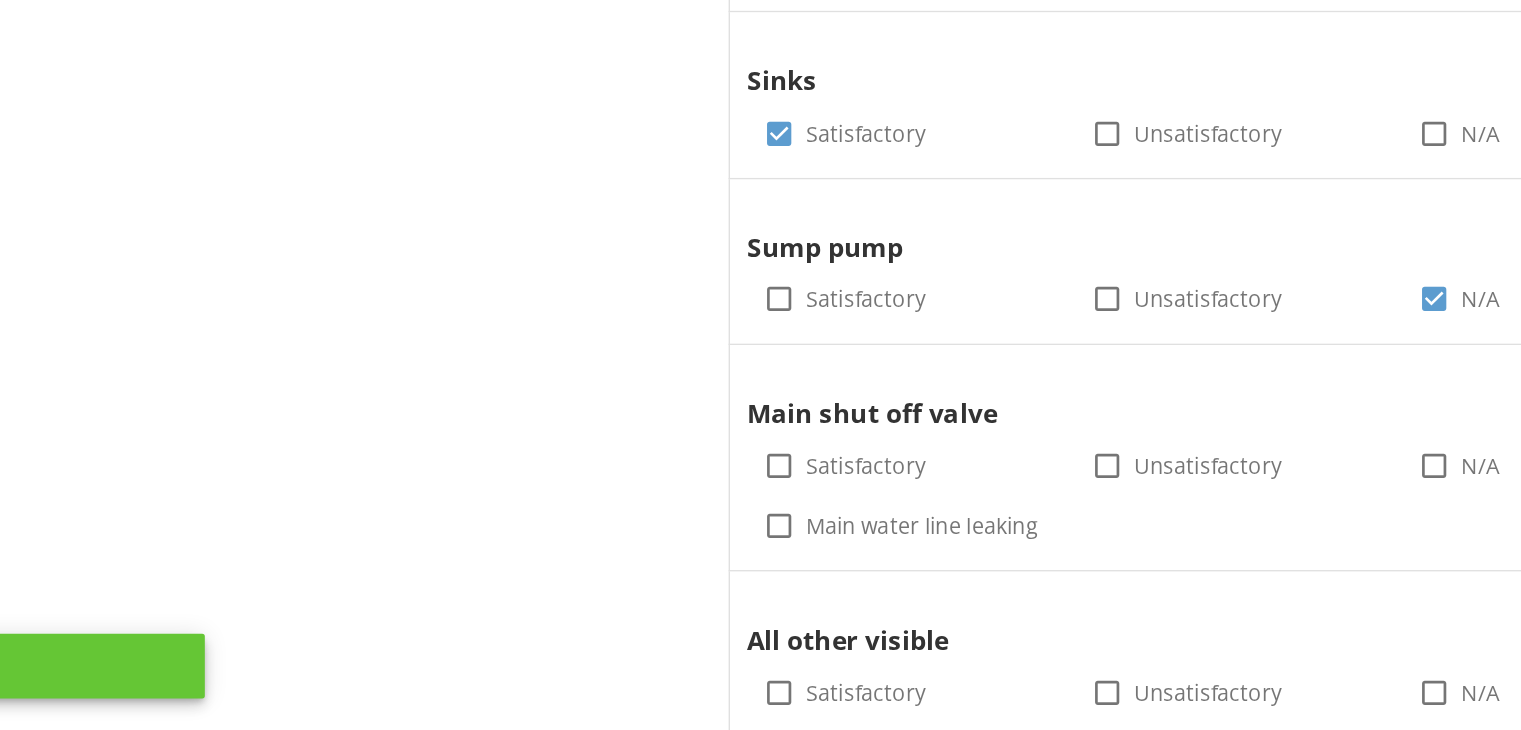 scroll, scrollTop: 1050, scrollLeft: 0, axis: vertical 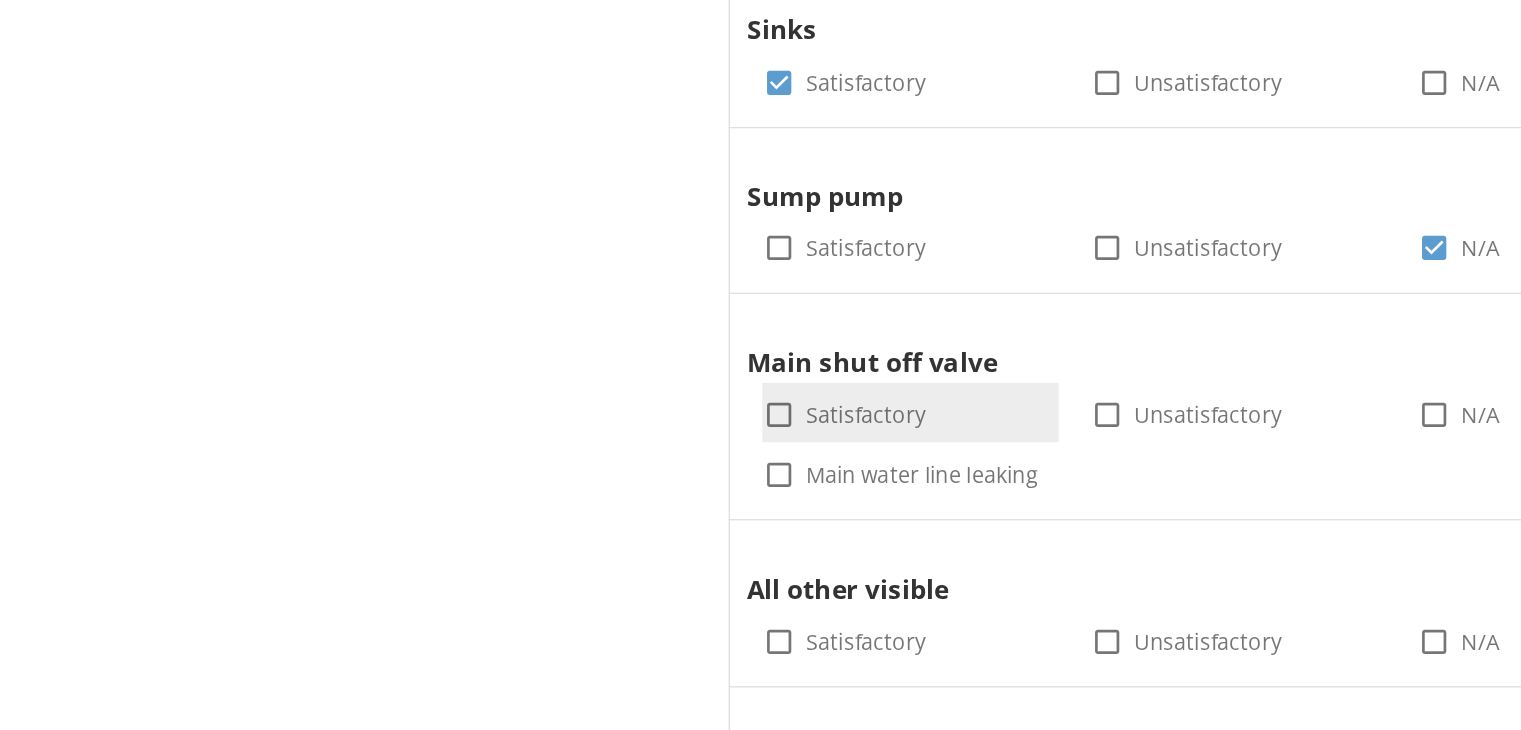 click at bounding box center [738, 496] 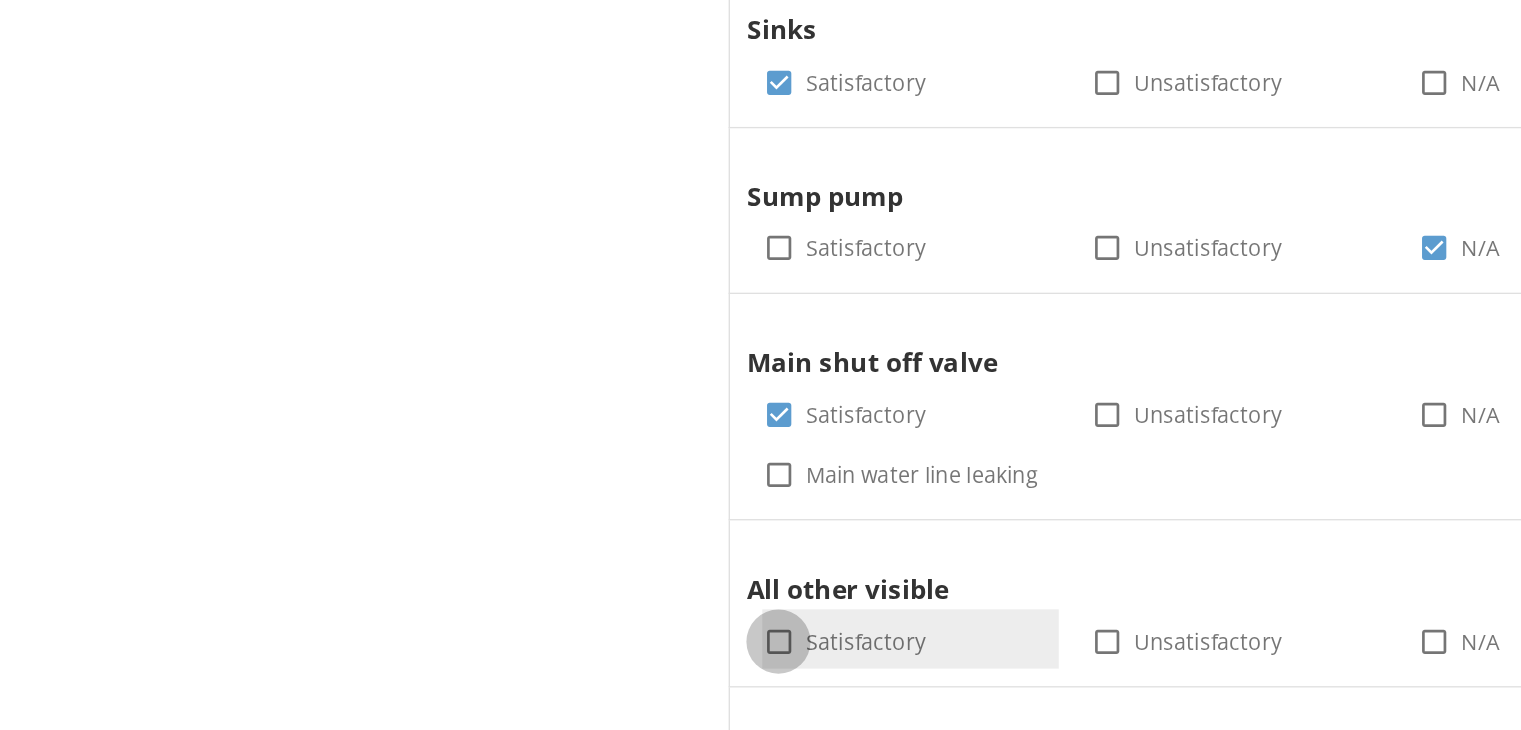 click at bounding box center (738, 664) 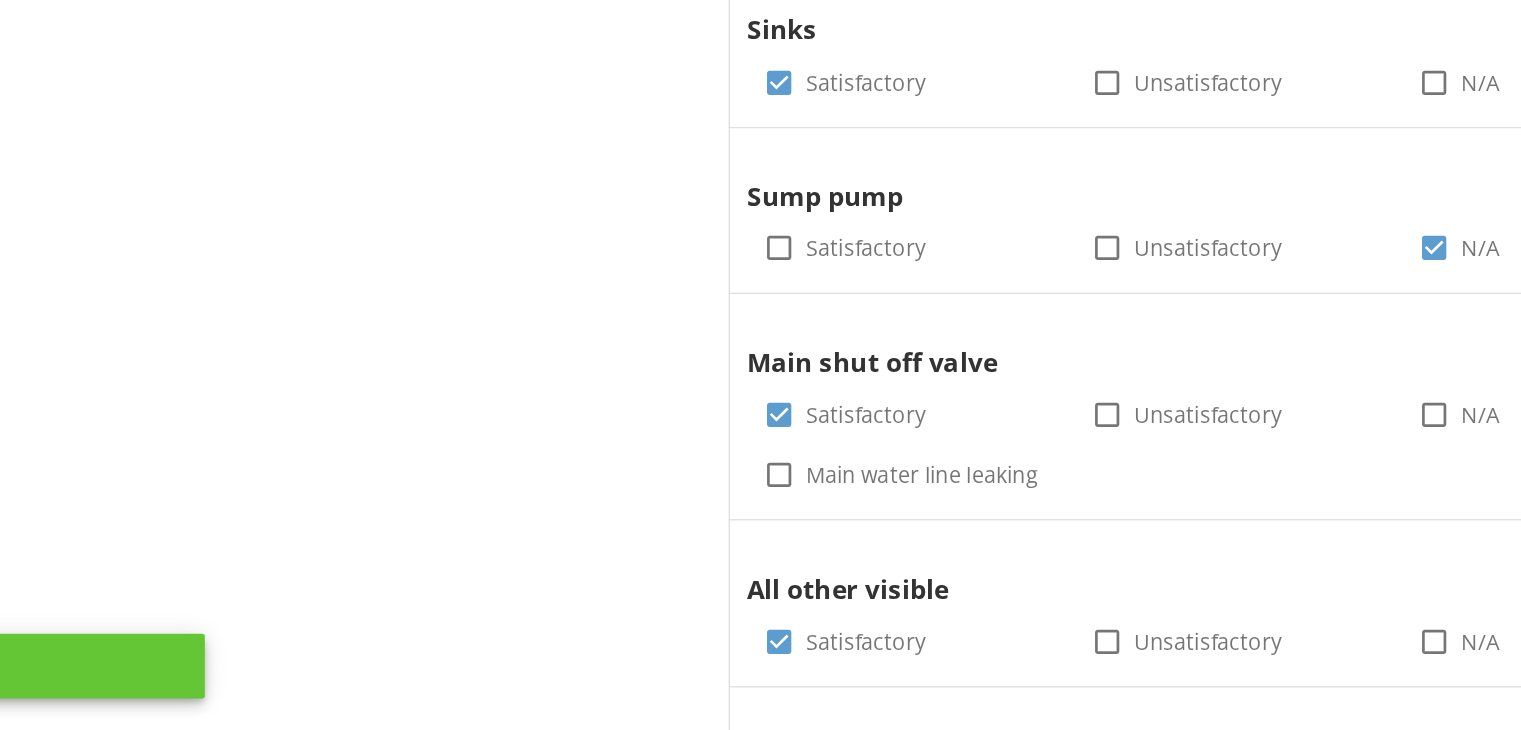 click on "Upload cover photo
General
Electrical System
HVAC System
Plumbing System
Roof
Additional
Section
Plumbing System
General
General Condition
Supplemental Information
Photos
General Condition
Information
Dishwasher
check_box Satisfactory   check_box_outline_blank Unsatisfactory   check_box_outline_blank N/A
Refrigerator
check_box Satisfactory   check_box_outline_blank Unsatisfactory   check_box_outline_blank N/A
Washing Machine
check_box" at bounding box center [760, 186] 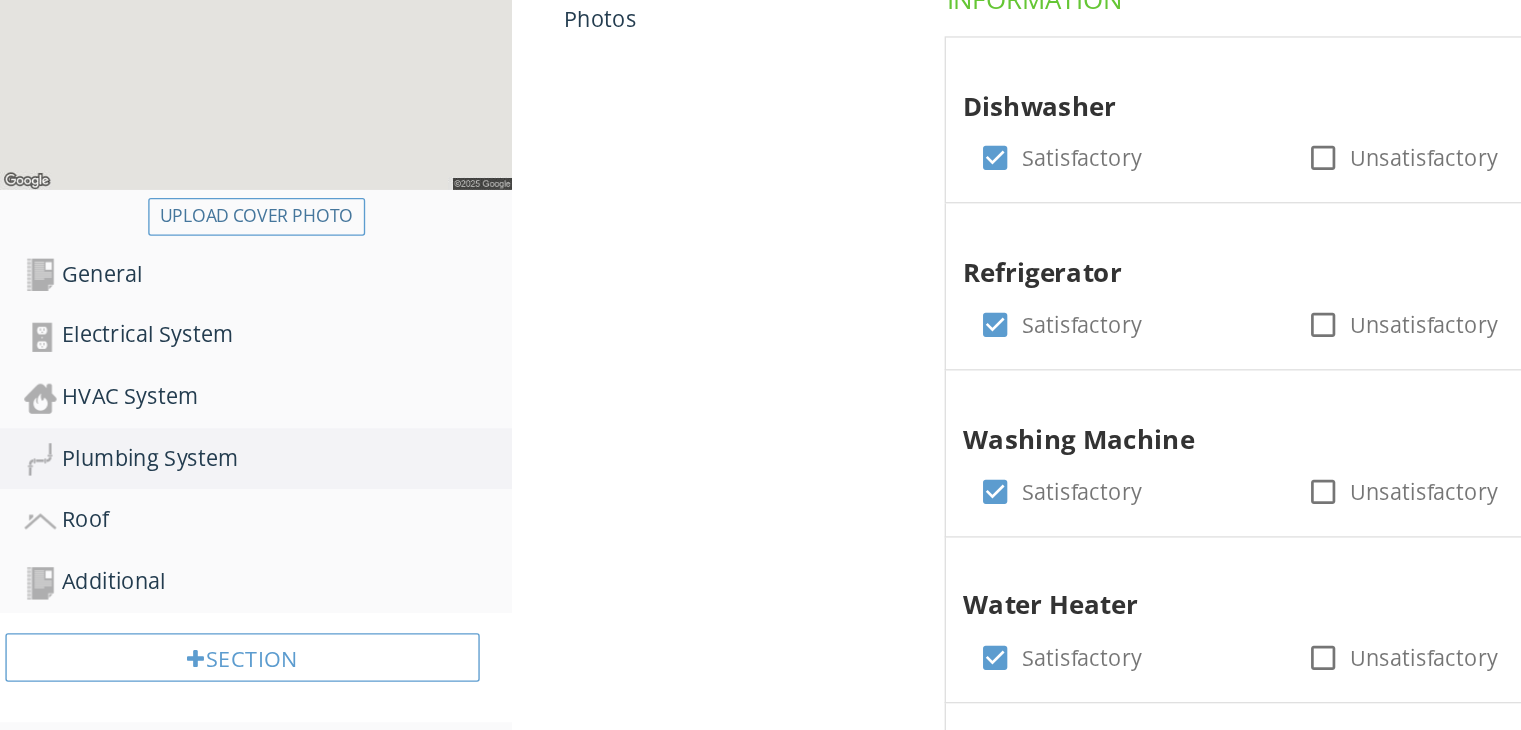 scroll, scrollTop: 438, scrollLeft: 0, axis: vertical 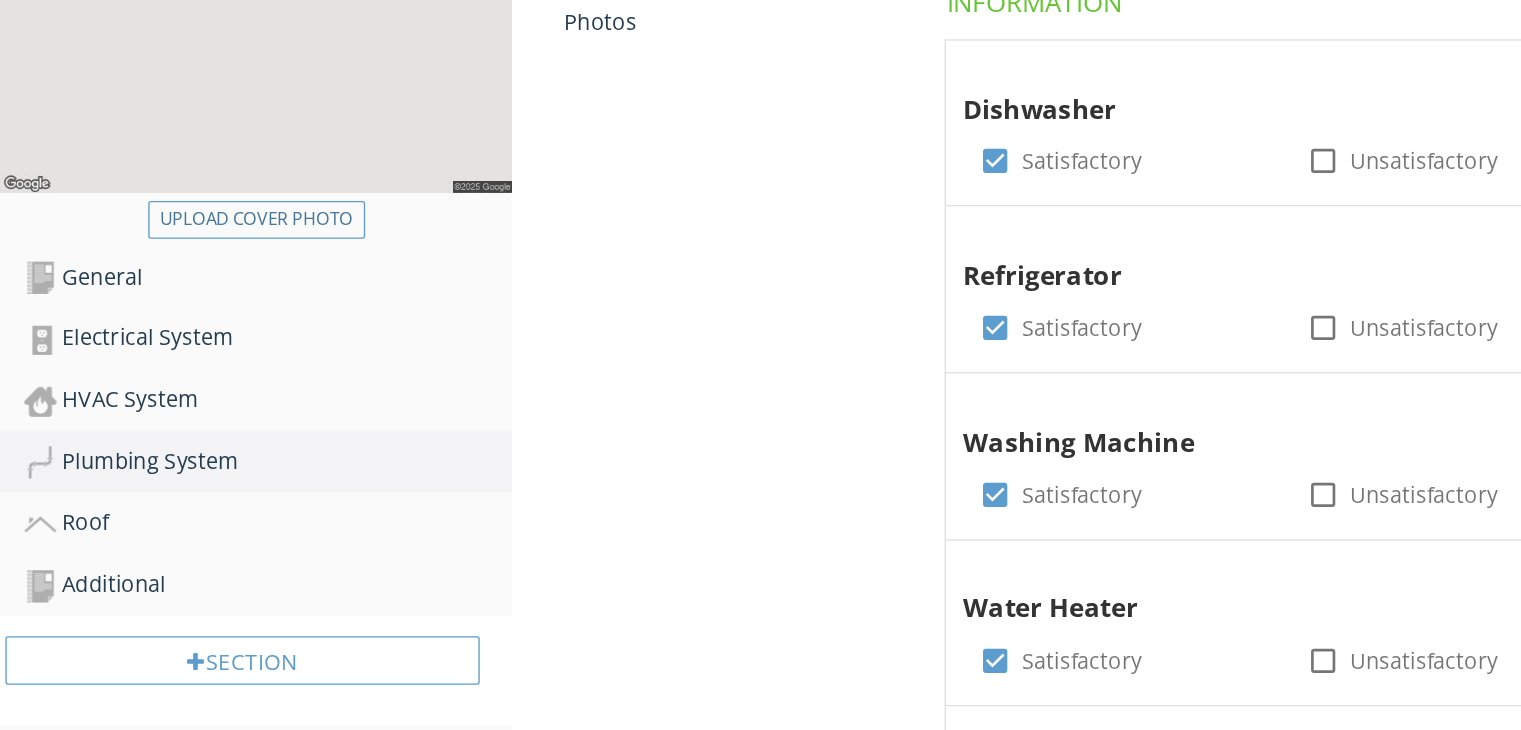 click on "Plumbing System
General
General Condition
Supplemental Information
Photos
General Condition
Information
Dishwasher
check_box Satisfactory   check_box_outline_blank Unsatisfactory   check_box_outline_blank N/A
Refrigerator
check_box Satisfactory   check_box_outline_blank Unsatisfactory   check_box_outline_blank N/A
Washing Machine
check_box Satisfactory   check_box_outline_blank Unsatisfactory   check_box_outline_blank N/A
Water Heater
check_box Satisfactory   check_box_outline_blank Unsatisfactory   check_box_outline_blank N/A                                         check_box Satisfactory" at bounding box center (950, 798) 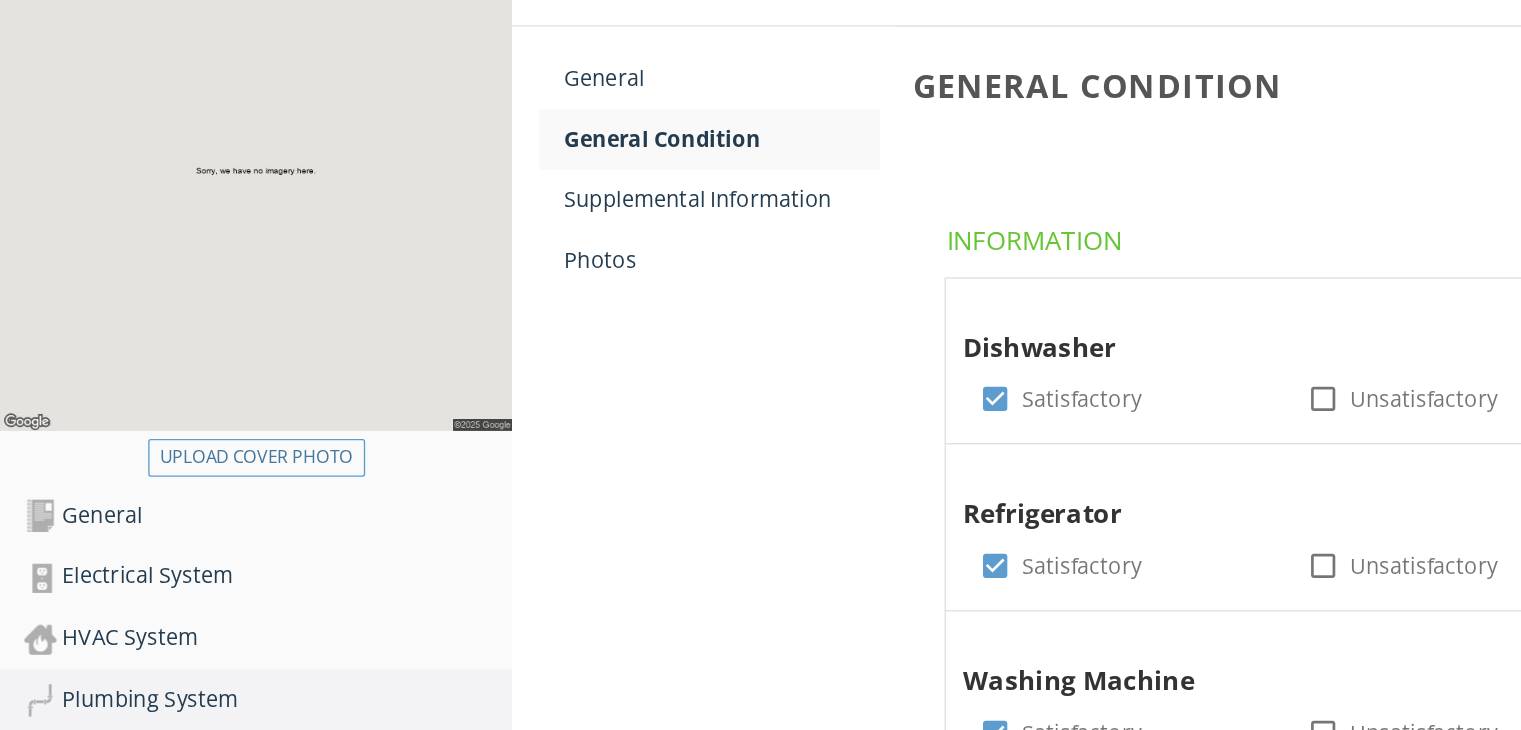 scroll, scrollTop: 238, scrollLeft: 0, axis: vertical 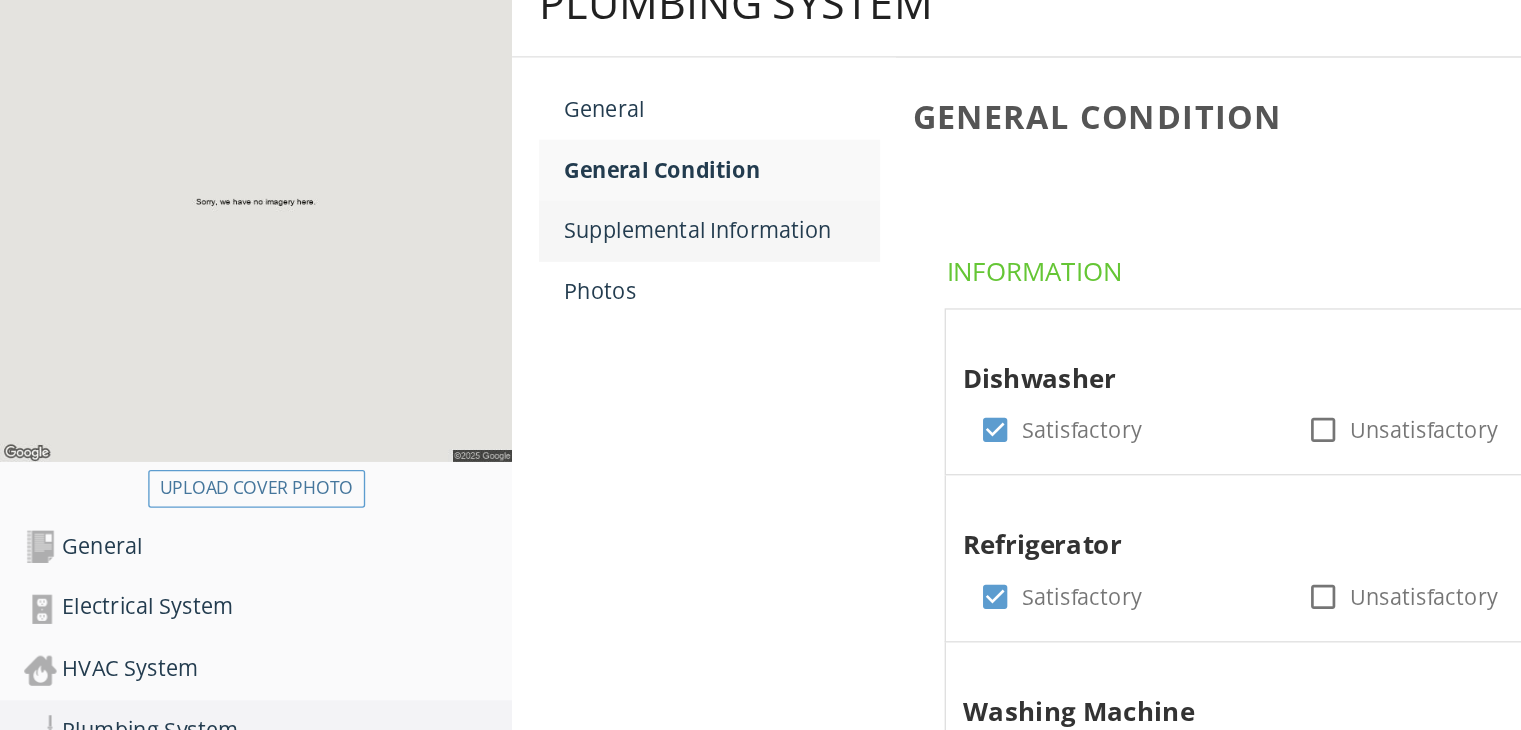 click on "Supplemental Information" at bounding box center [535, 171] 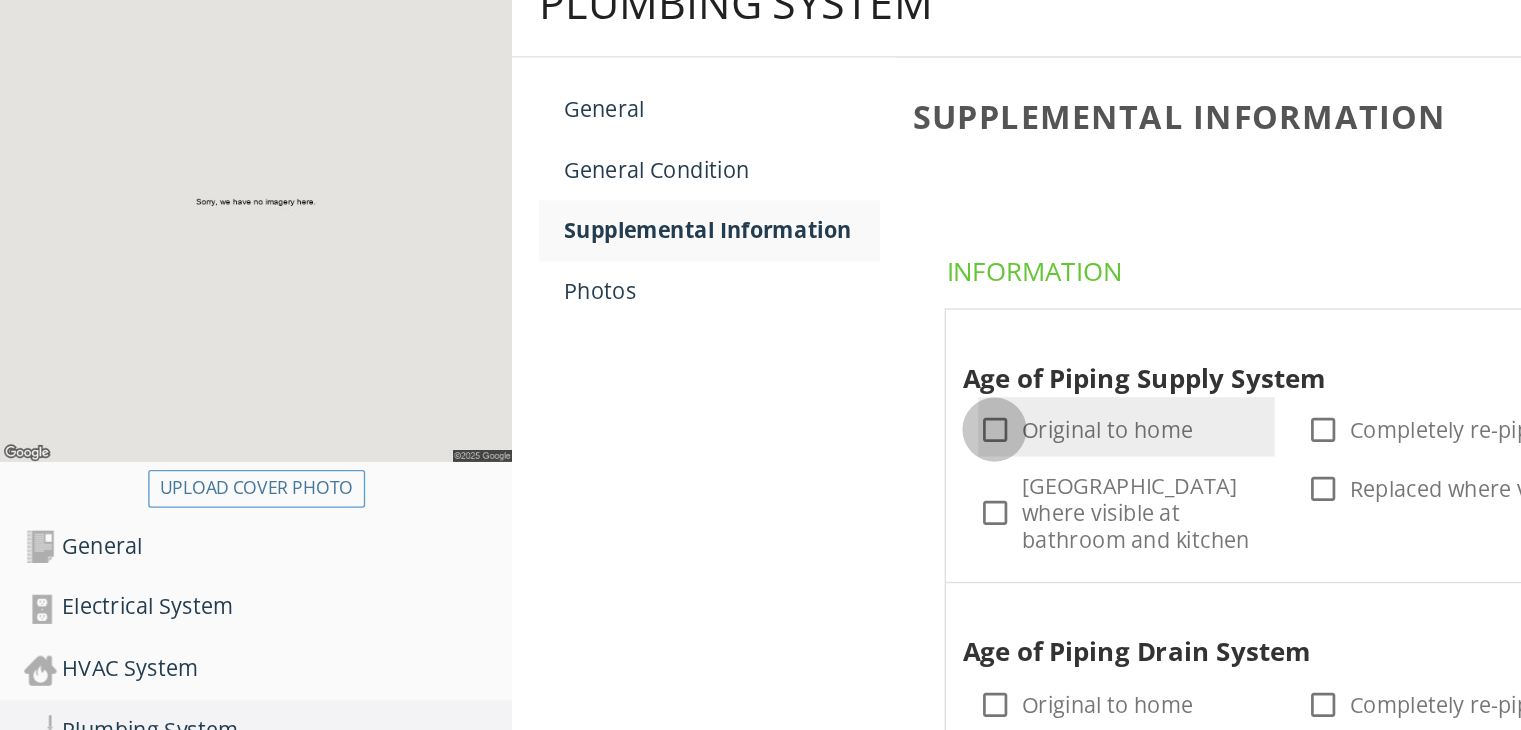 click at bounding box center (738, 319) 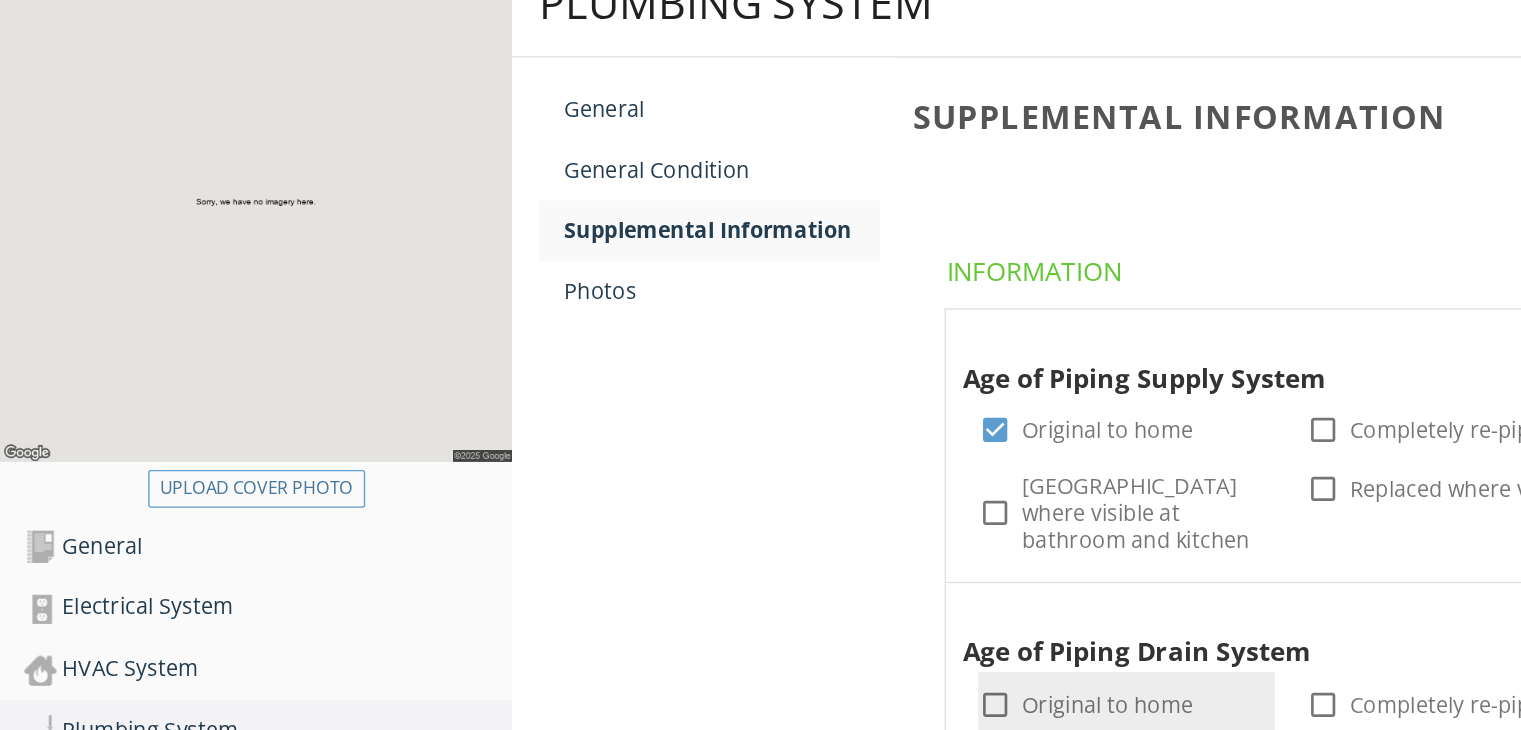 click at bounding box center [738, 523] 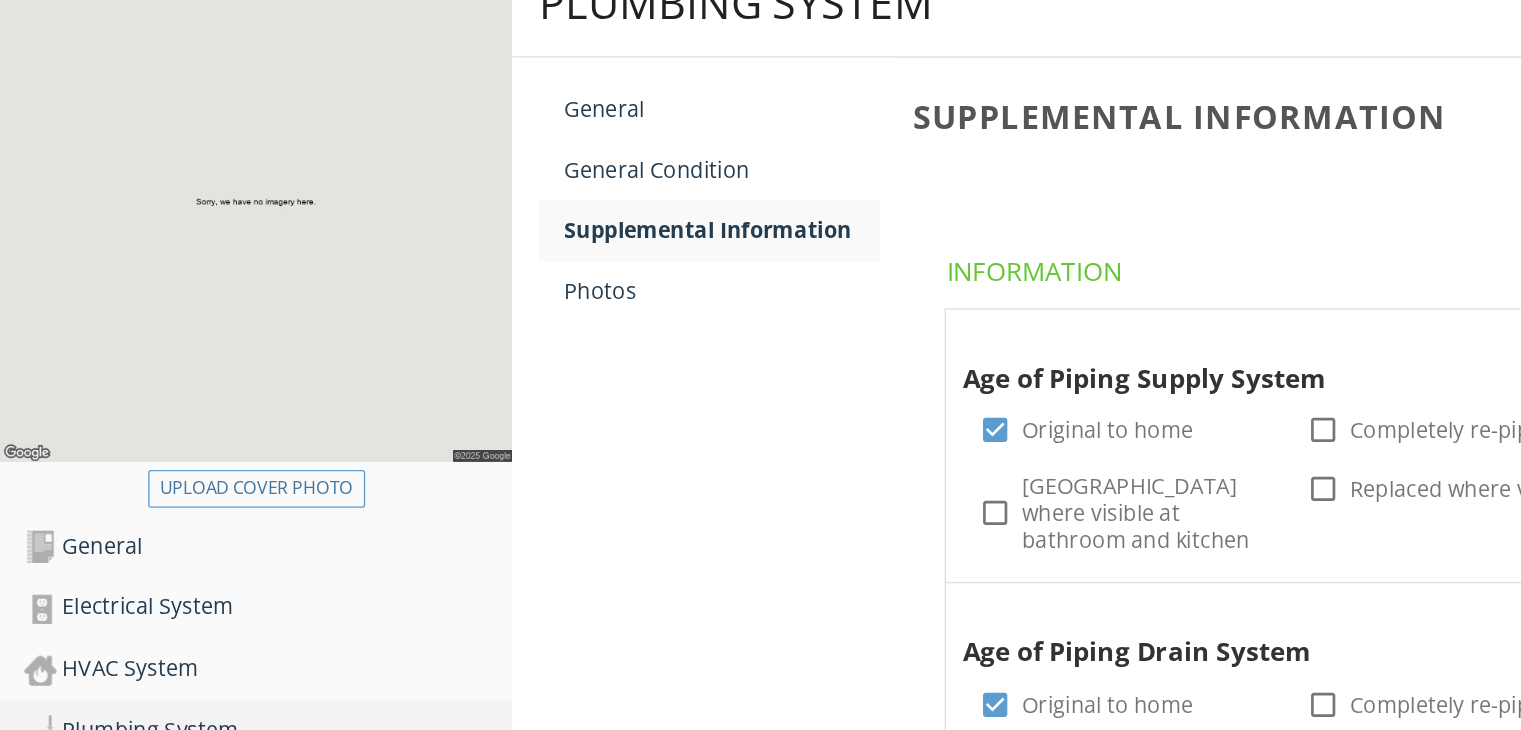 click on "Plumbing System
General
General Condition
Supplemental Information
Photos
Supplemental Information
Information
Age of Piping Supply System
check_box Original to home   check_box_outline_blank Completely re-piped   check_box_outline_blank Partially re-piped   check_box_outline_blank Rolaced where visible at bathroom and kitchen   check_box_outline_blank Replaced where visible   check_box_outline_blank Mostly replaced where visible
Age of Piping Drain System
check_box Original to home   check_box_outline_blank Completely re-piped   check_box_outline_blank Partially re-piped
Year and extent of renovation
Year and extent of renovation" at bounding box center (950, 812) 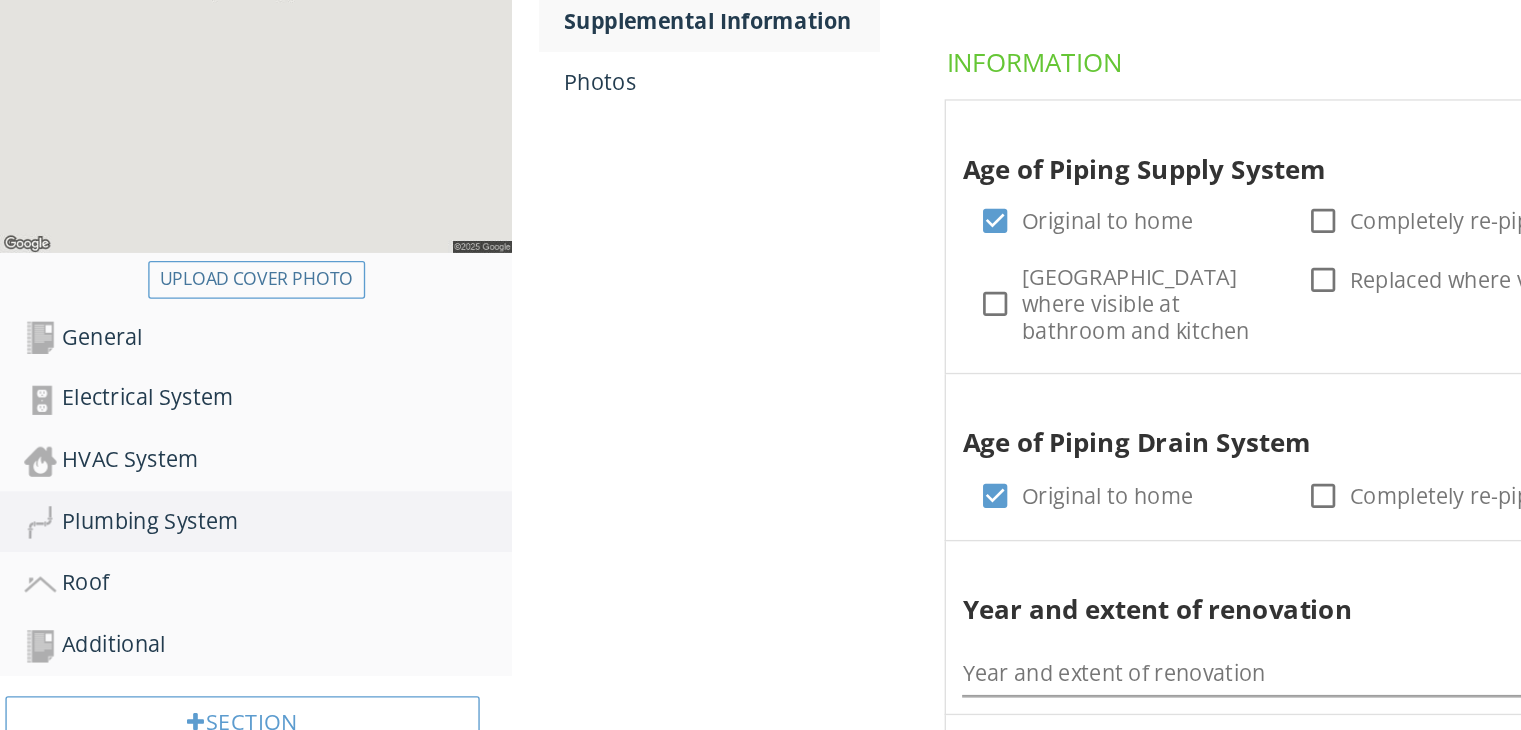 scroll, scrollTop: 238, scrollLeft: 0, axis: vertical 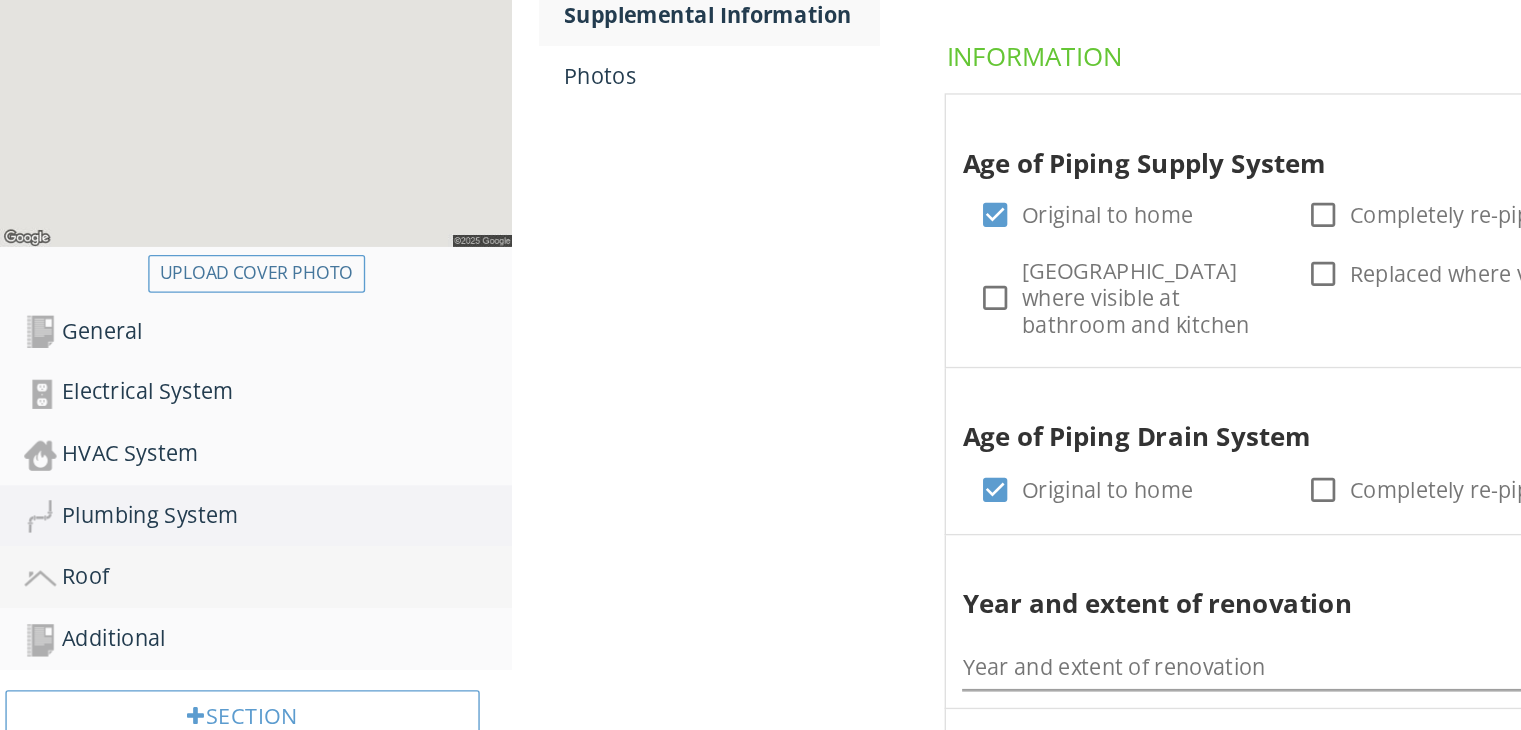 click on "Roof" at bounding box center [199, 588] 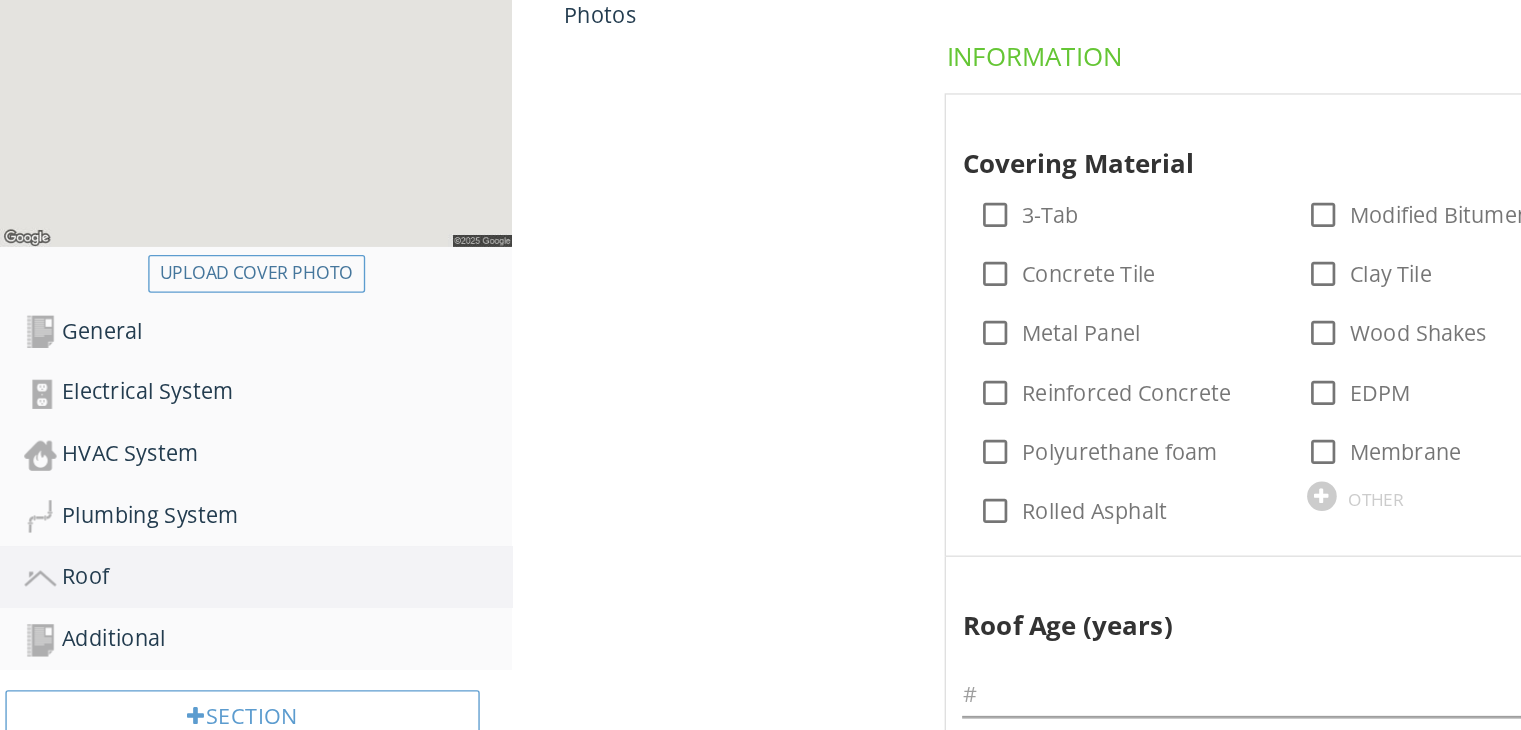 scroll, scrollTop: 238, scrollLeft: 0, axis: vertical 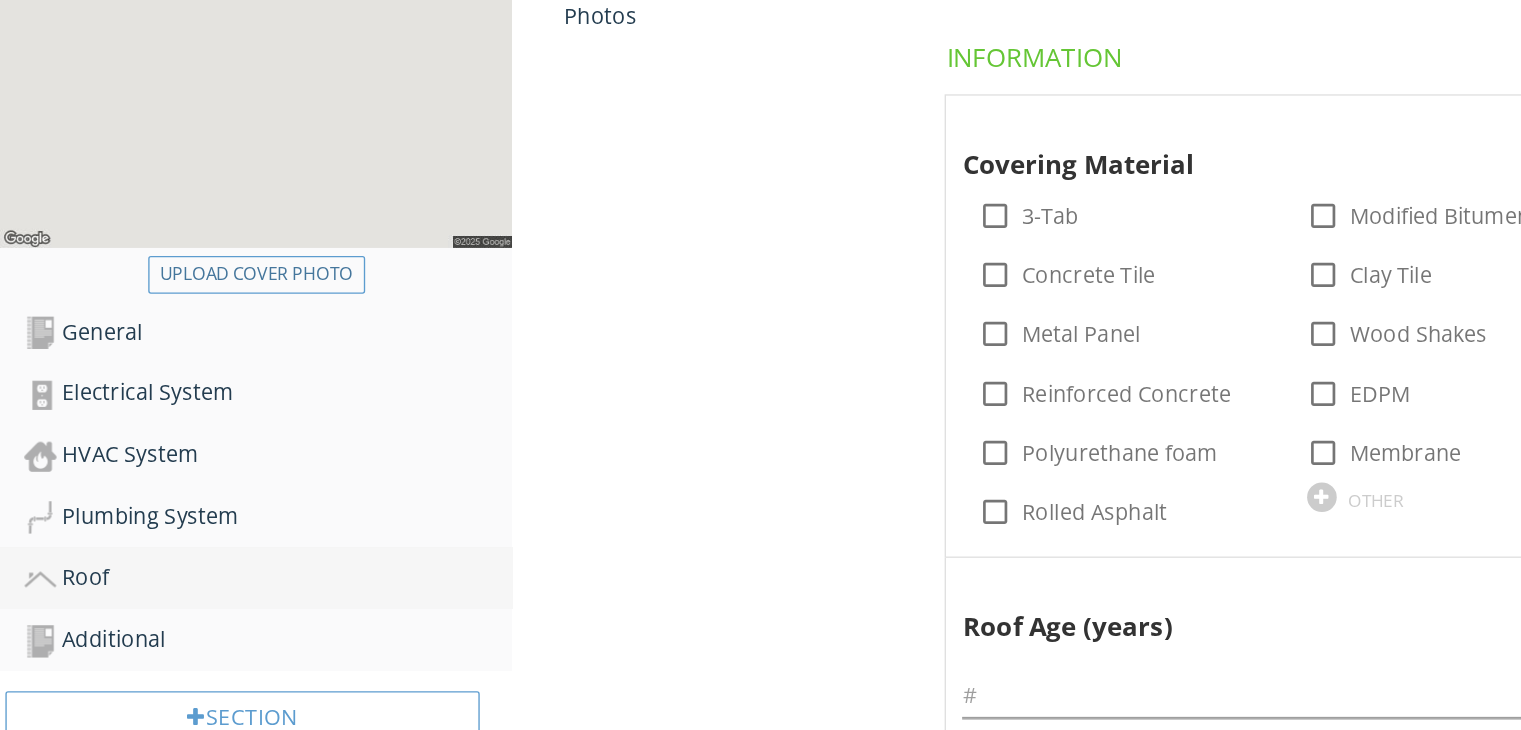 click on "Roof" at bounding box center [199, 588] 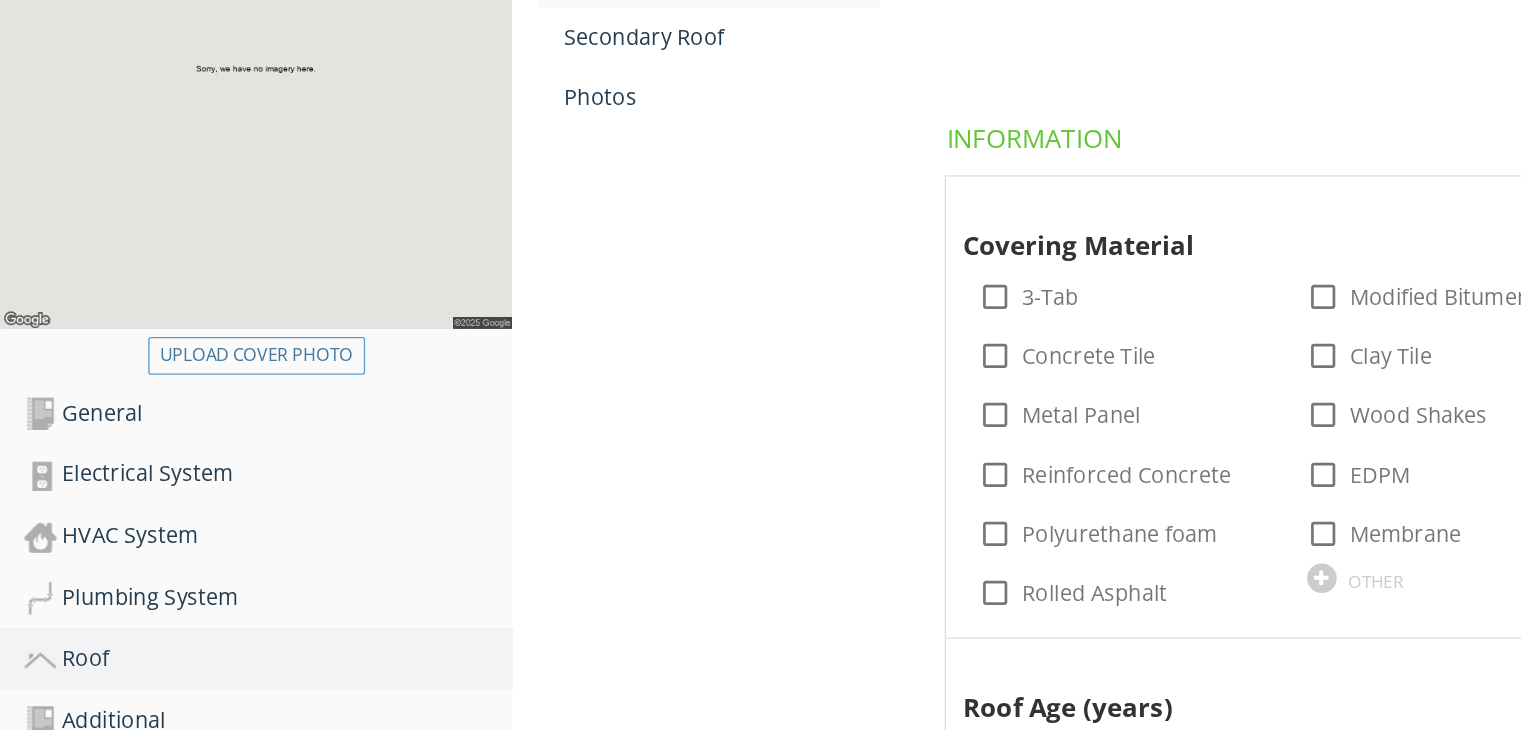 scroll, scrollTop: 0, scrollLeft: 0, axis: both 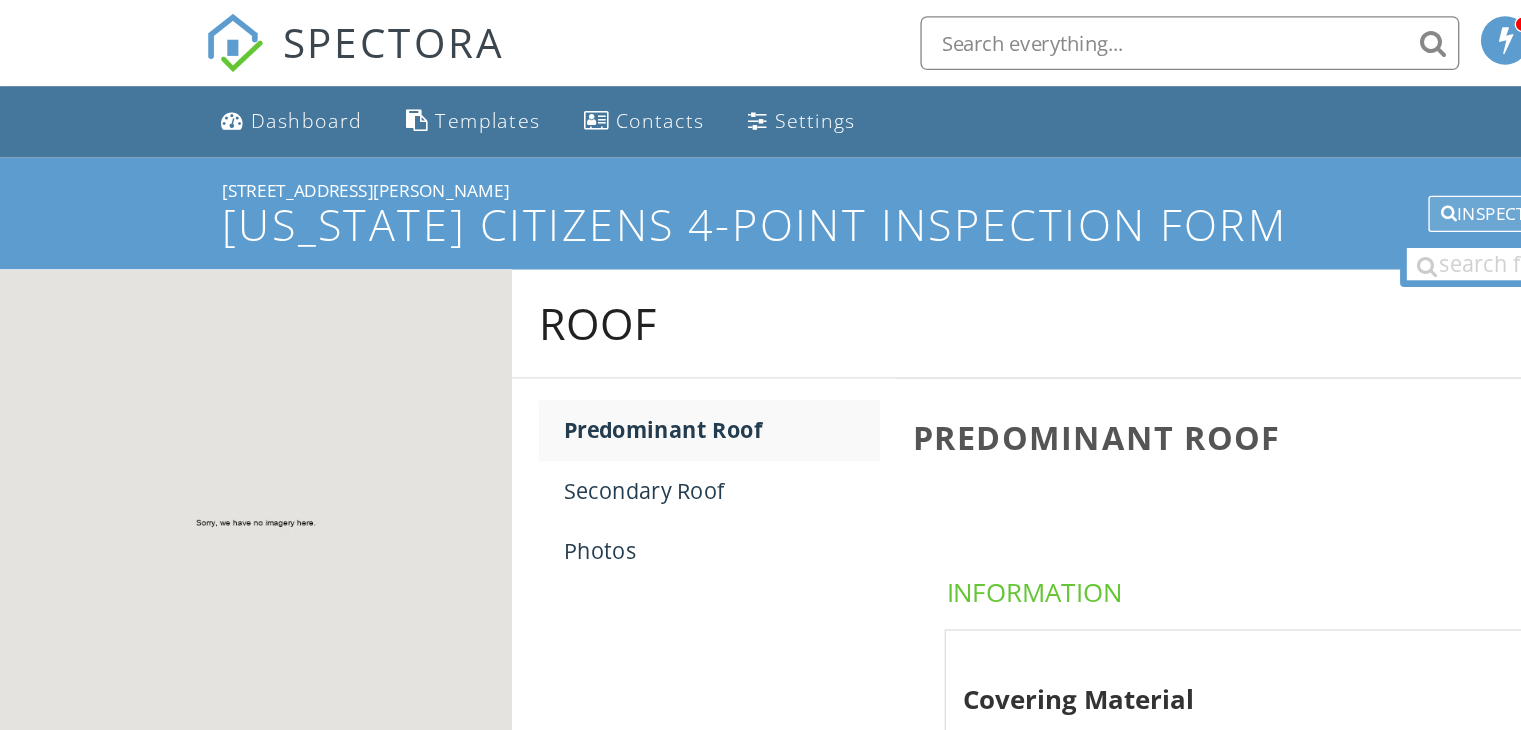 click on "Inspection" at bounding box center [1112, 159] 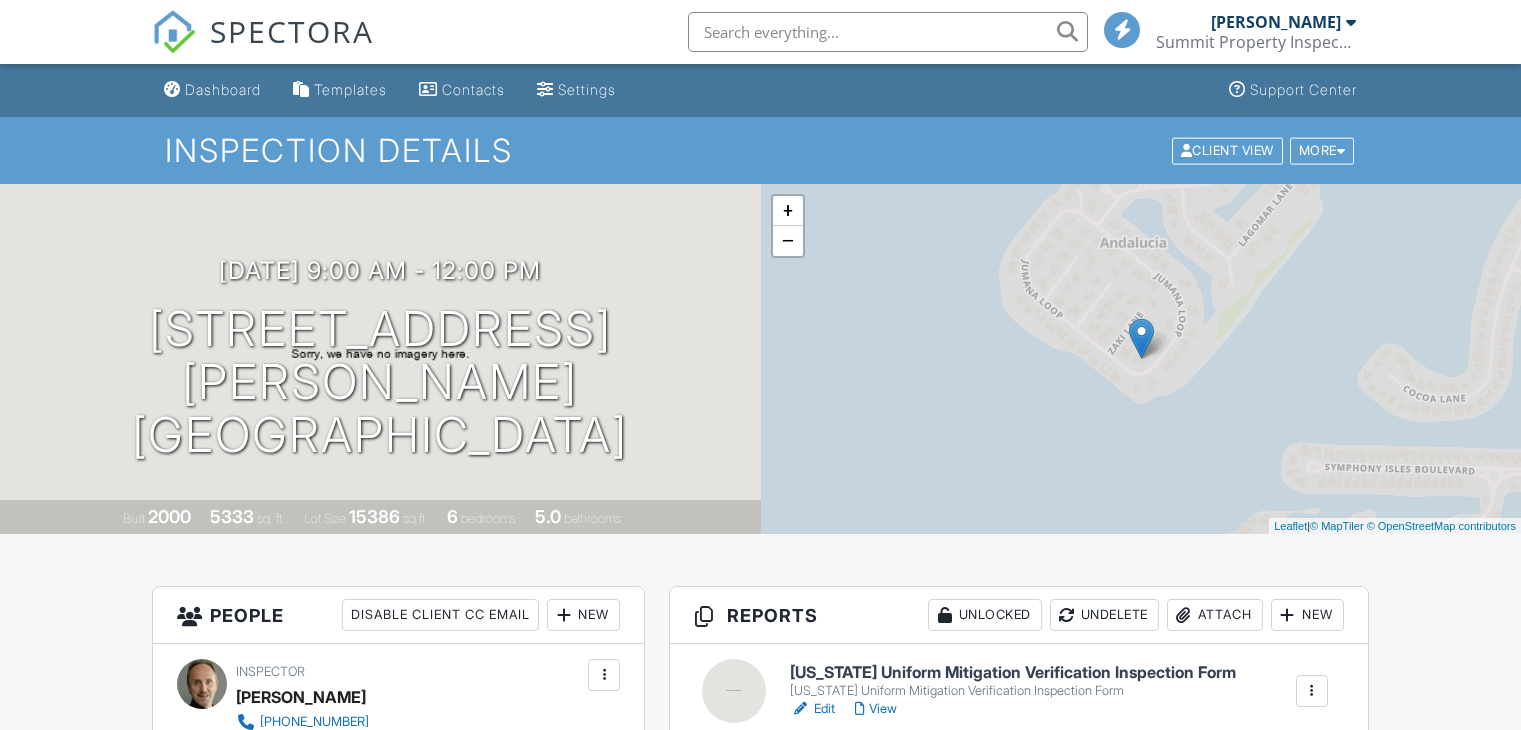 scroll, scrollTop: 0, scrollLeft: 0, axis: both 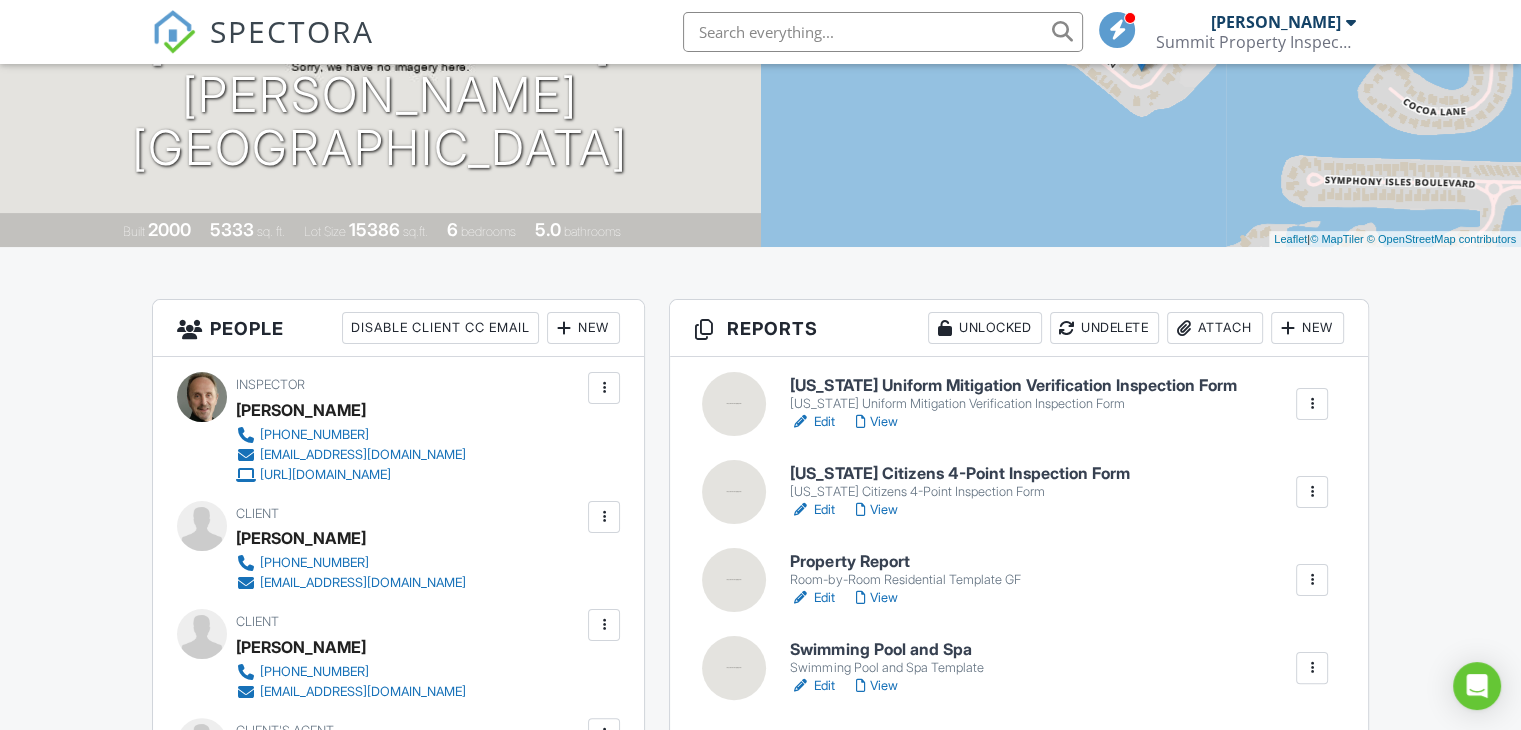 drag, startPoint x: 1525, startPoint y: 142, endPoint x: 1535, endPoint y: 198, distance: 56.88585 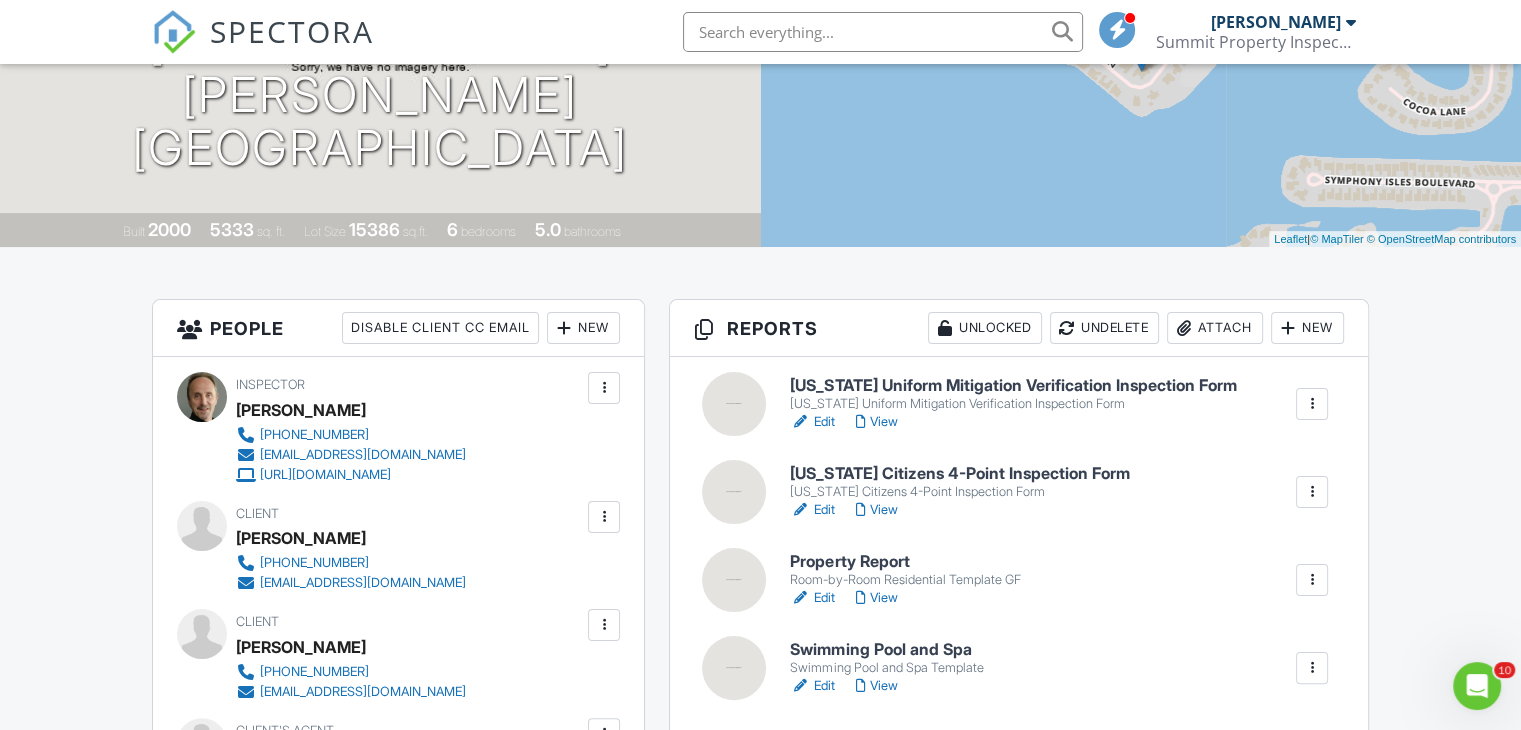 scroll, scrollTop: 0, scrollLeft: 0, axis: both 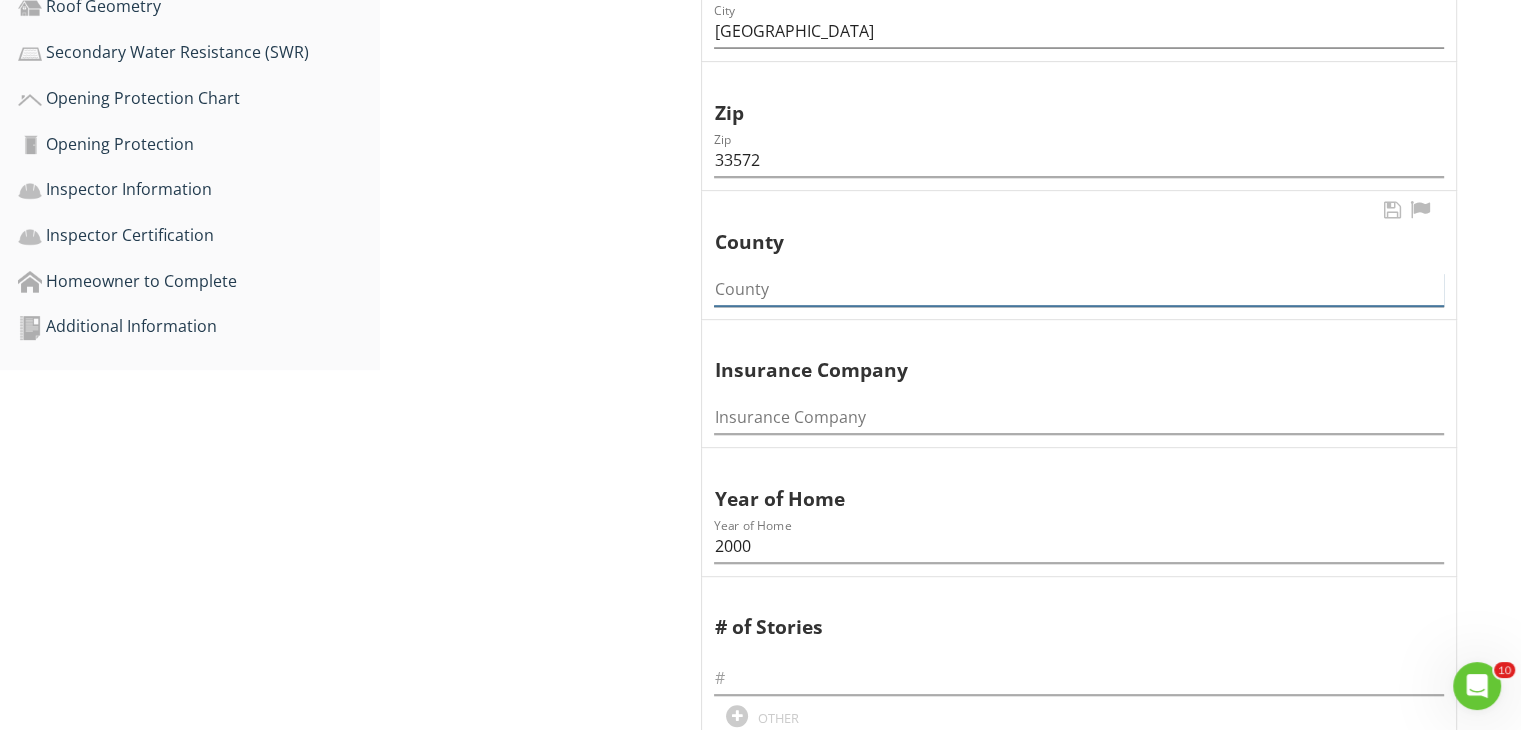 click at bounding box center (1079, 289) 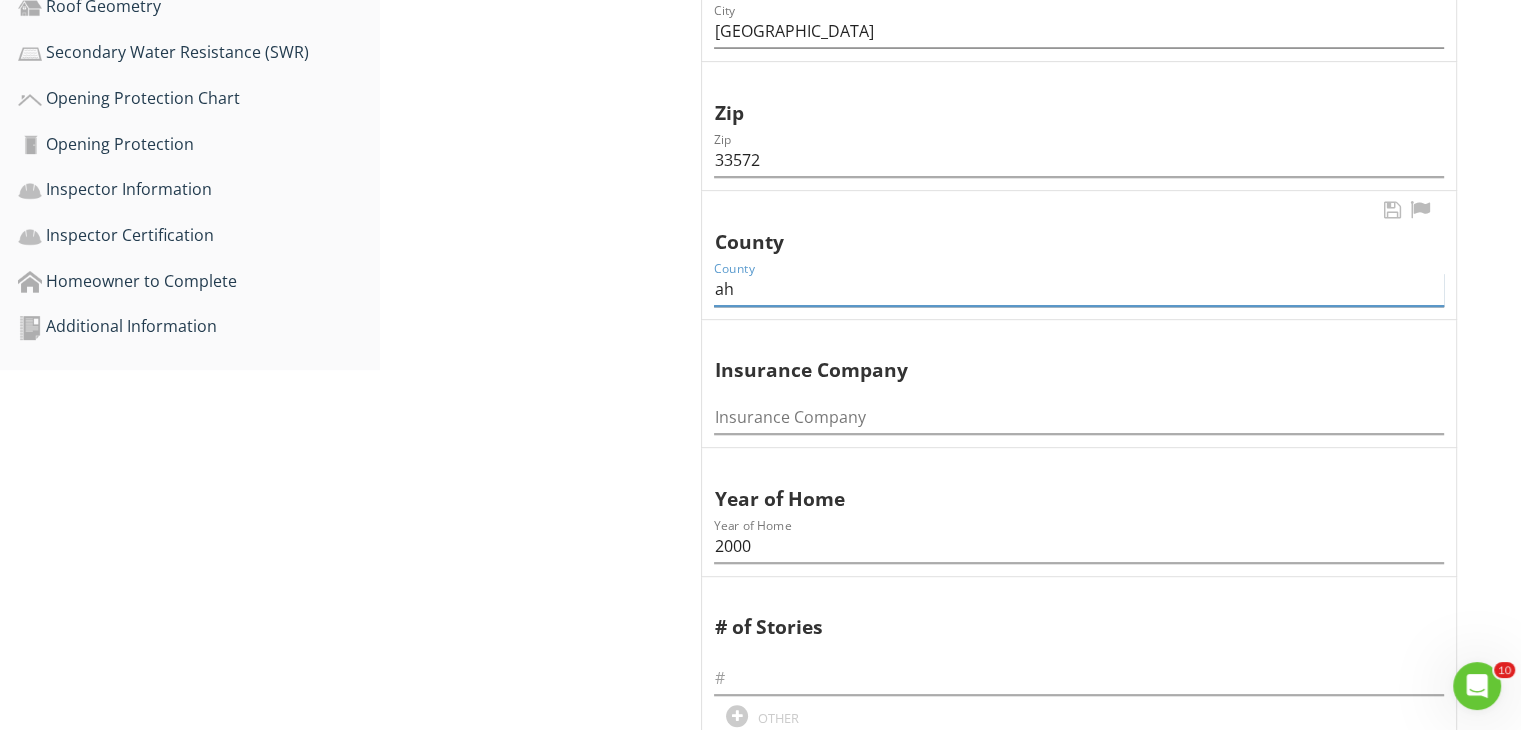 type on "a" 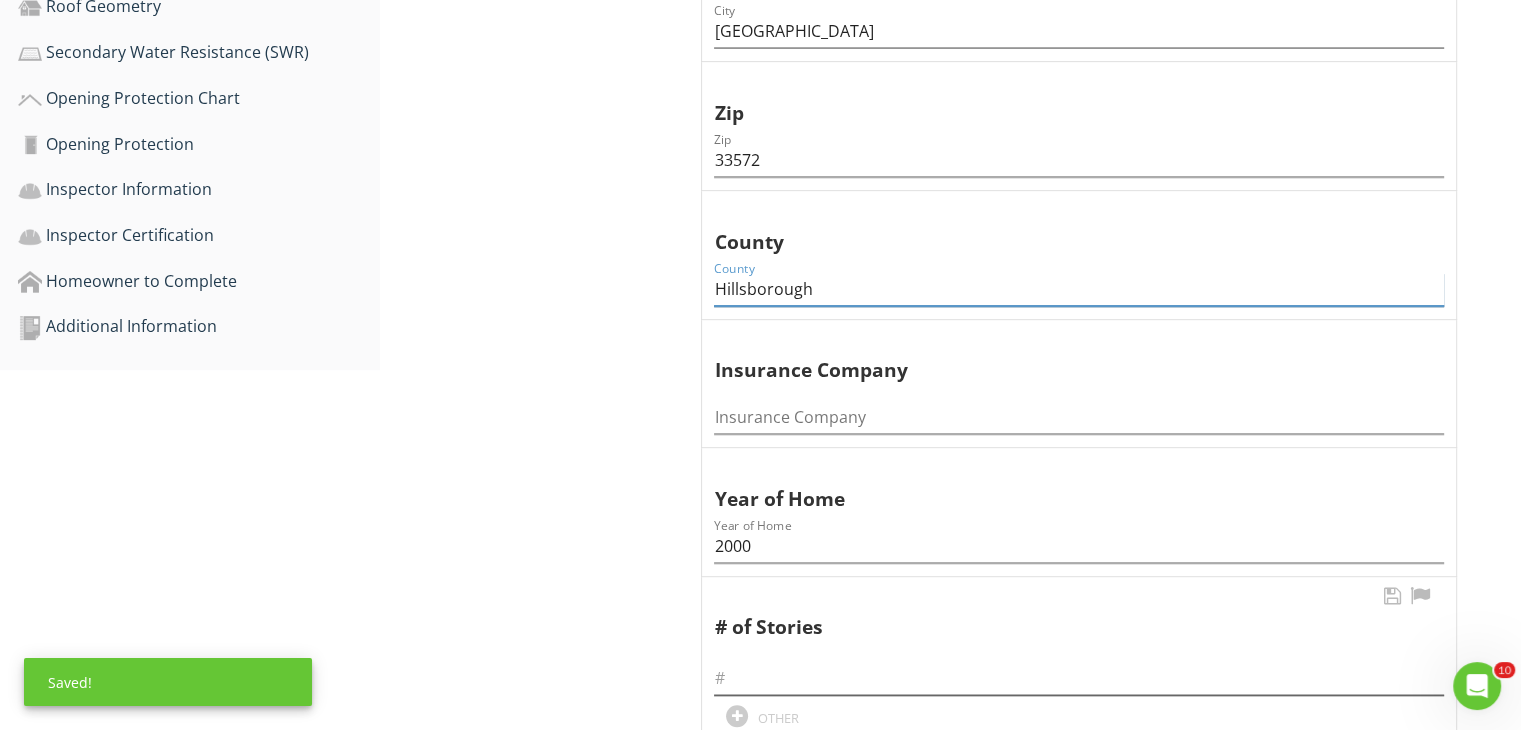 type on "Hillsborough" 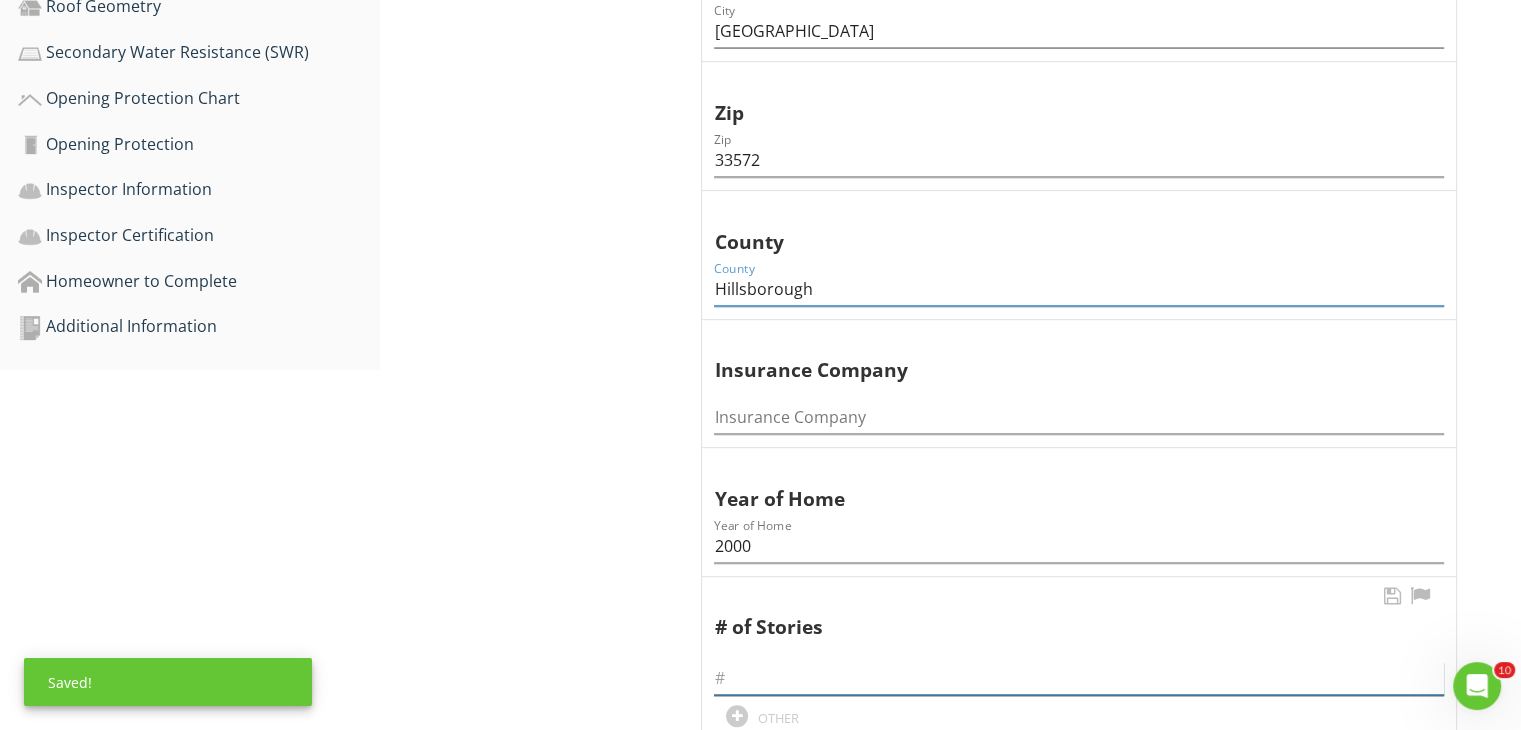 click at bounding box center (1079, 678) 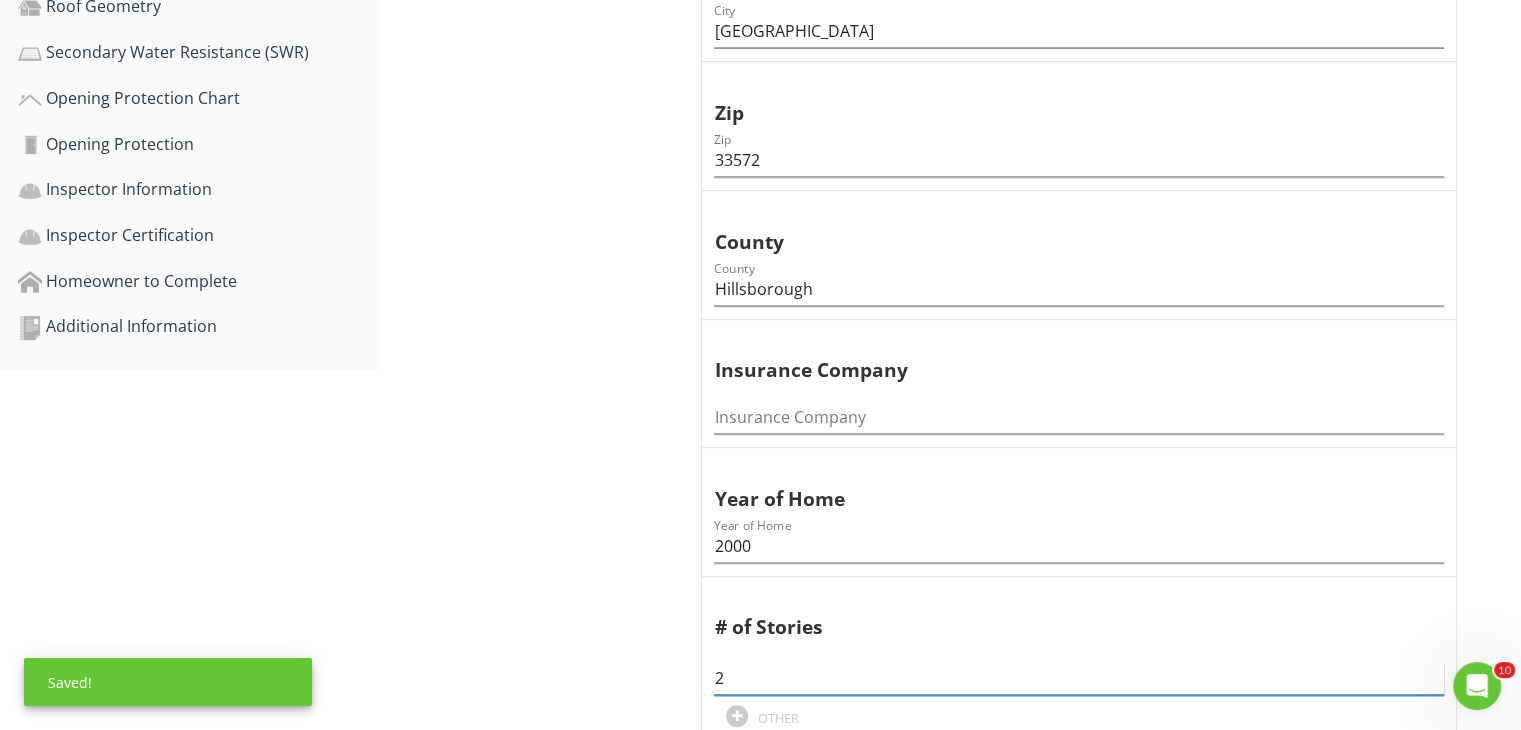 type on "2" 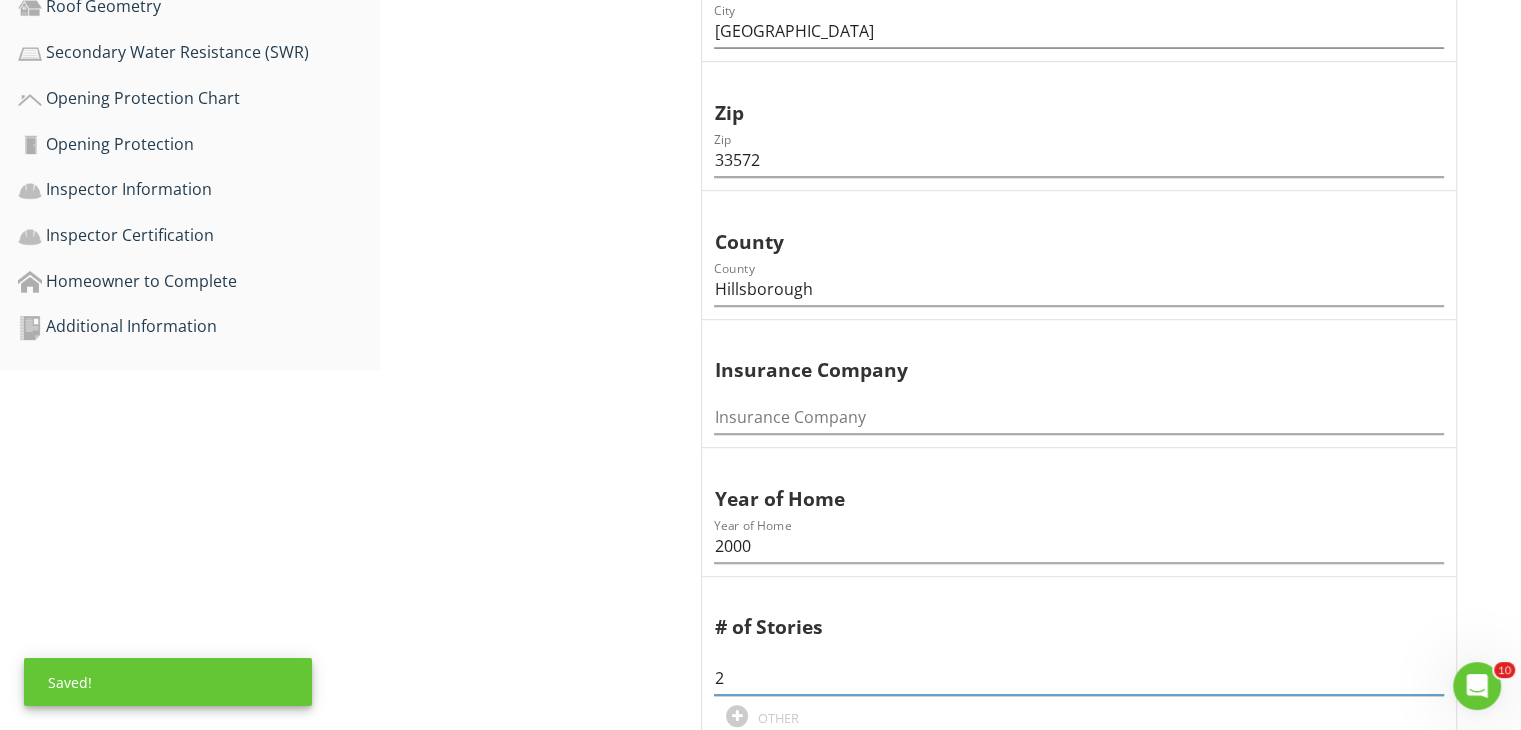 click on "General Information
Information
Information
Information
Inspection Date
Inspection Date [DATE]
Owner/Client Name
Owner/Client Name [PERSON_NAME] & [PERSON_NAME]
Address
Address [STREET_ADDRESS][PERSON_NAME] Hillsborough
Insurance Company
Insurance Company
Year of Home
Year of Home 2000
# of Stories
2         OTHER" at bounding box center [950, 536] 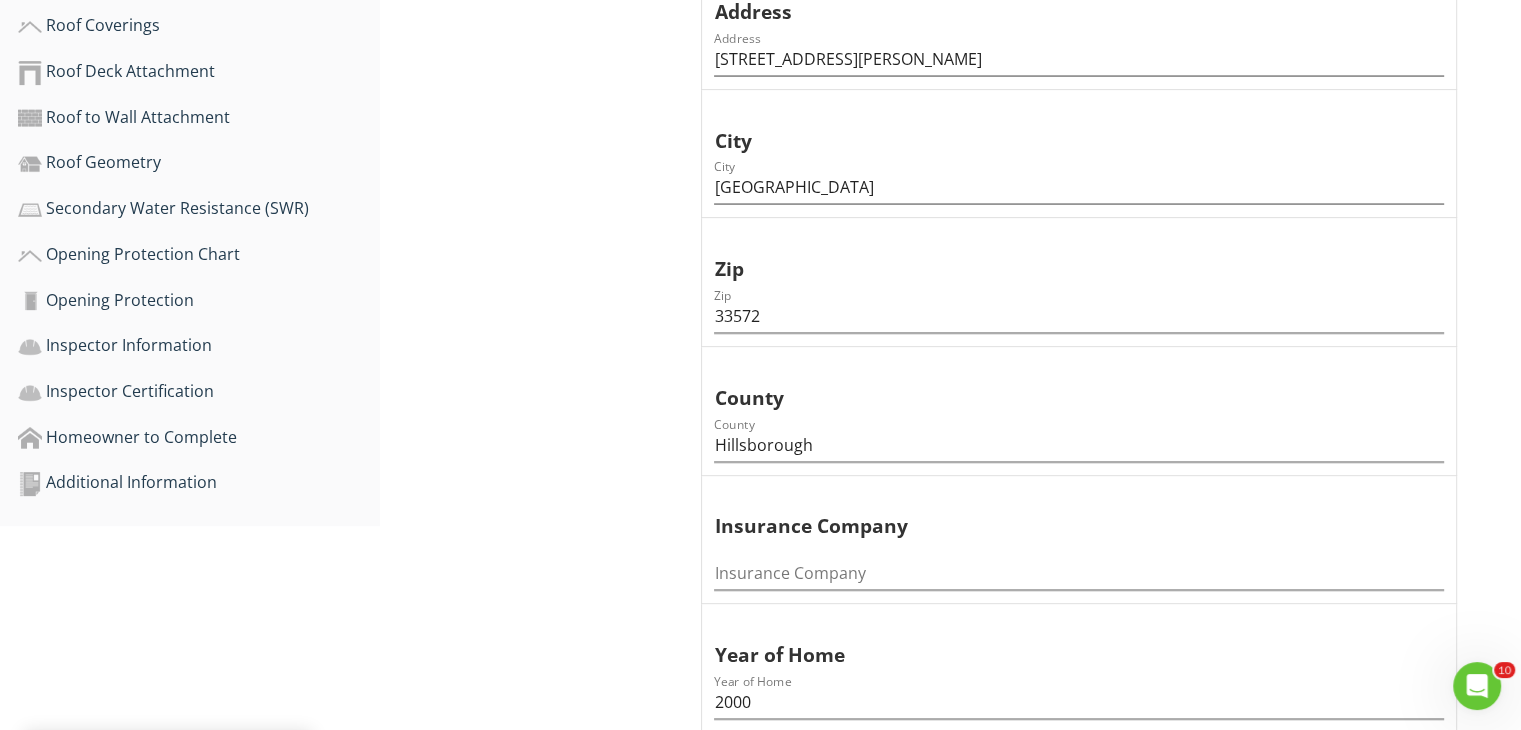 scroll, scrollTop: 620, scrollLeft: 0, axis: vertical 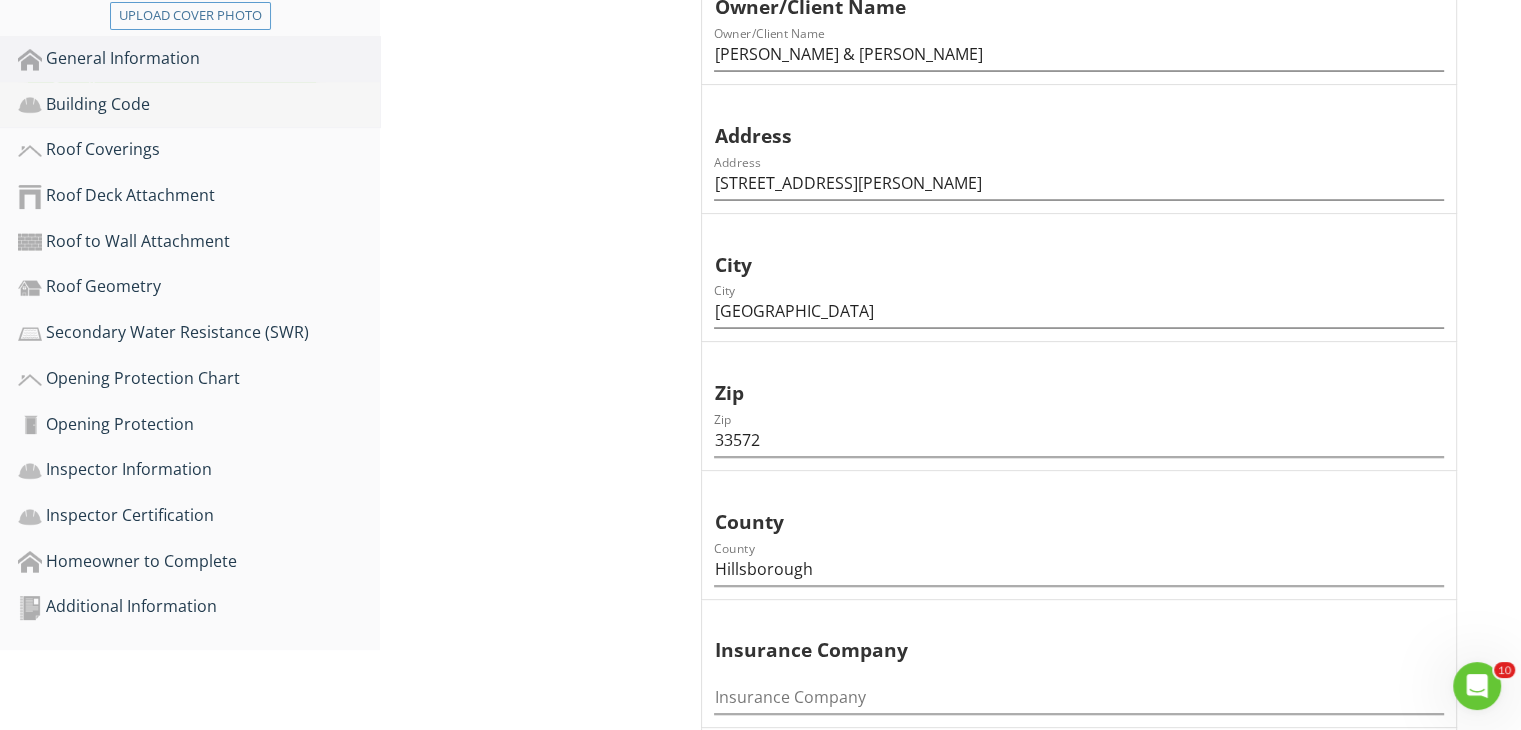 click on "Building Code" at bounding box center [199, 105] 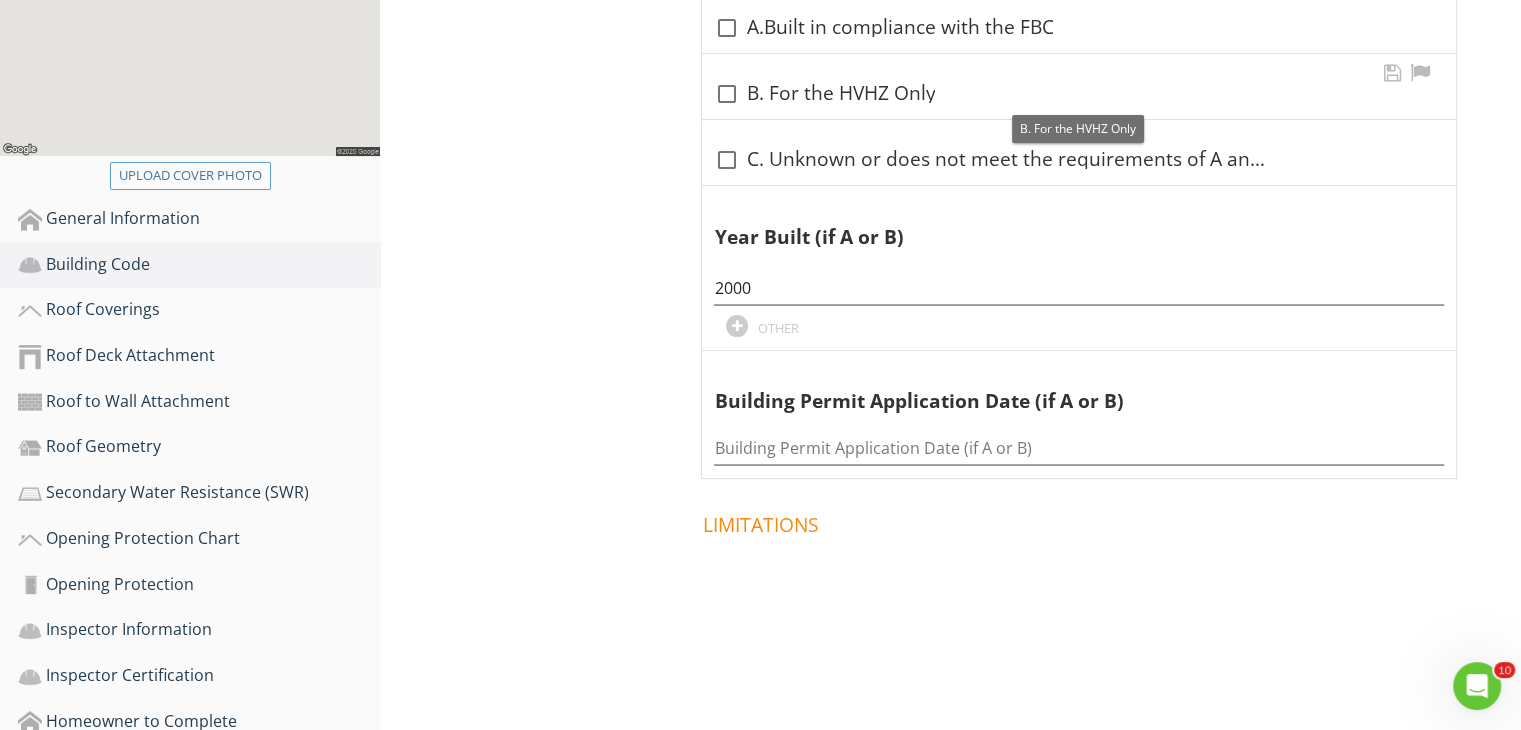 scroll, scrollTop: 455, scrollLeft: 0, axis: vertical 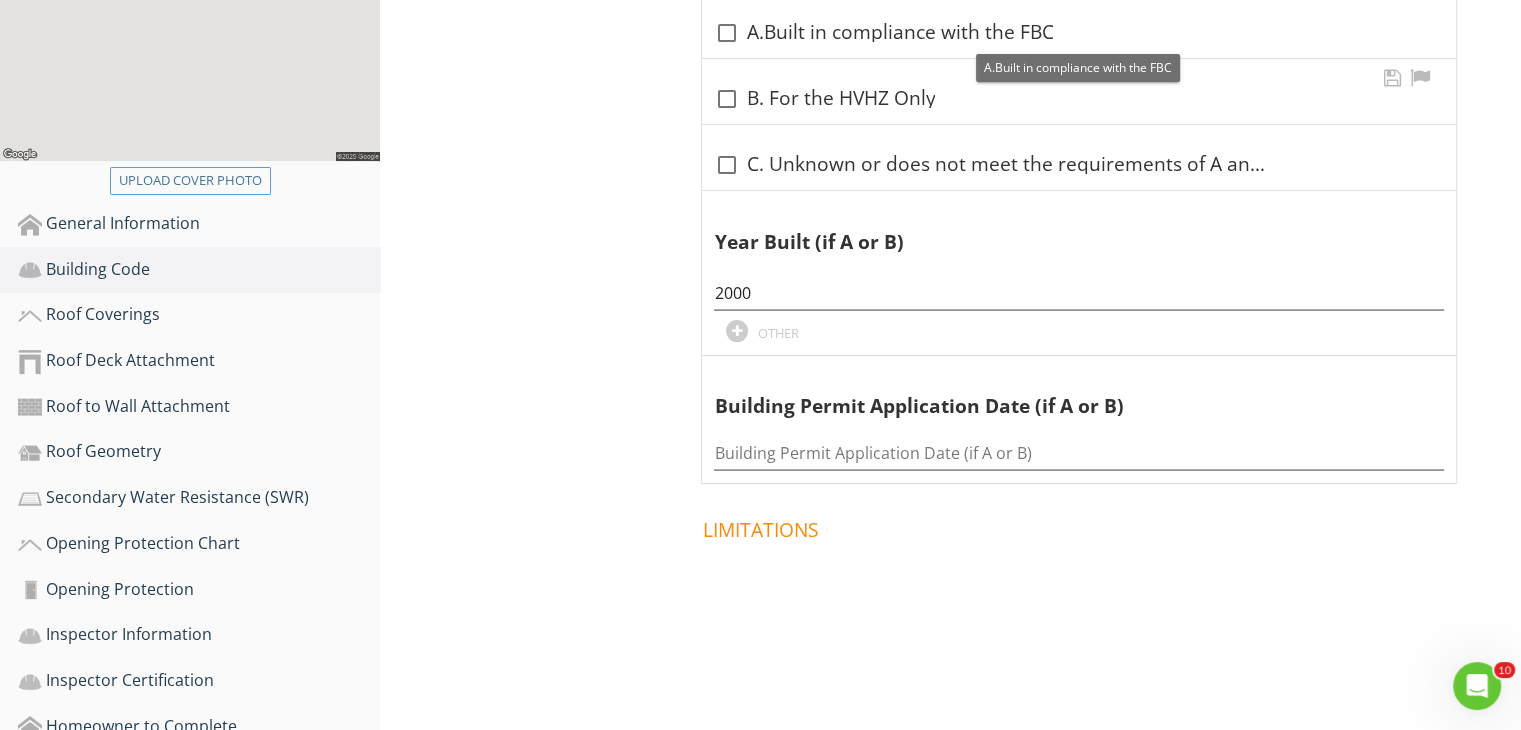 click at bounding box center (726, 33) 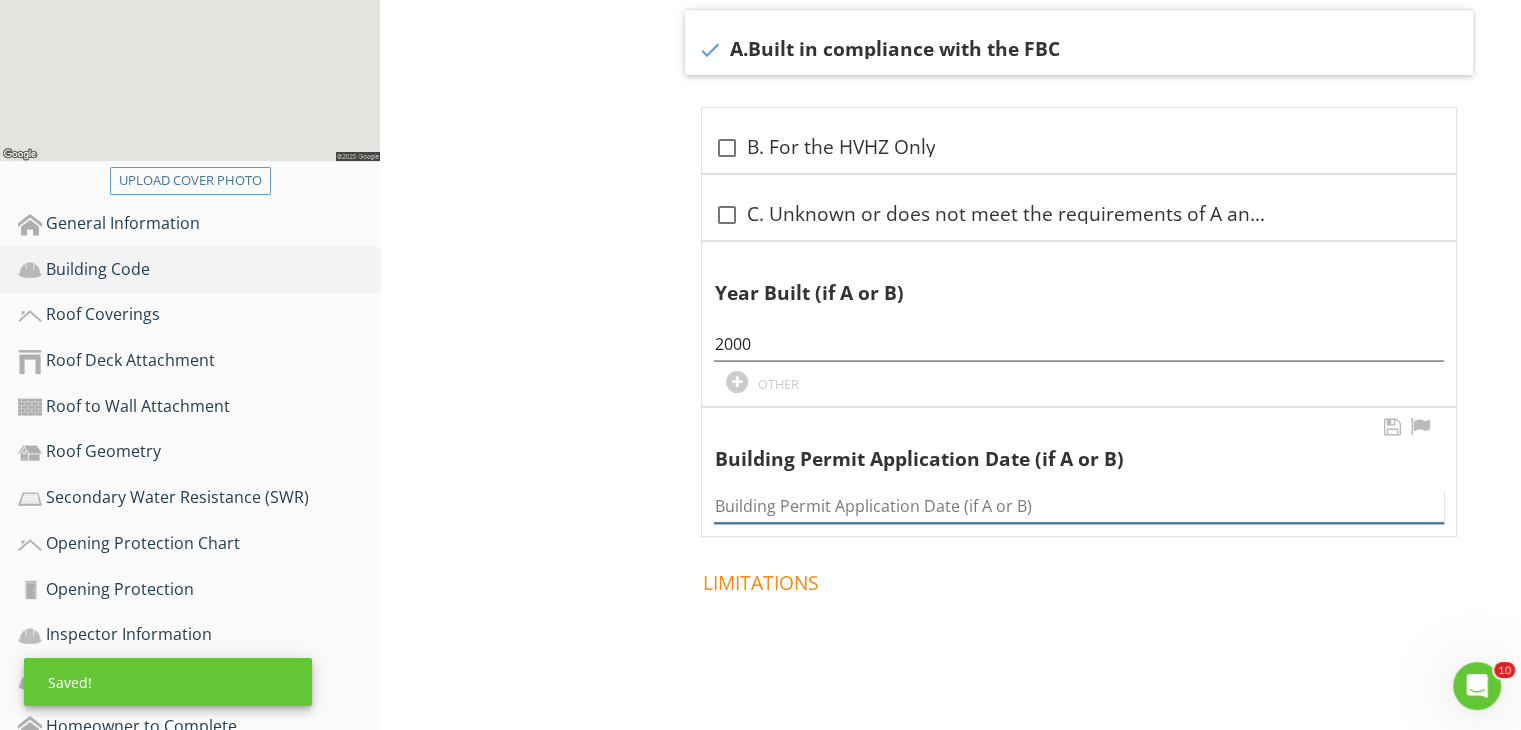 click at bounding box center [1079, 506] 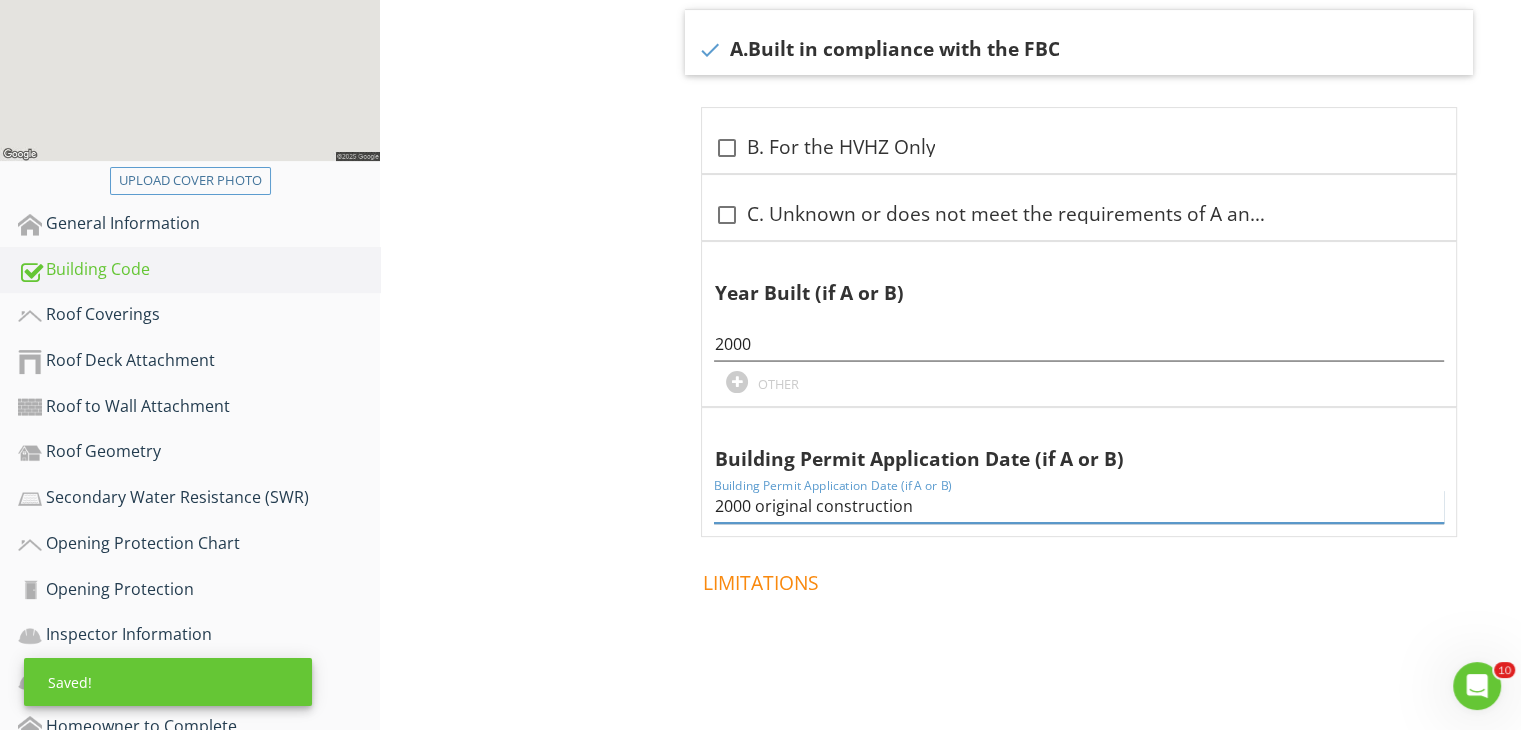 drag, startPoint x: 909, startPoint y: 507, endPoint x: 607, endPoint y: 522, distance: 302.37228 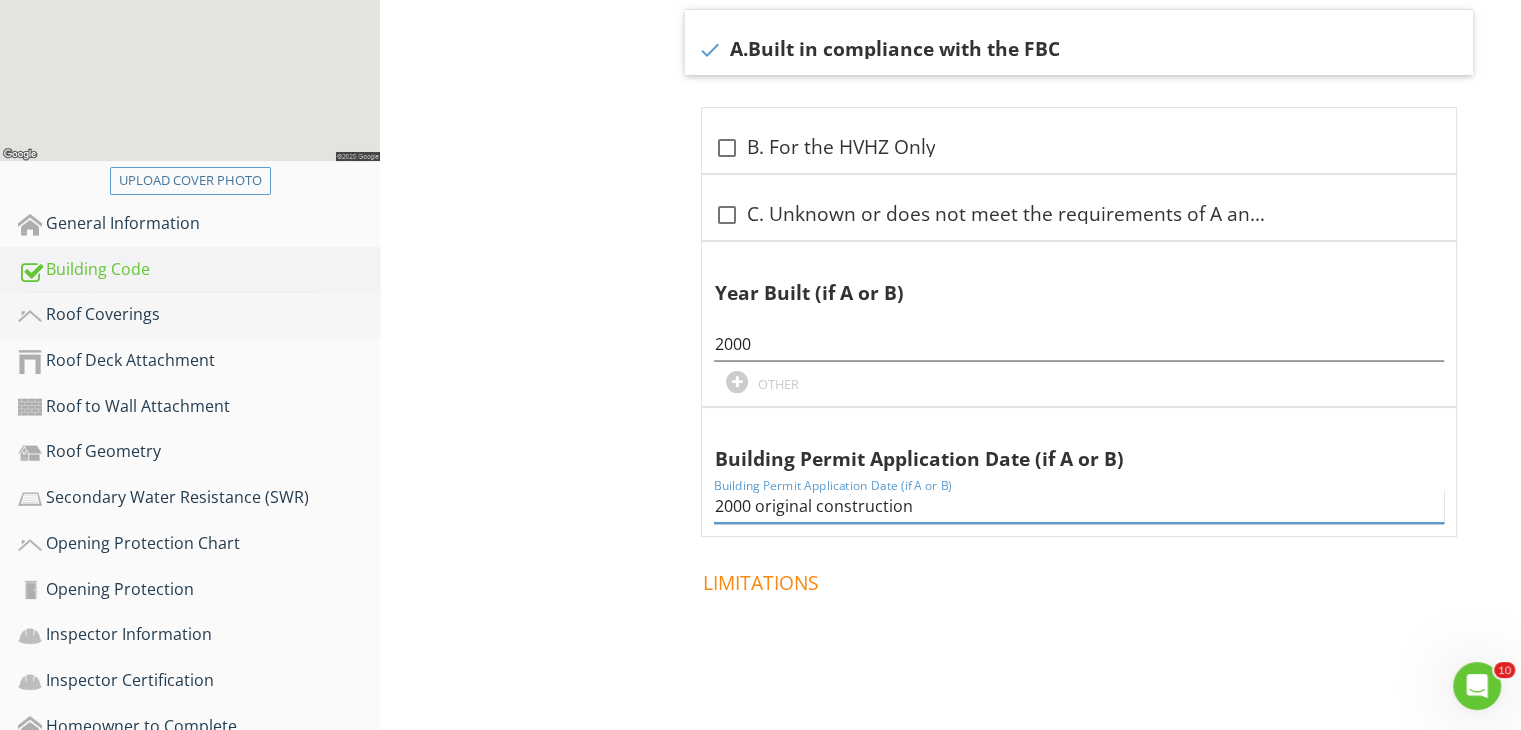 type on "2000 original construction" 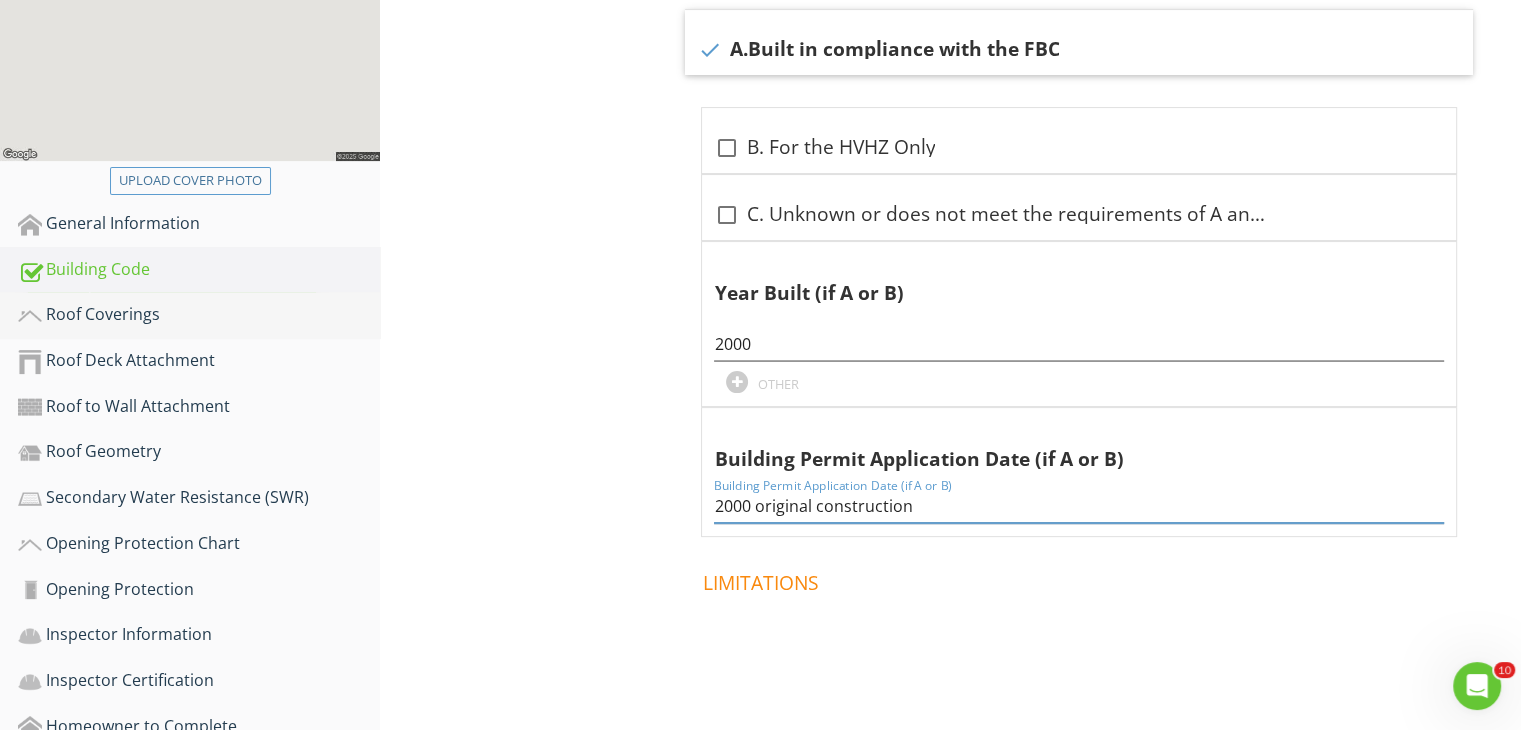 click on "Roof Coverings" at bounding box center (199, 315) 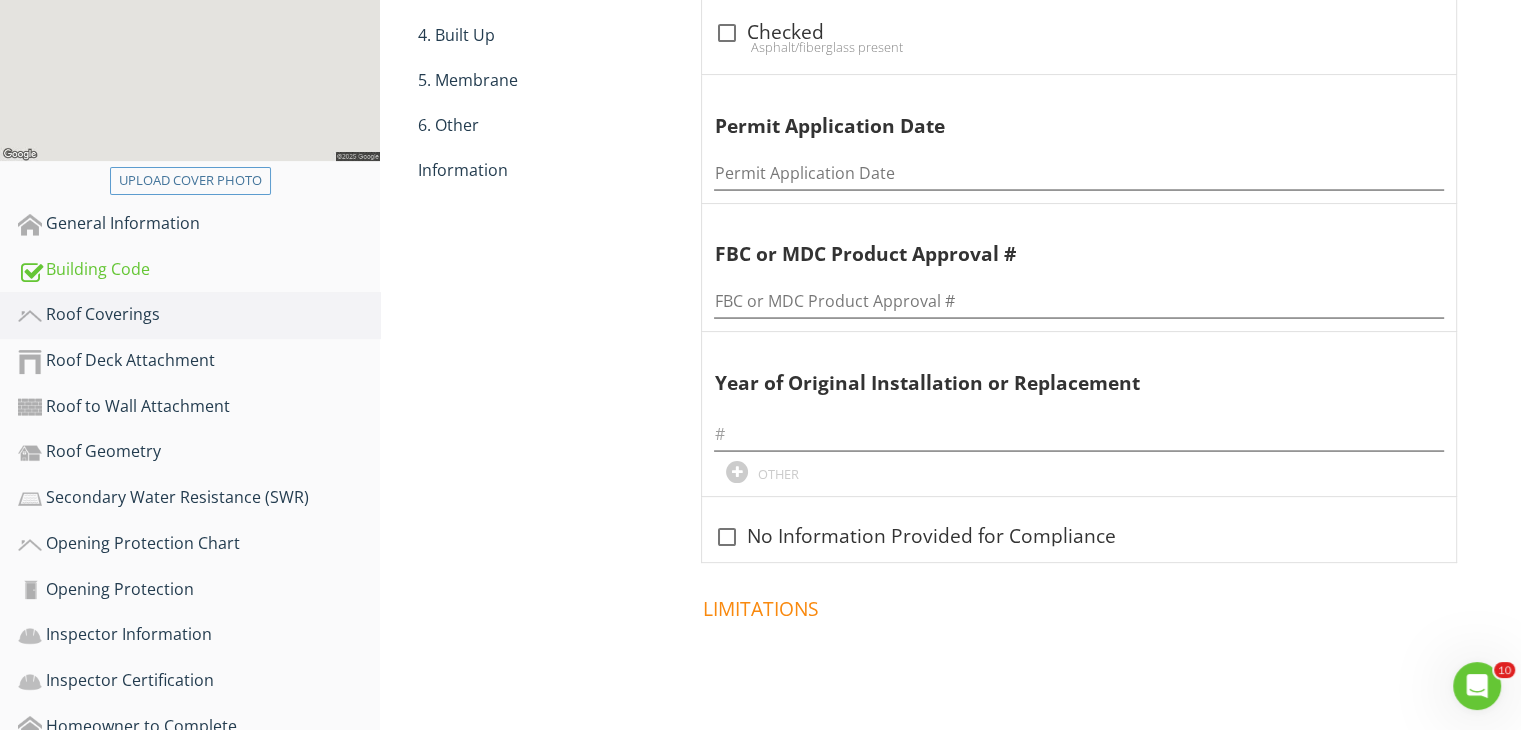 click on "Roof Coverings
1. Asphalt/Fiberglass
2. Concrete/Clay Tile
3. Metal
4. Built Up
5. Membrane
6. Other
Information
1. Asphalt/Fiberglass
Information                       check_box_outline_blank
Checked
Asphalt/fiberglass present
Permit Application Date
Permit Application Date
FBC or MDC Product Approval #
FBC or MDC Product Approval #
Year of Original Installation or Replacement
OTHER                         check_box_outline_blank
No Information Provided for Compliance" at bounding box center (950, 283) 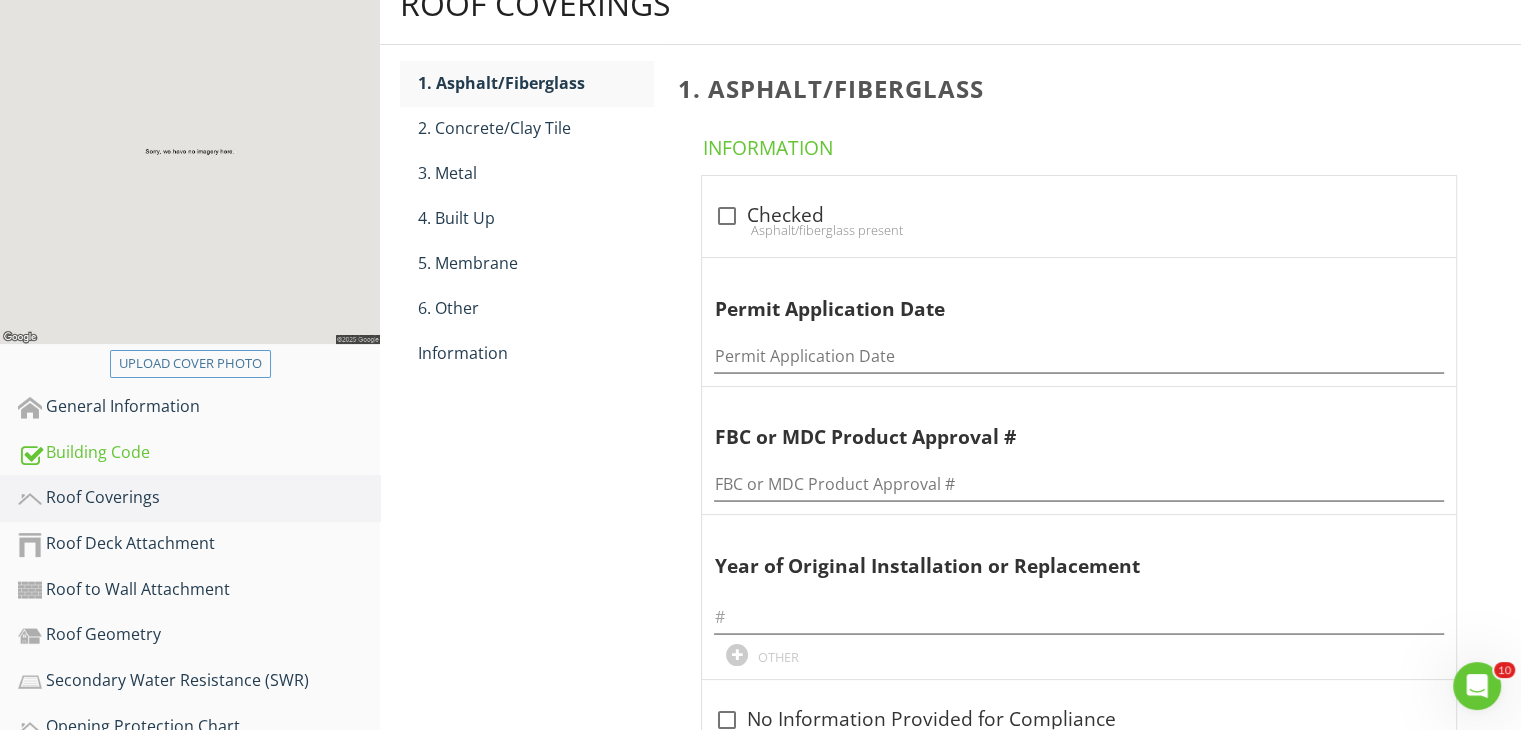 scroll, scrollTop: 255, scrollLeft: 0, axis: vertical 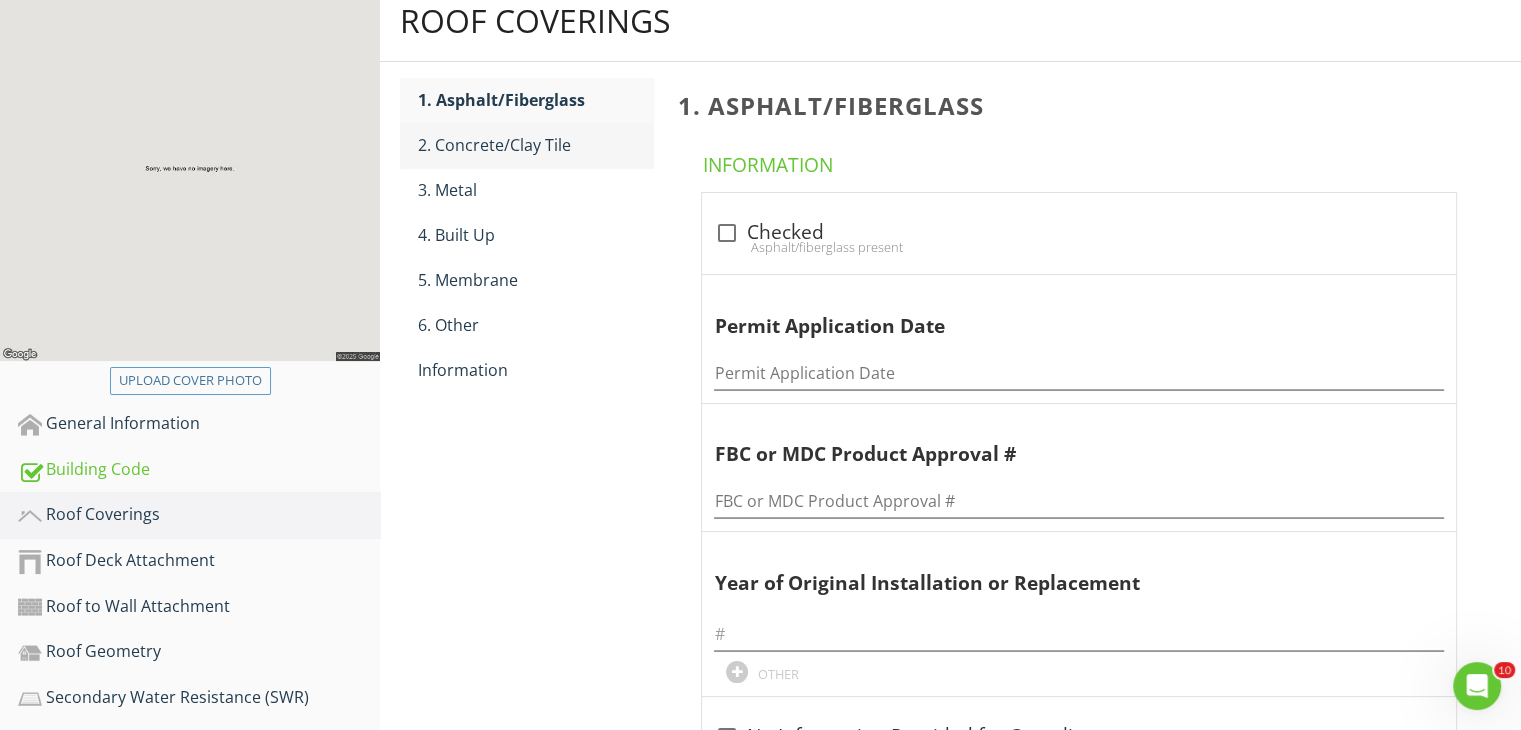 click on "2. Concrete/Clay Tile" at bounding box center [535, 145] 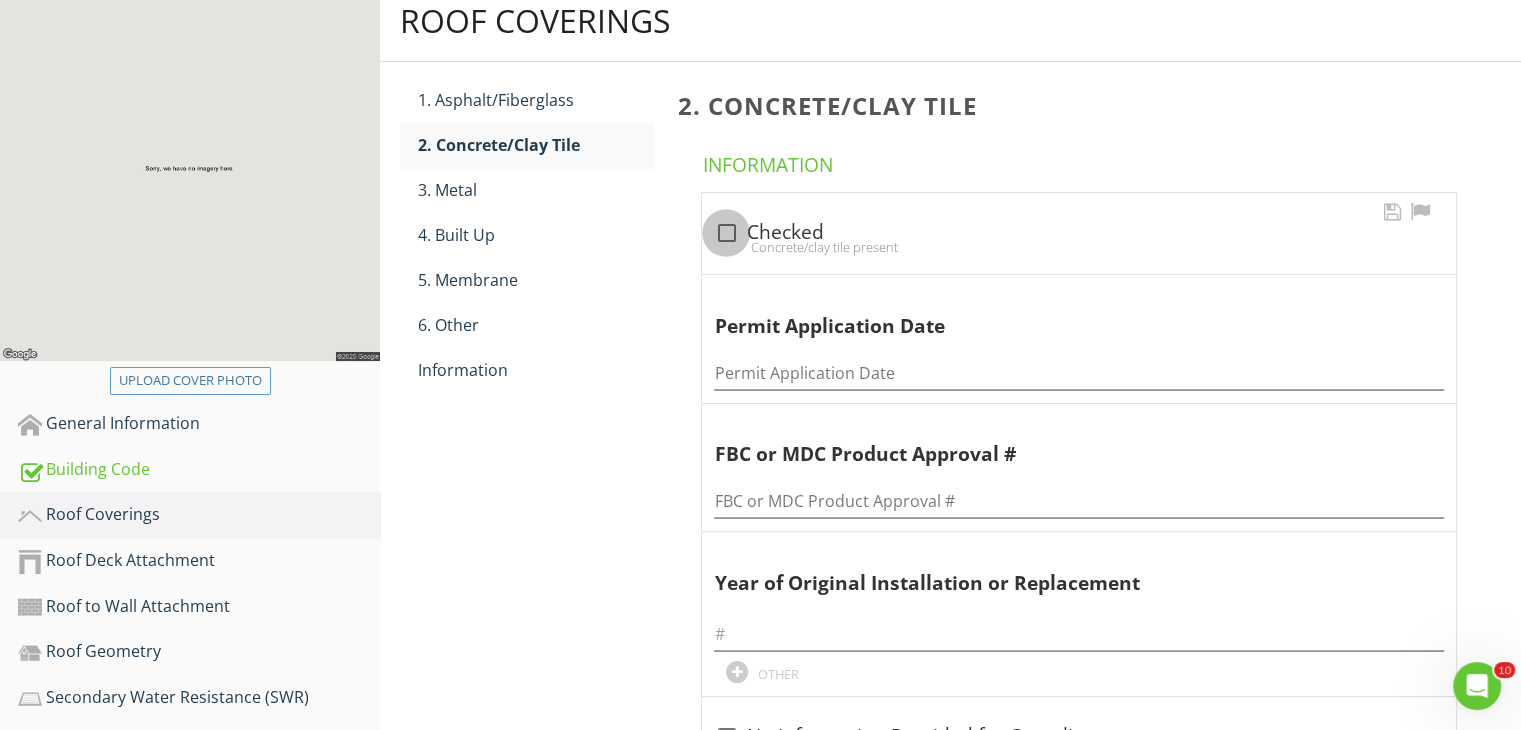 click at bounding box center (726, 233) 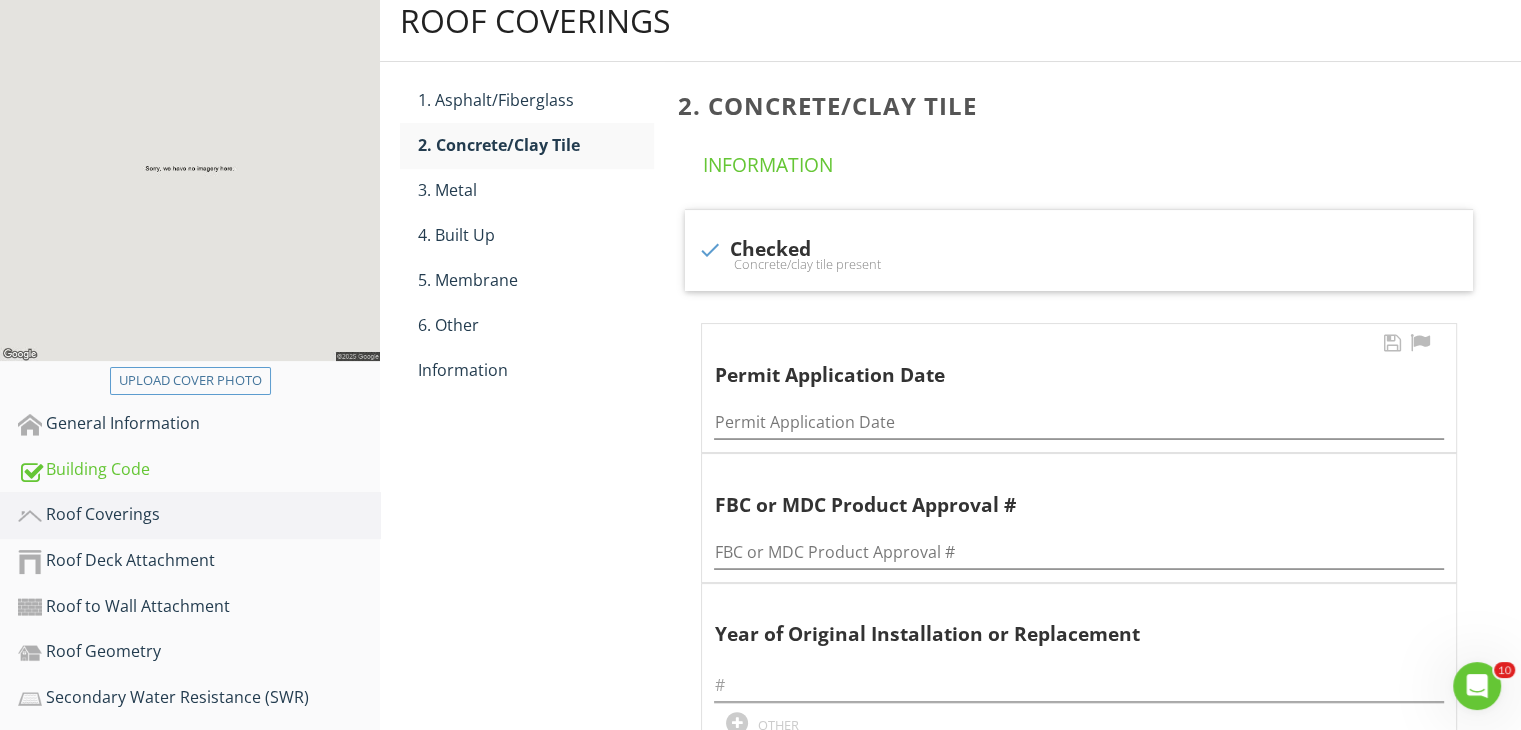 click on "Permit Application Date" at bounding box center (1079, 416) 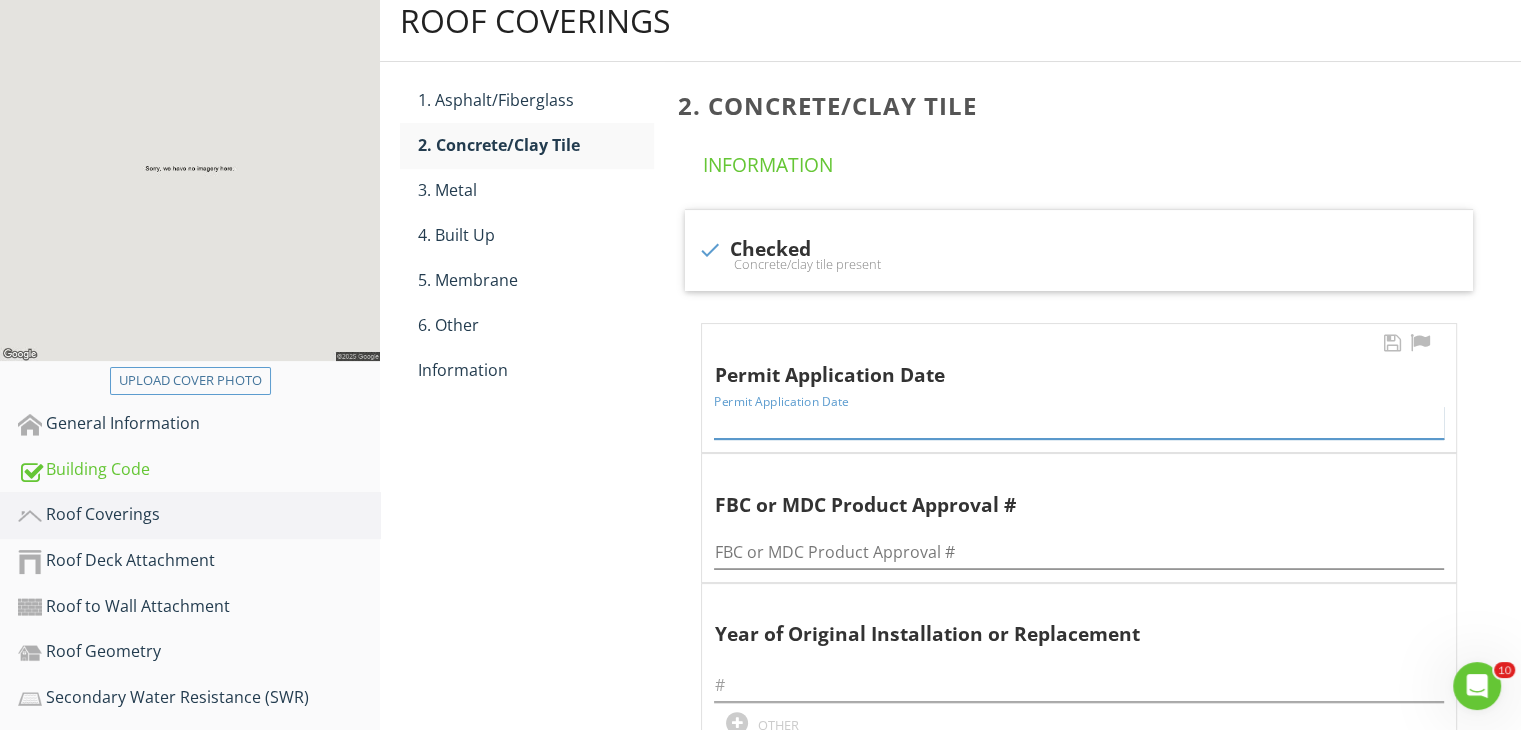 click at bounding box center (1079, 422) 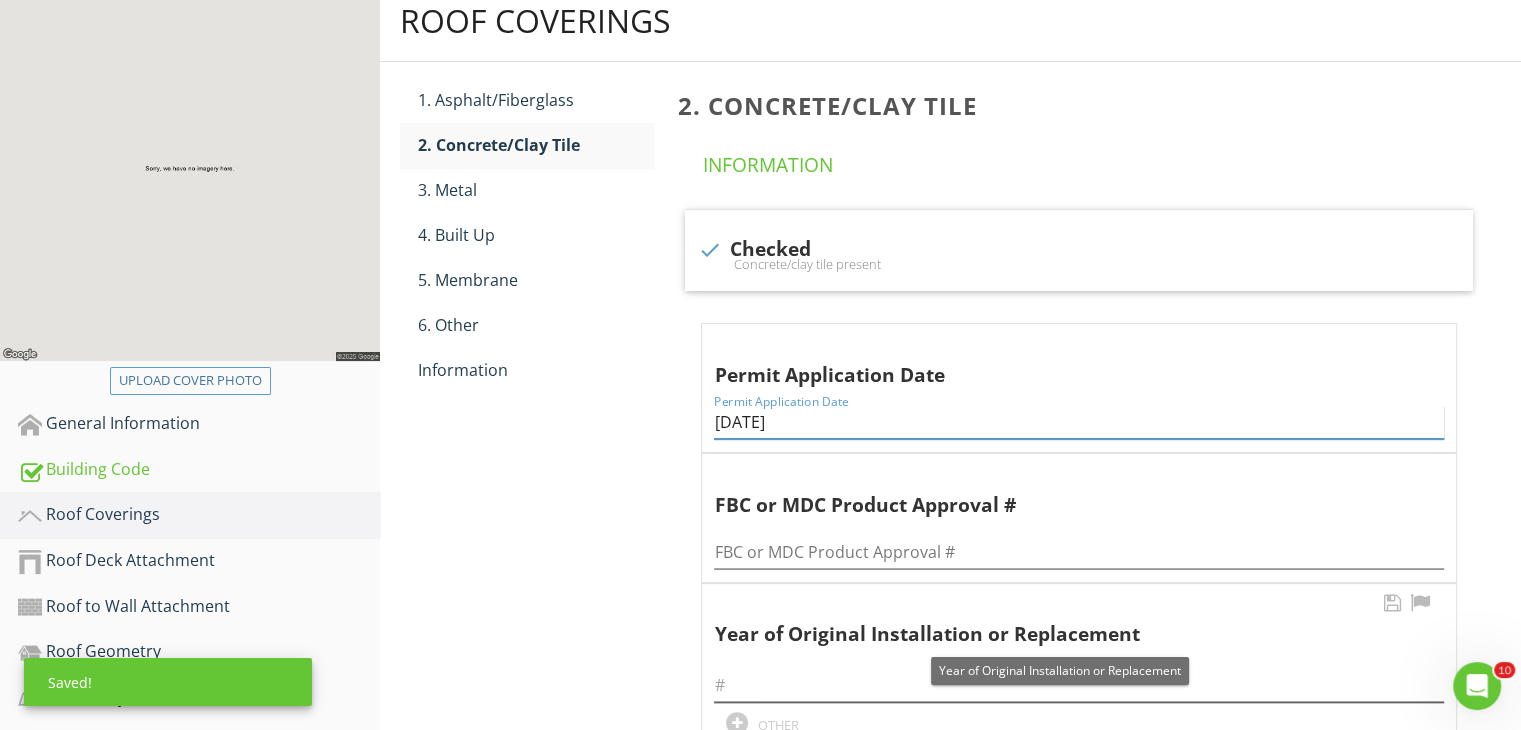 type on "12/17/21" 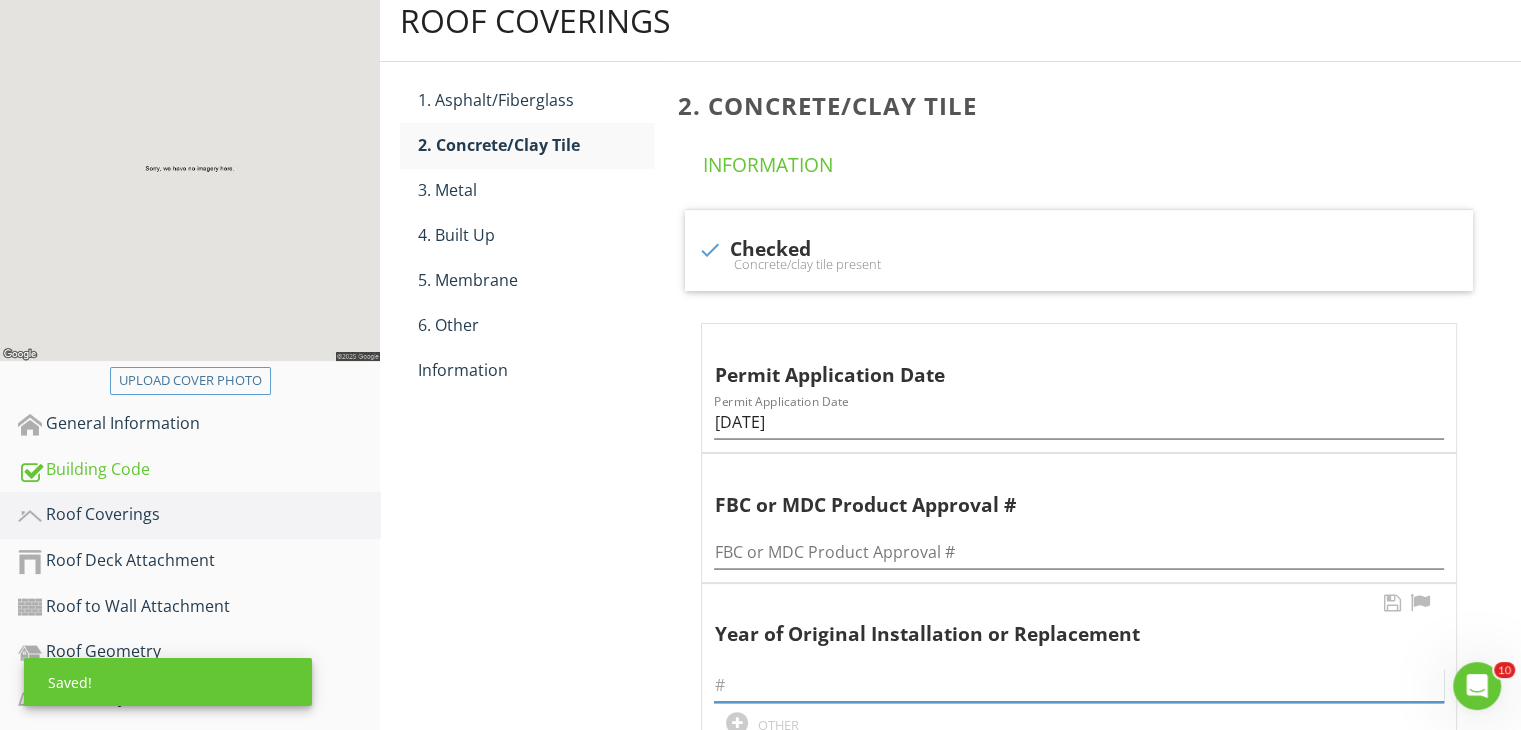 click at bounding box center [1079, 685] 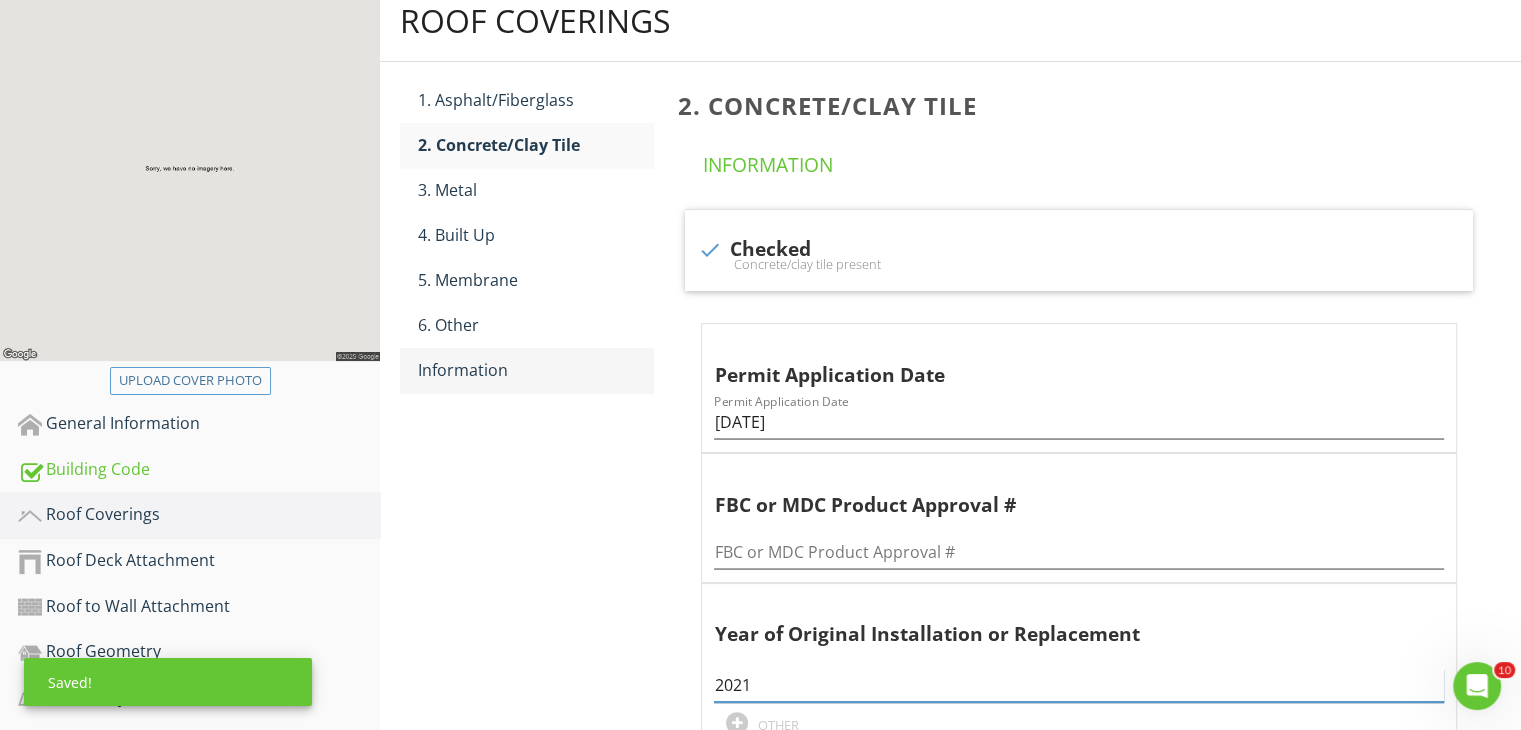 type on "2021" 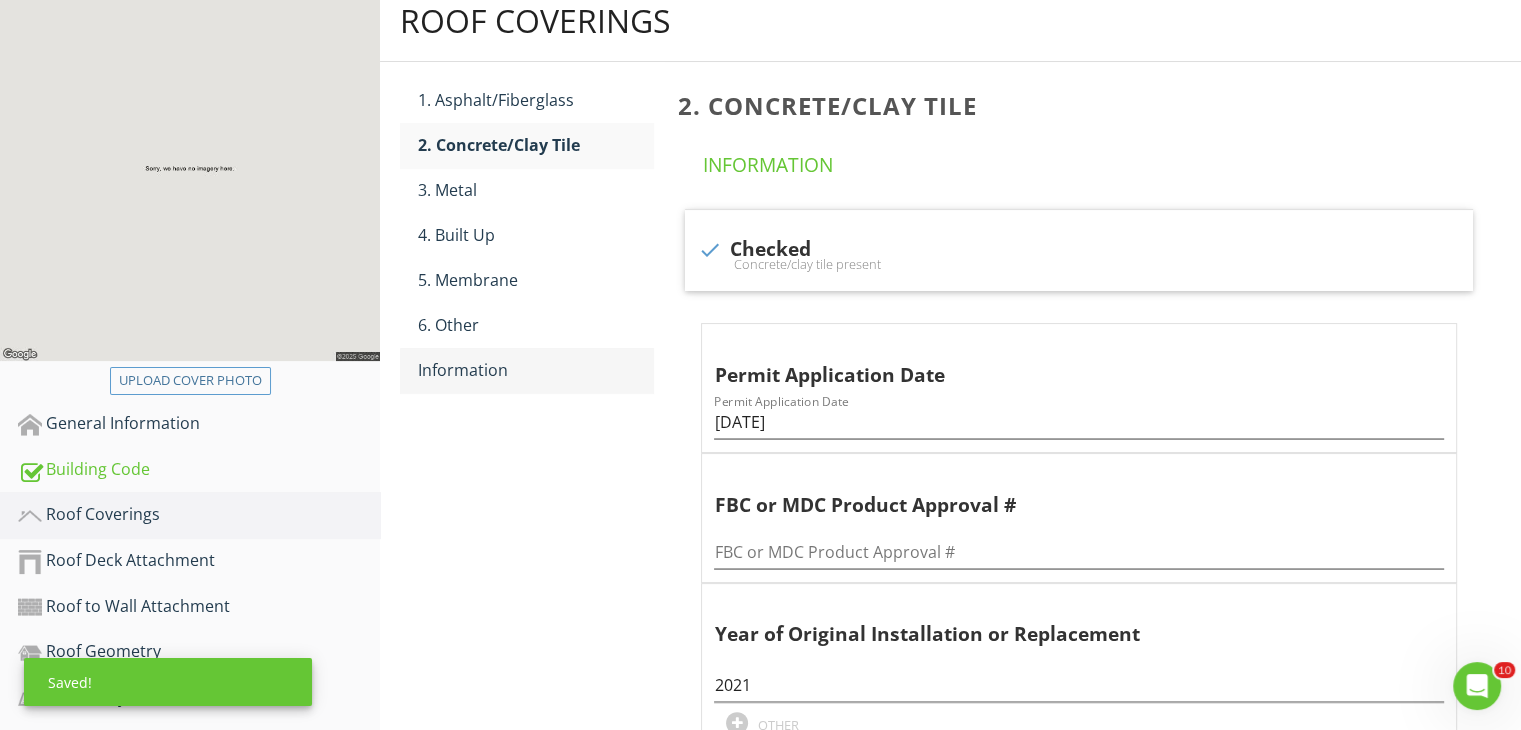 click on "Information" at bounding box center [535, 370] 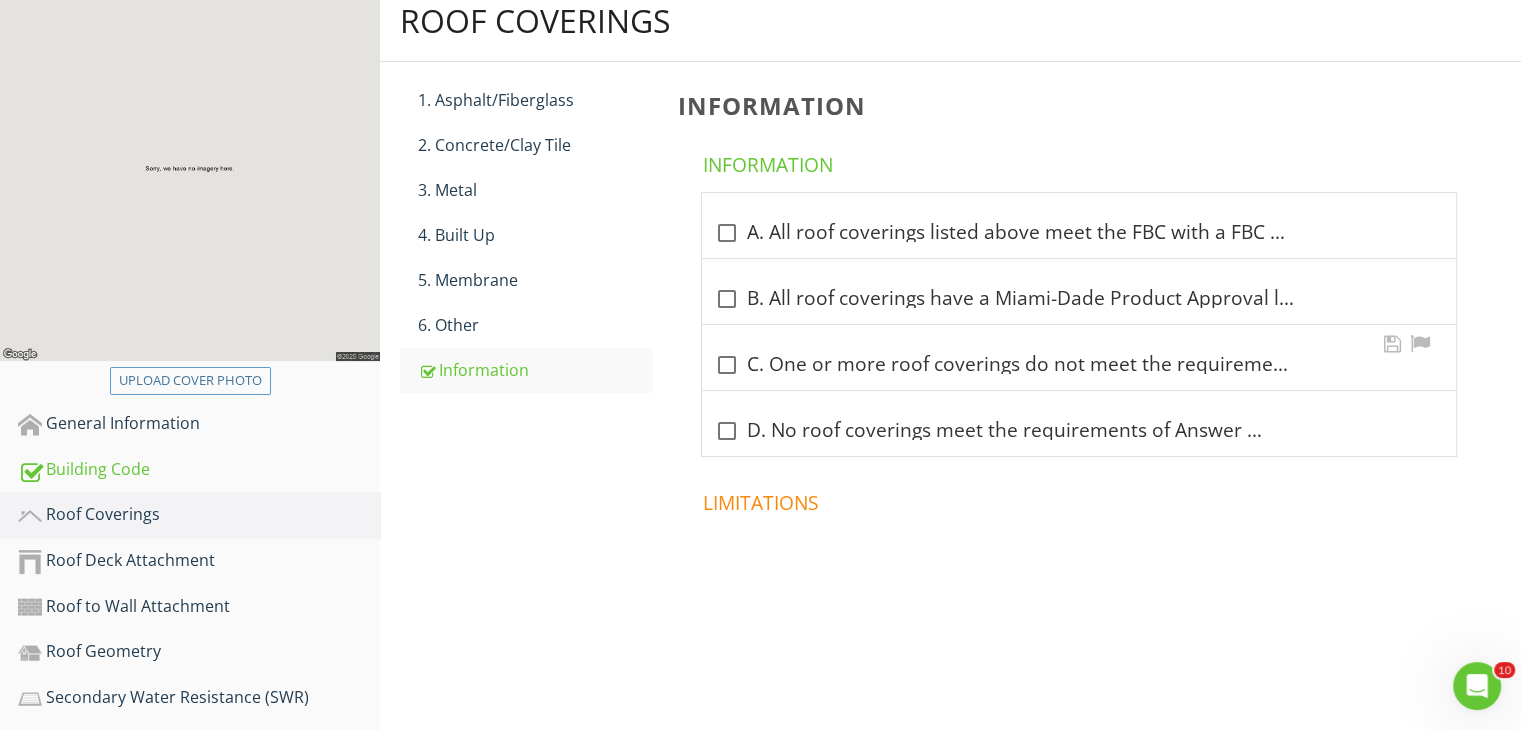 click at bounding box center (726, 365) 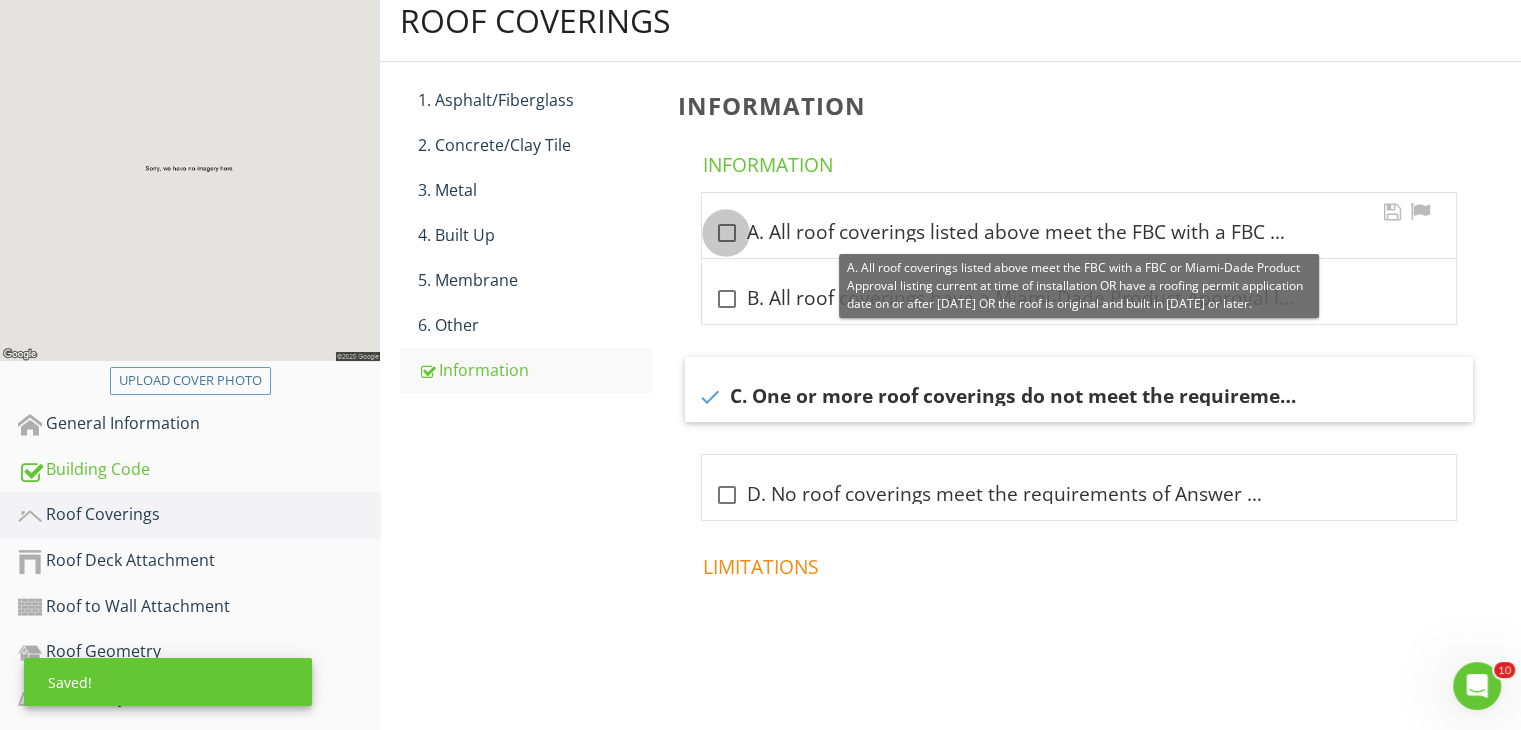 click at bounding box center [726, 233] 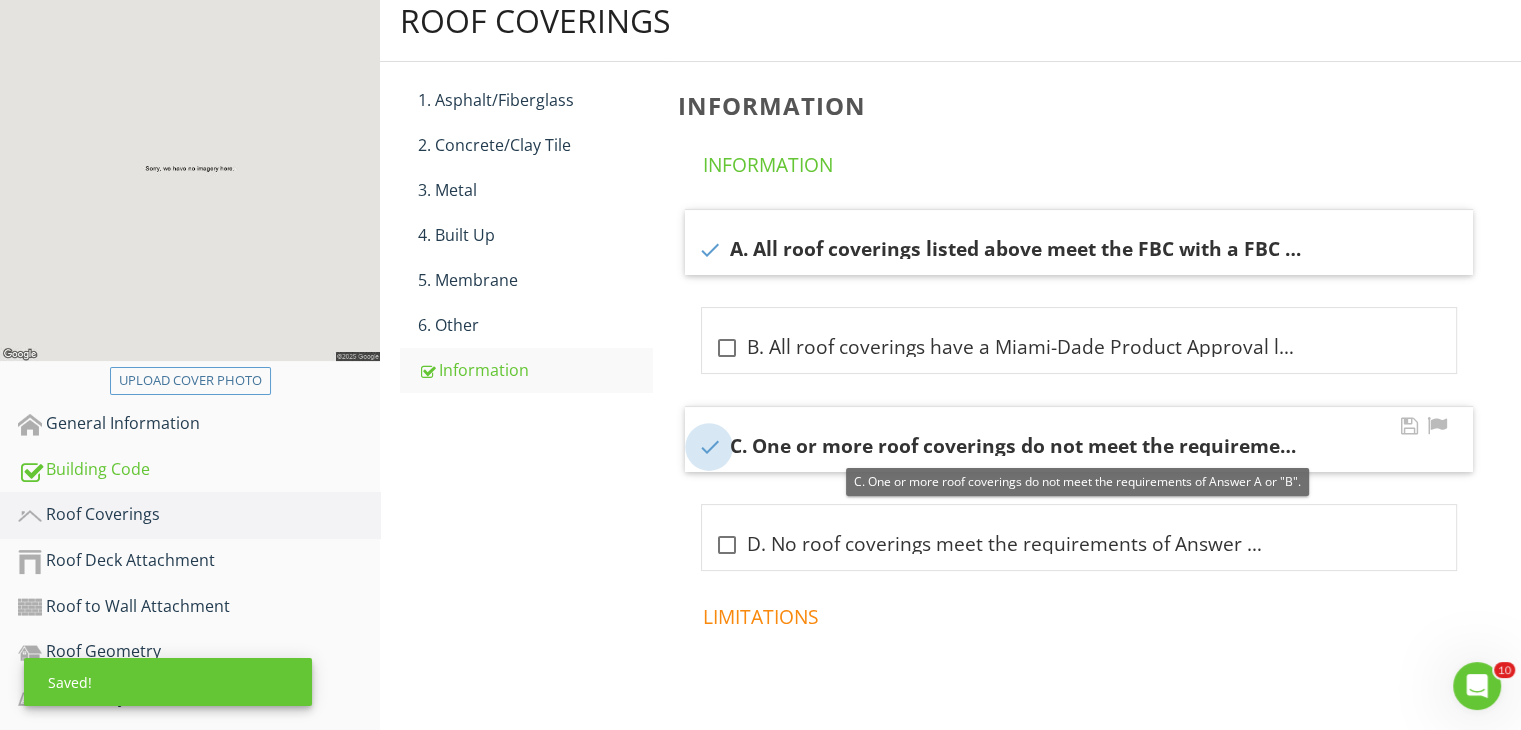 click at bounding box center (709, 447) 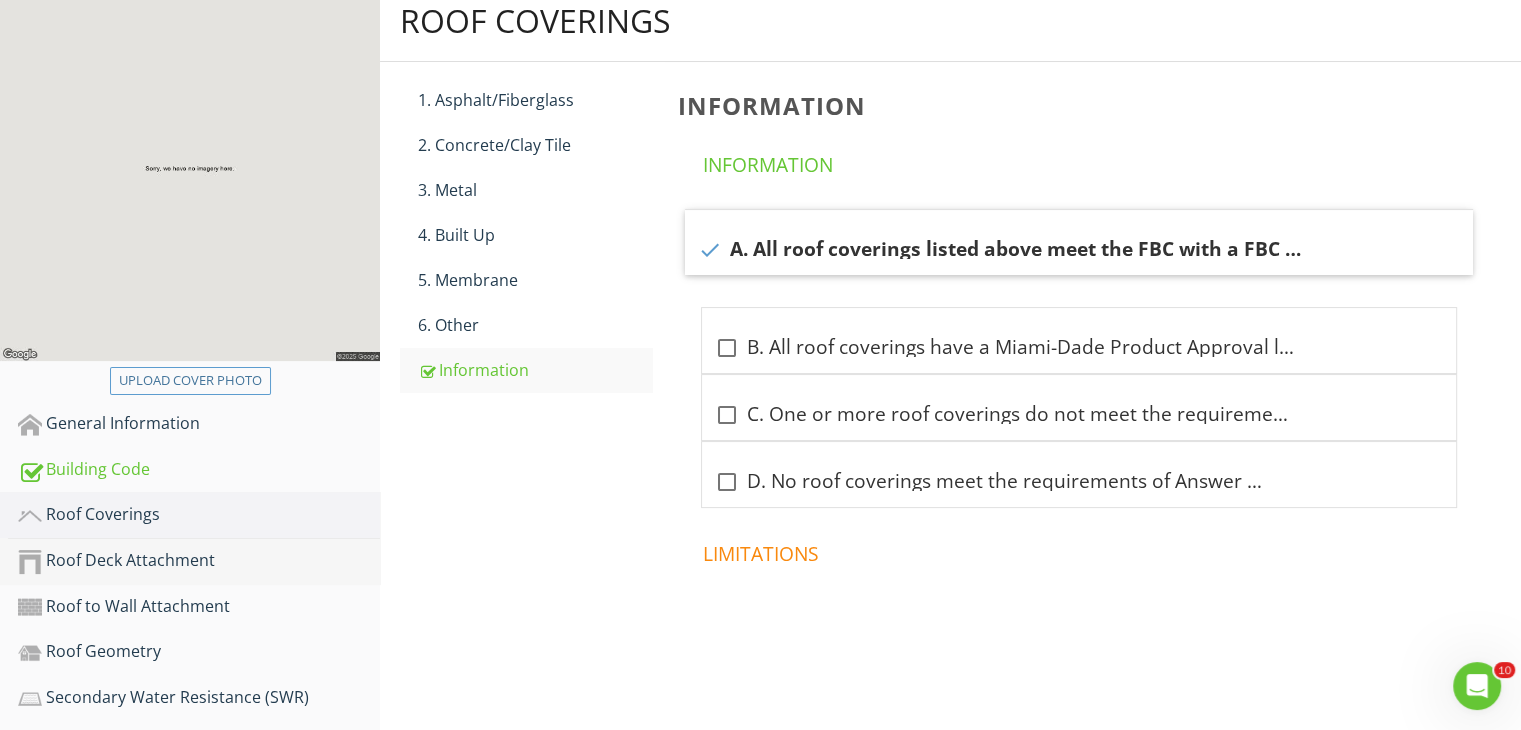 click on "Roof Deck Attachment" at bounding box center (199, 561) 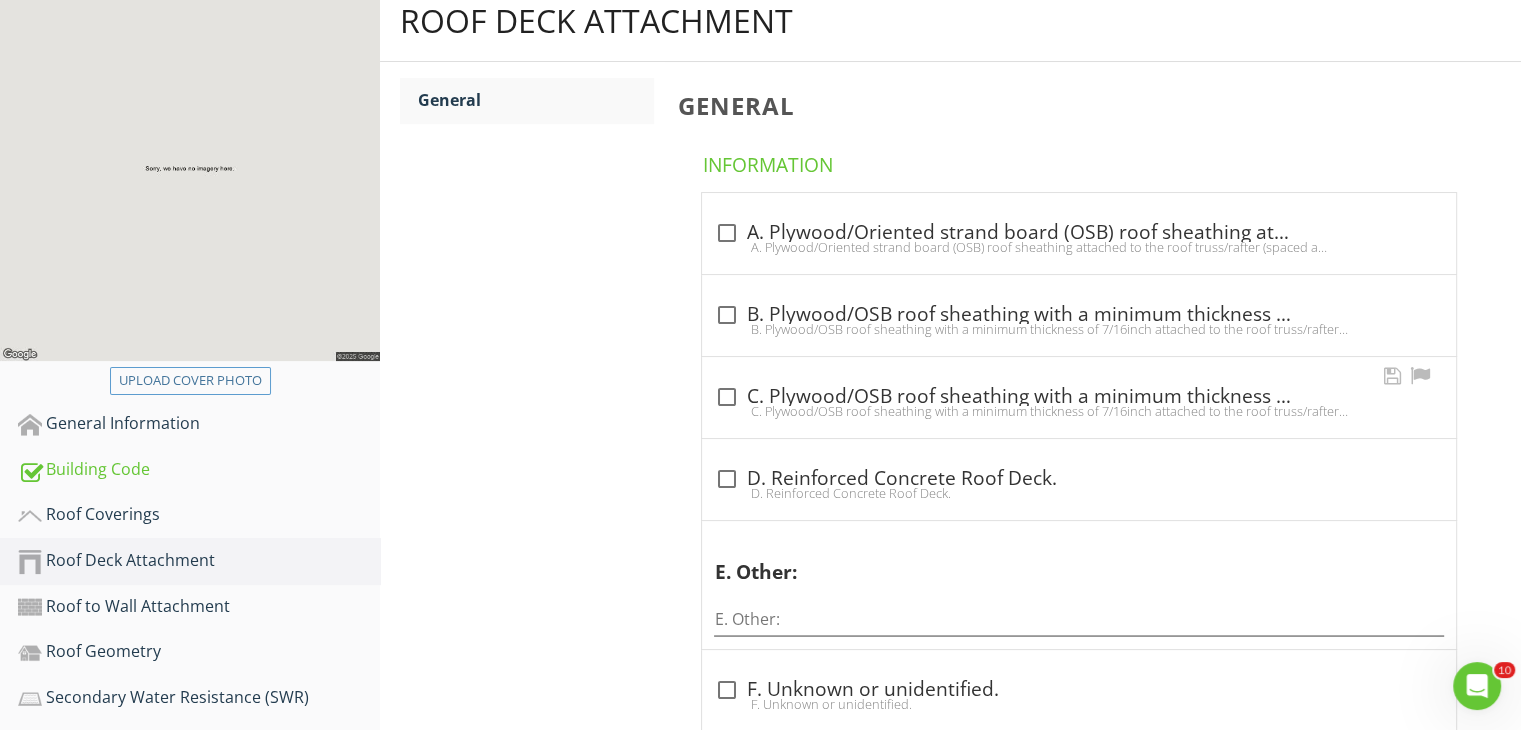 click at bounding box center [726, 397] 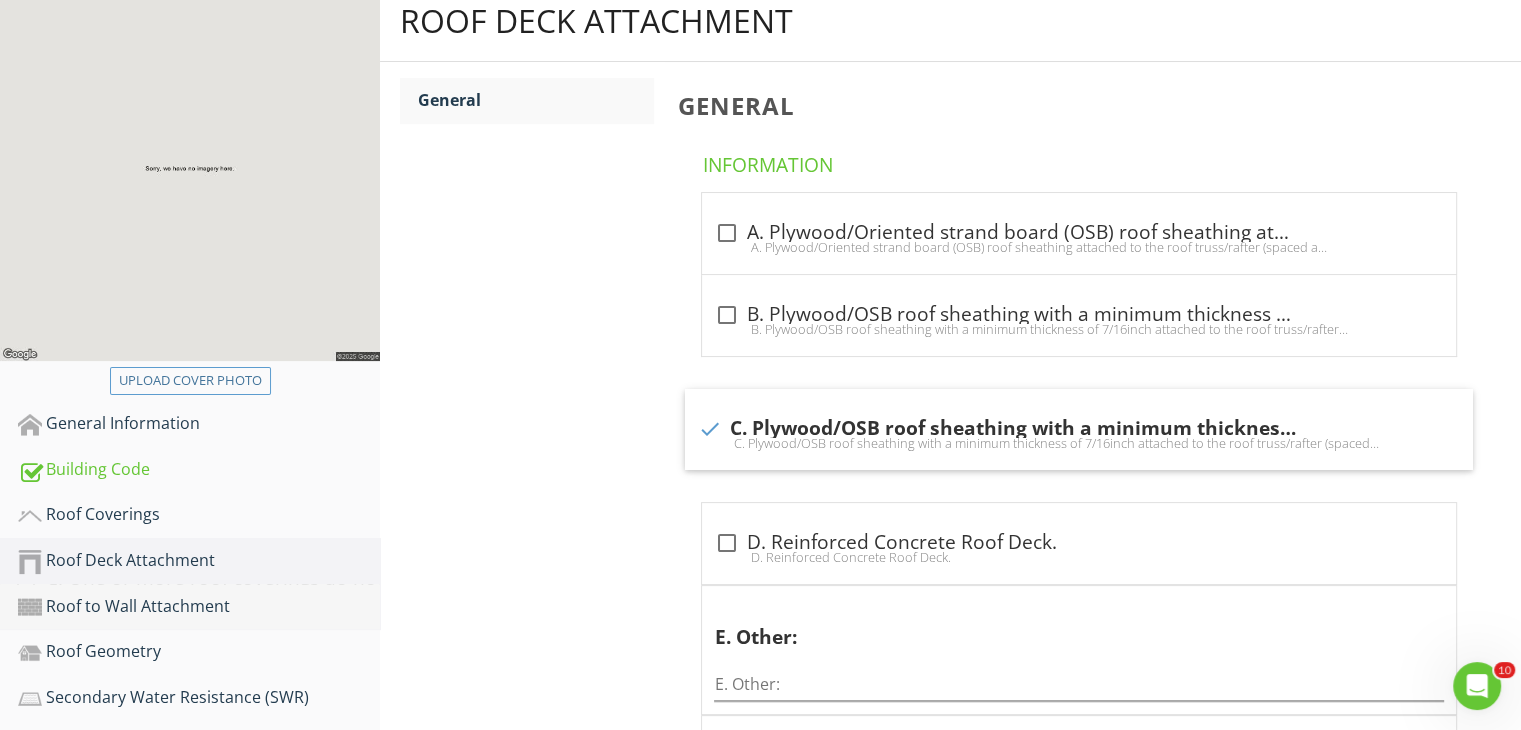 click on "Roof to Wall Attachment" at bounding box center (199, 607) 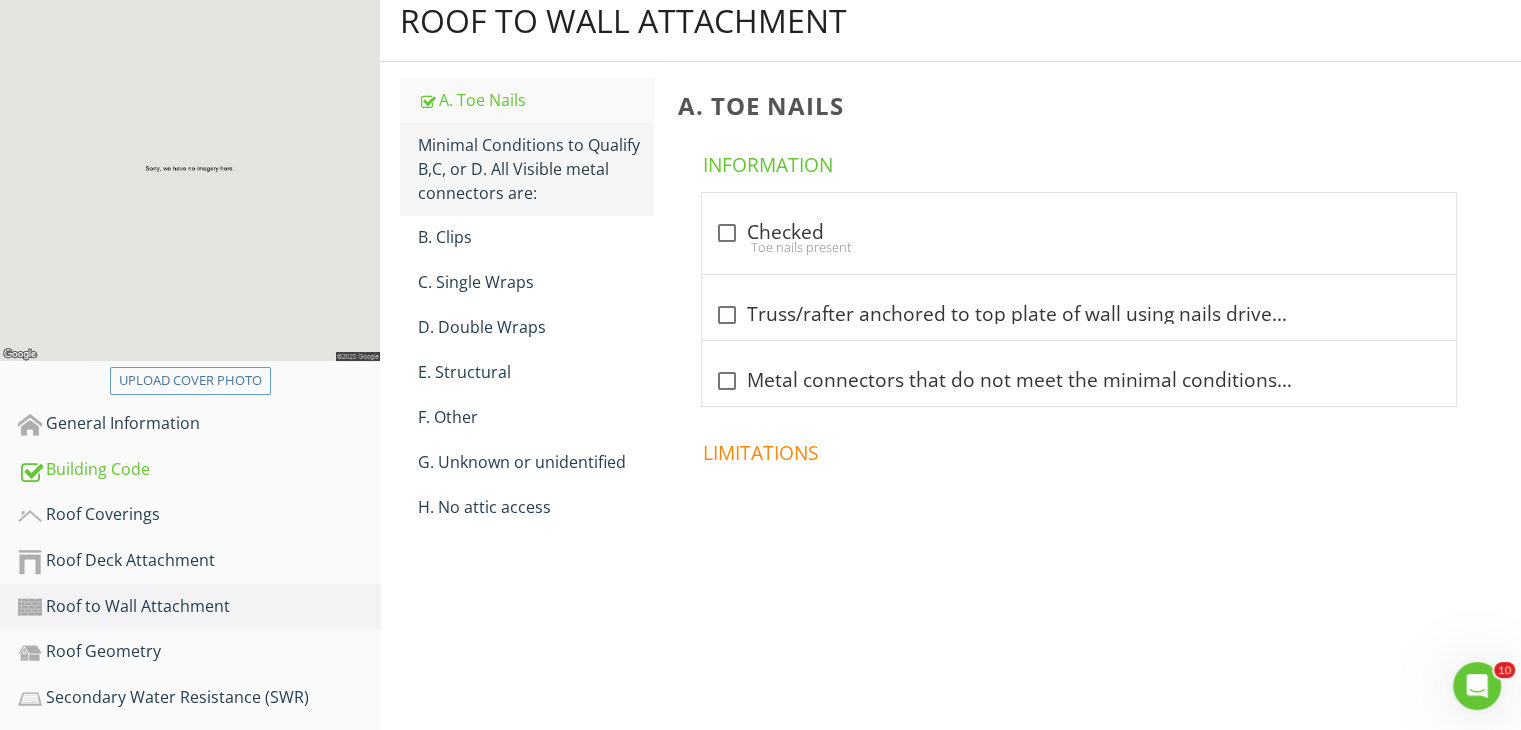 click on "Minimal Conditions to Qualify B,C, or D.  All Visible metal connectors are:" at bounding box center [535, 169] 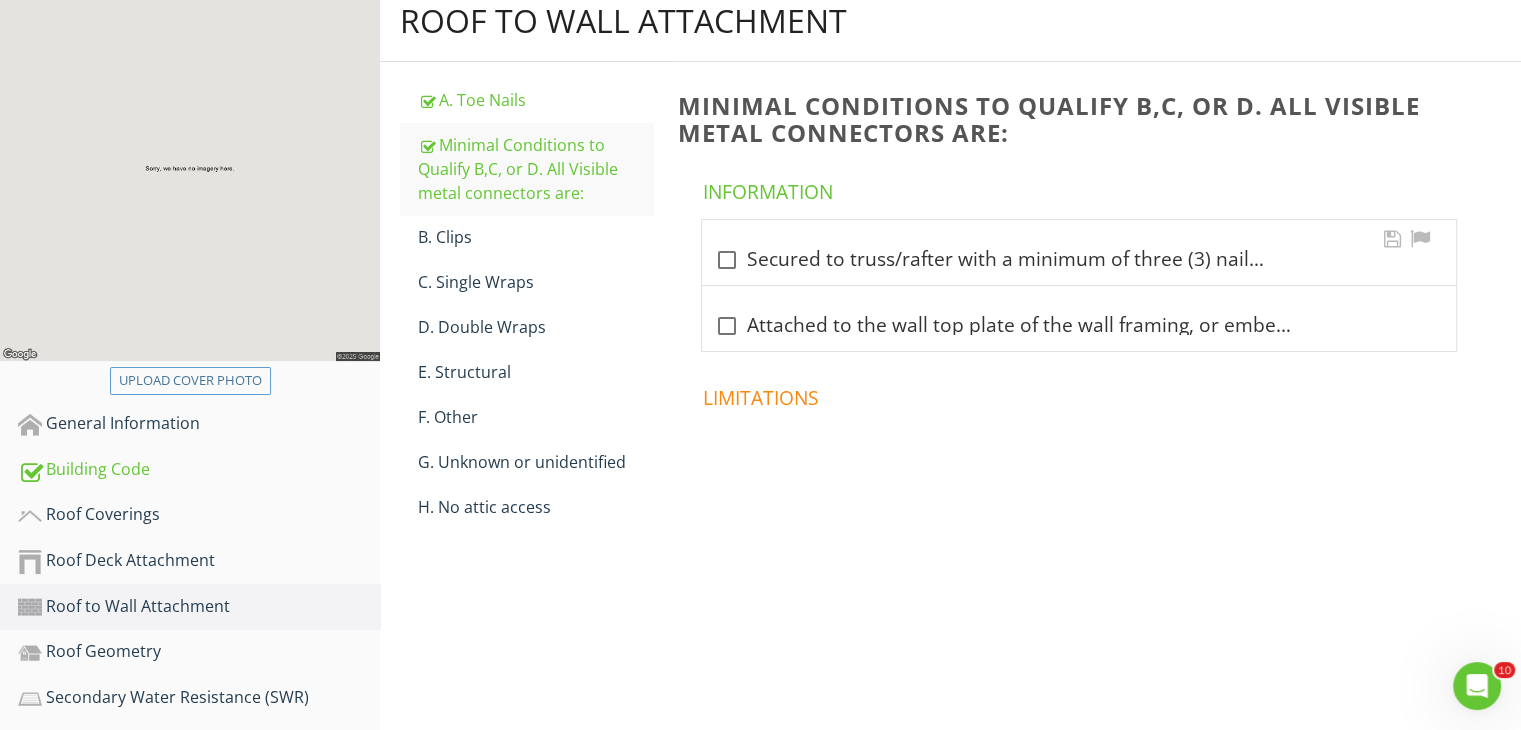 click at bounding box center [726, 260] 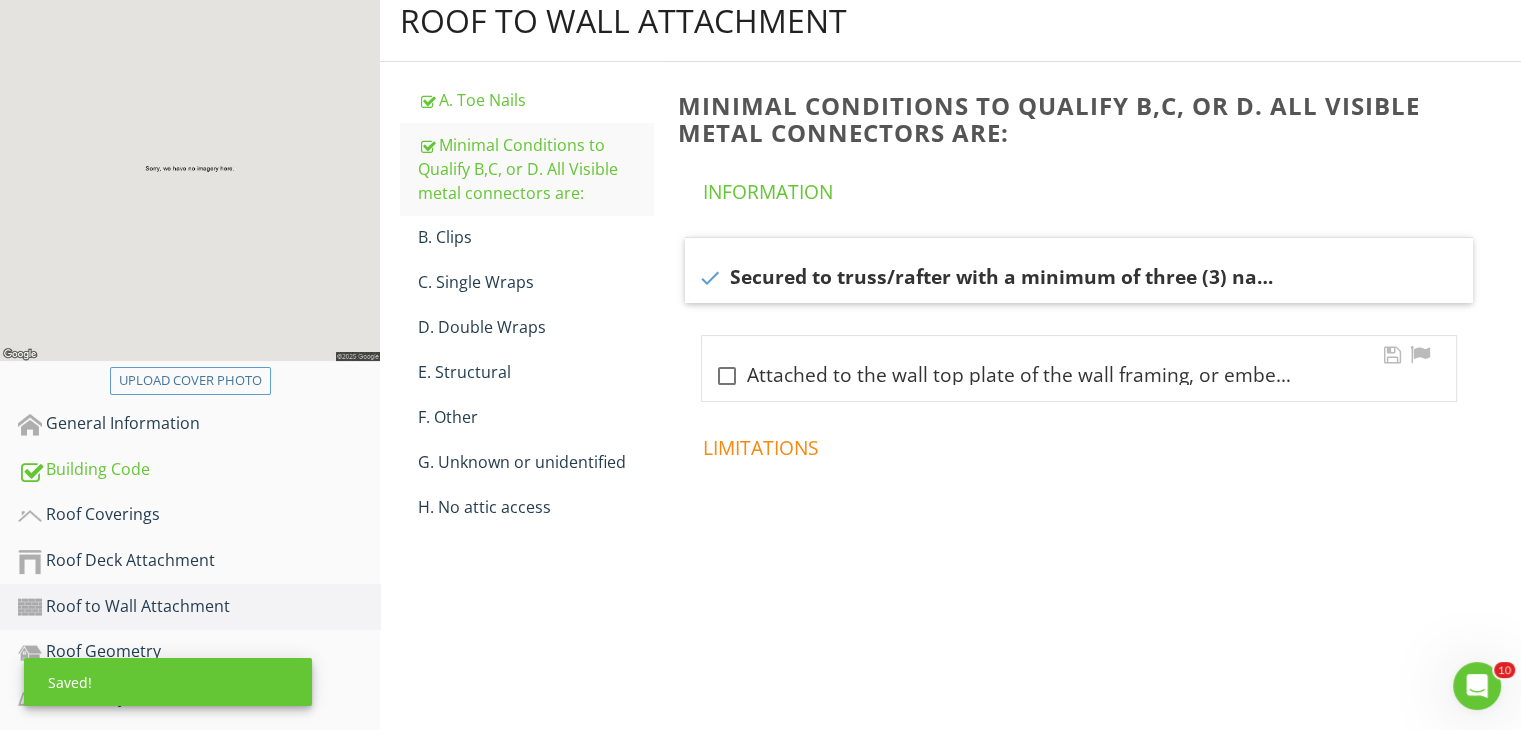 click at bounding box center [726, 376] 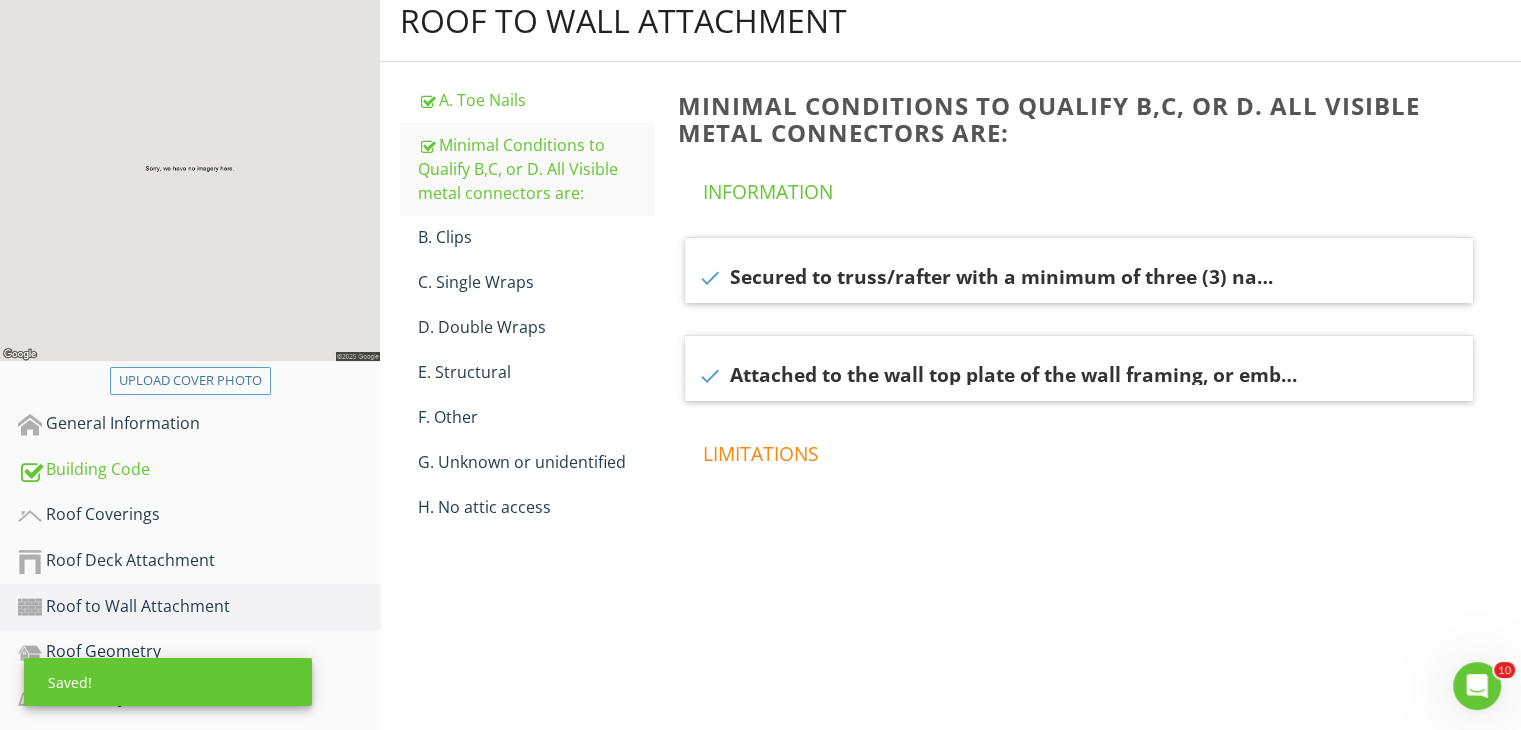 click on "Roof to Wall Attachment
A. Toe Nails
Minimal Conditions to Qualify B,C, or D.  All Visible metal connectors are:
B. Clips
C. Single Wraps
D. Double Wraps
E. Structural
F. Other
G. Unknown or unidentified
H. No attic access
Minimal Conditions to Qualify B,C, or D.  All Visible metal connectors are:
Information                       check
Secured to truss/rafter with a minimum of three (3) nails, and
check
Limitations" at bounding box center (950, 306) 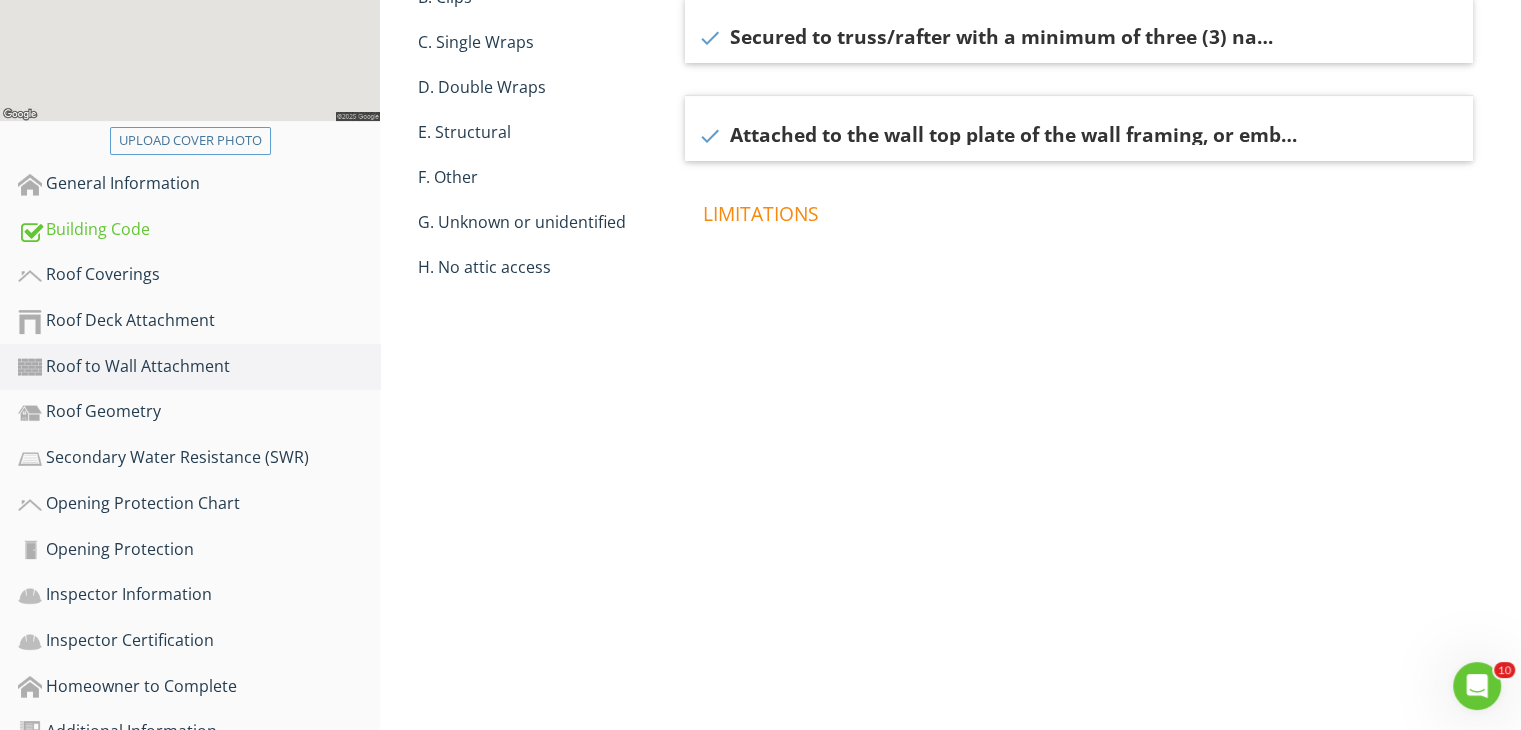 scroll, scrollTop: 535, scrollLeft: 0, axis: vertical 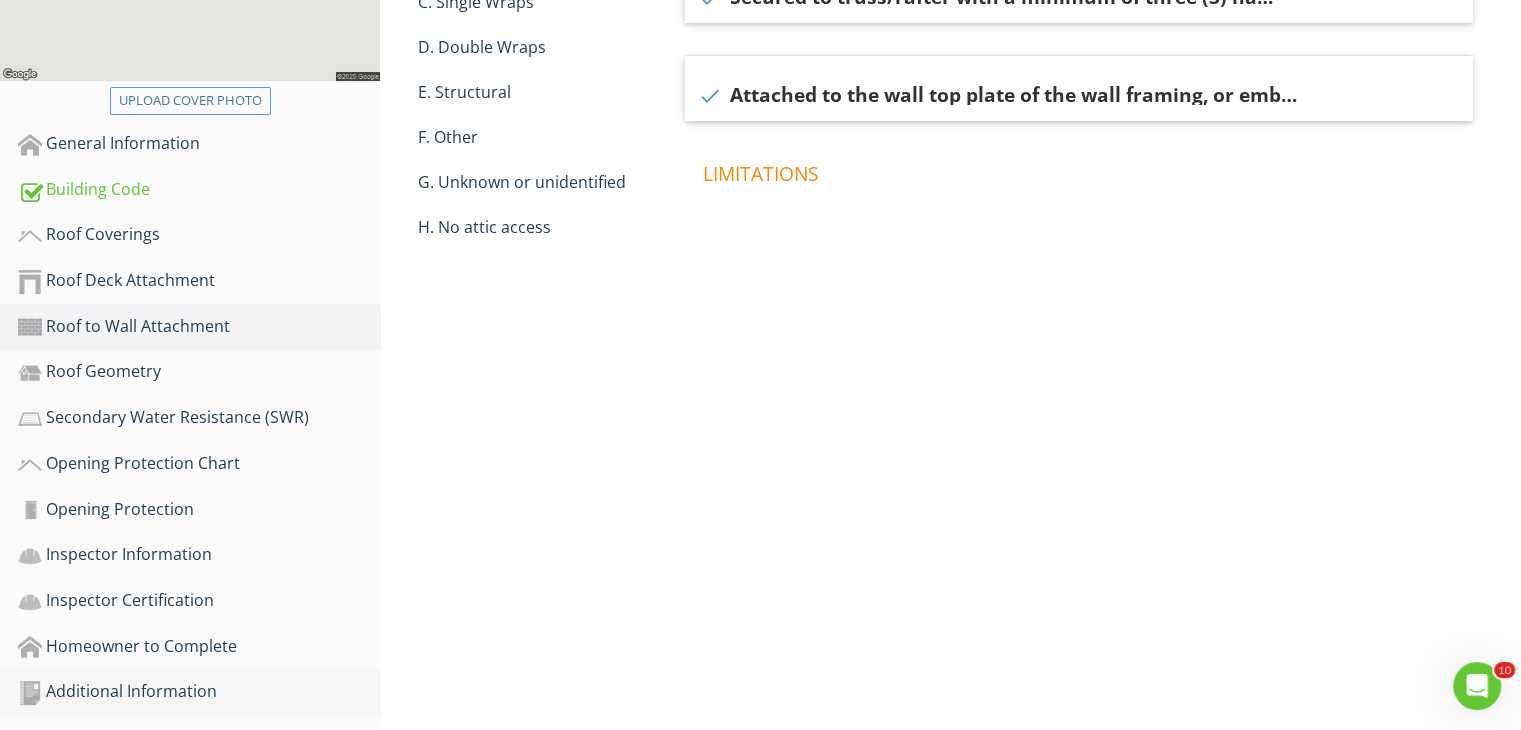 click on "Additional Information" at bounding box center (199, 692) 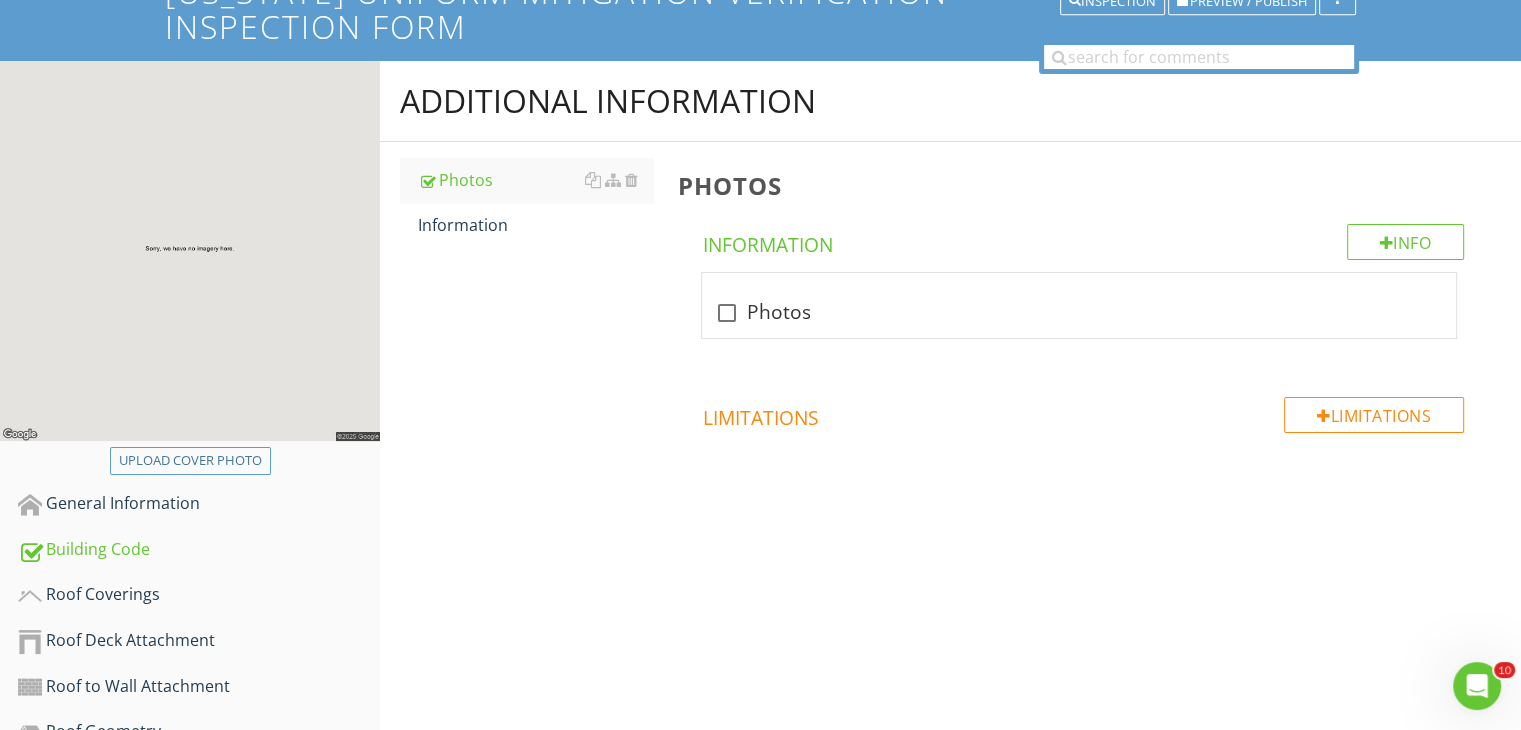 scroll, scrollTop: 159, scrollLeft: 0, axis: vertical 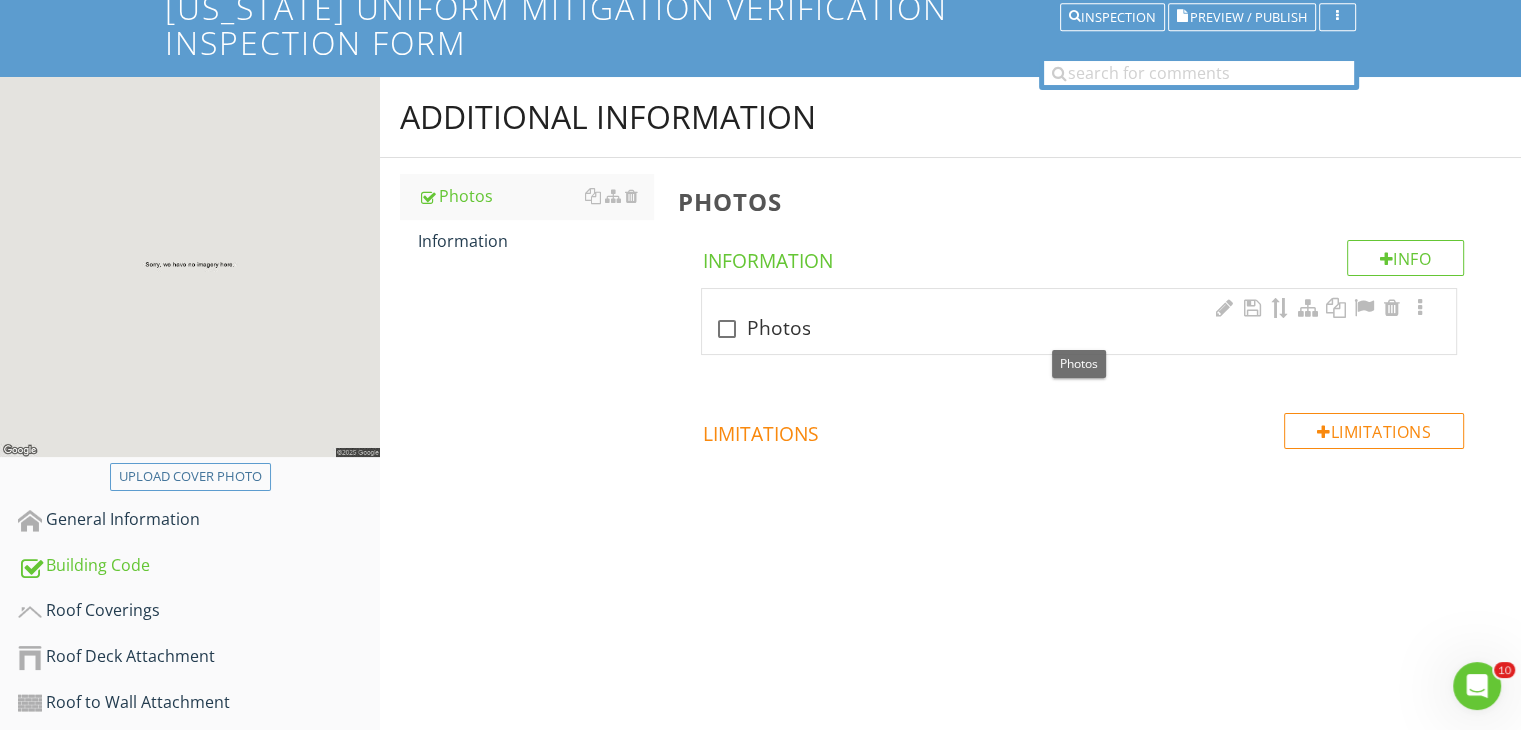 click on "check_box_outline_blank
Photos" at bounding box center (1079, 329) 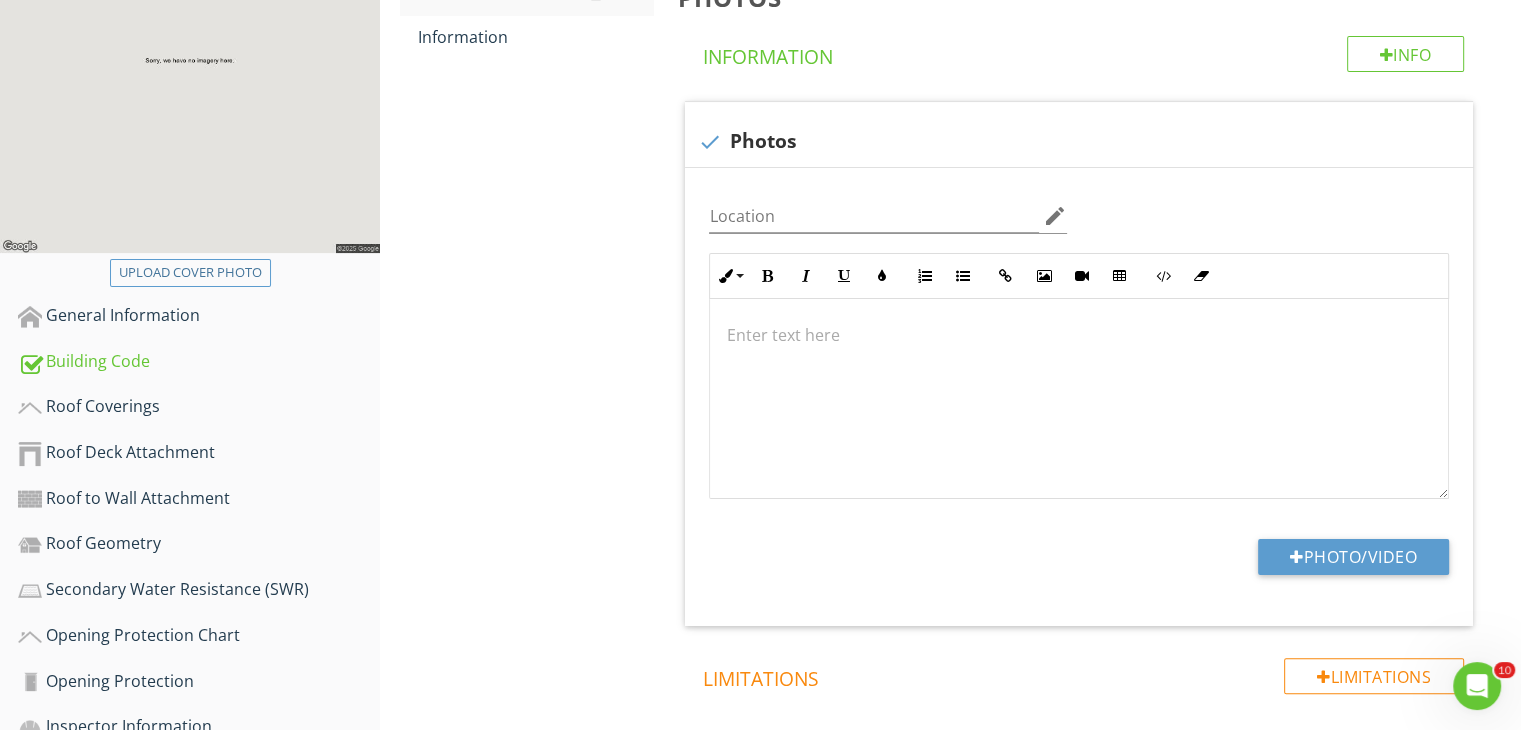 scroll, scrollTop: 370, scrollLeft: 0, axis: vertical 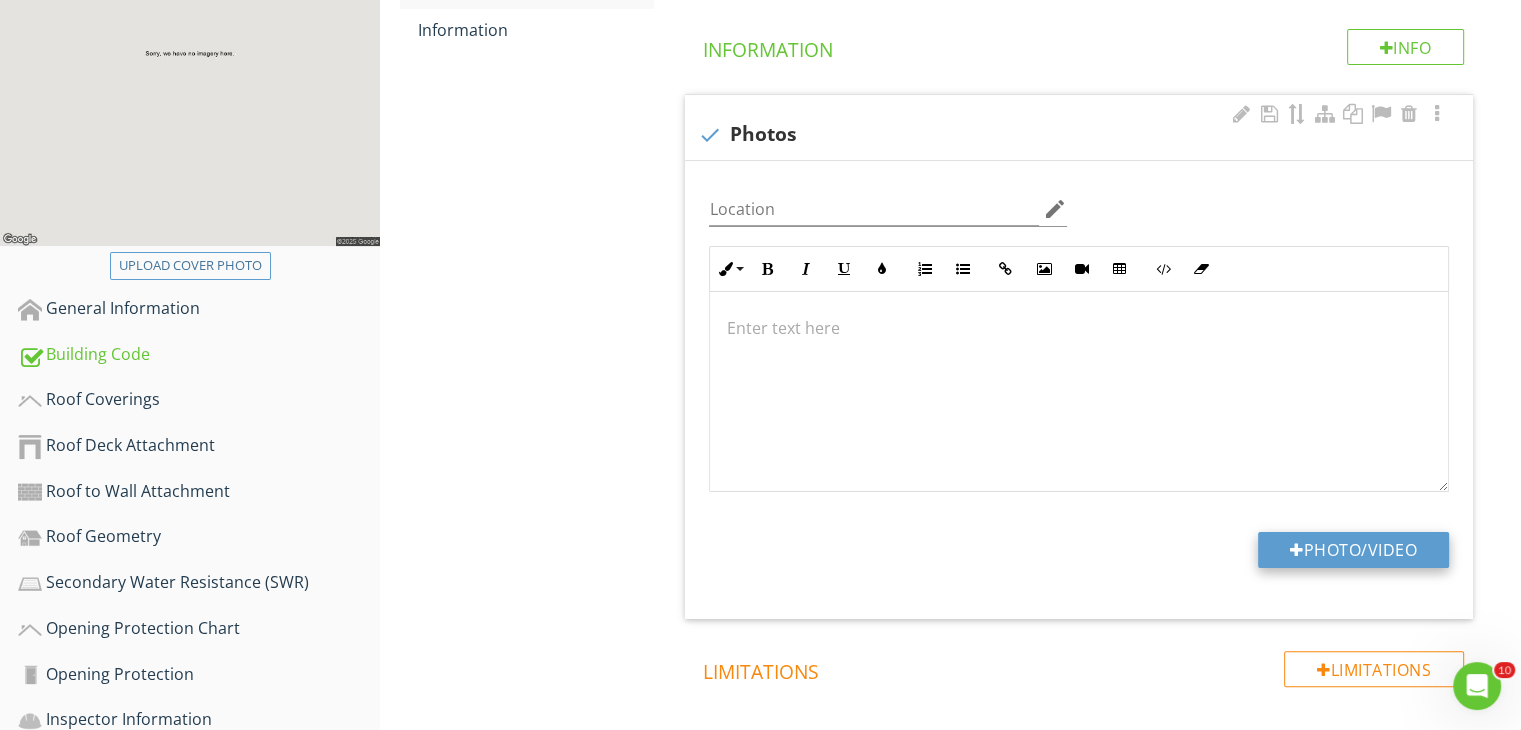 click on "Photo/Video" at bounding box center (1353, 550) 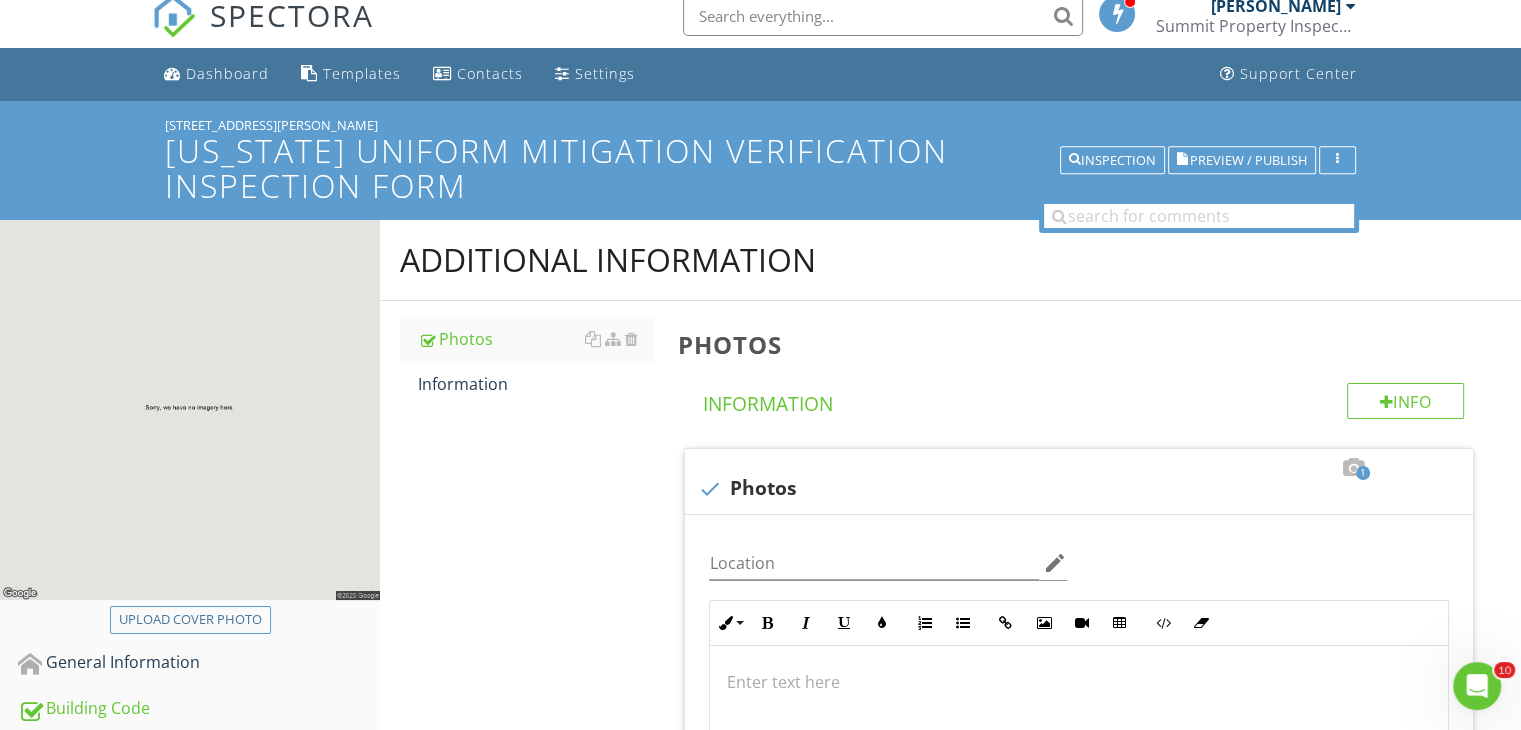 scroll, scrollTop: 4, scrollLeft: 0, axis: vertical 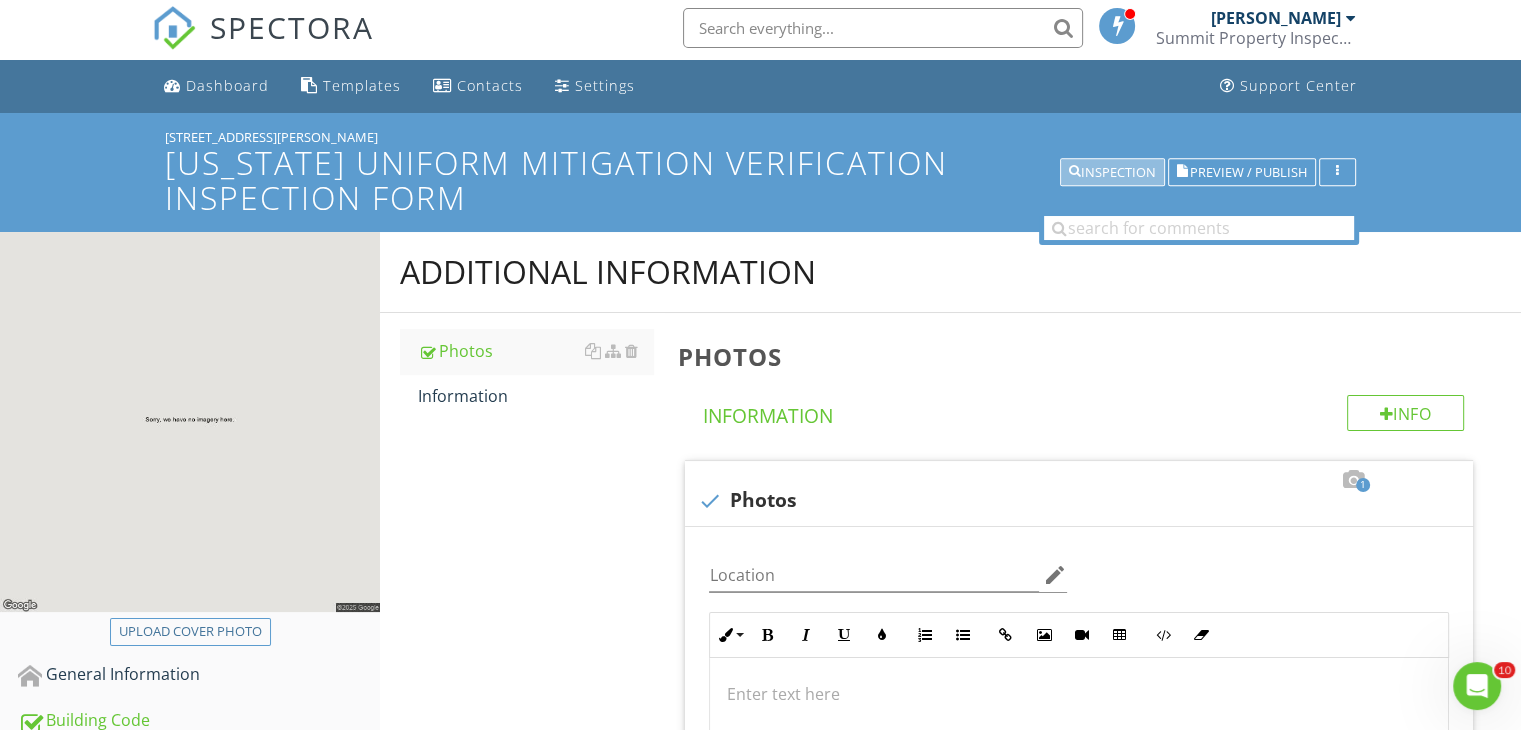 click on "Inspection" at bounding box center [1112, 173] 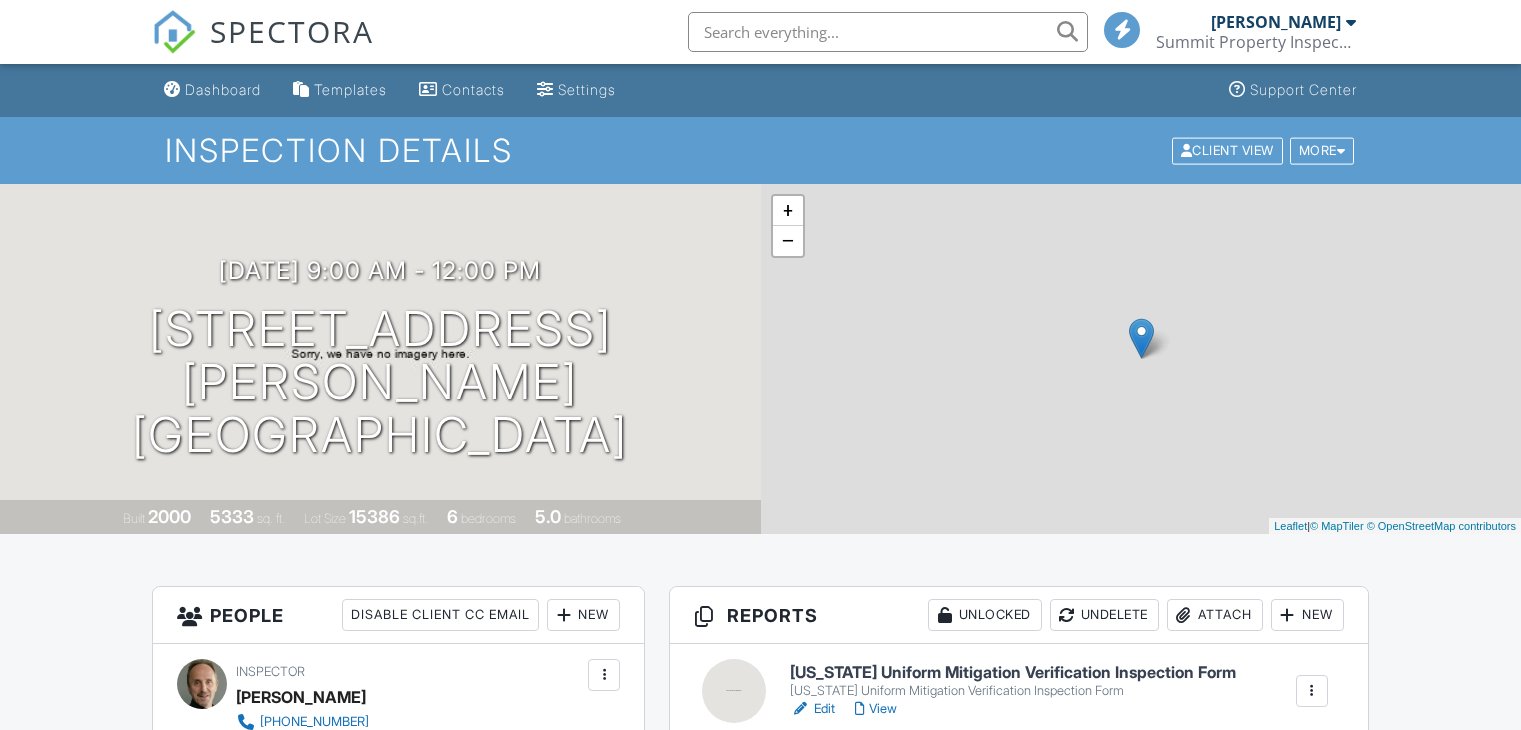 scroll, scrollTop: 0, scrollLeft: 0, axis: both 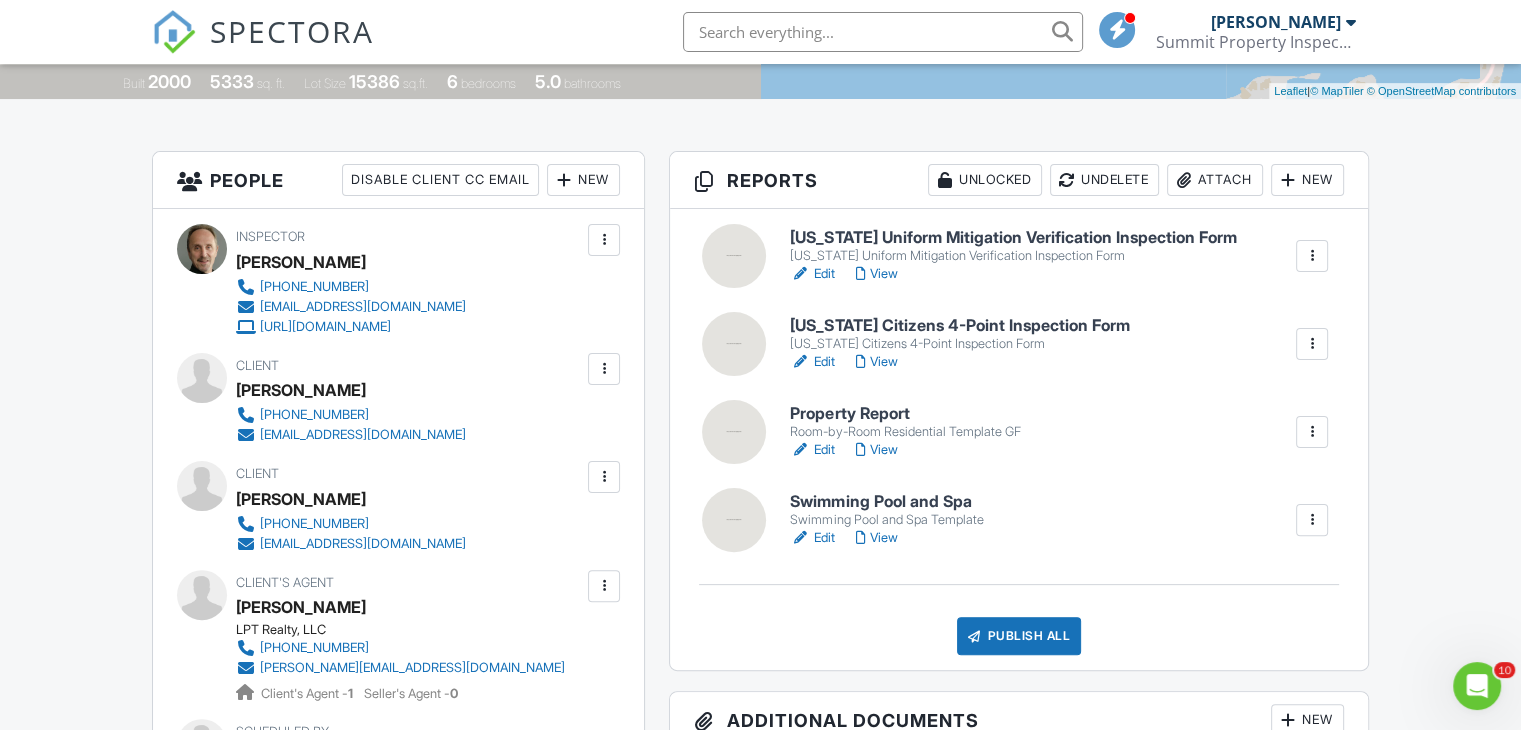 click on "[US_STATE] Citizens 4-Point Inspection Form" at bounding box center (959, 344) 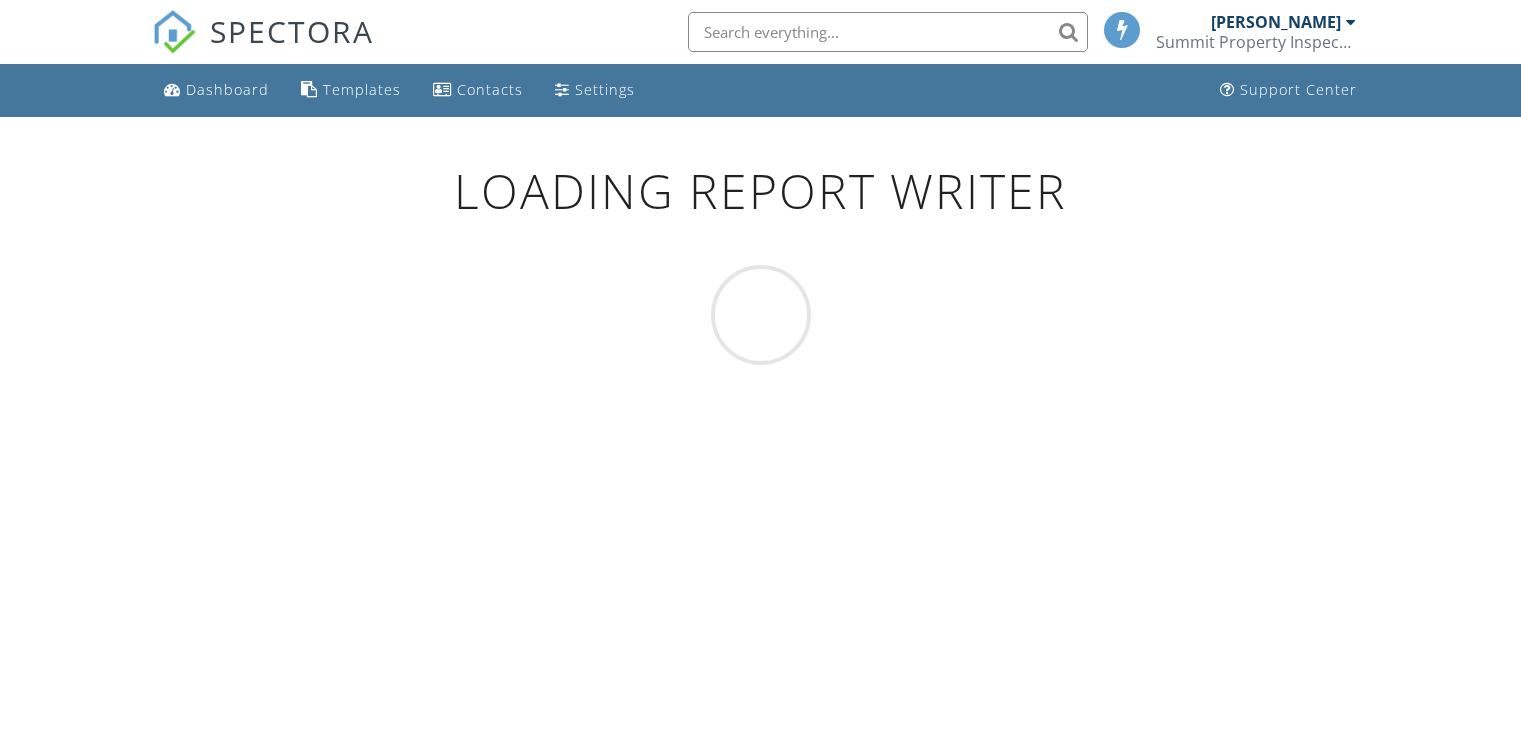 scroll, scrollTop: 0, scrollLeft: 0, axis: both 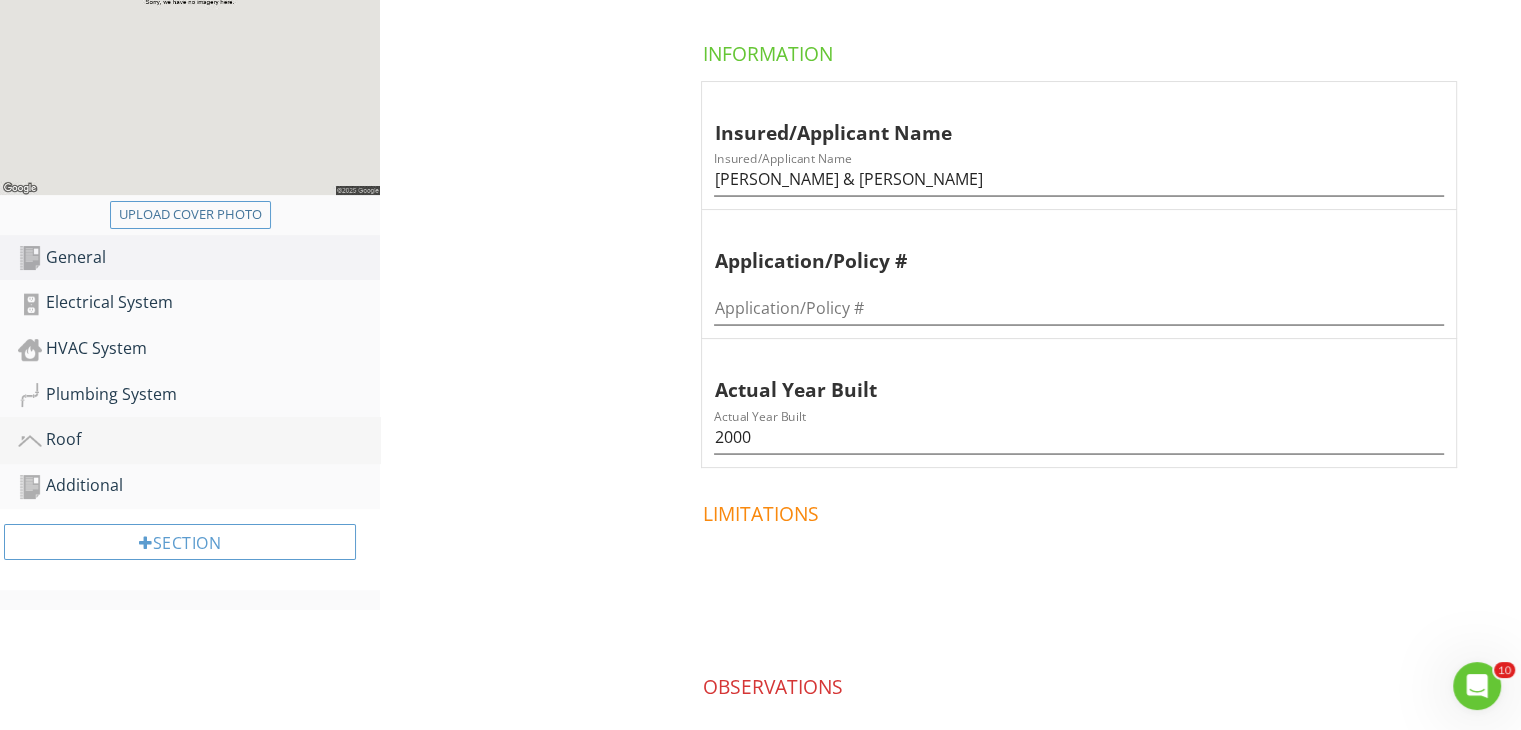 click on "Roof" at bounding box center (199, 440) 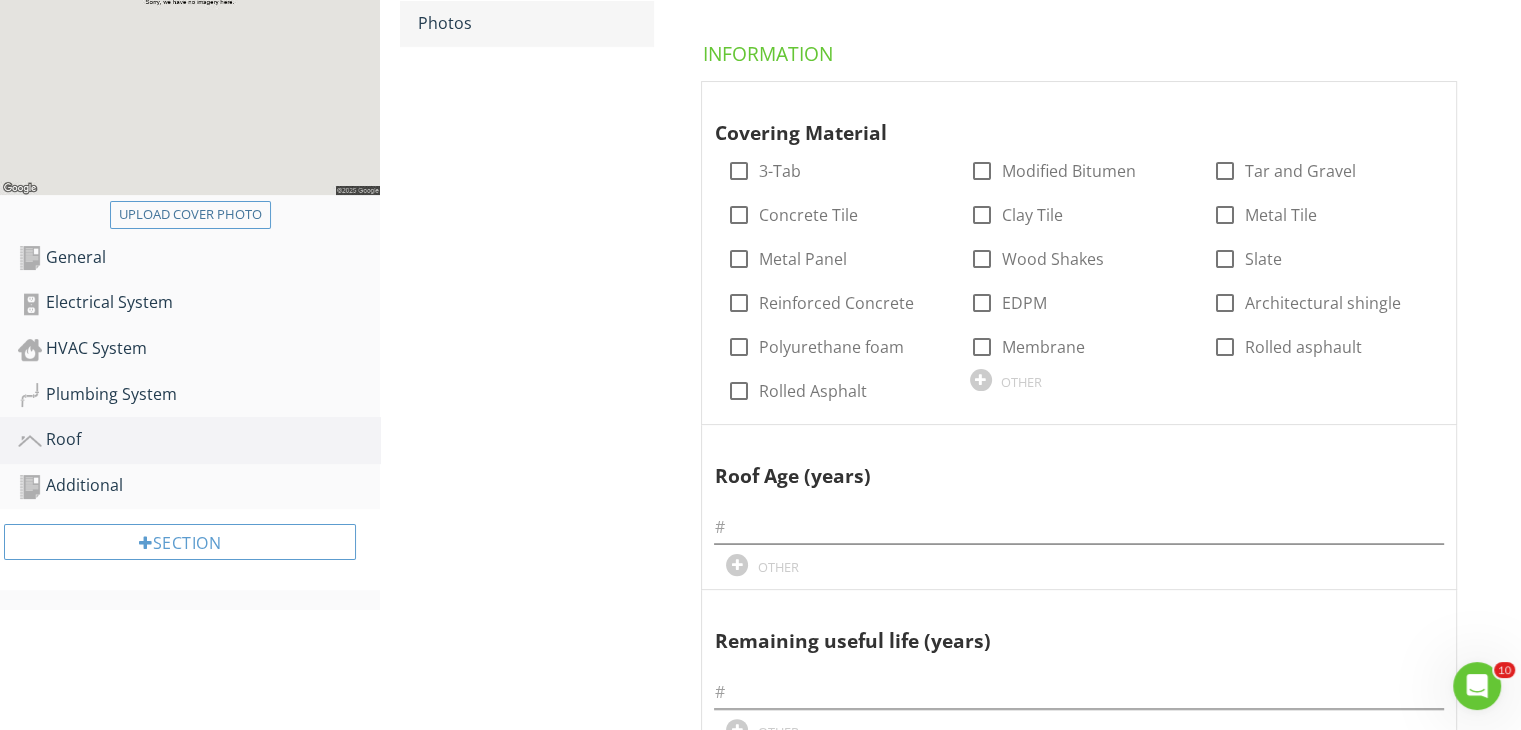 click on "Photos" at bounding box center (535, 23) 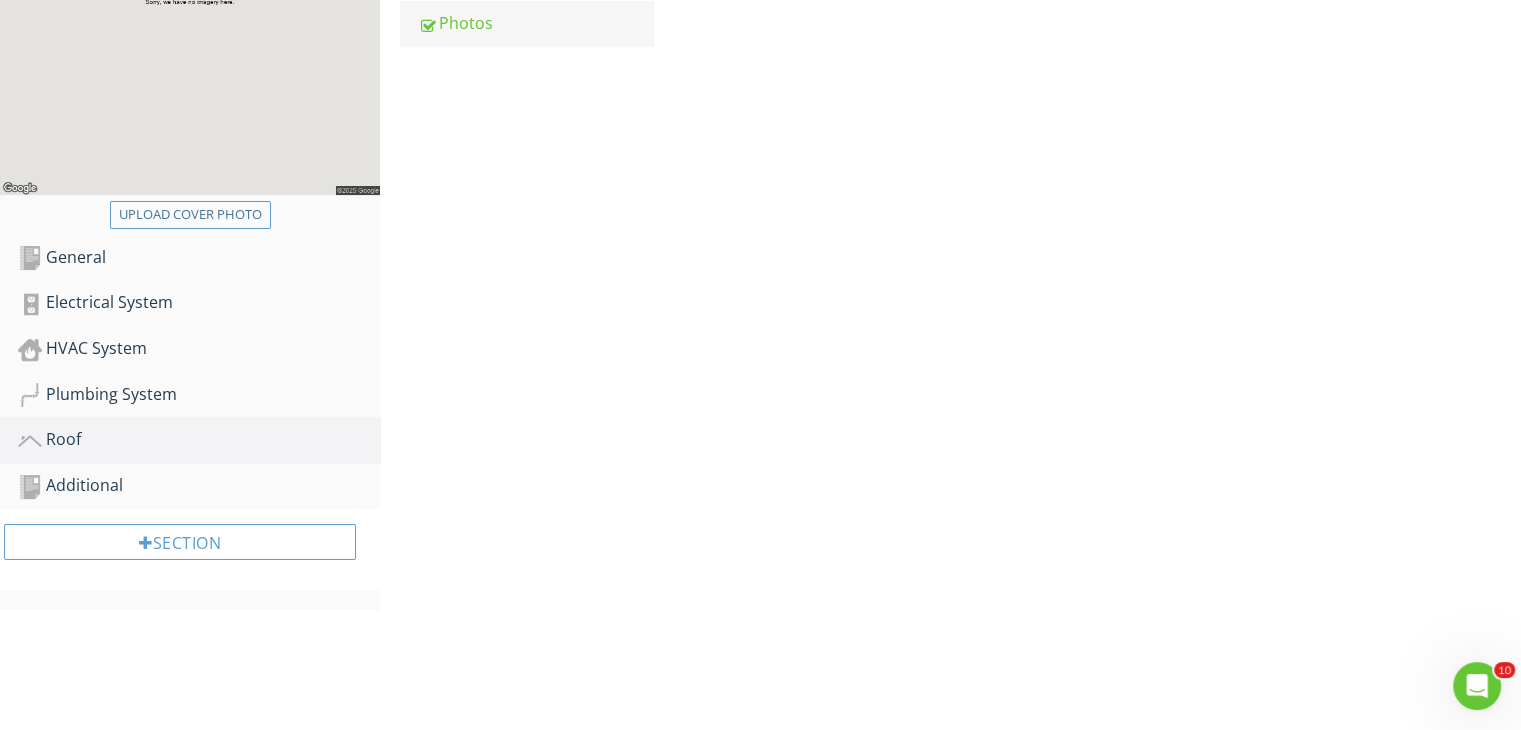 scroll, scrollTop: 264, scrollLeft: 0, axis: vertical 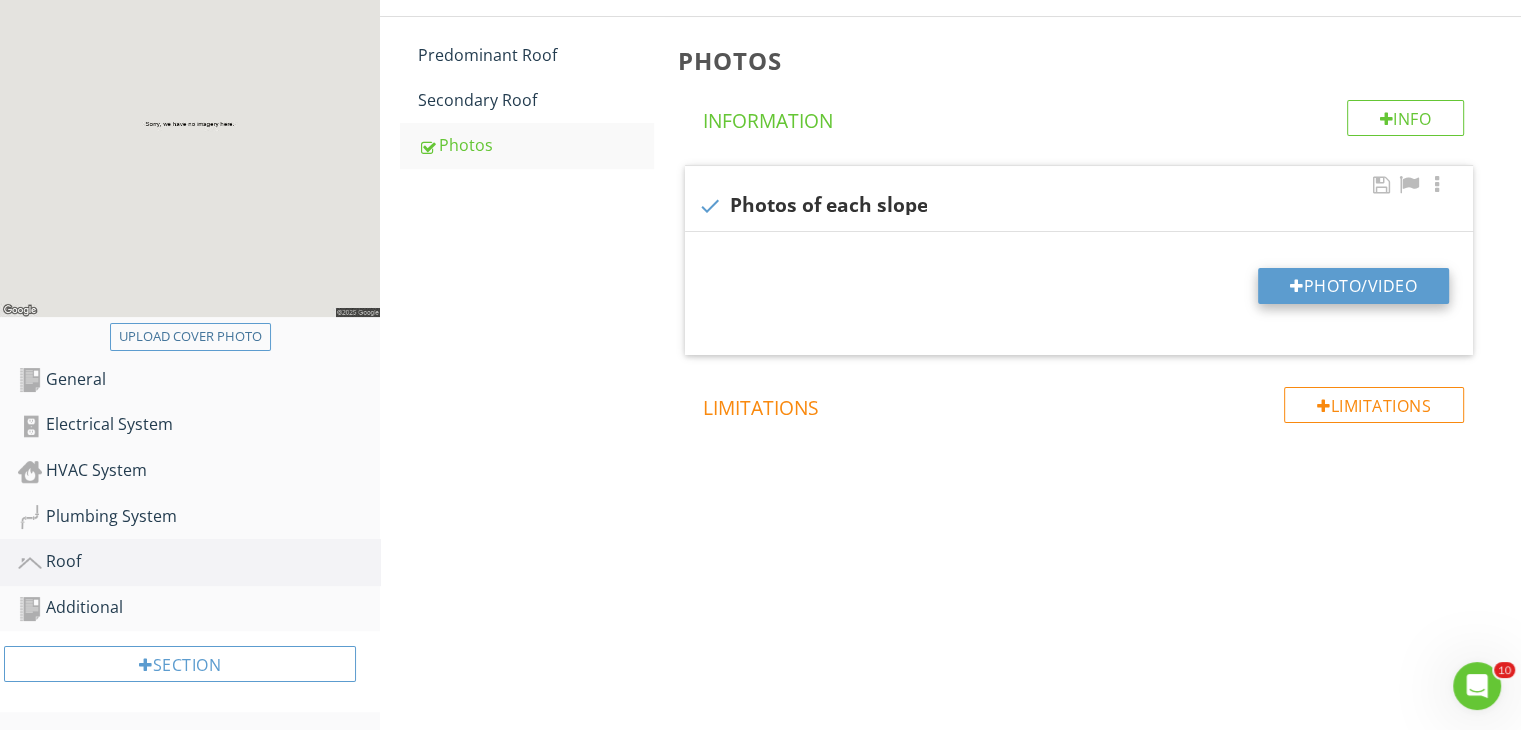 click on "Photo/Video" at bounding box center [1353, 286] 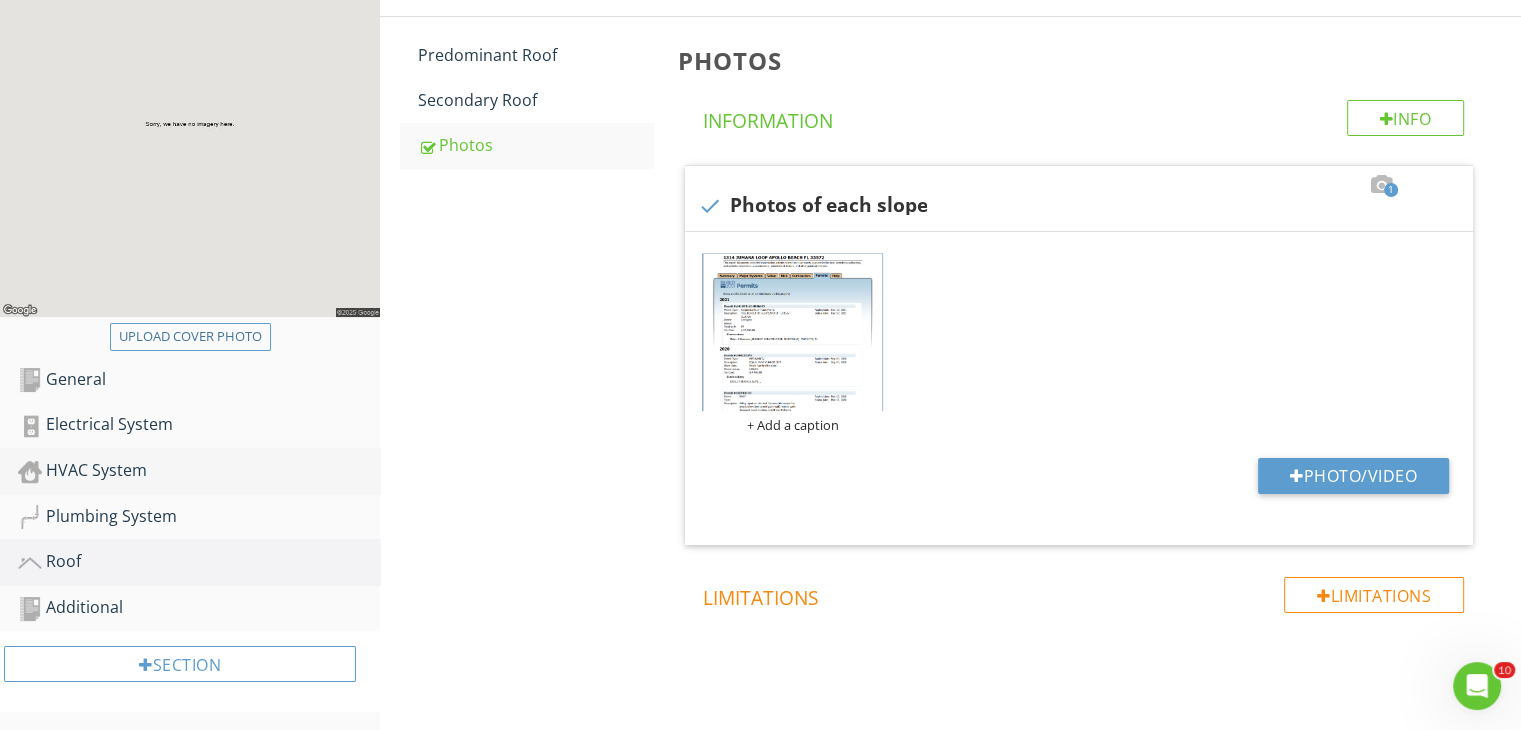 click on "HVAC System" at bounding box center [199, 471] 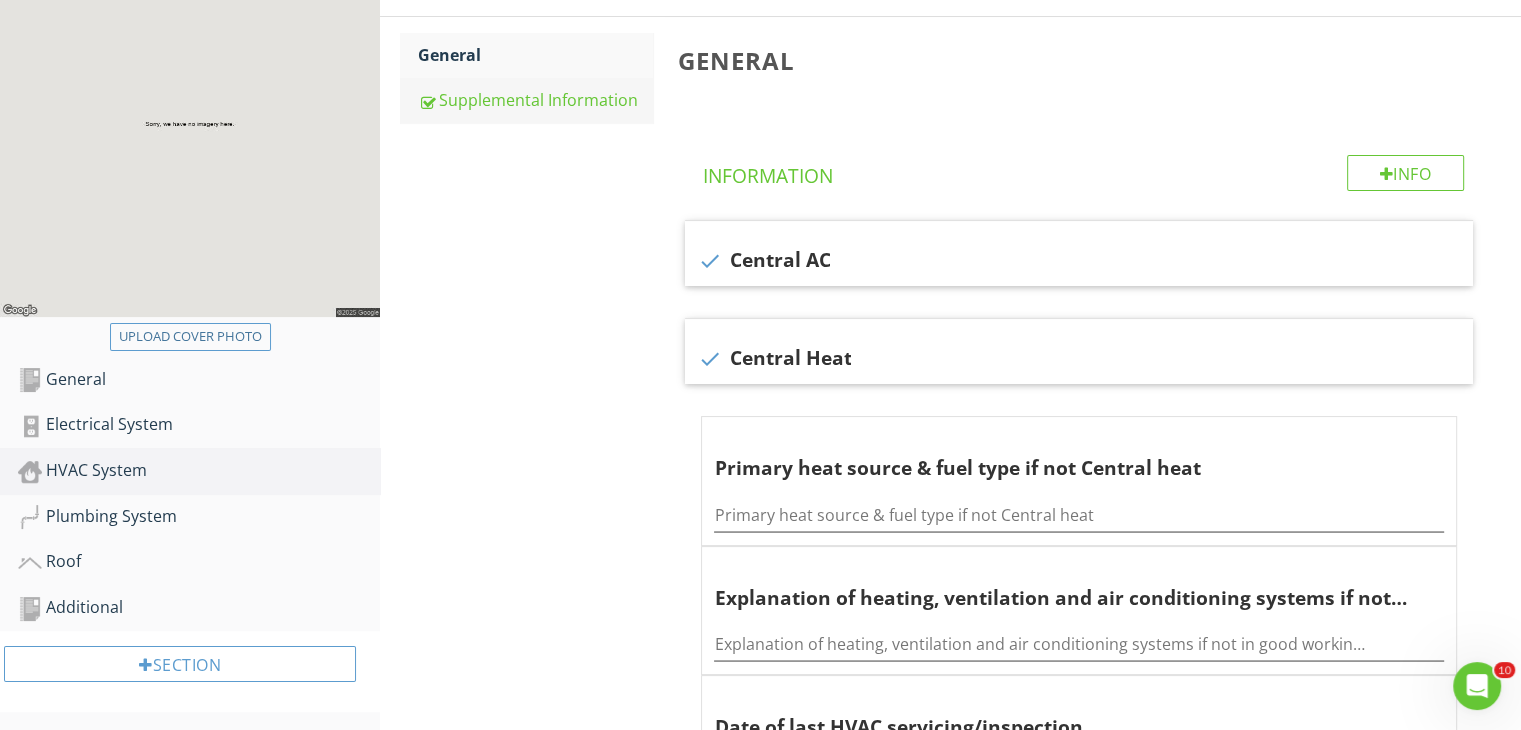 click on "Supplemental Information" at bounding box center (535, 100) 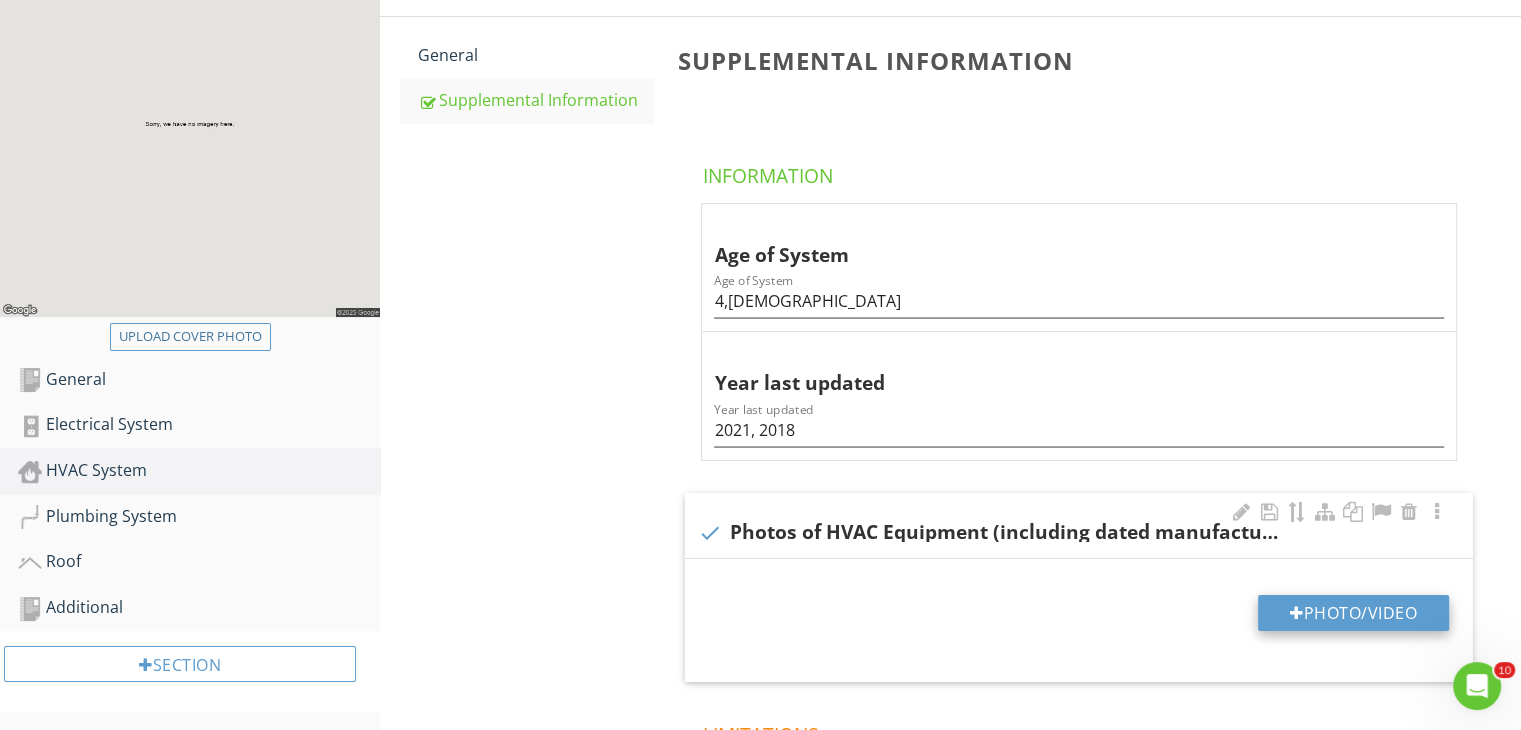 click on "Photo/Video" at bounding box center [1353, 613] 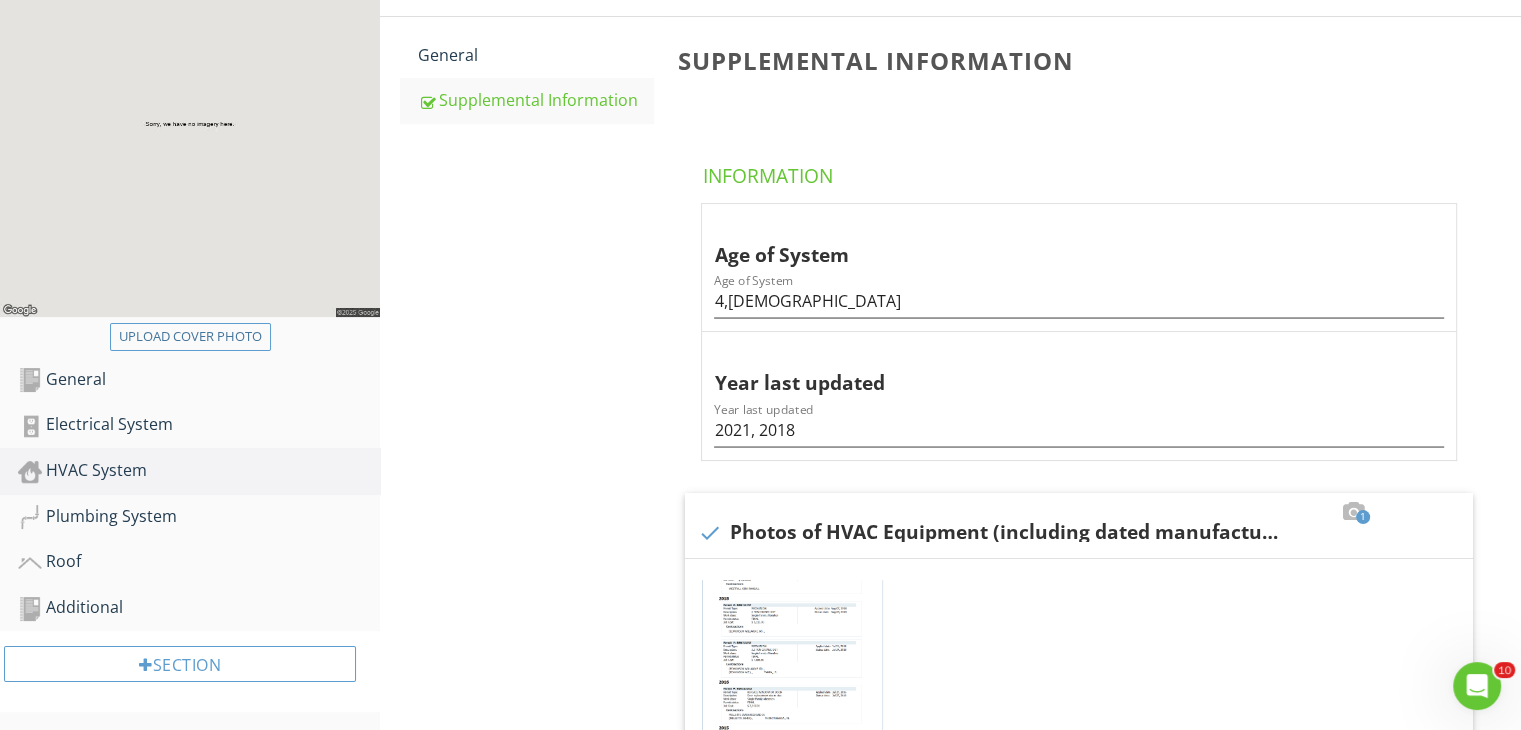 click on "Supplemental Information
Information
Age of System
Age of System 4,[DEMOGRAPHIC_DATA]
Year last updated
Year last updated 2021, 2018                         1         check
Photos of HVAC Equipment (including dated manufacturer's plate)
+ Add a caption
Photo/Video
Limitations
Observations" at bounding box center (1093, 621) 